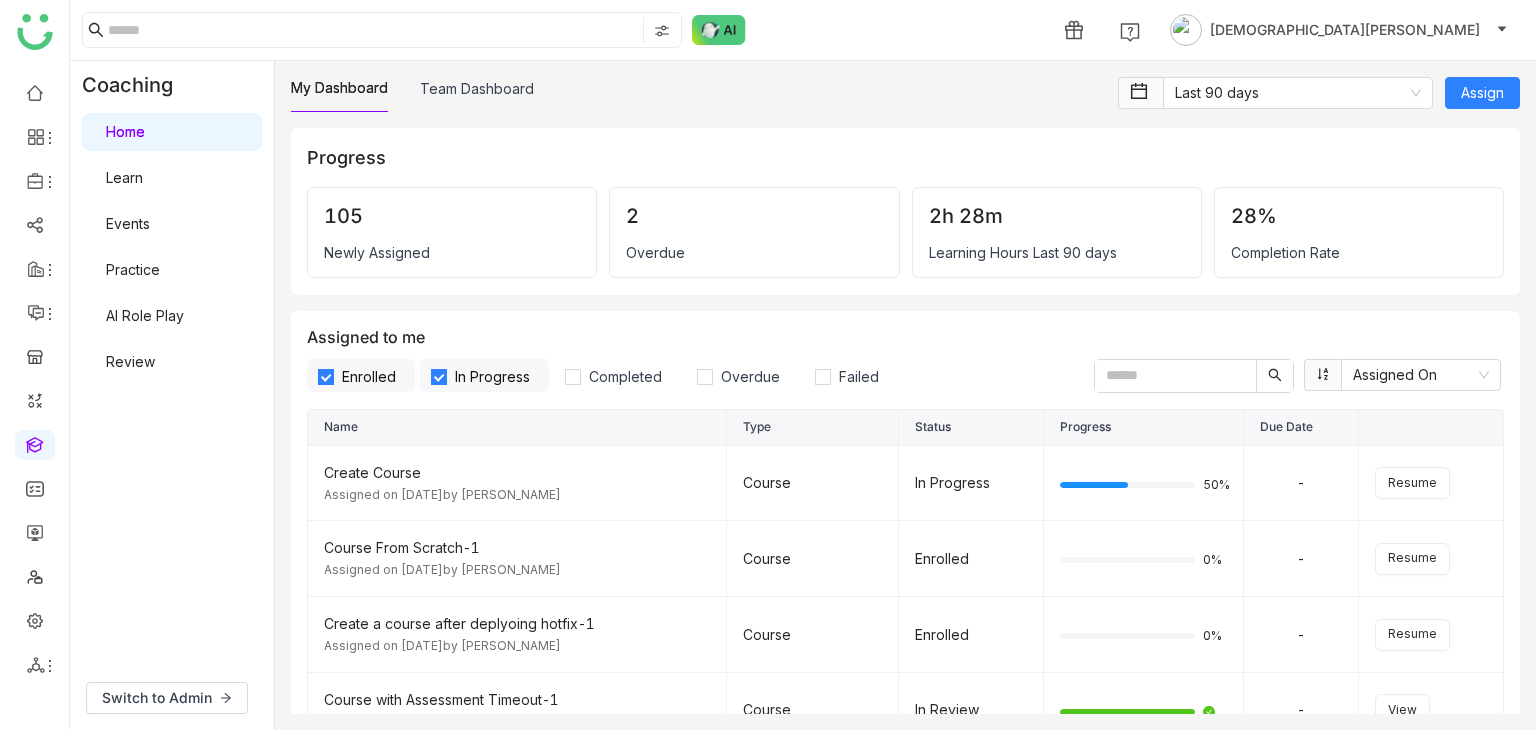 scroll, scrollTop: 0, scrollLeft: 0, axis: both 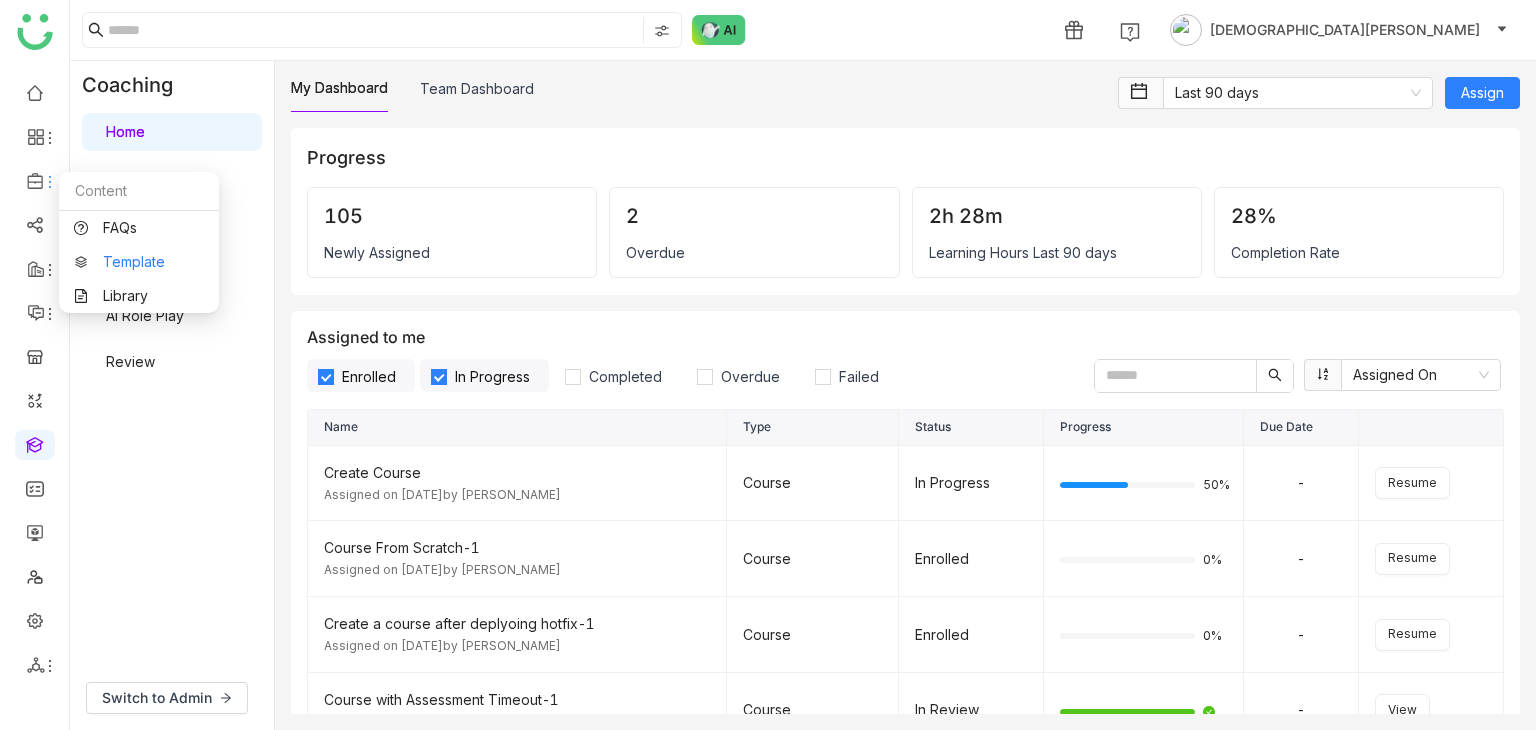 click on "Template" at bounding box center [139, 262] 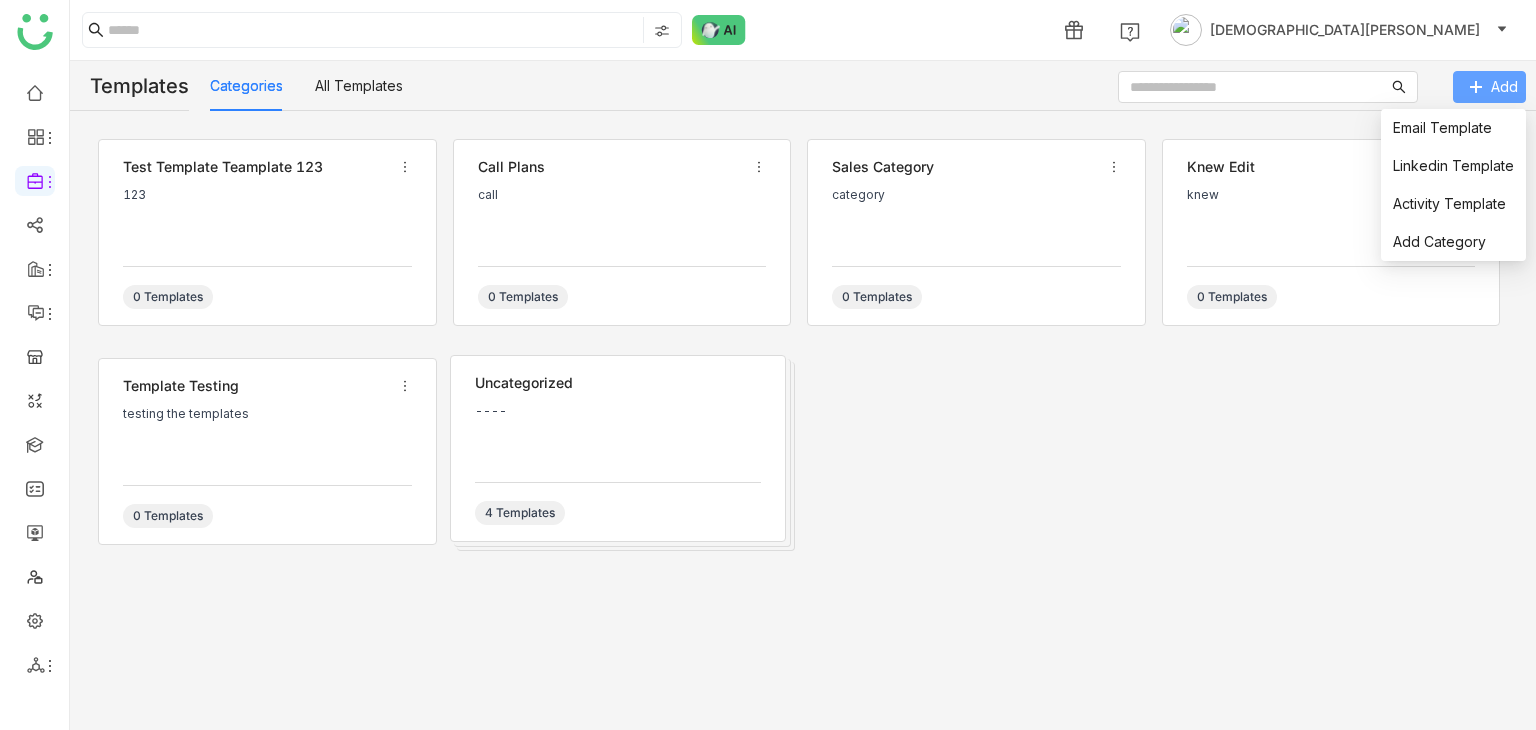 click on "Add" at bounding box center [1489, 87] 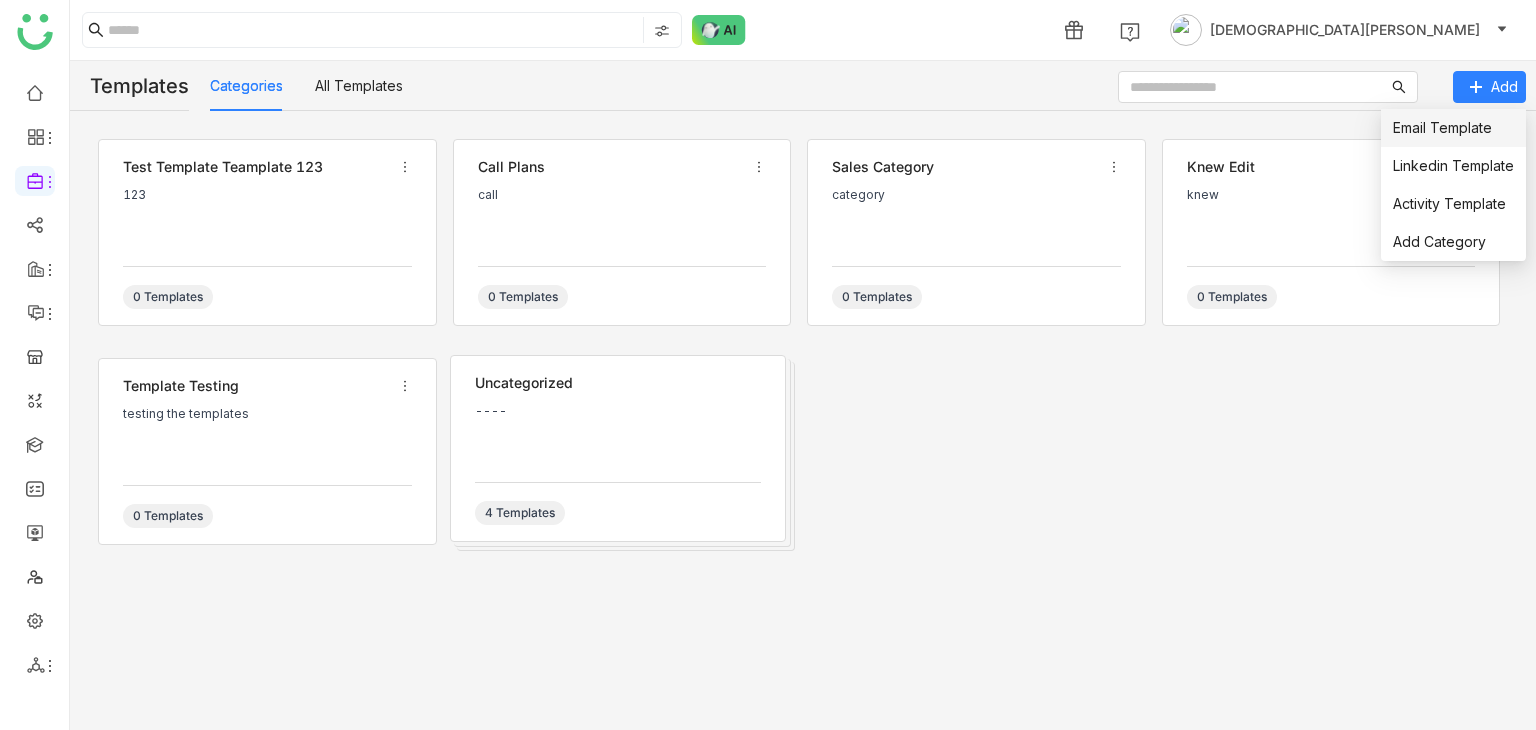 click on "Email Template" at bounding box center [1442, 127] 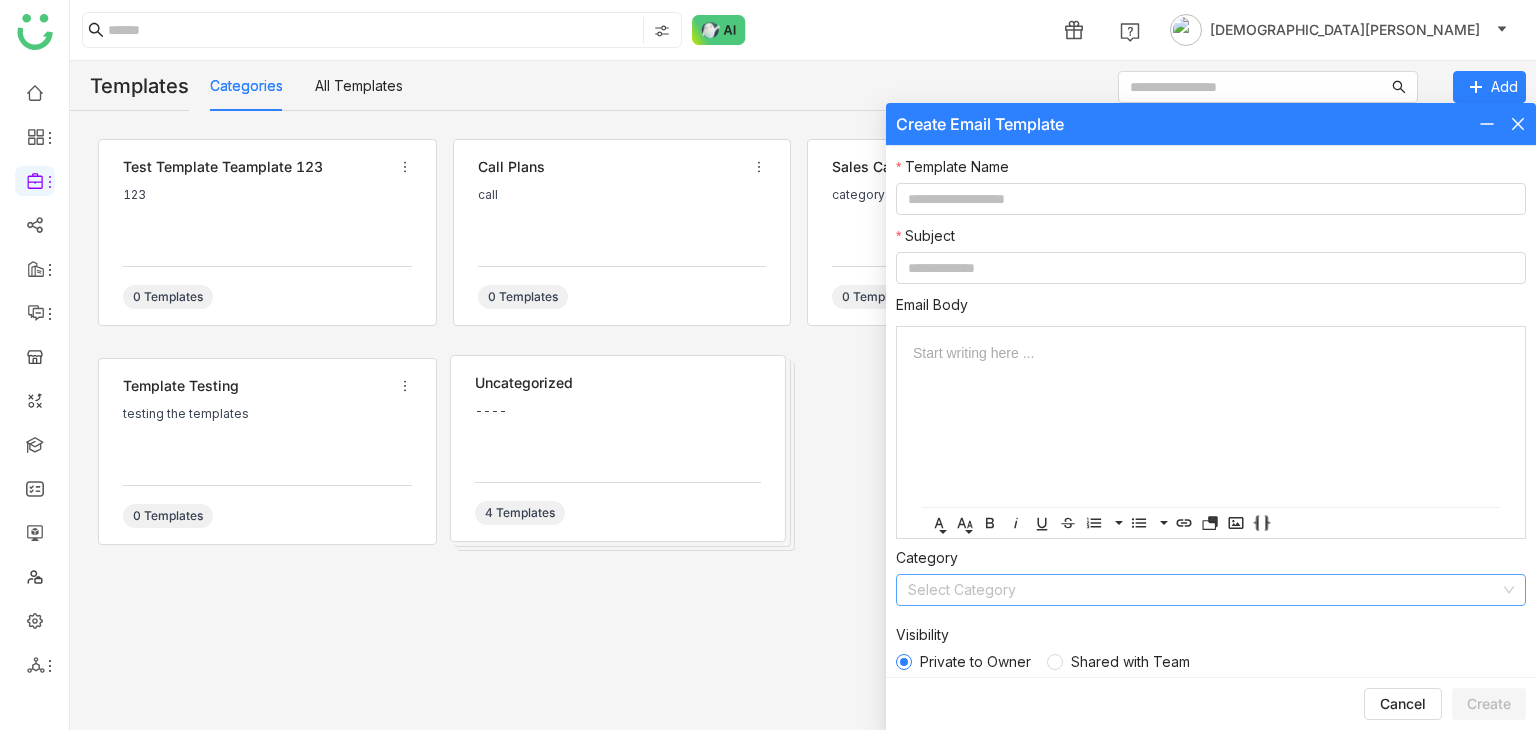 click 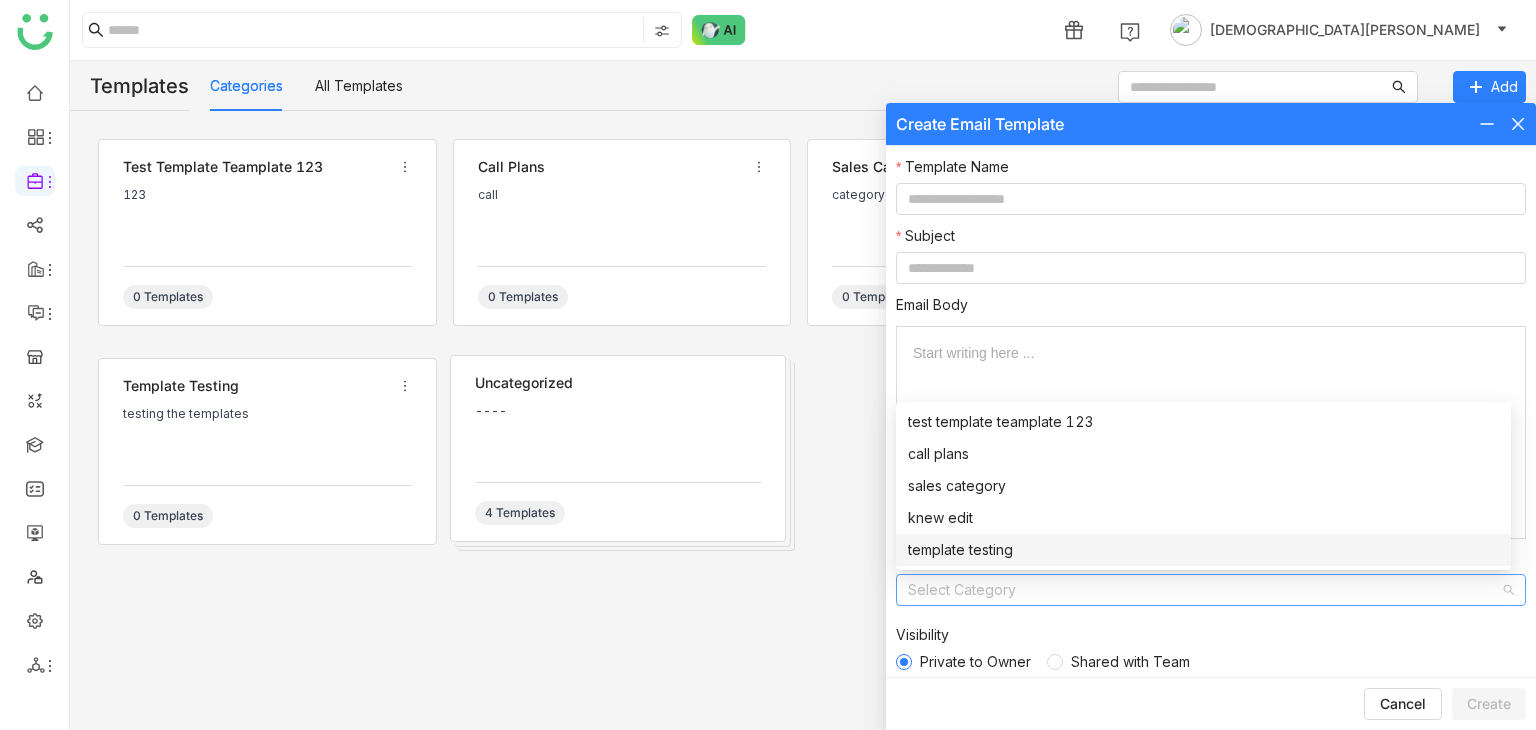 click on "test template teamplate 123 123  0 Templates  call plans call  0 Templates  sales category category  0 Templates  knew edit knew  0 Templates  template testing testing the templates   0 Templates  Uncategorized ----  4 Templates" at bounding box center [803, 392] 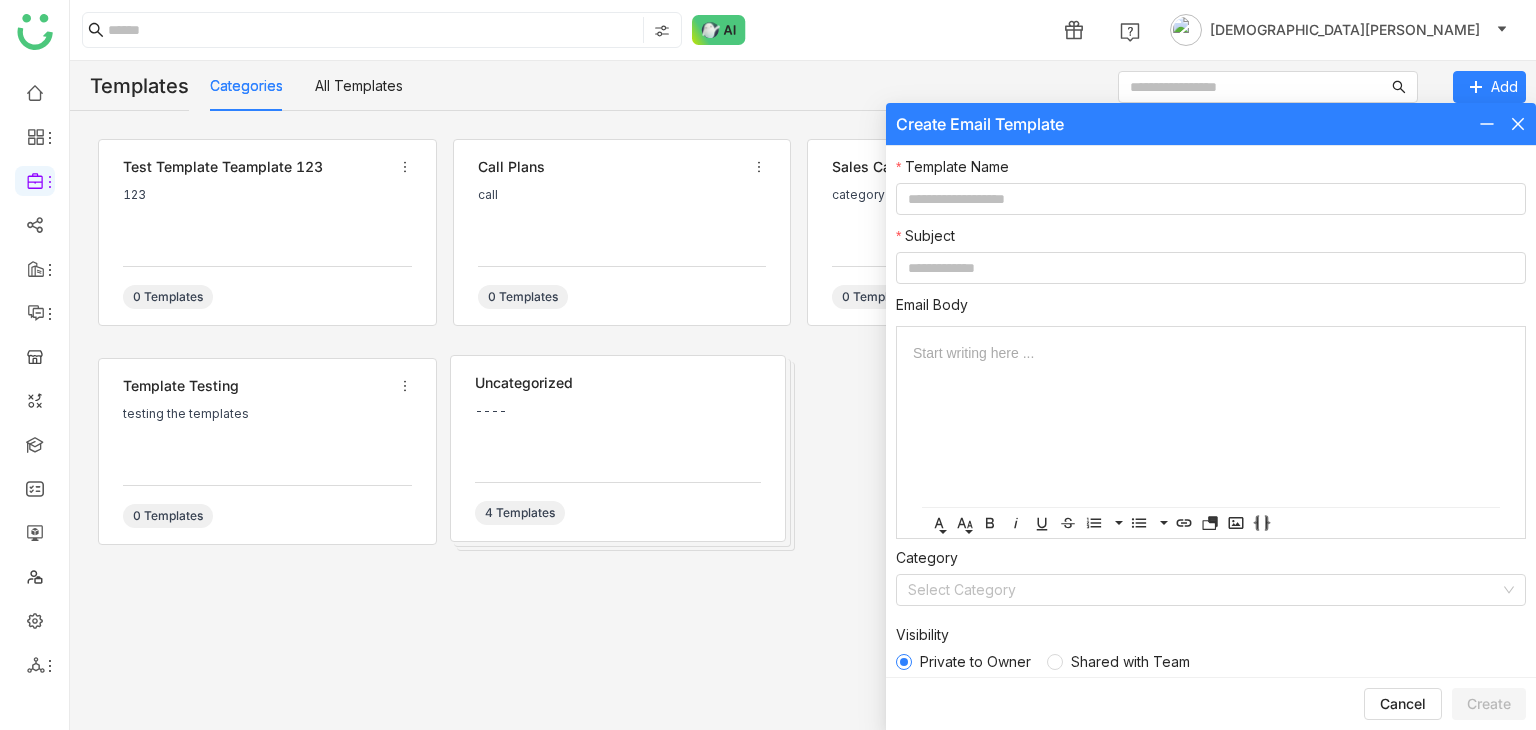 click on "Create Email Template" at bounding box center (1211, 124) 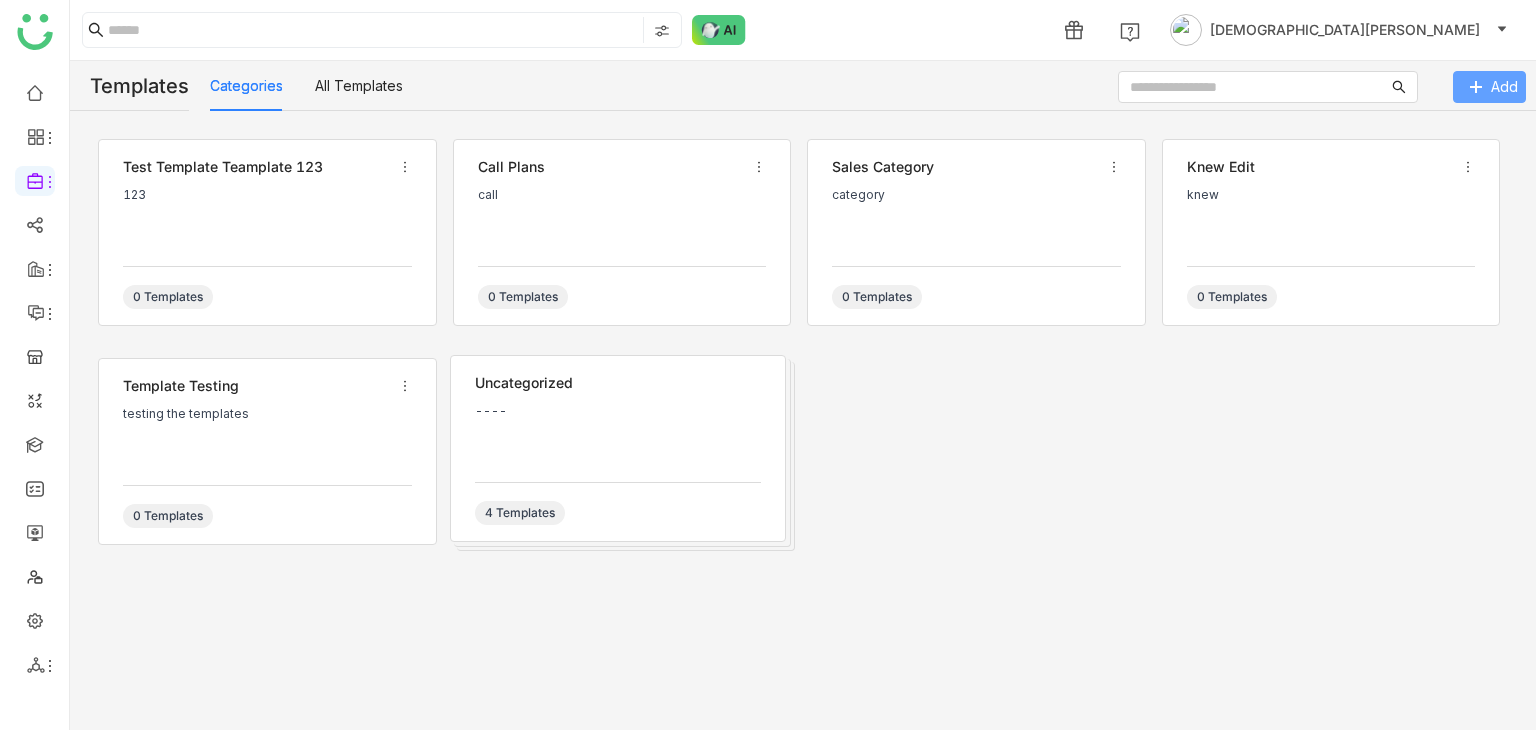 click on "Add" at bounding box center (1489, 87) 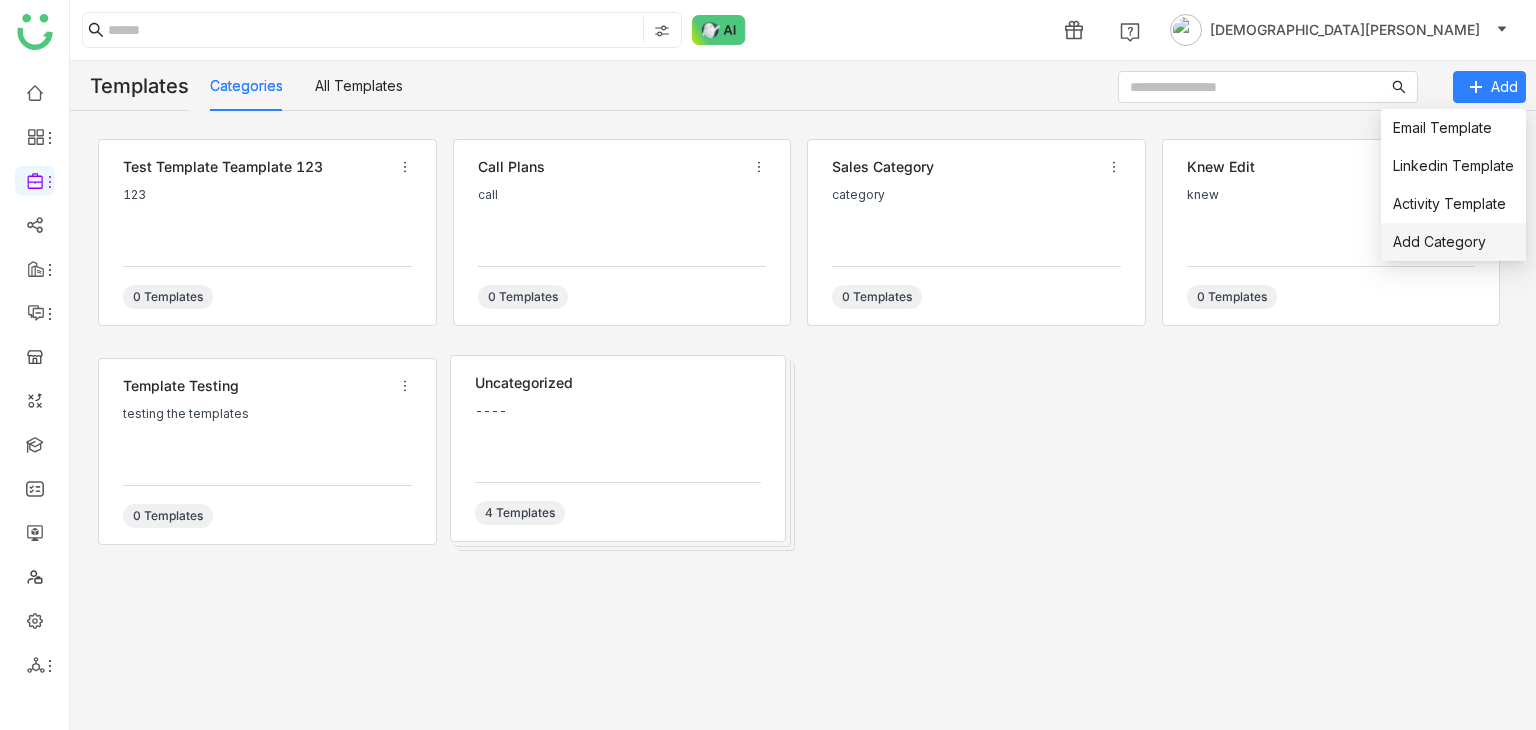 click on "Add Category" at bounding box center (1439, 241) 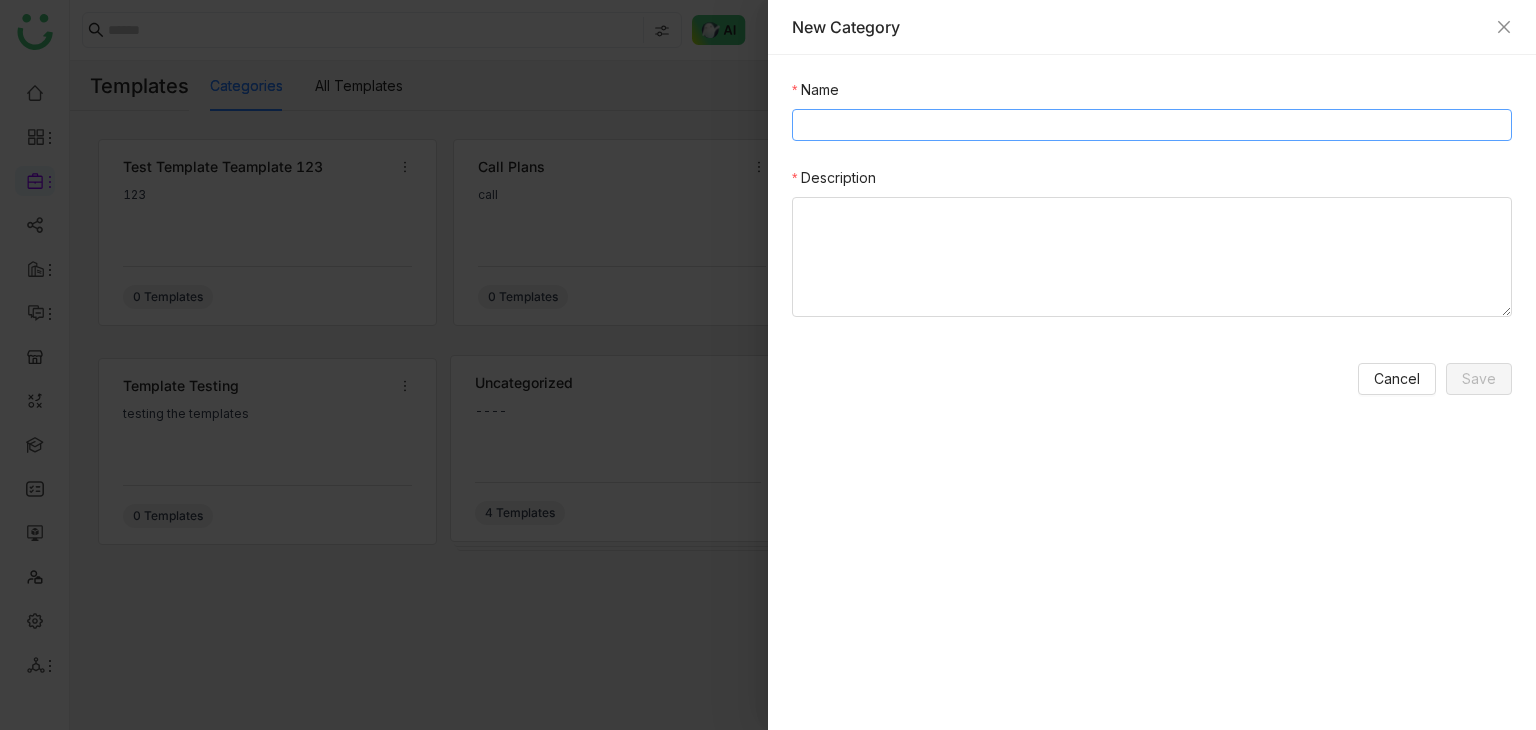 click on "Name" at bounding box center (1152, 125) 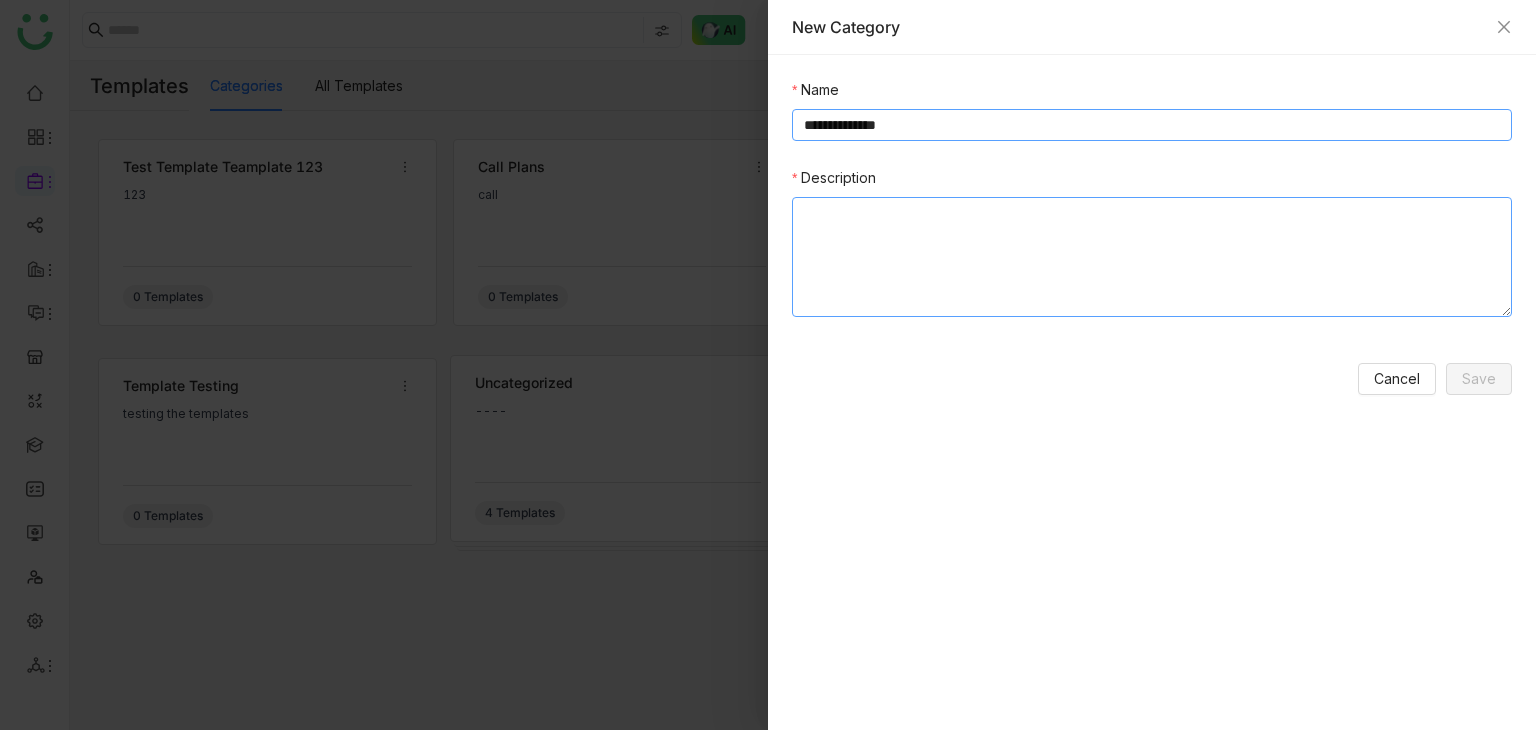 type on "**********" 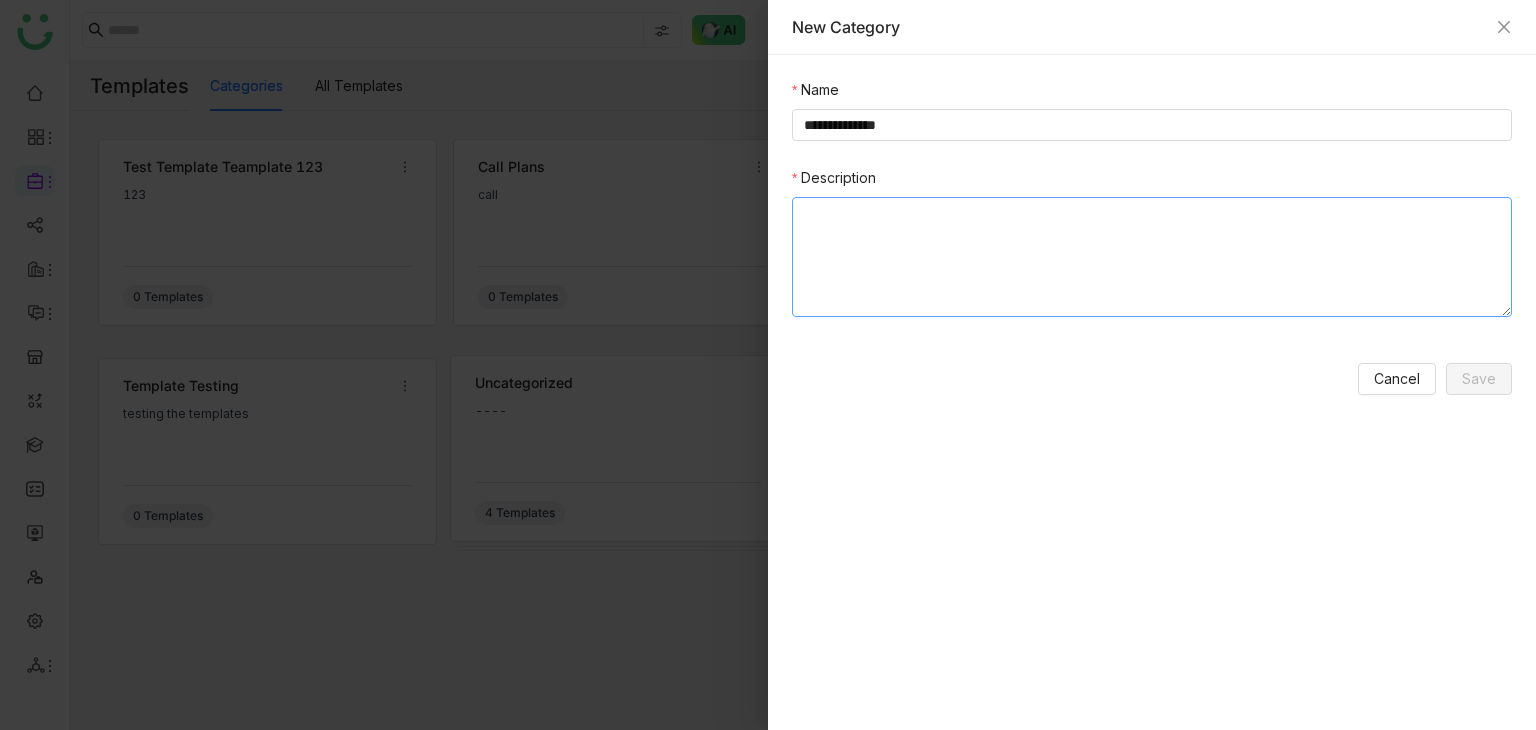 click on "Description" at bounding box center (1152, 257) 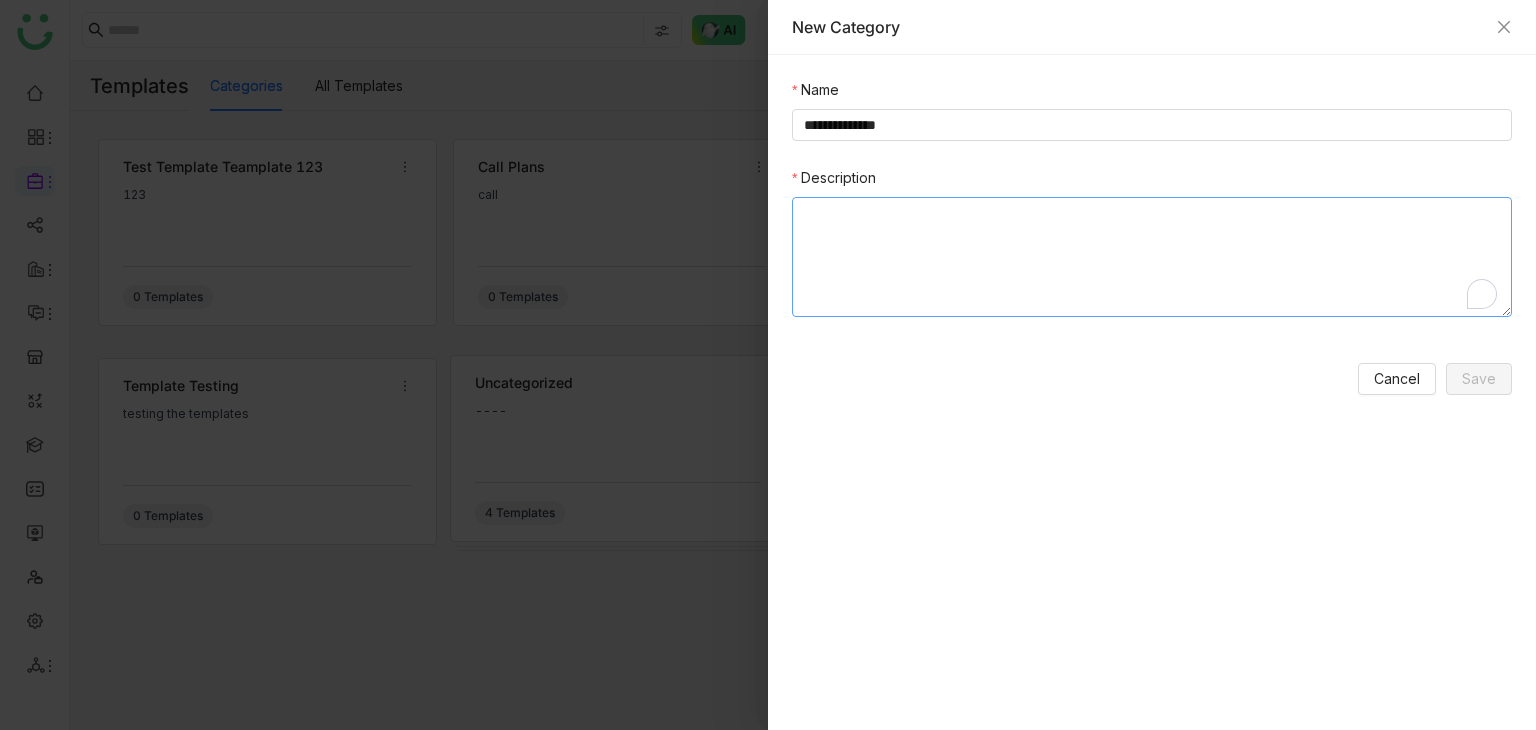click on "Description" at bounding box center [1152, 257] 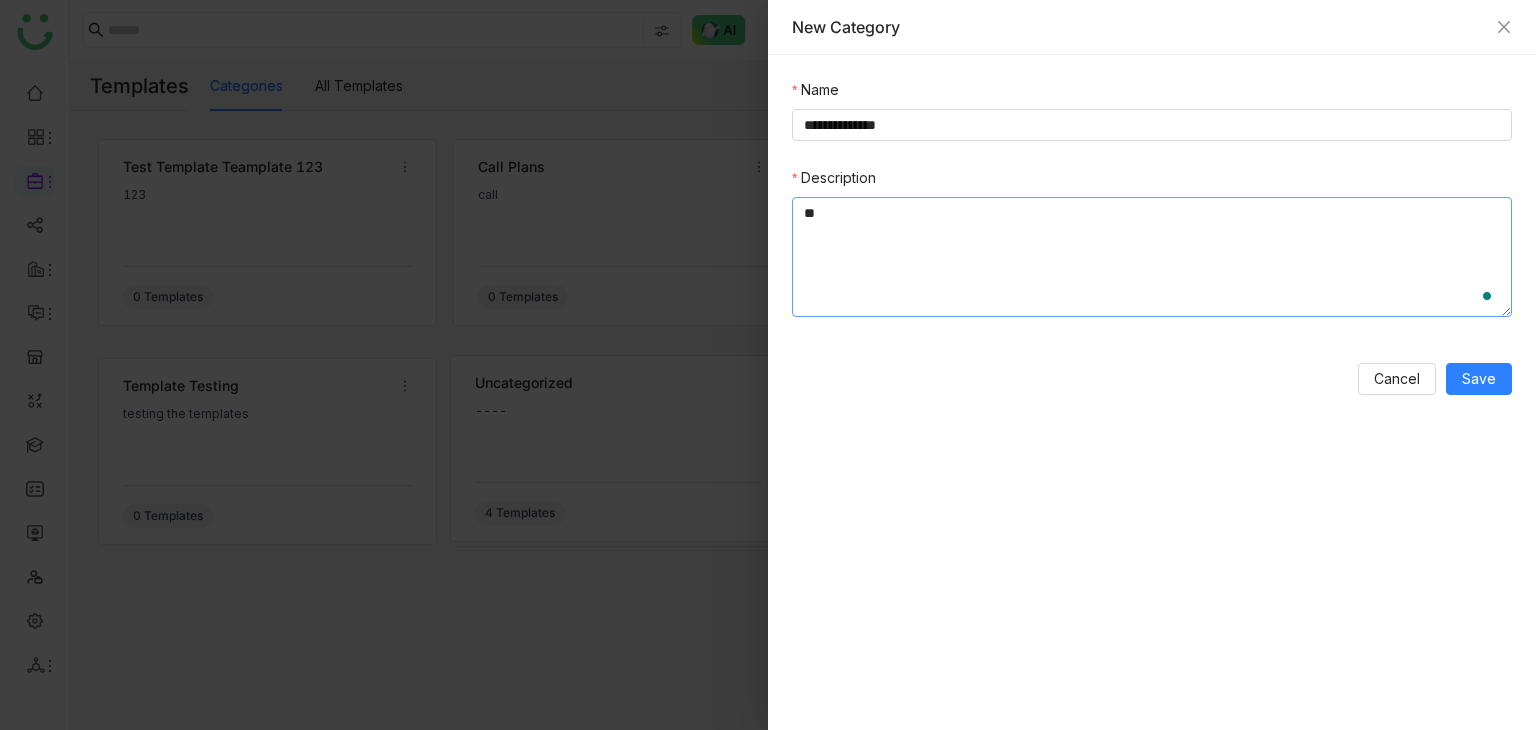 type on "*" 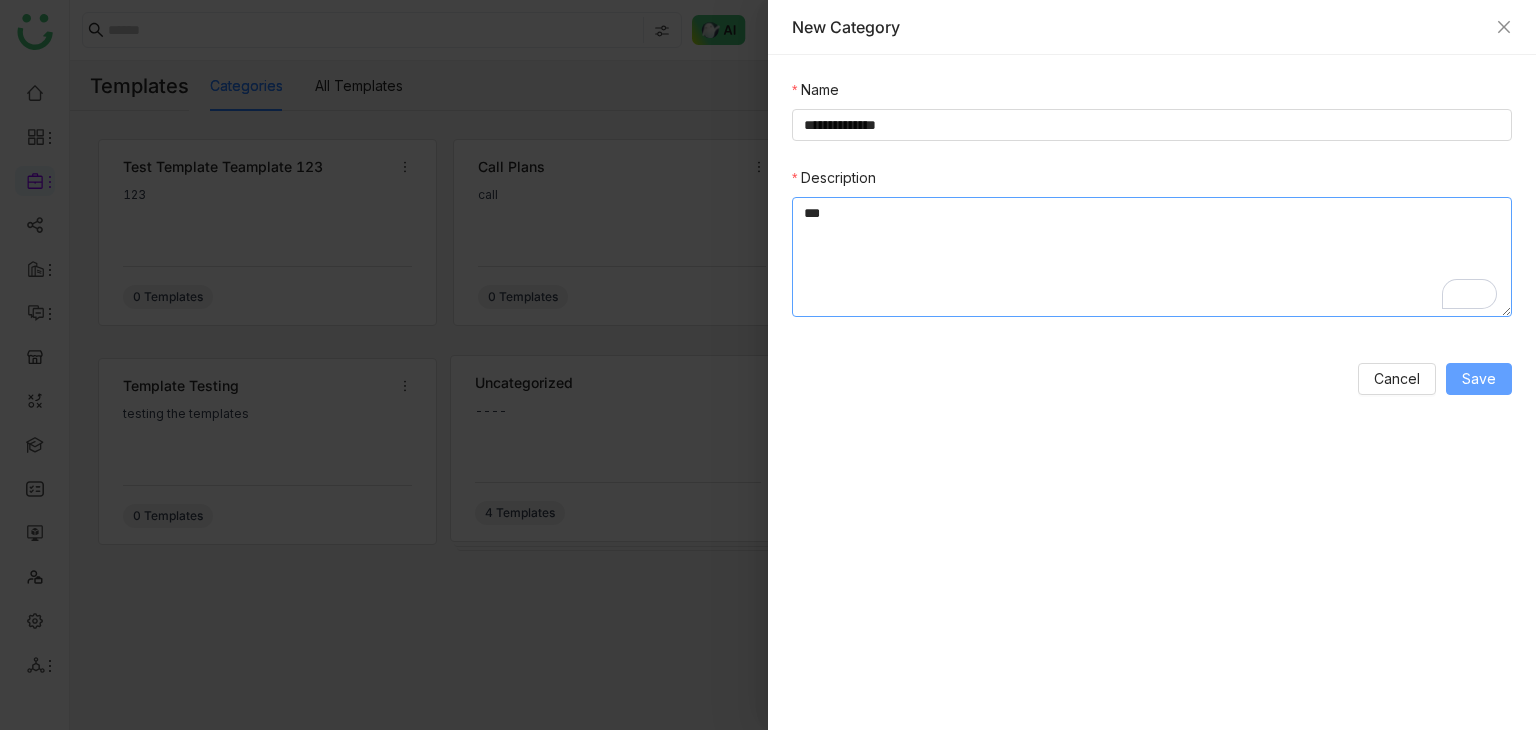 type on "***" 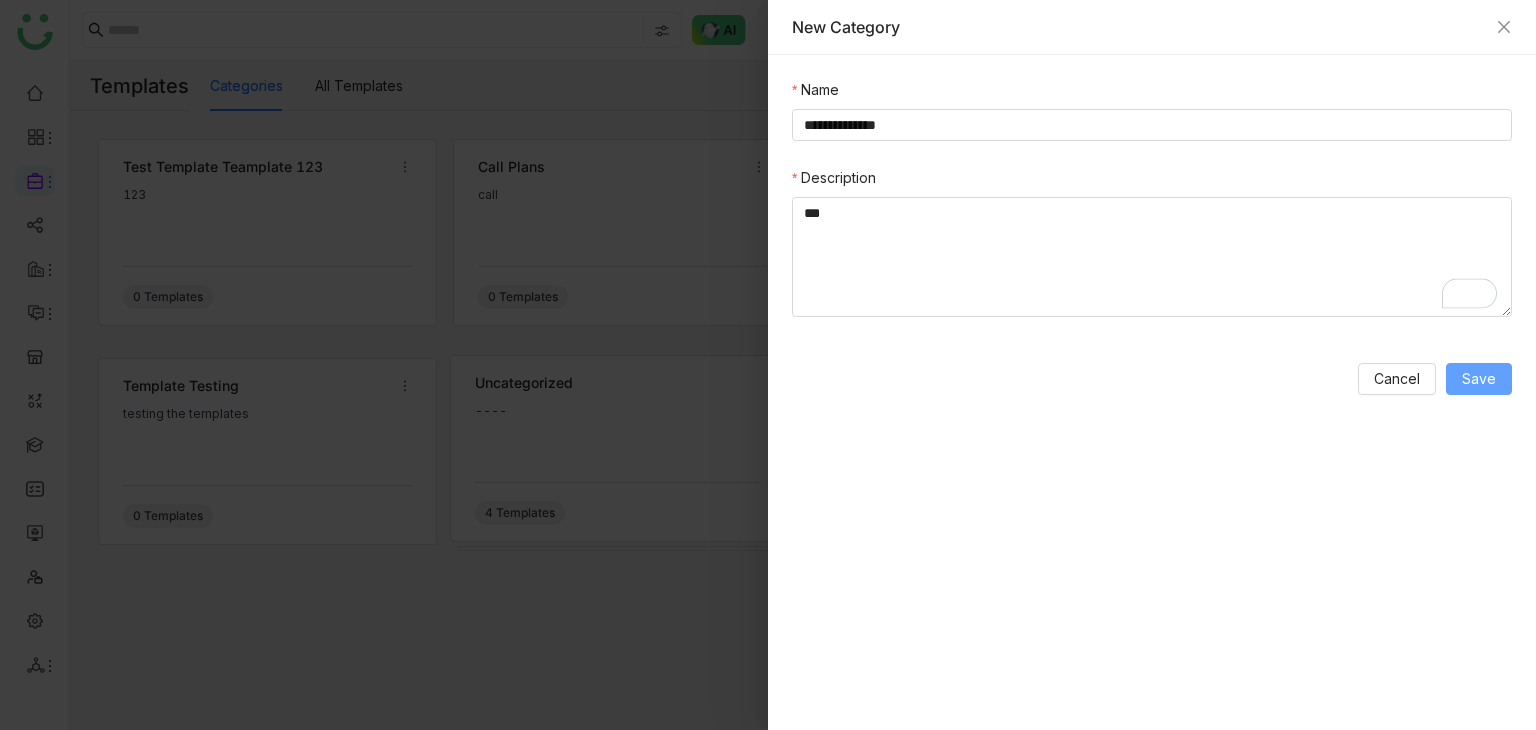 click on "Save" at bounding box center [1479, 379] 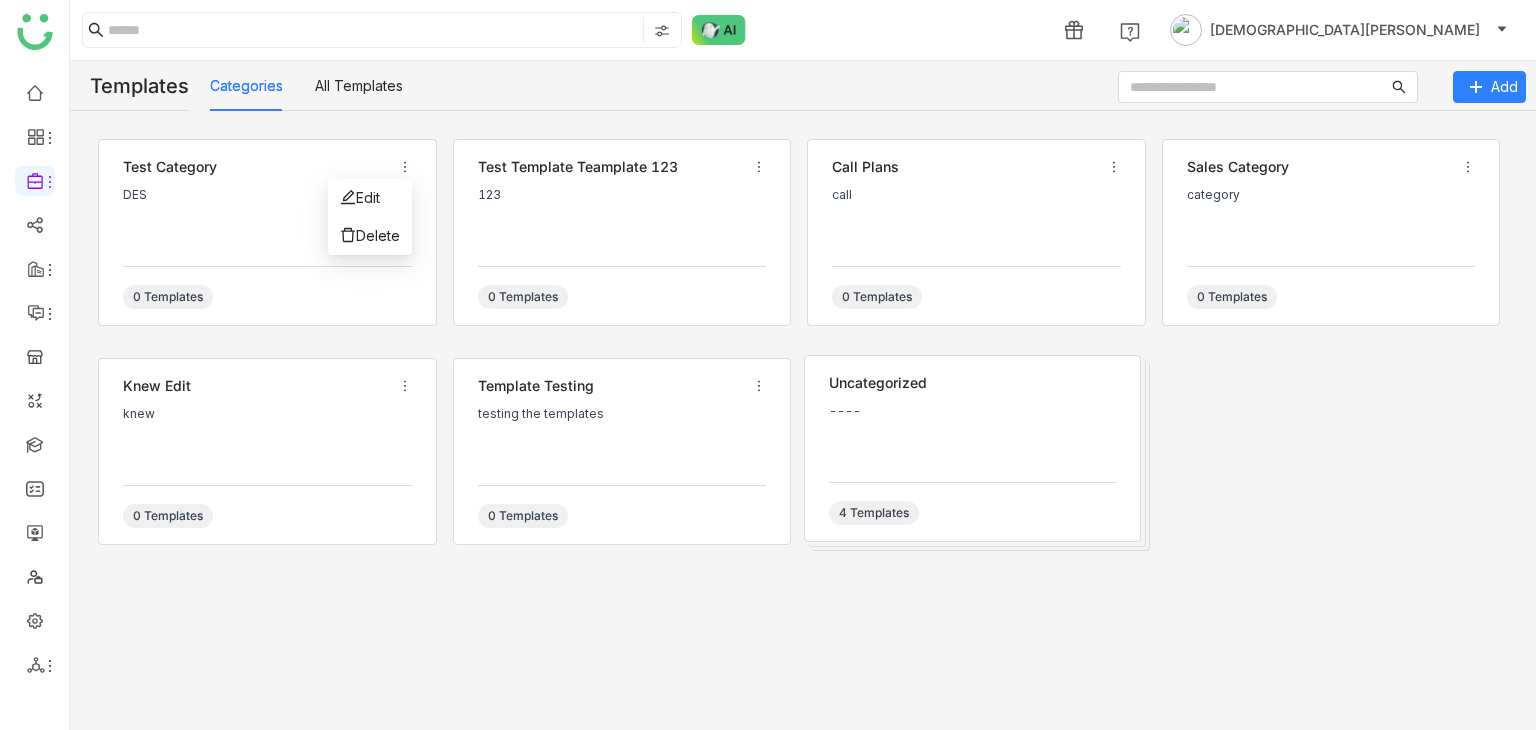 click 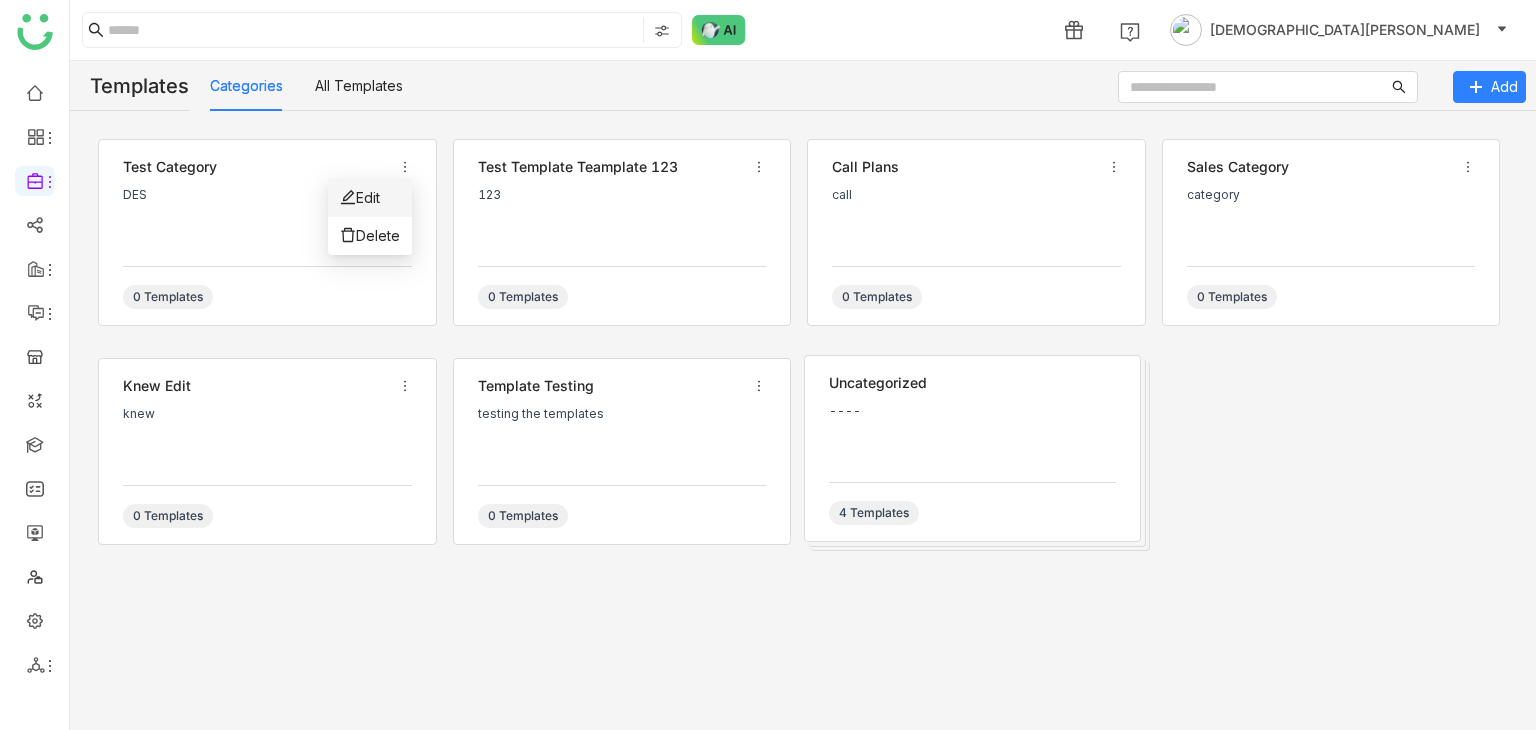 click on "Edit" at bounding box center (370, 198) 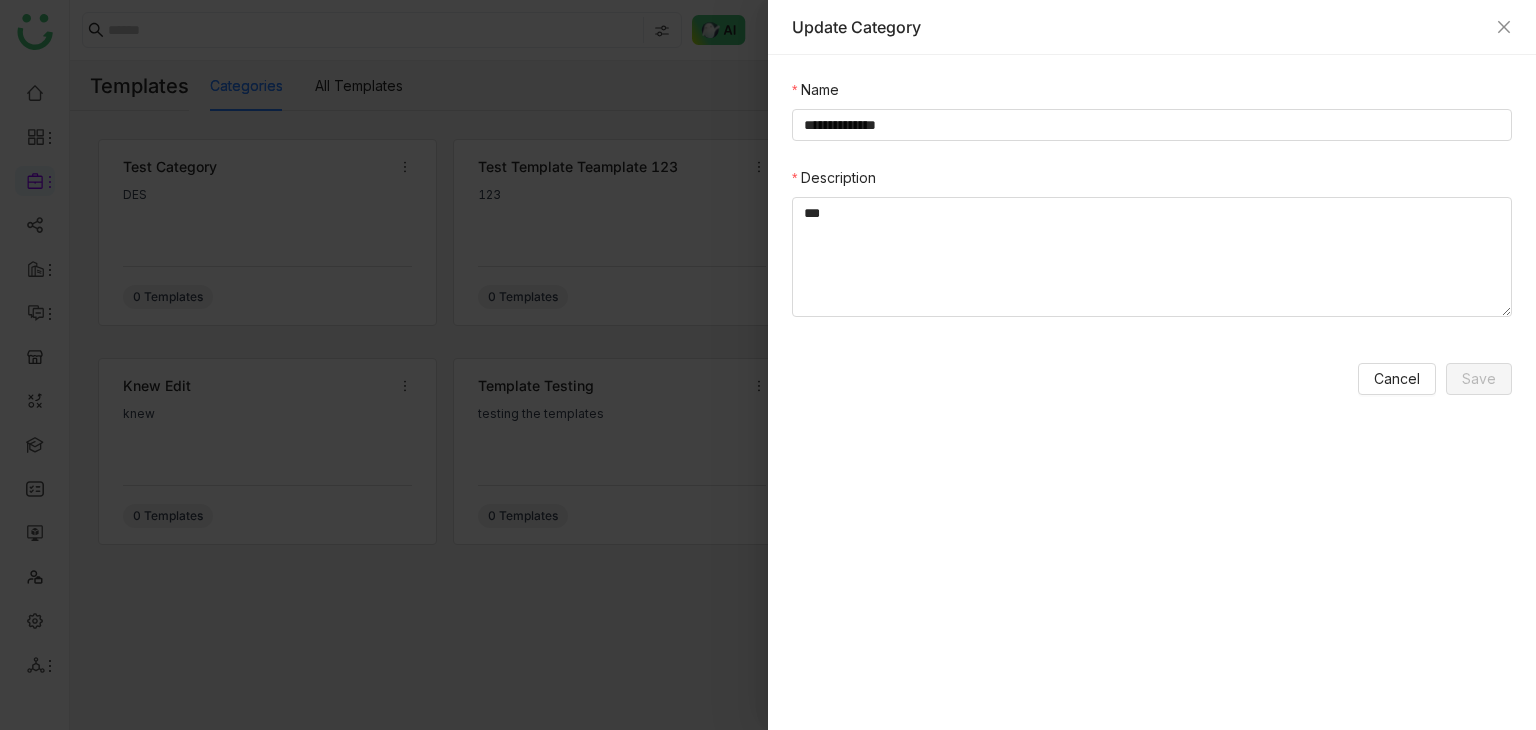 click on "**********" at bounding box center (1152, 237) 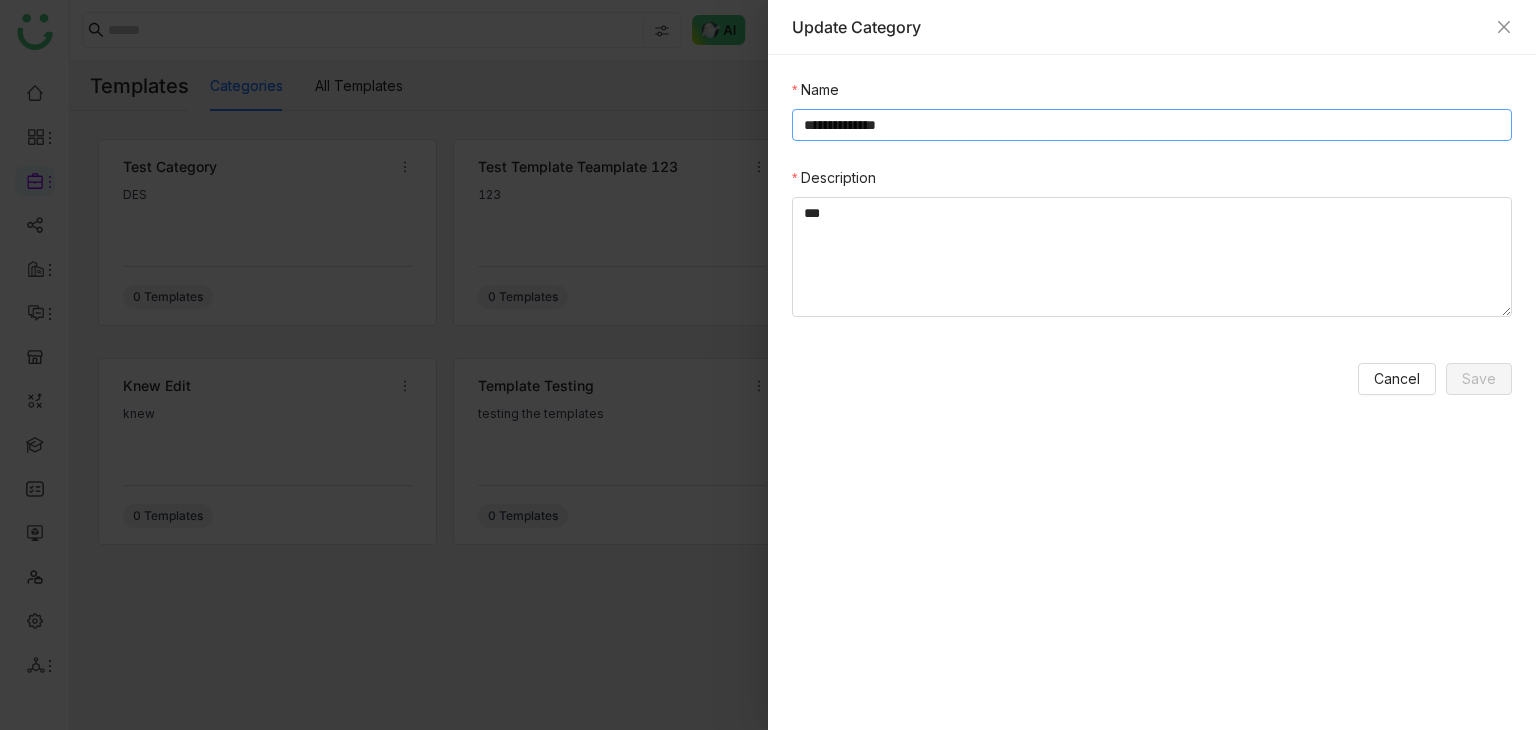 click on "**********" at bounding box center (1152, 125) 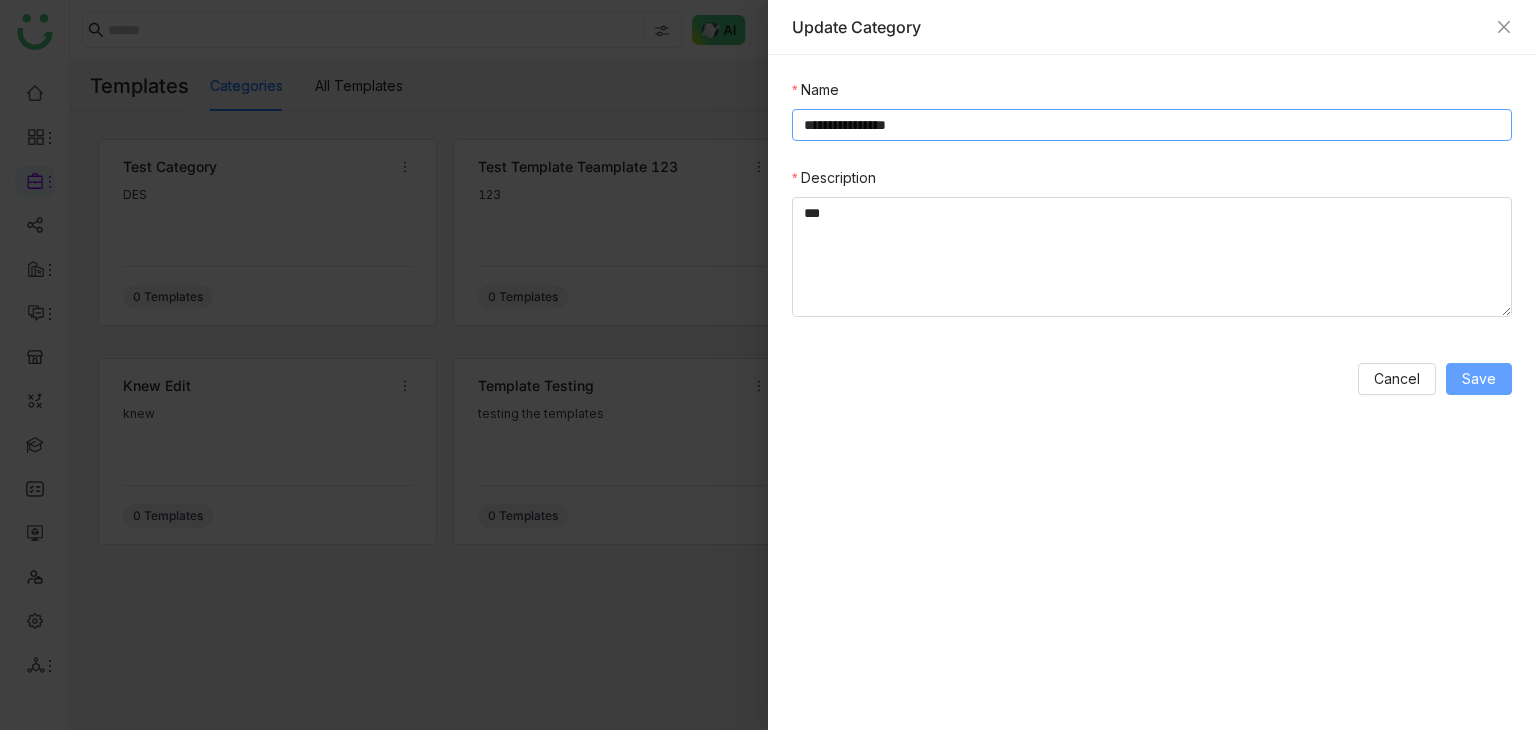type on "**********" 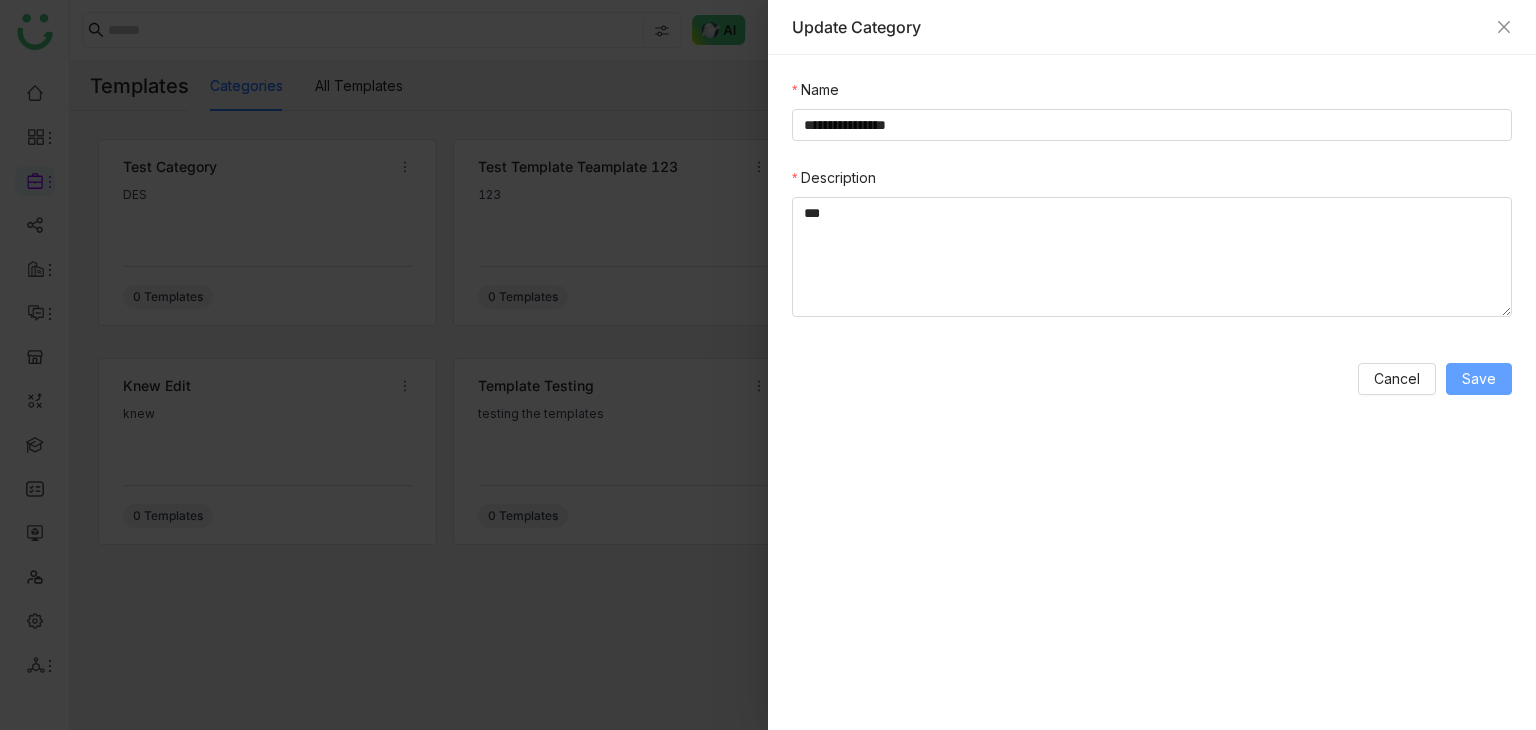 click on "Save" at bounding box center (1479, 379) 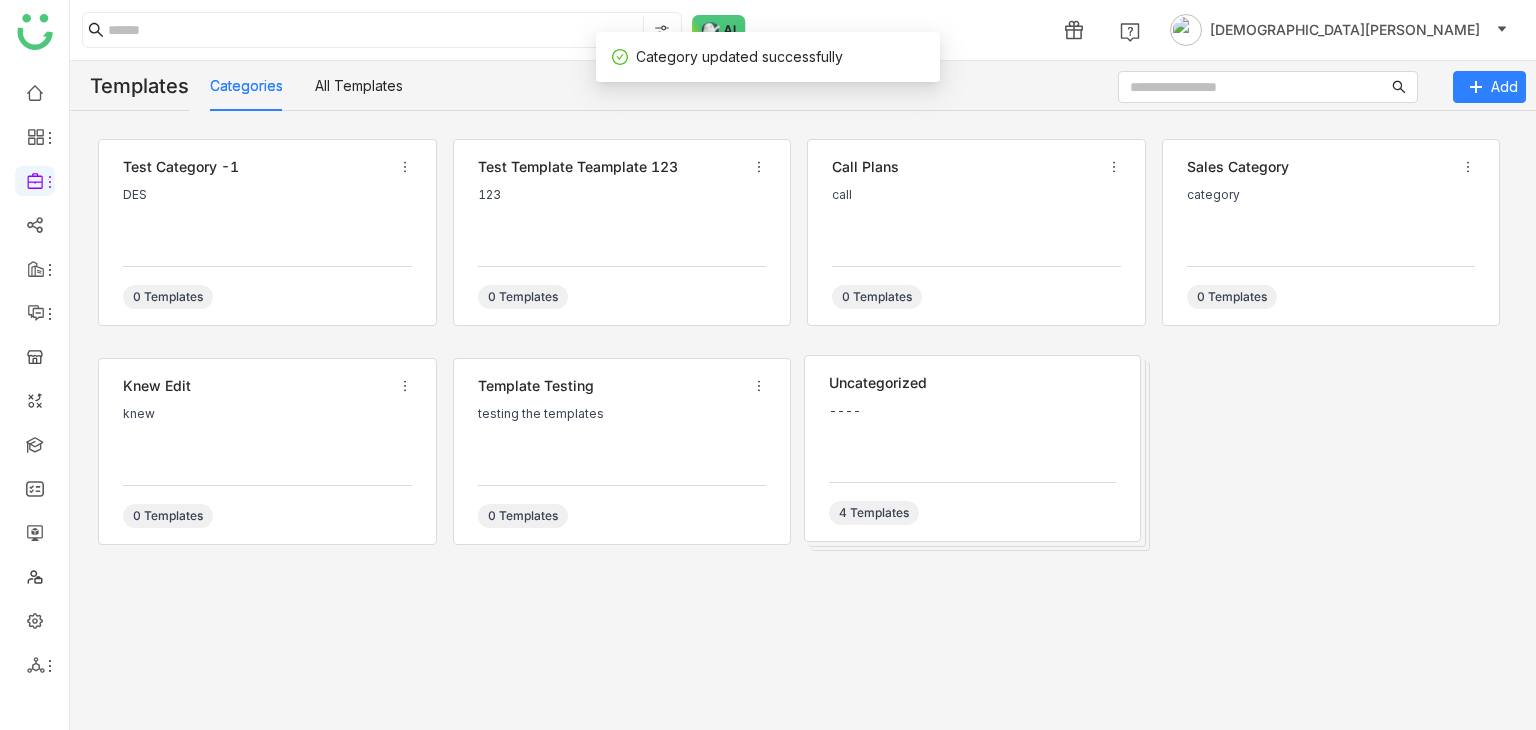 click on "Test Category -1 DES  0 Templates" at bounding box center [267, 232] 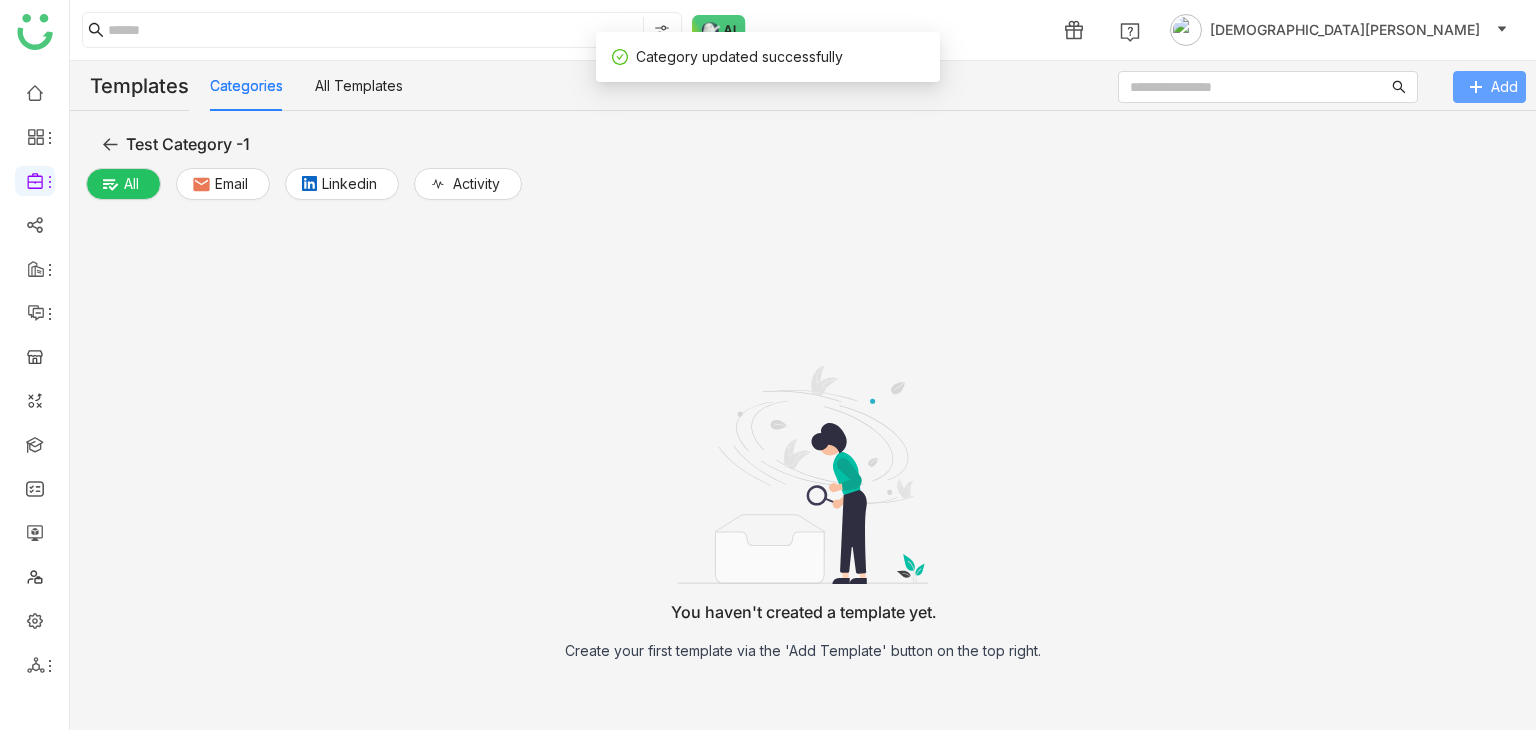 click on "Add" at bounding box center [1504, 87] 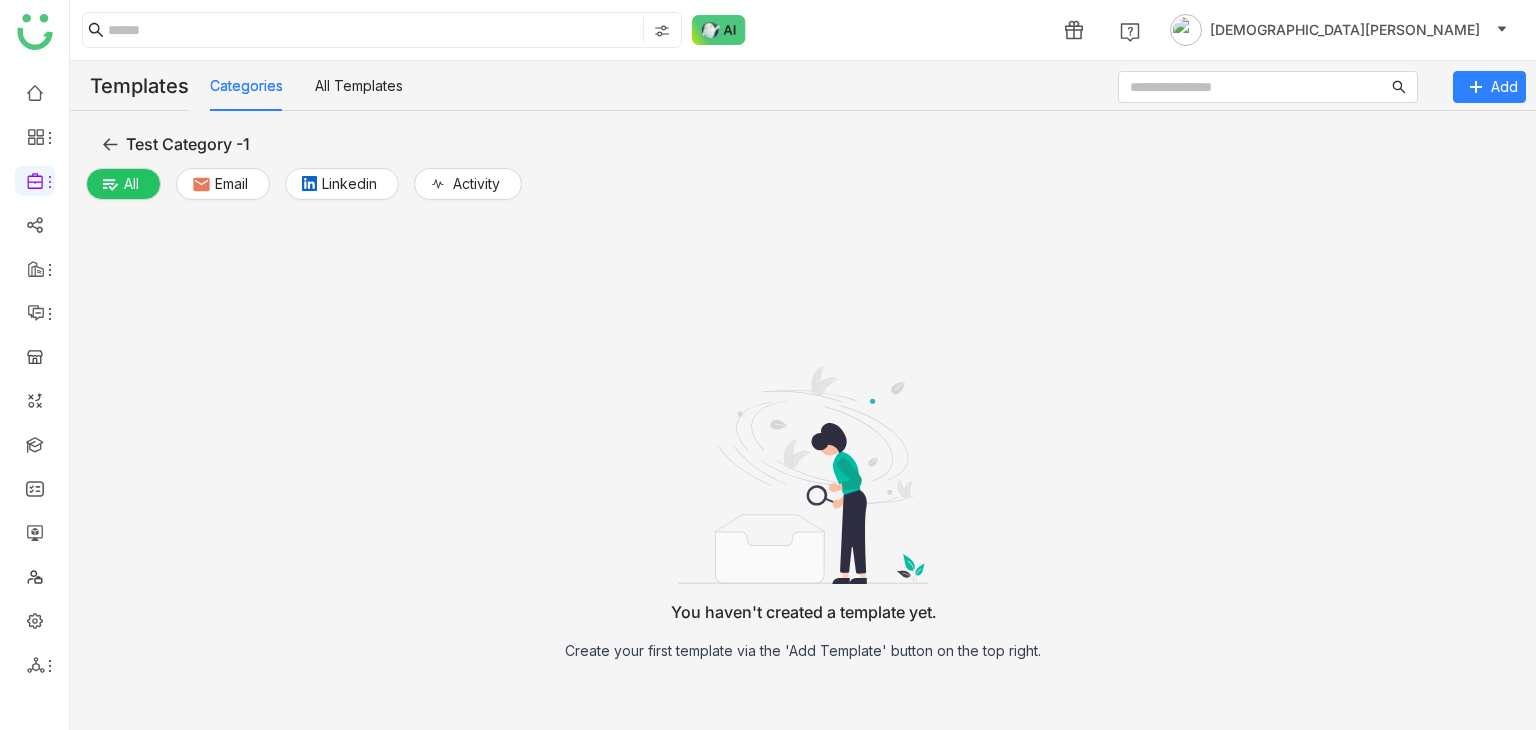 click on "All   Email   Linkedin
Activity" at bounding box center (309, 189) 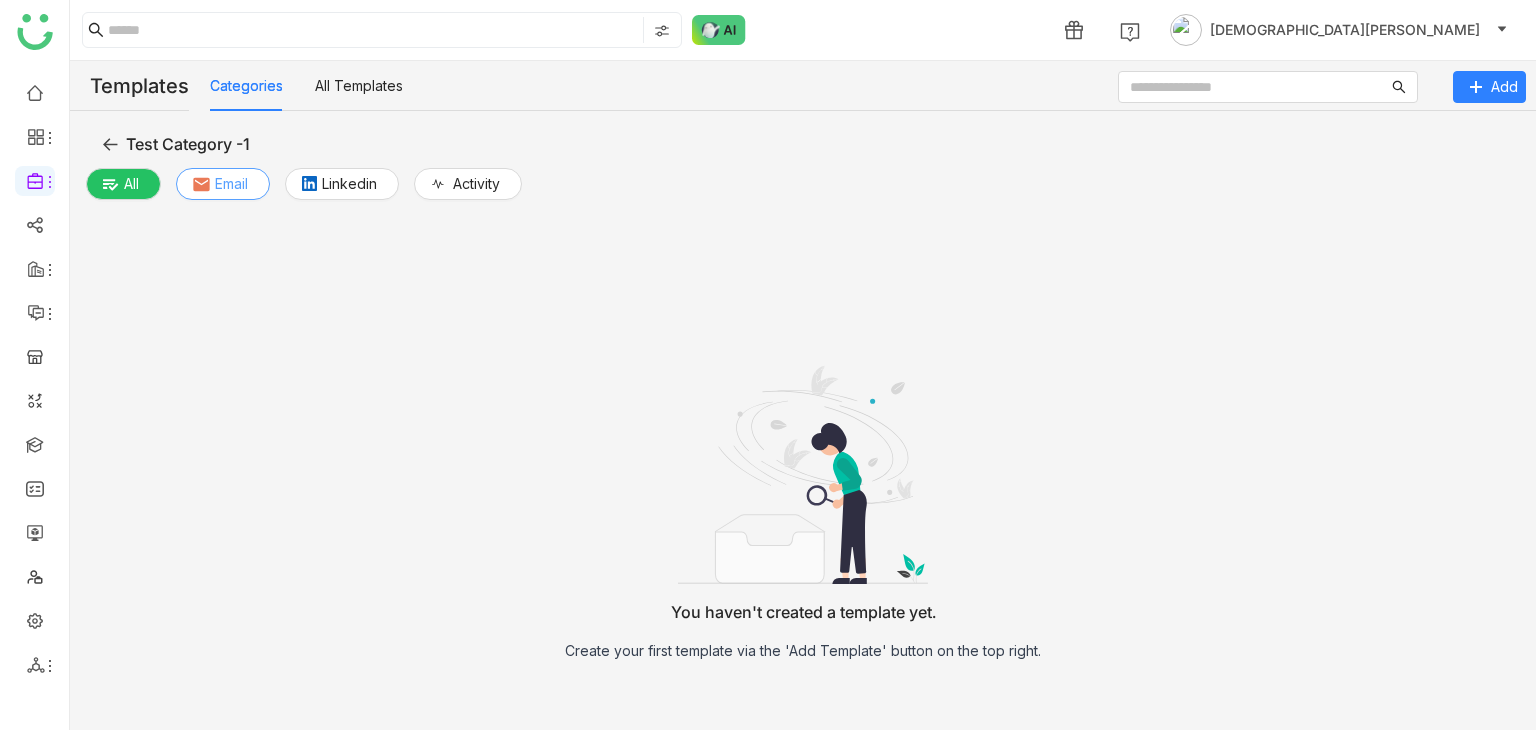 click on "Email" at bounding box center (231, 184) 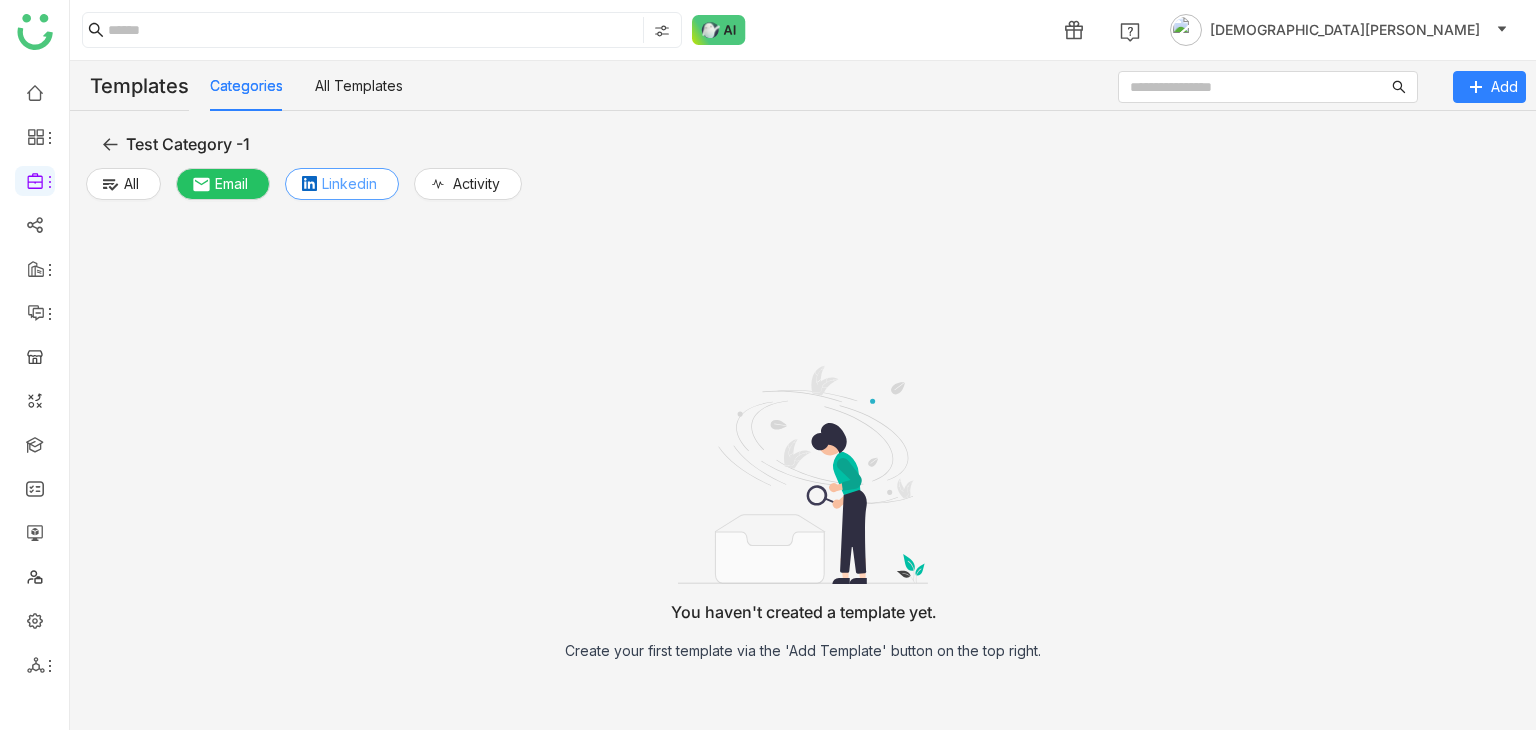 click on "Linkedin" at bounding box center [349, 184] 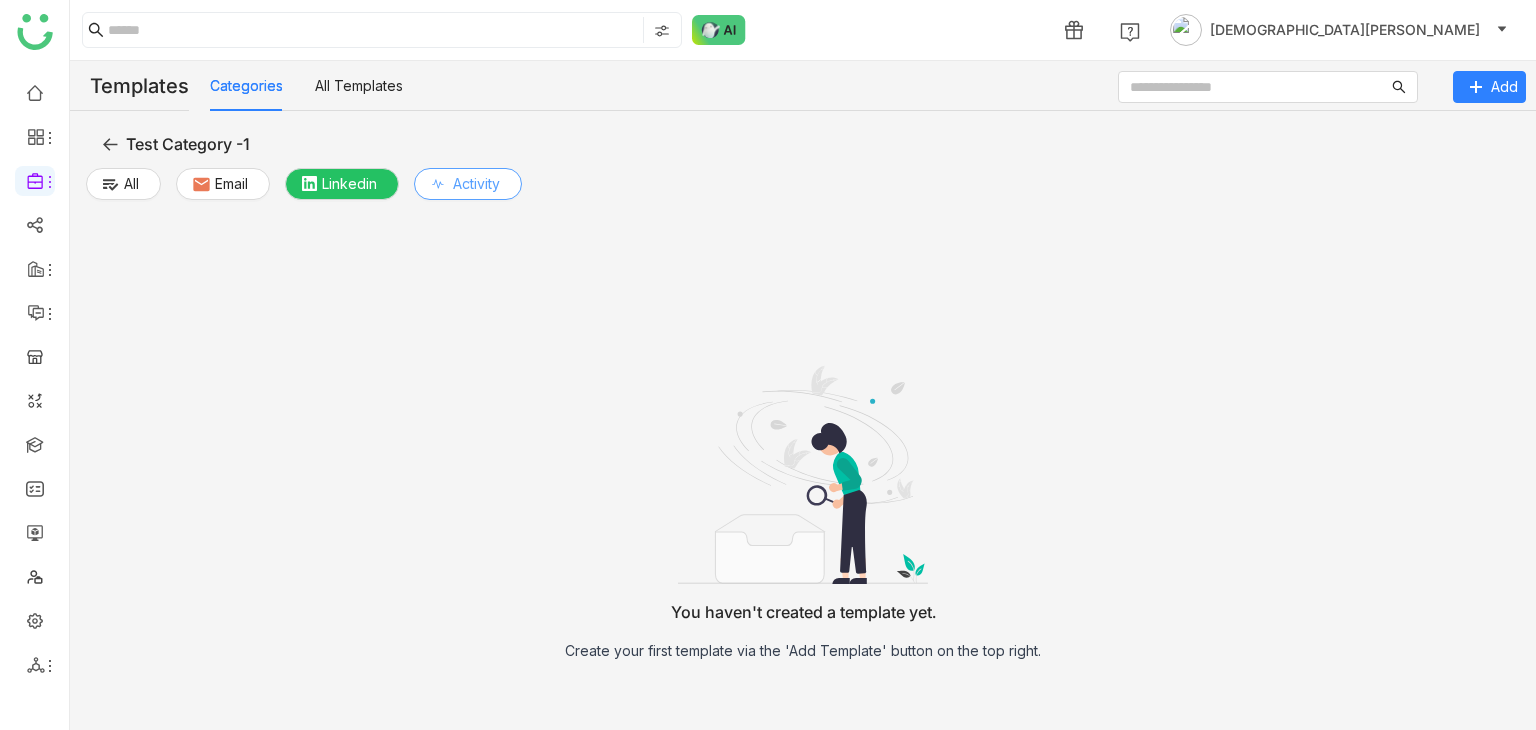 click on "Activity" at bounding box center [476, 184] 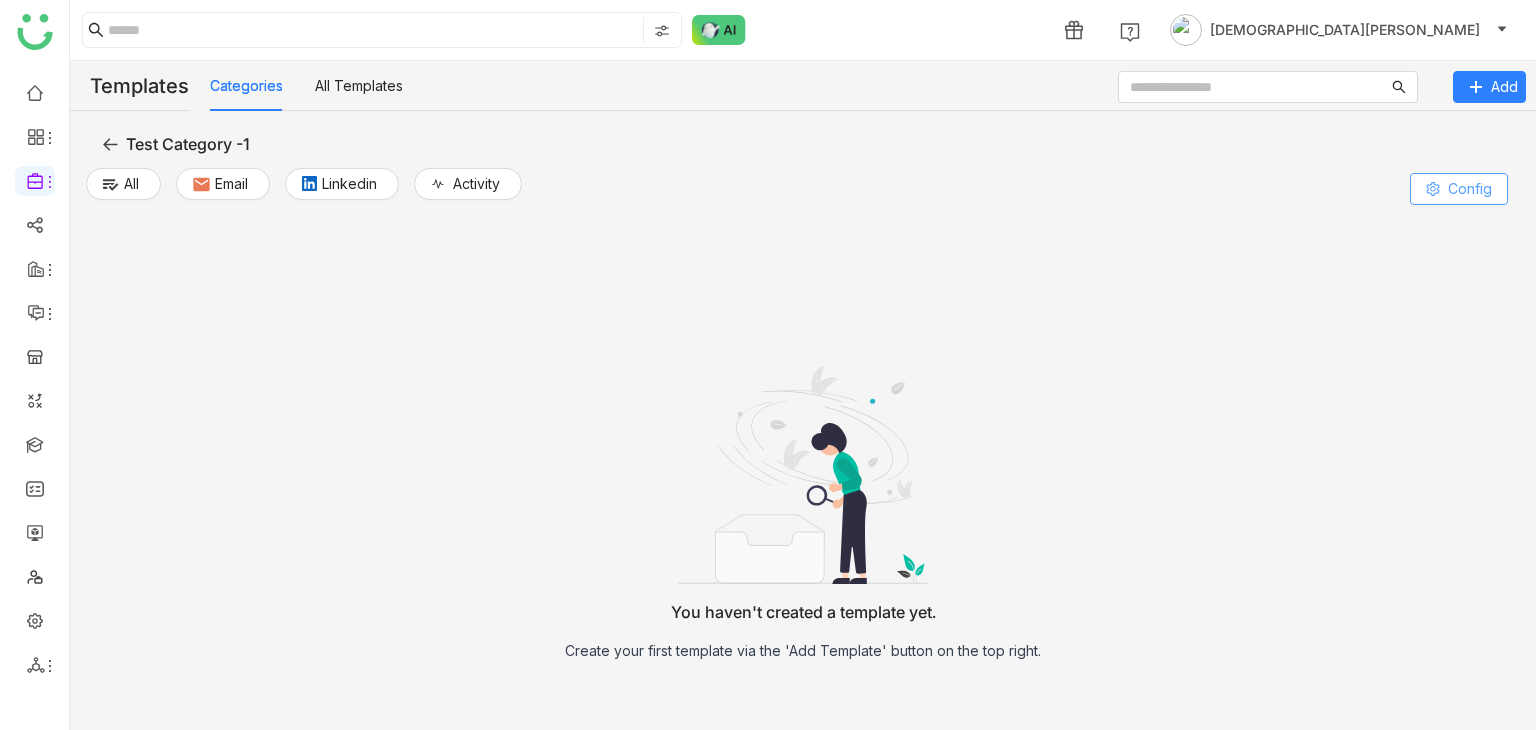 click on "Config" at bounding box center (1459, 189) 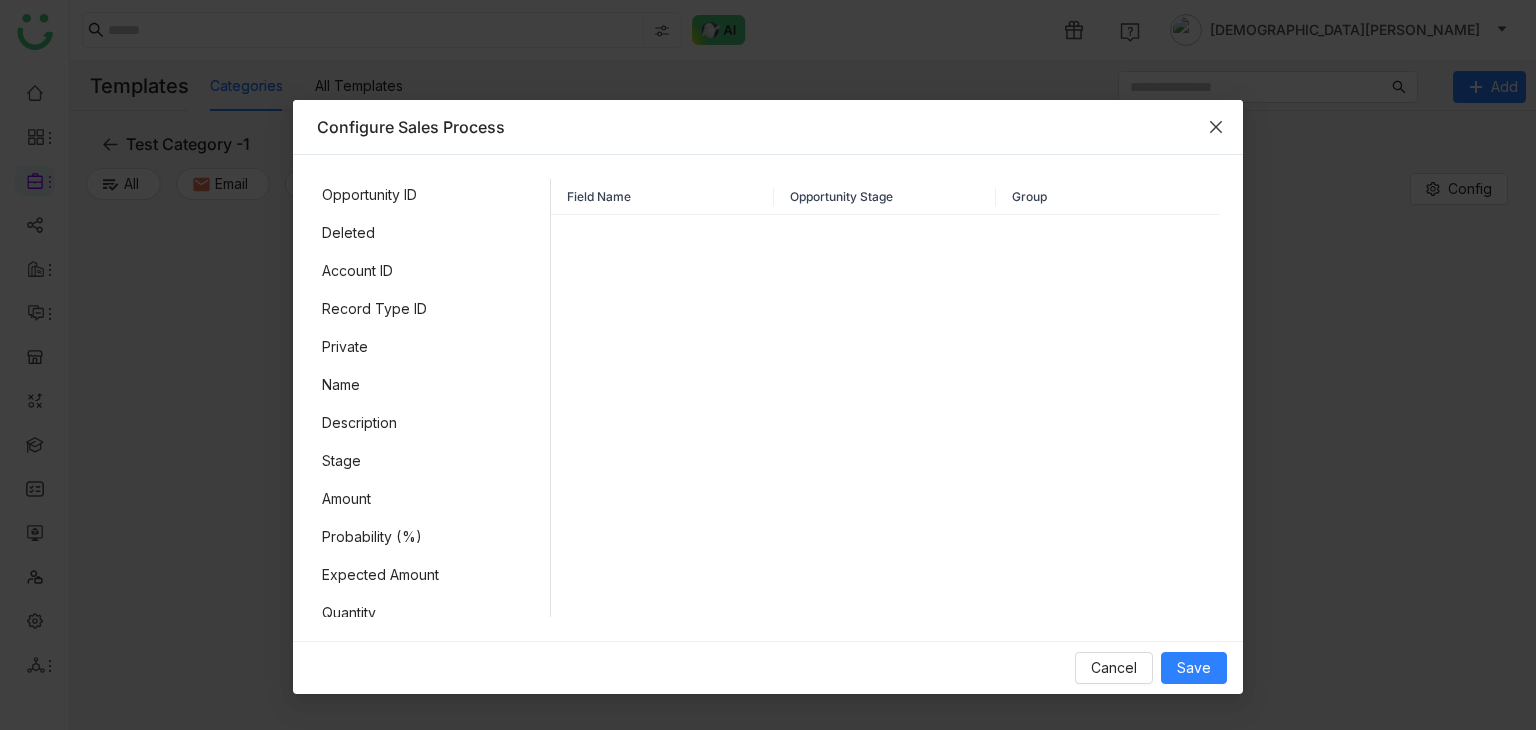 click 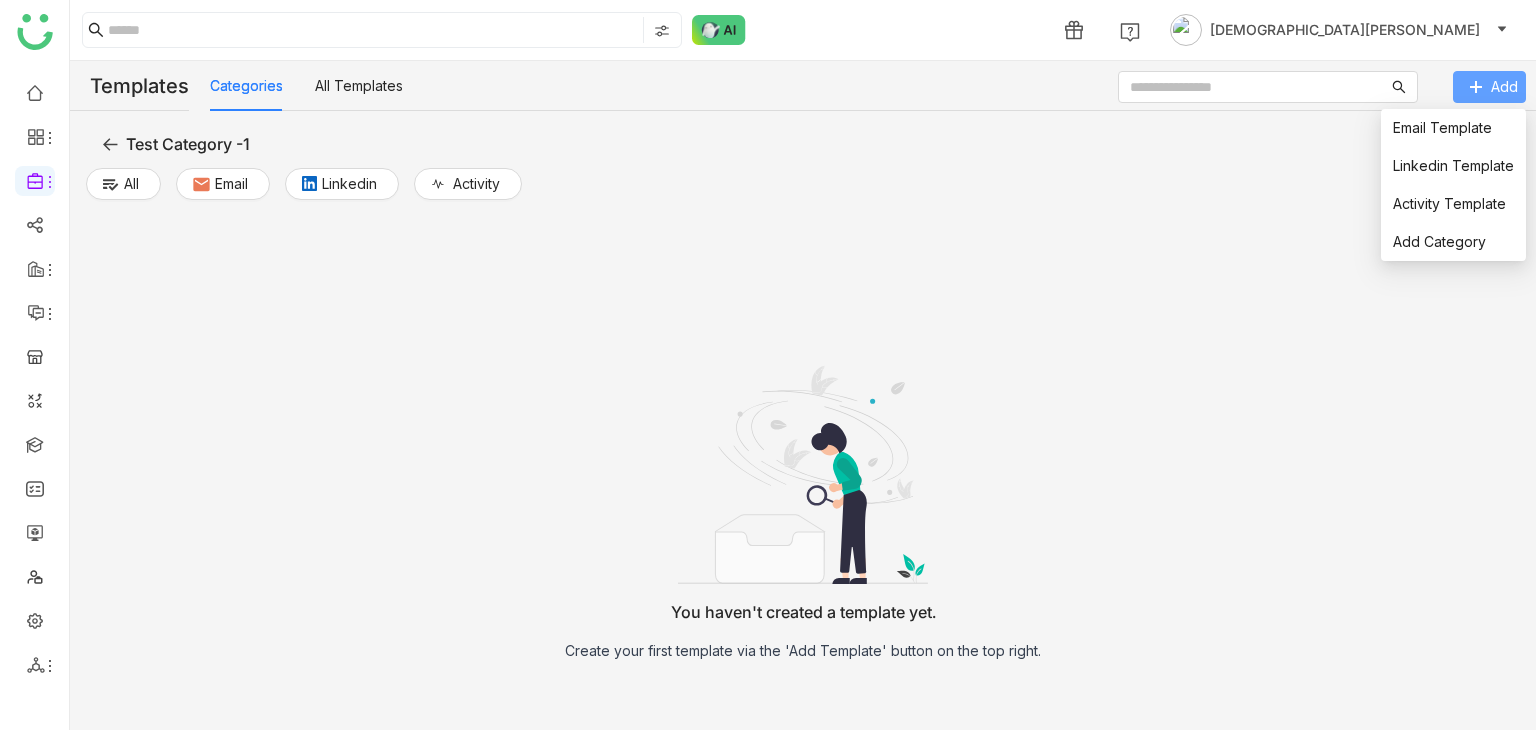 click on "Add" at bounding box center (1489, 87) 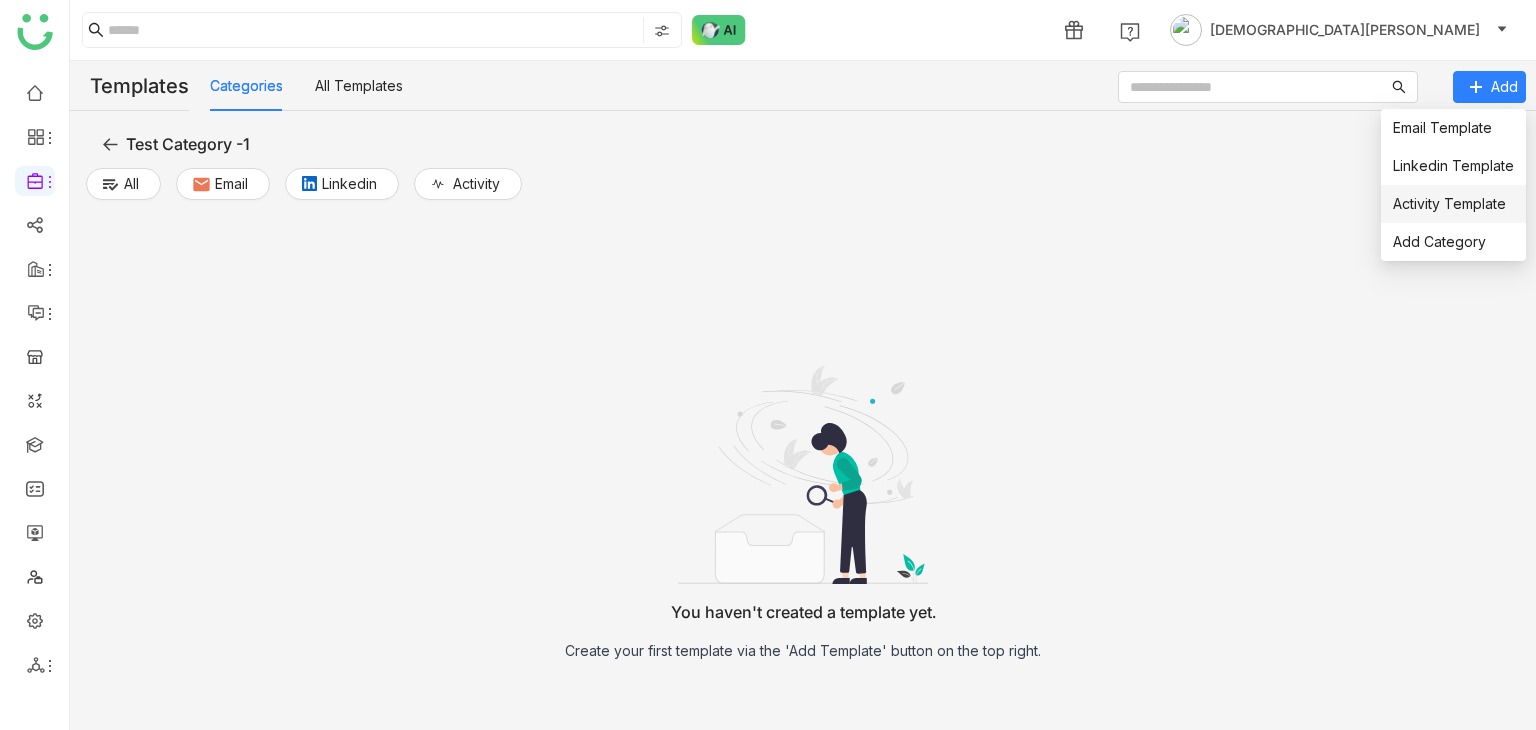 click on "Activity Template" at bounding box center [1449, 203] 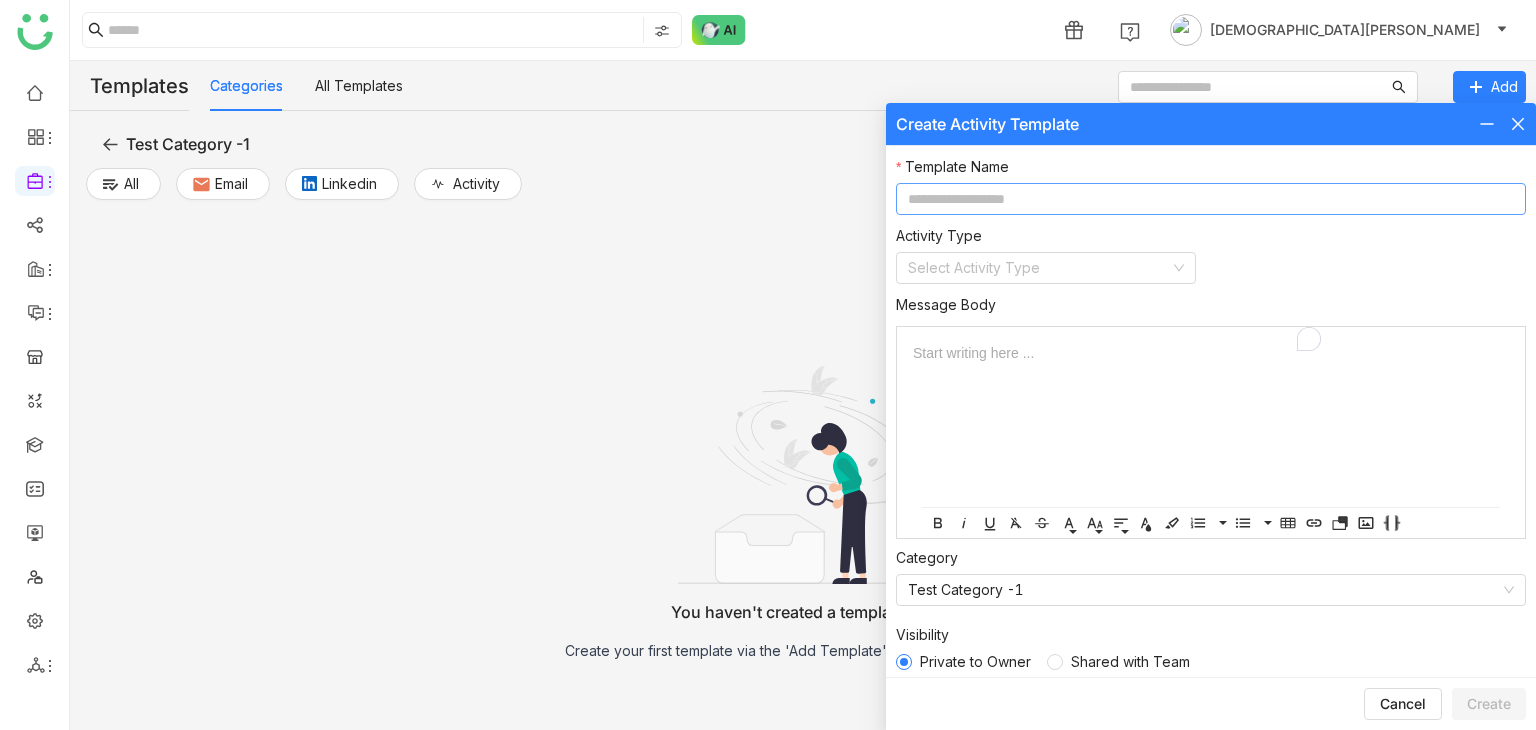 click at bounding box center (1211, 199) 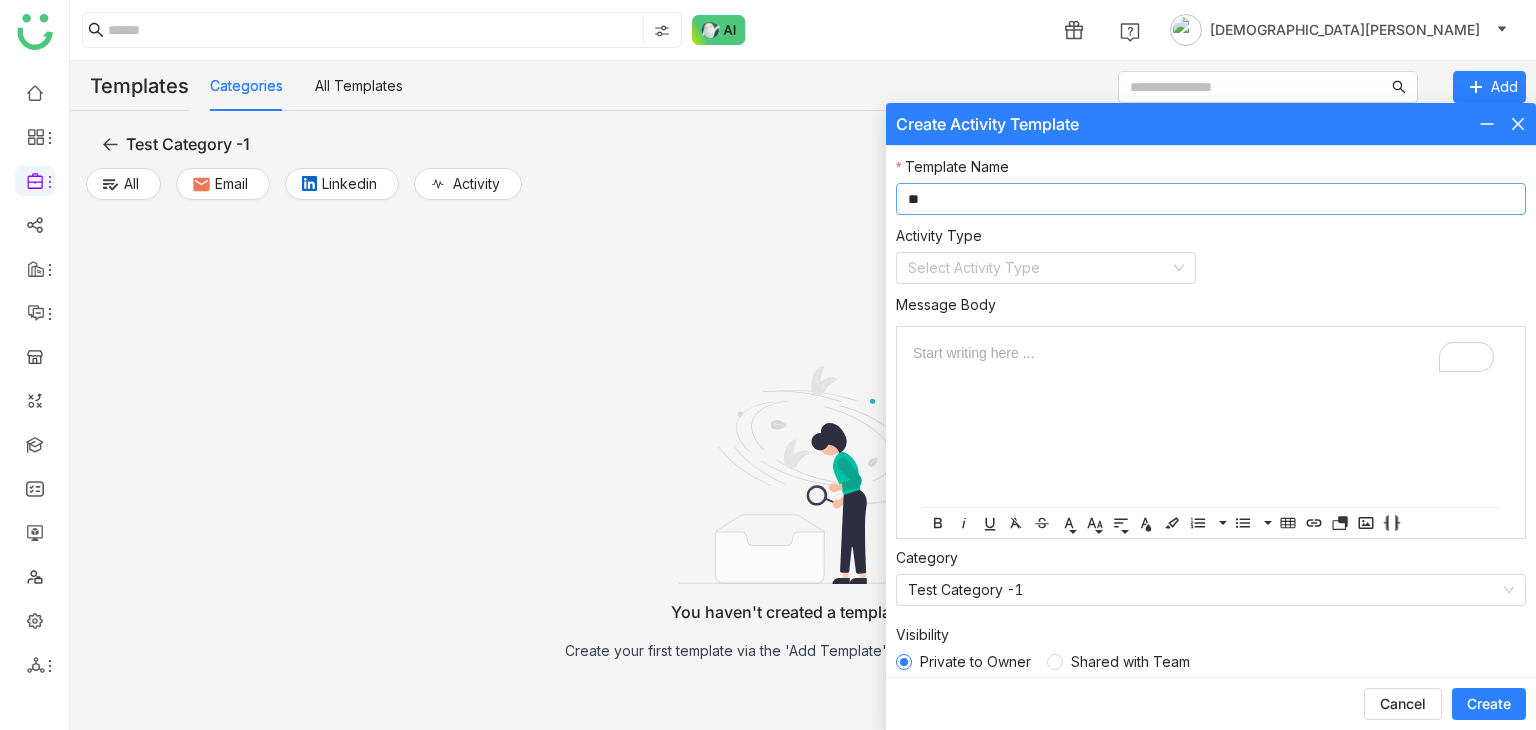 type on "*" 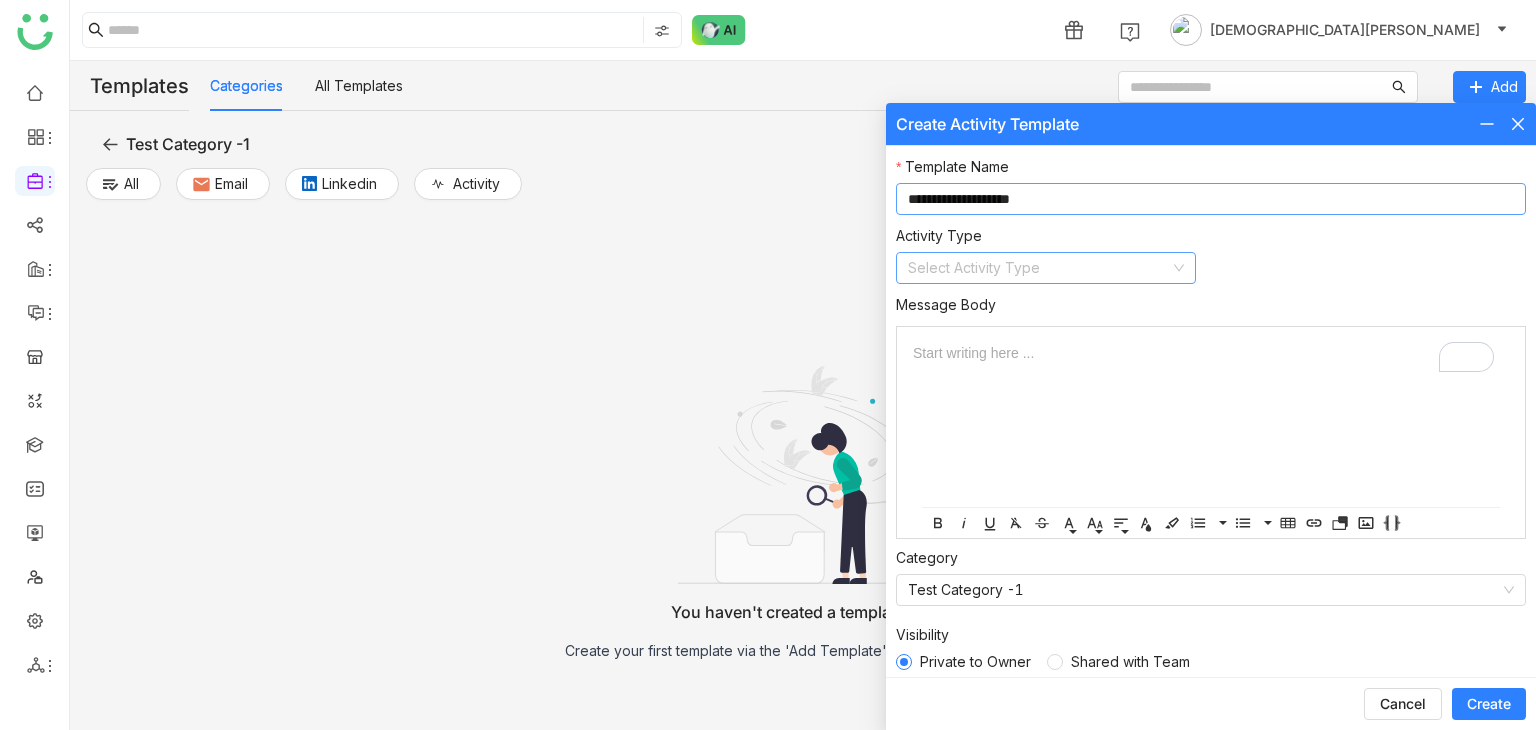 type on "**********" 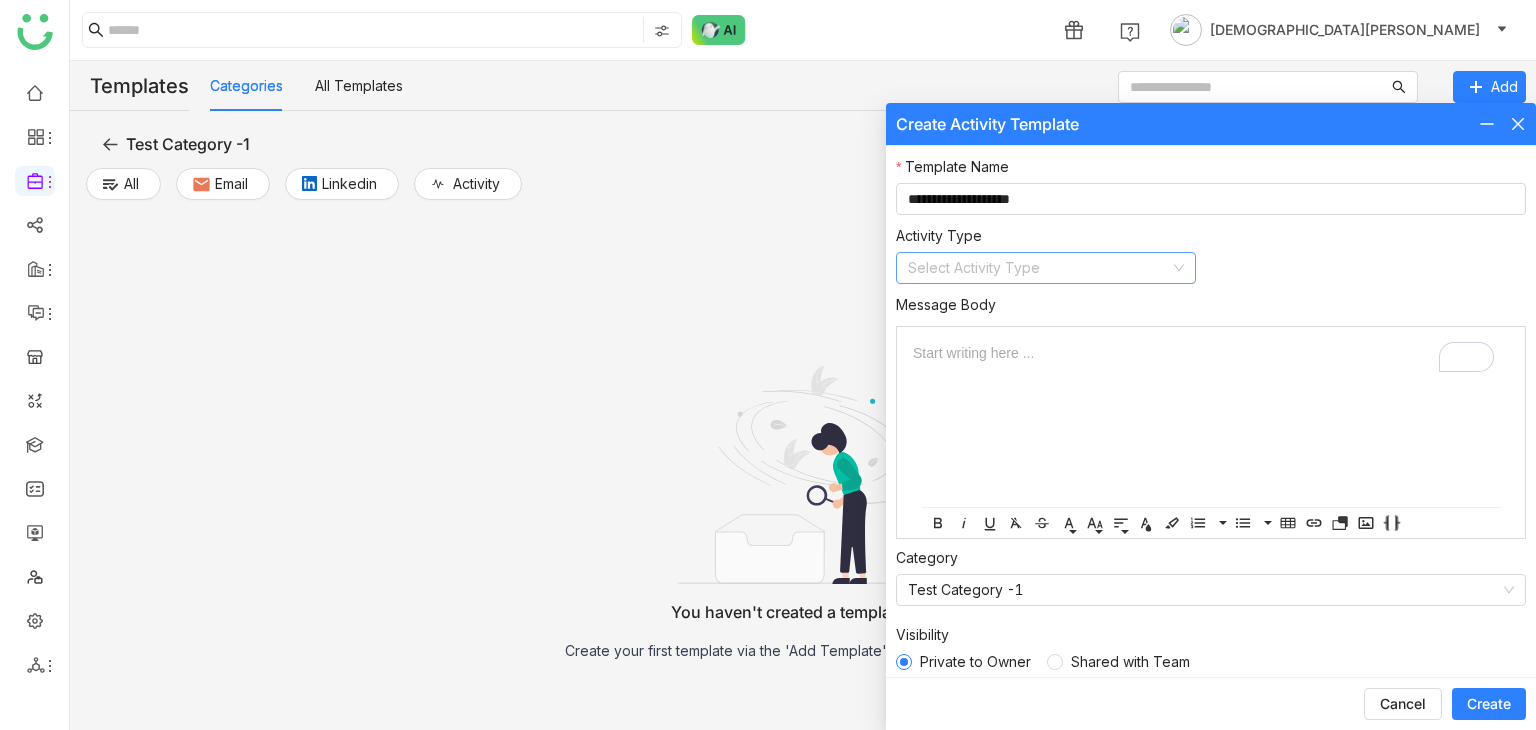 click 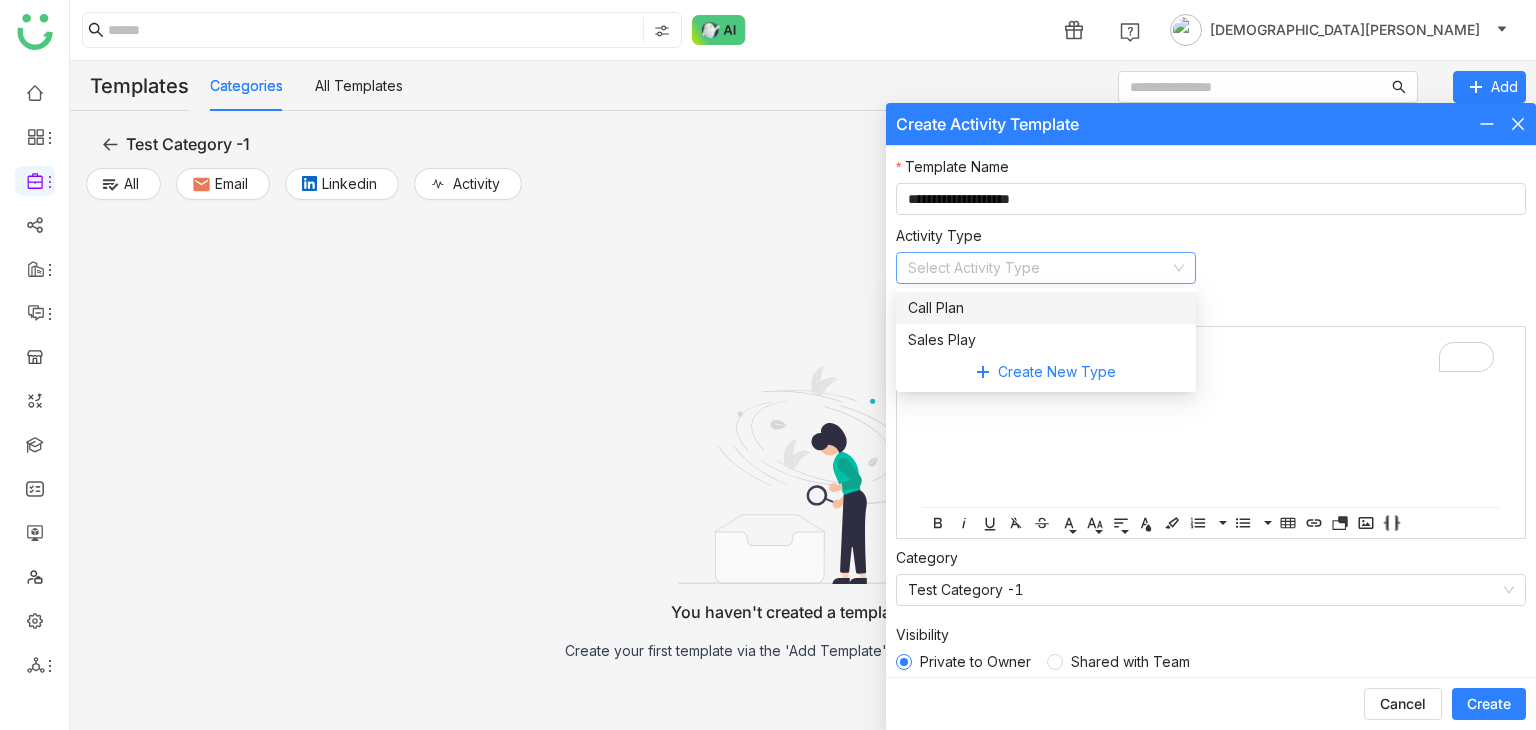 click on "Call Plan" at bounding box center [1046, 308] 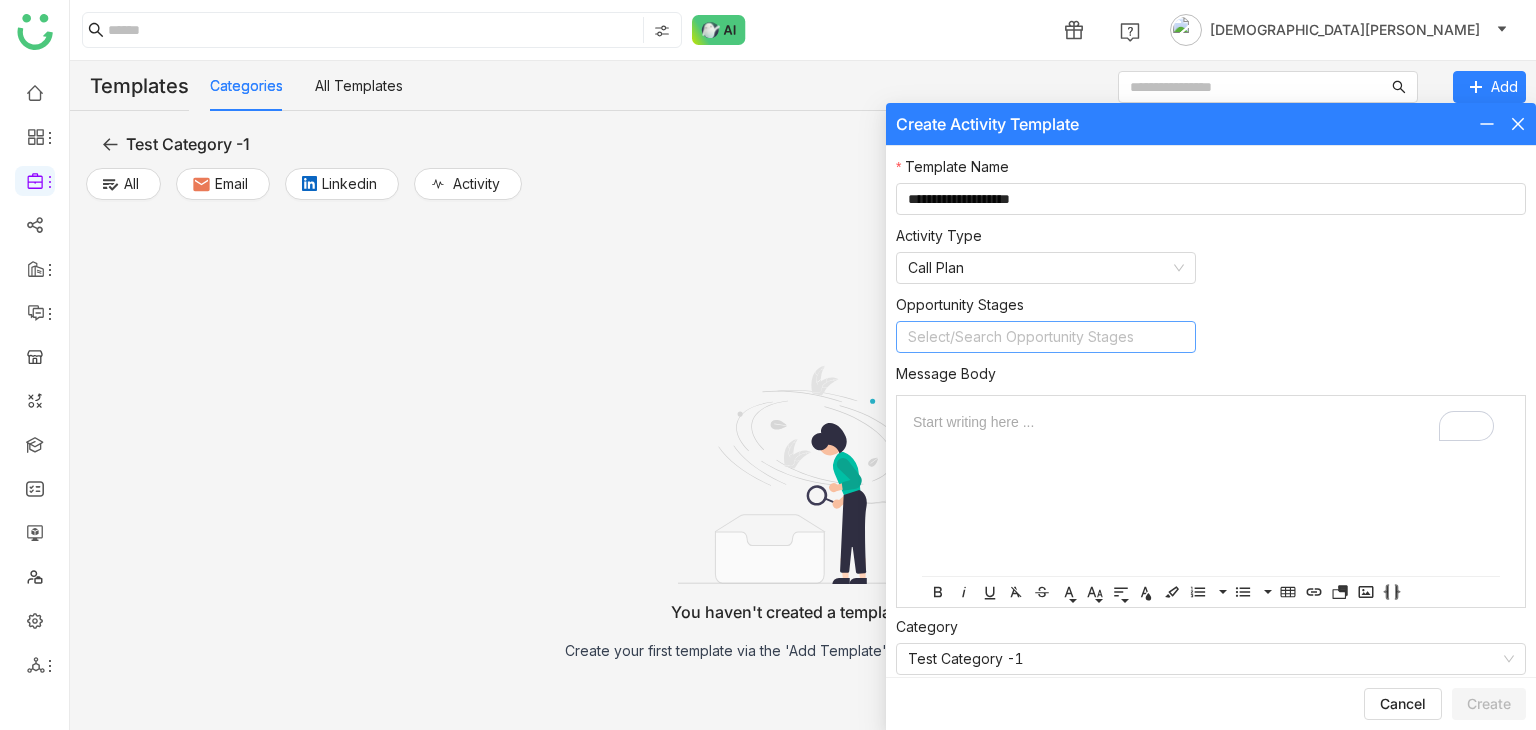 click on "Select/Search Opportunity Stages" 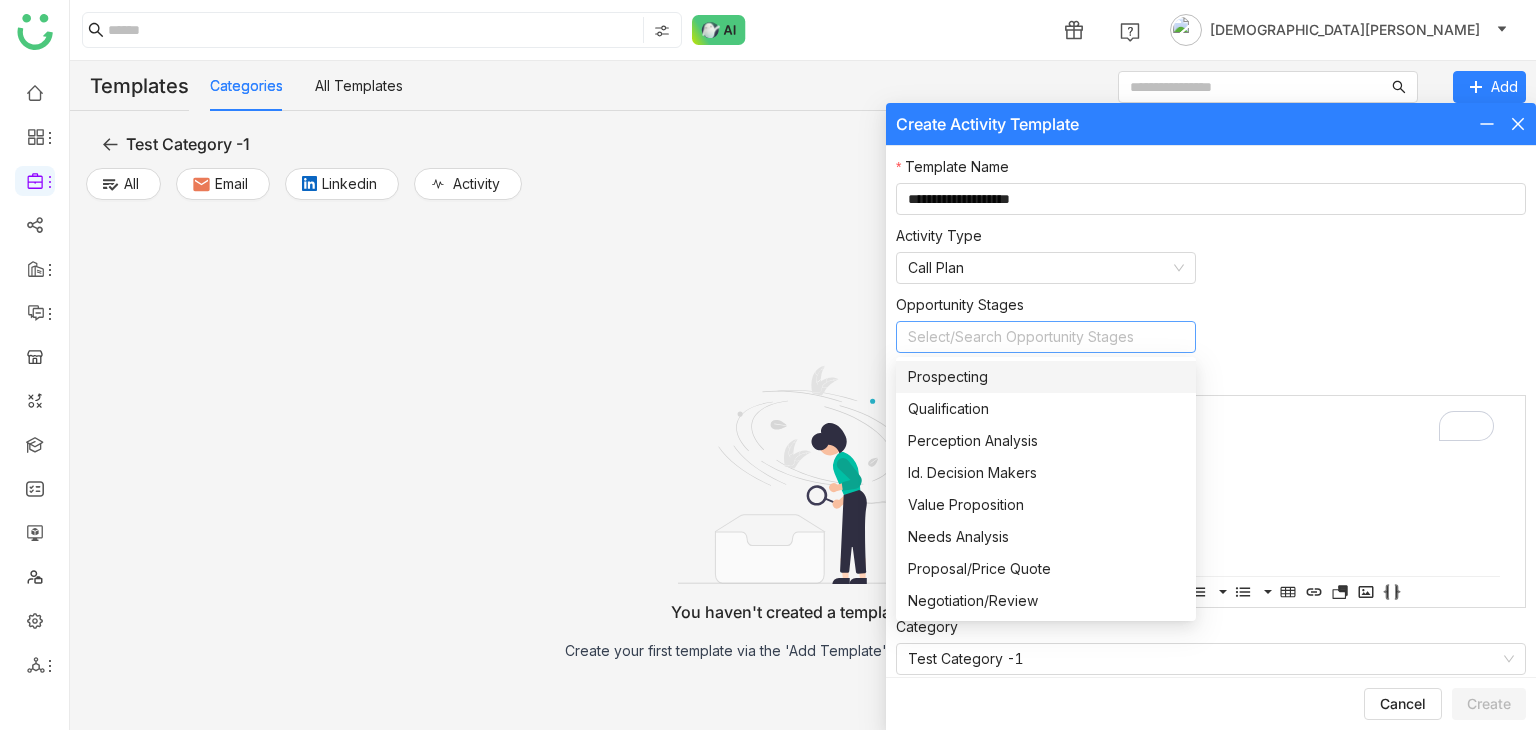 drag, startPoint x: 935, startPoint y: 367, endPoint x: 1010, endPoint y: 377, distance: 75.66373 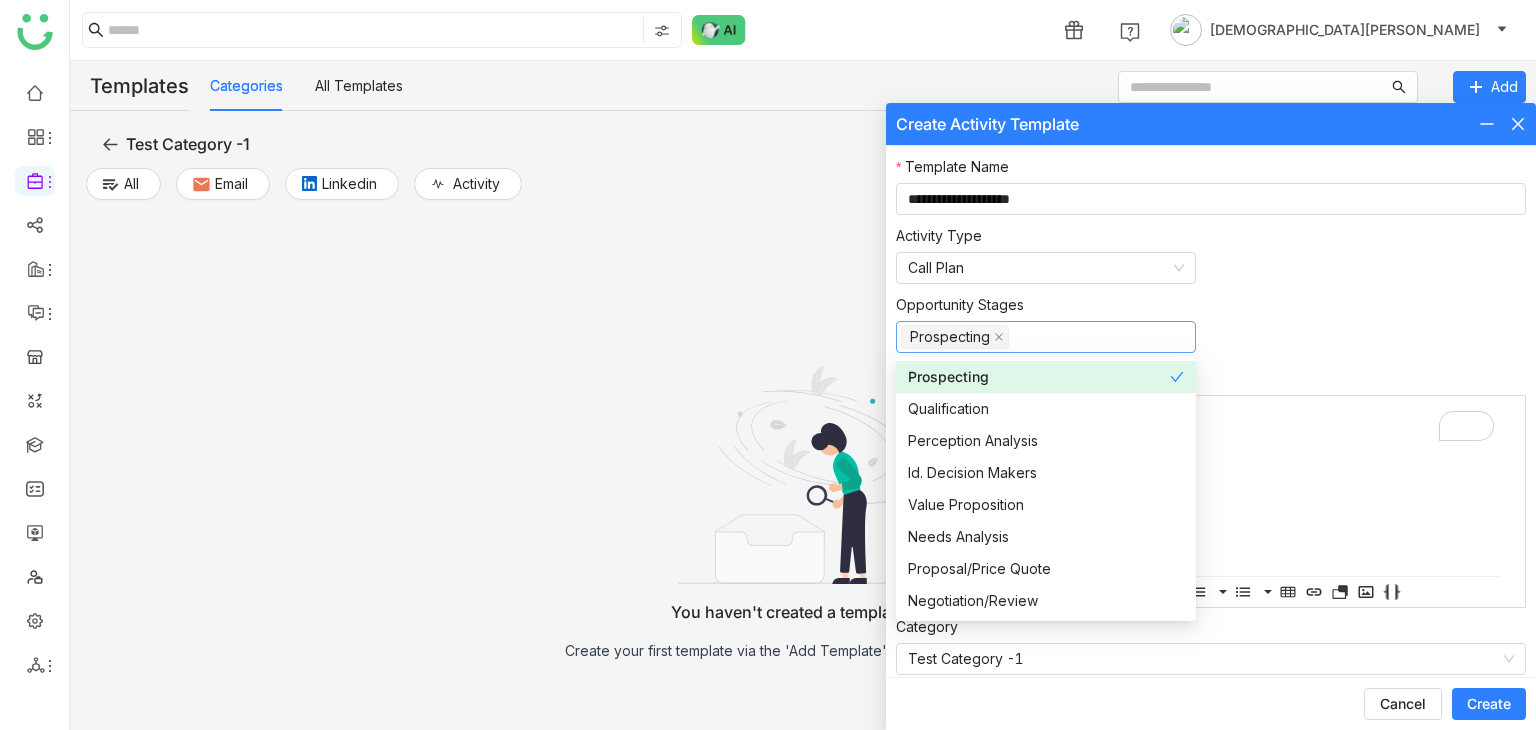 click on "Opportunity Stages  Prospecting" at bounding box center (1211, 323) 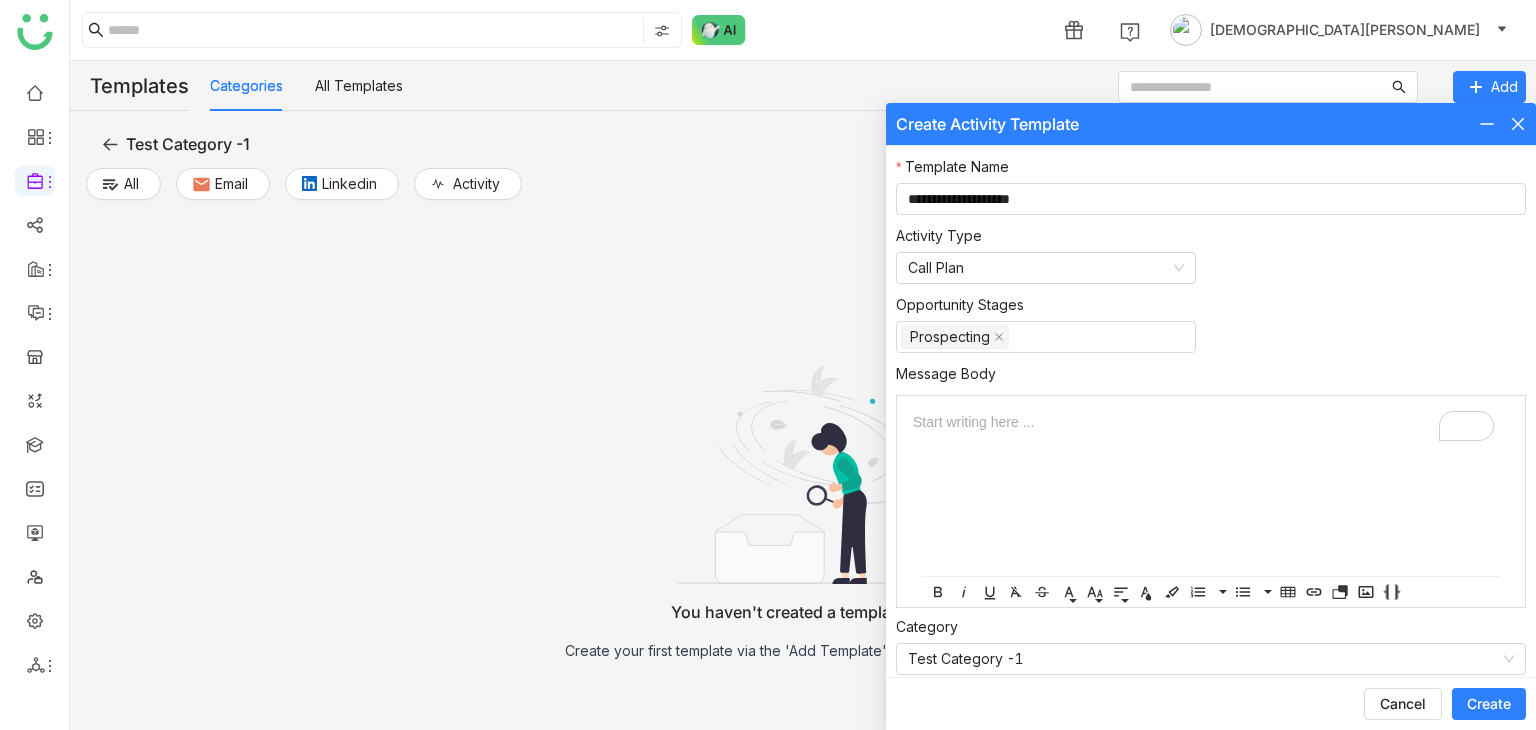 click at bounding box center (1211, 426) 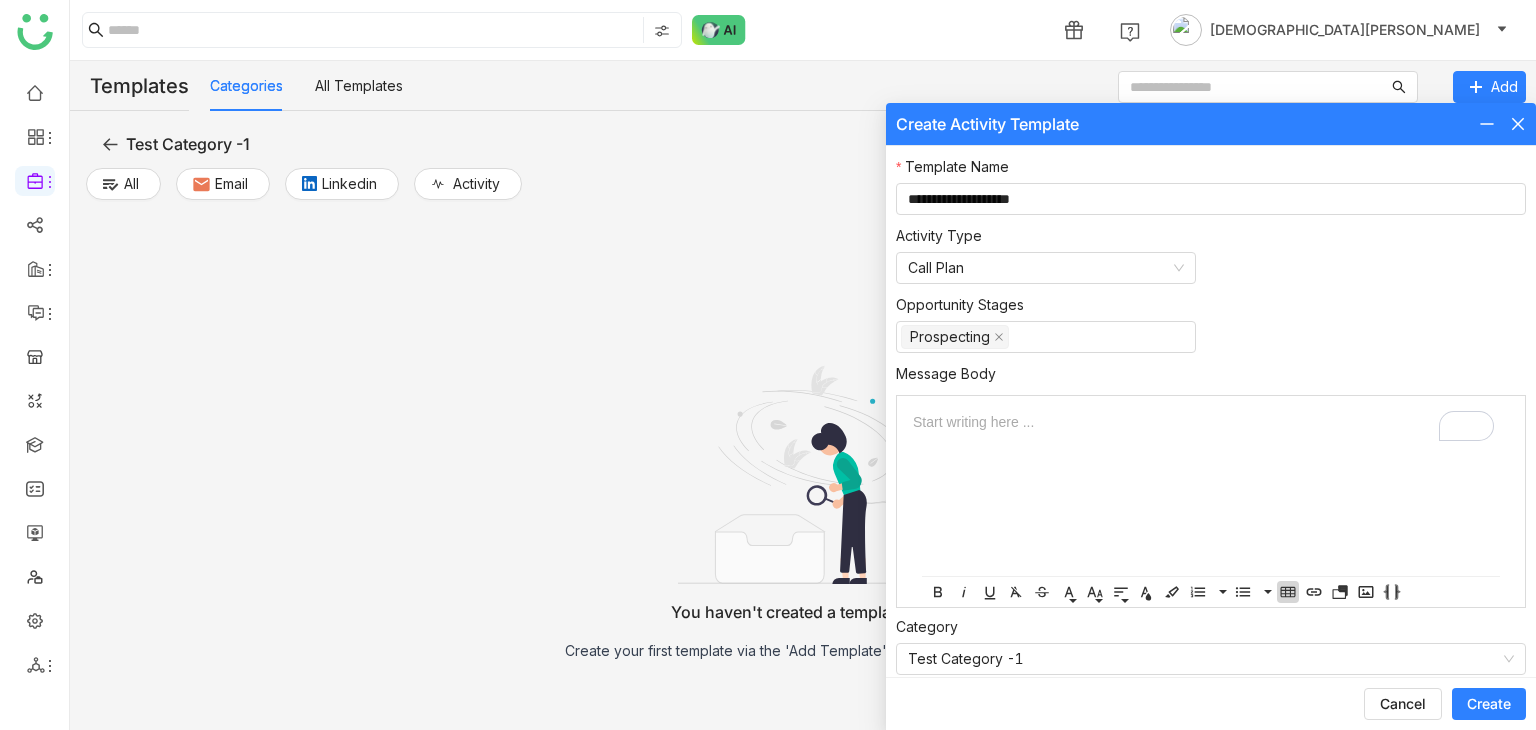 click 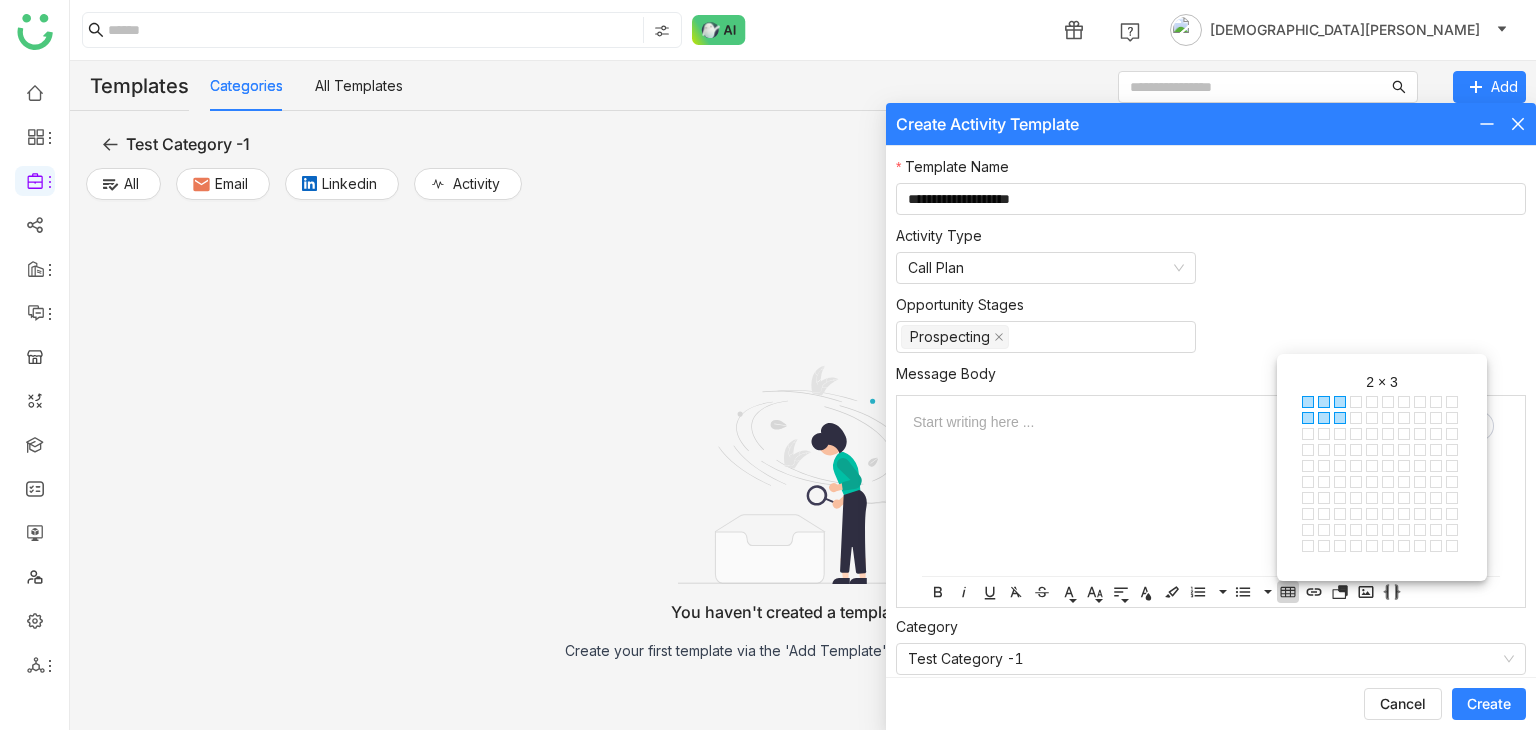 click on "2 × 3" at bounding box center (1342, 420) 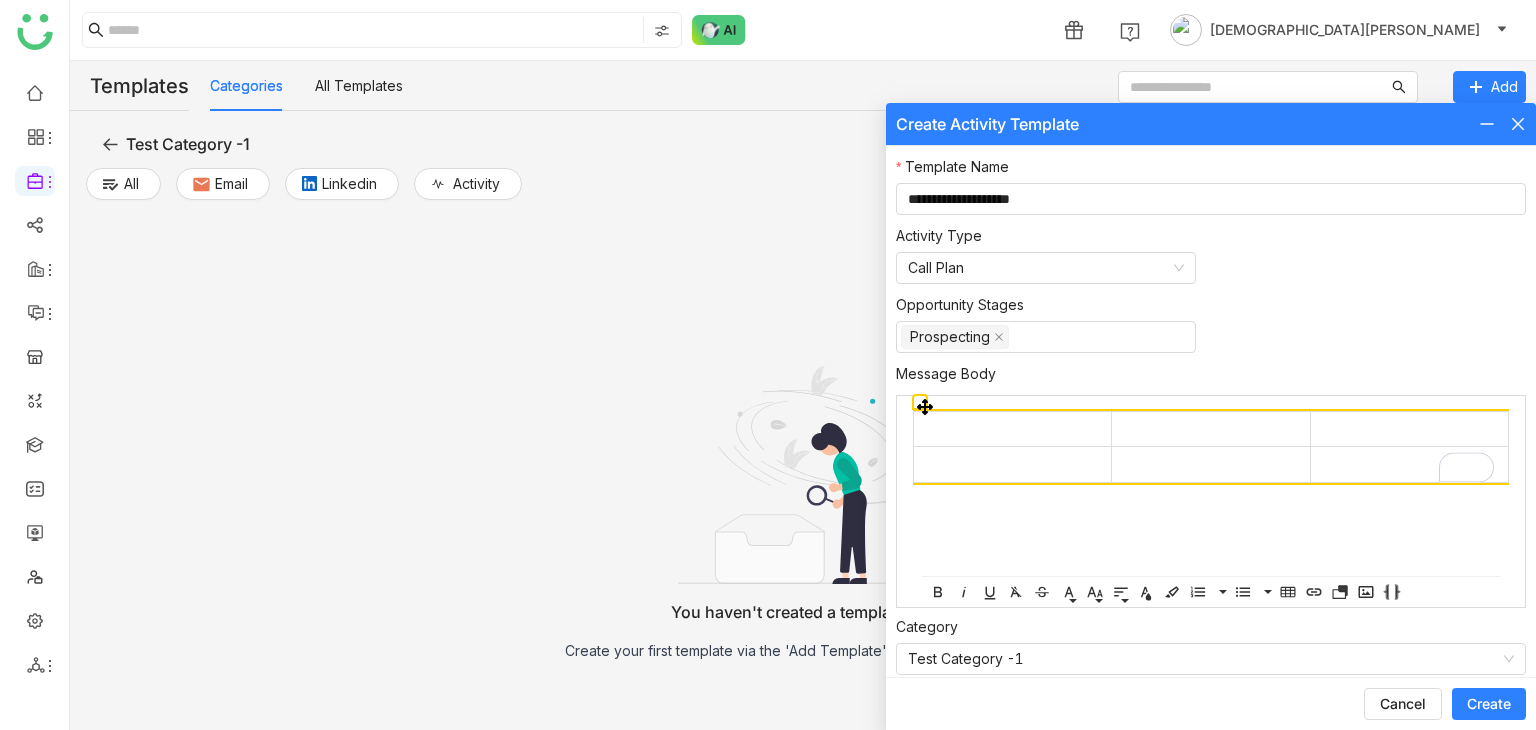 type 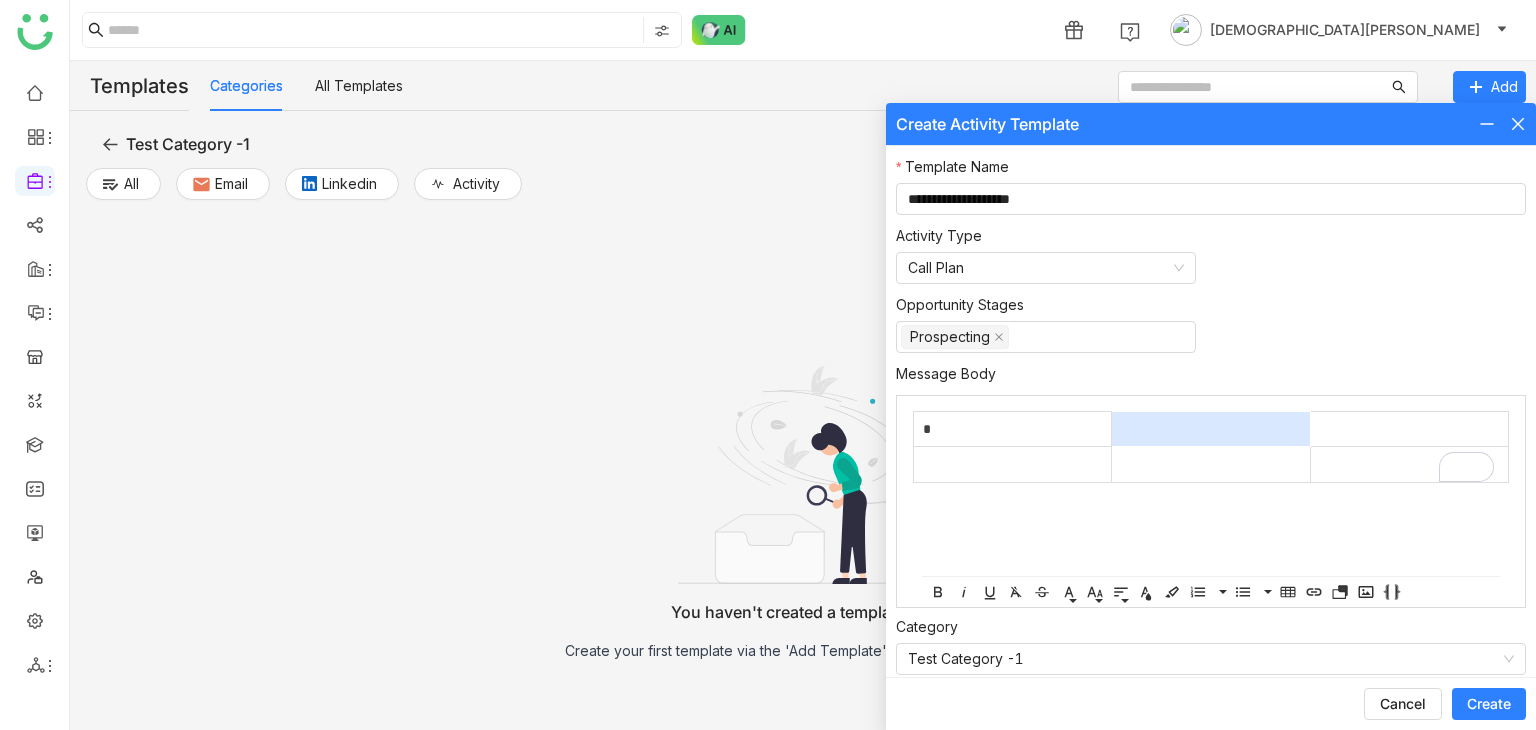 click at bounding box center (1211, 429) 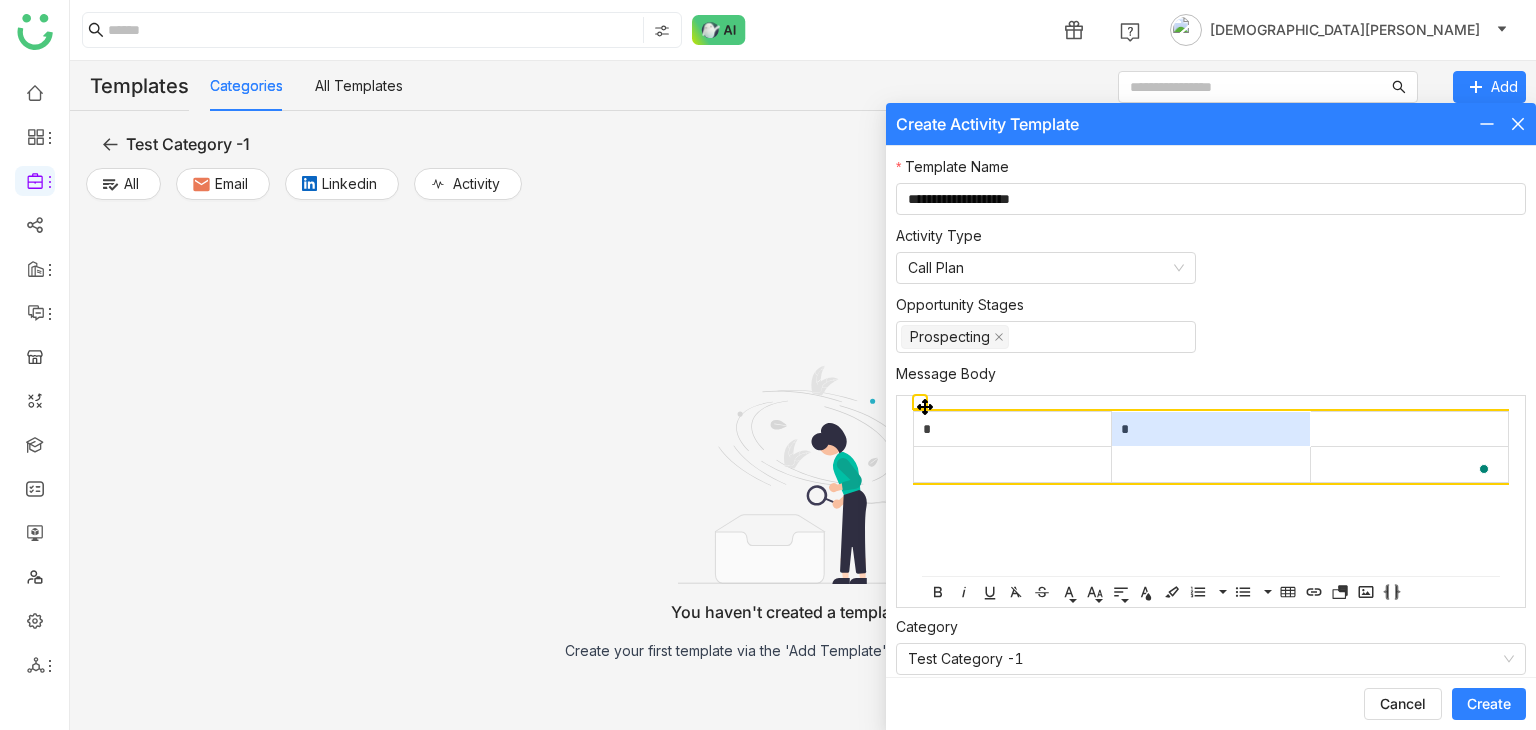 click at bounding box center [1409, 429] 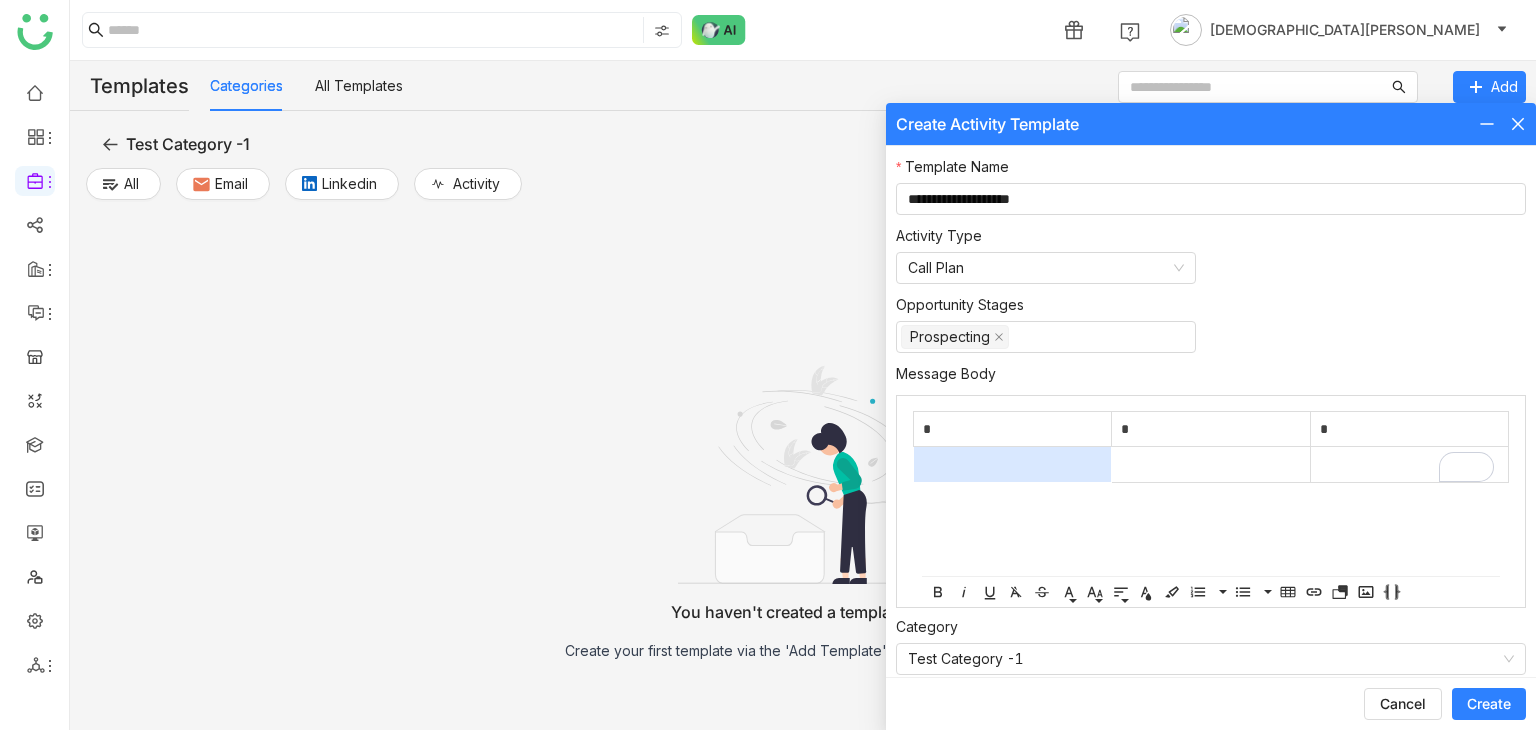 click at bounding box center (1013, 464) 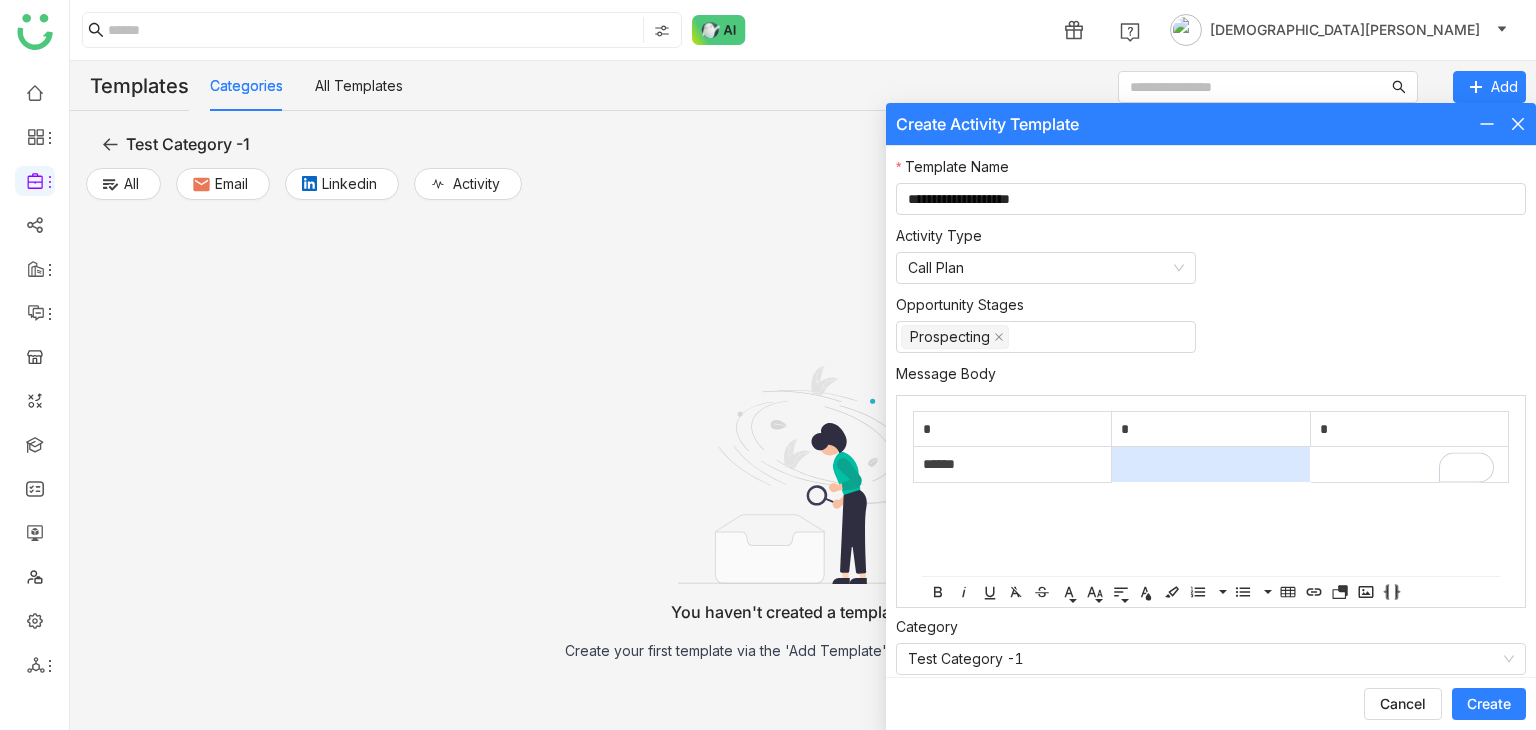 click at bounding box center [1211, 464] 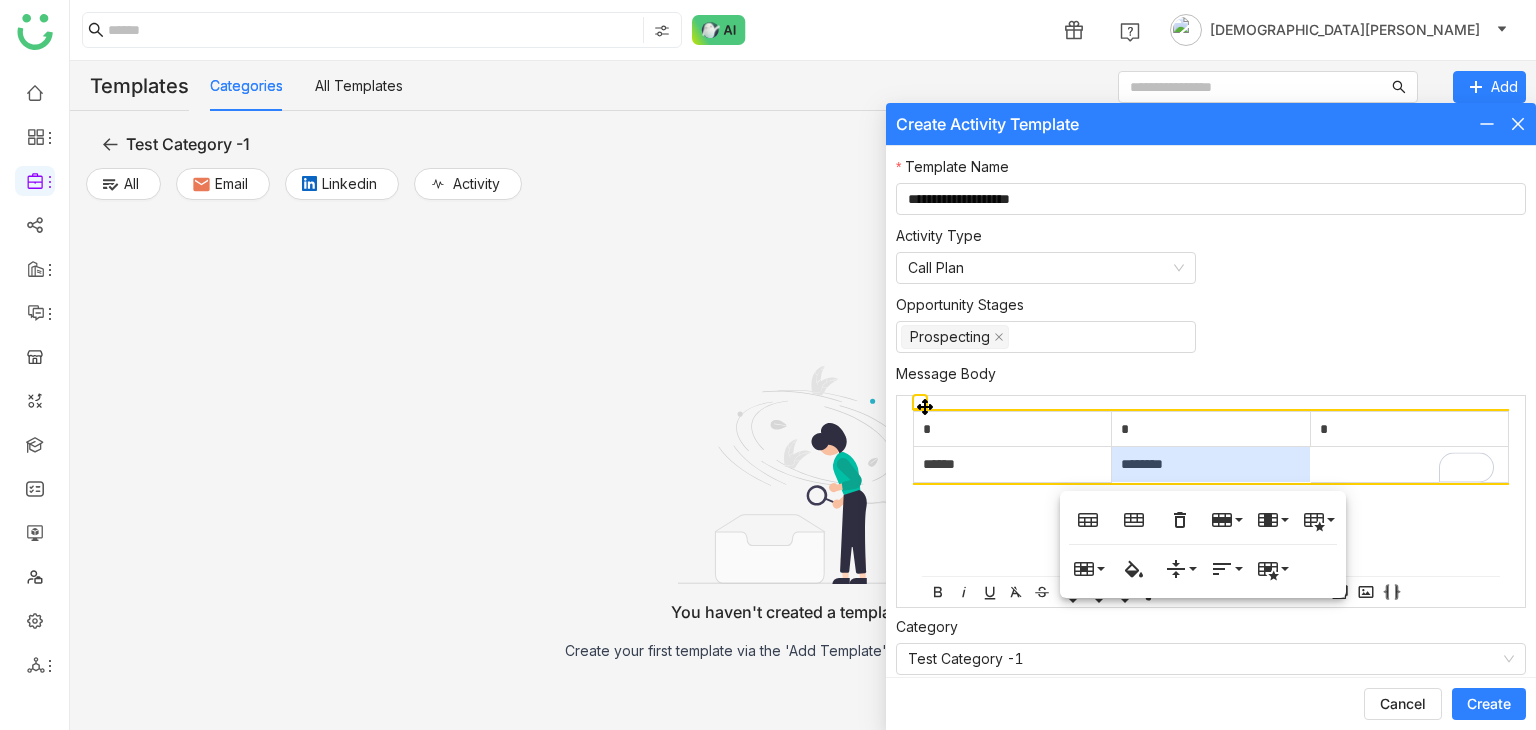 click at bounding box center [1409, 464] 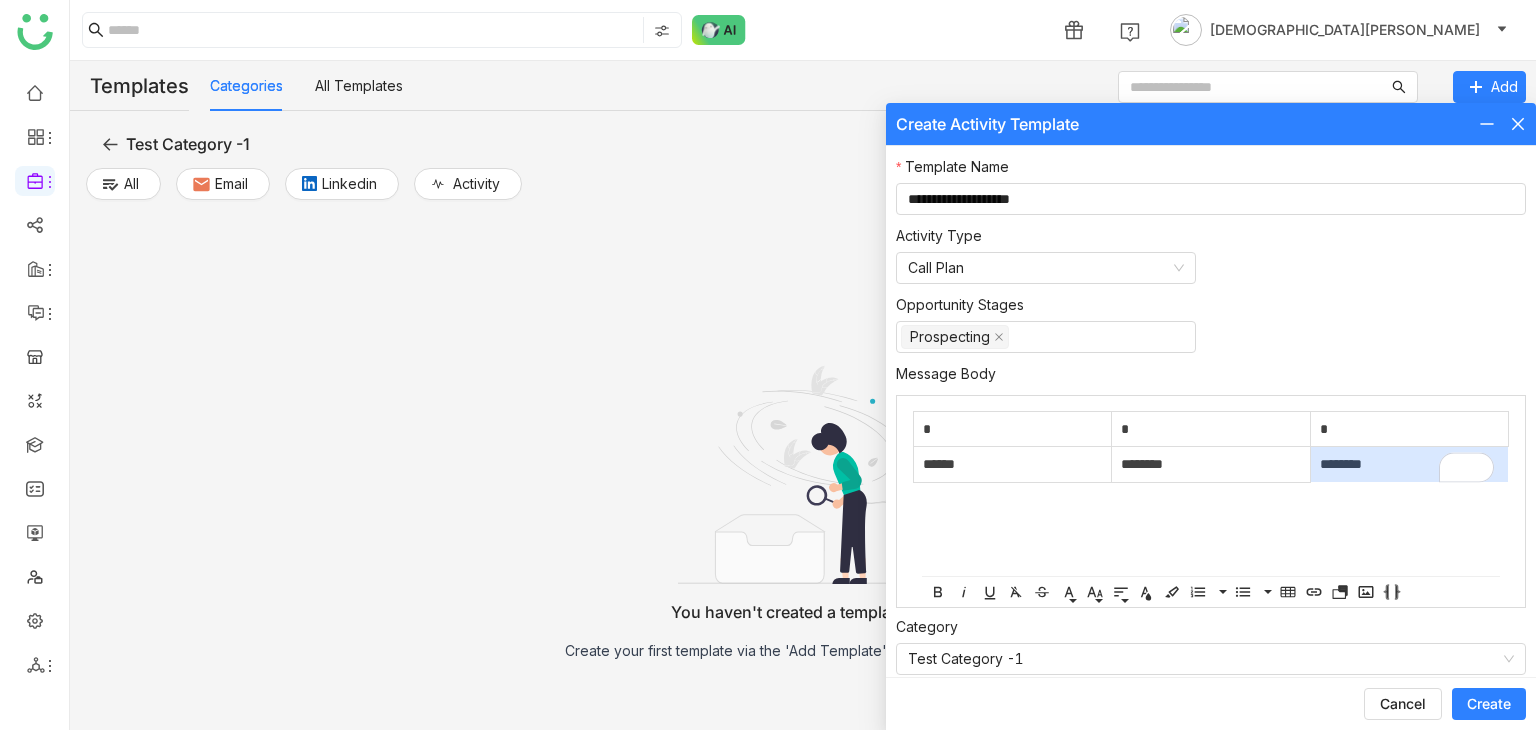 click on "* * * ****** ******** ******** Start writing here ..." at bounding box center (1211, 486) 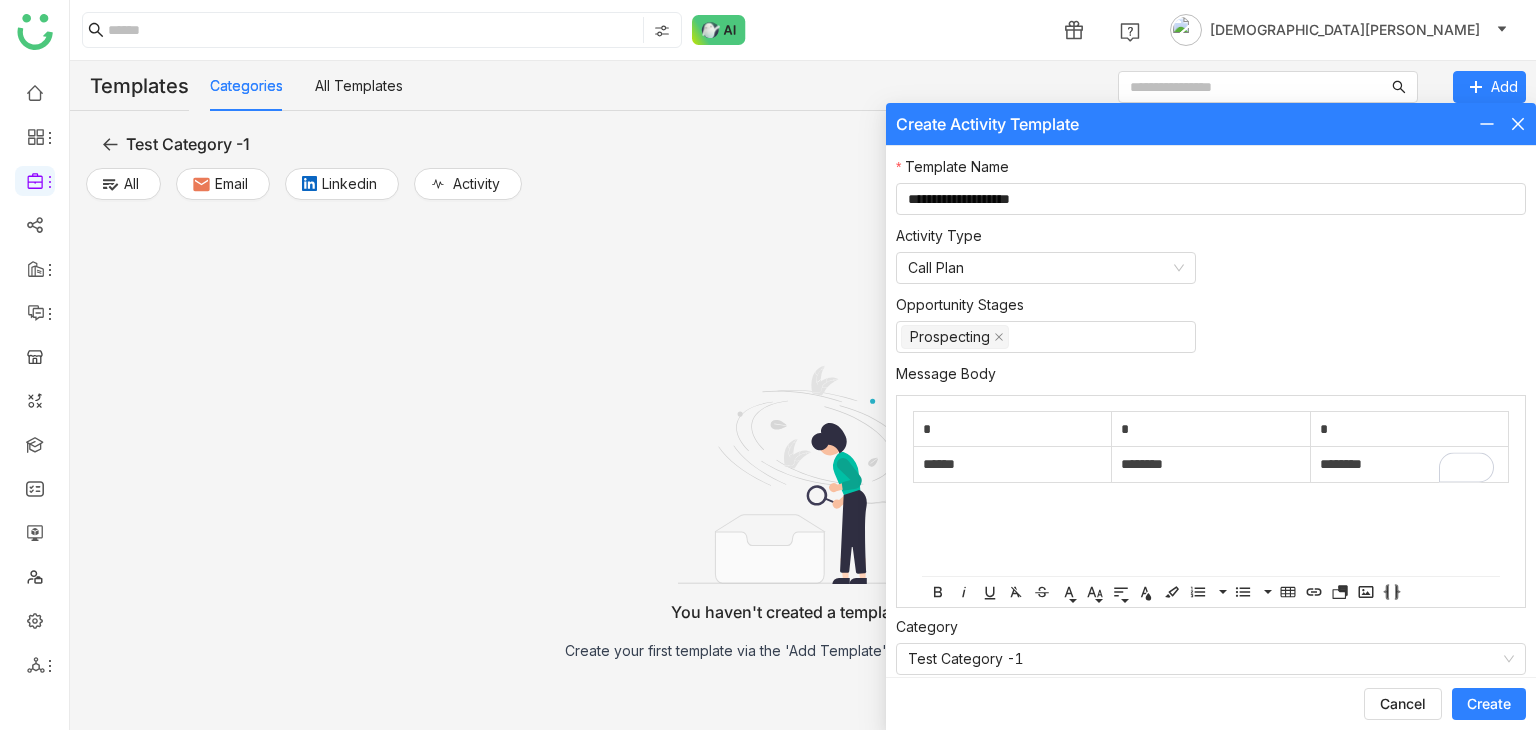 scroll, scrollTop: 84, scrollLeft: 0, axis: vertical 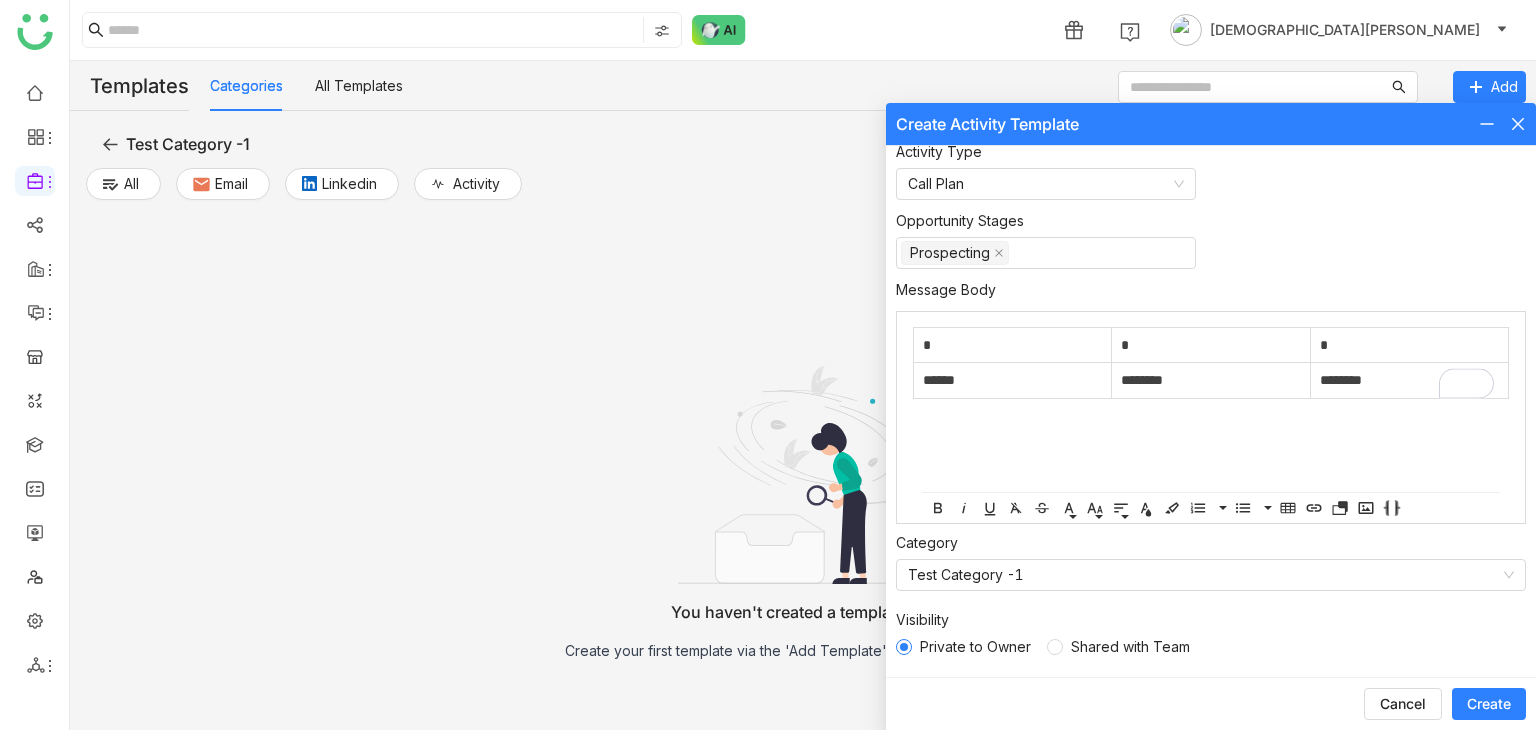 click on "Create" at bounding box center [1489, 704] 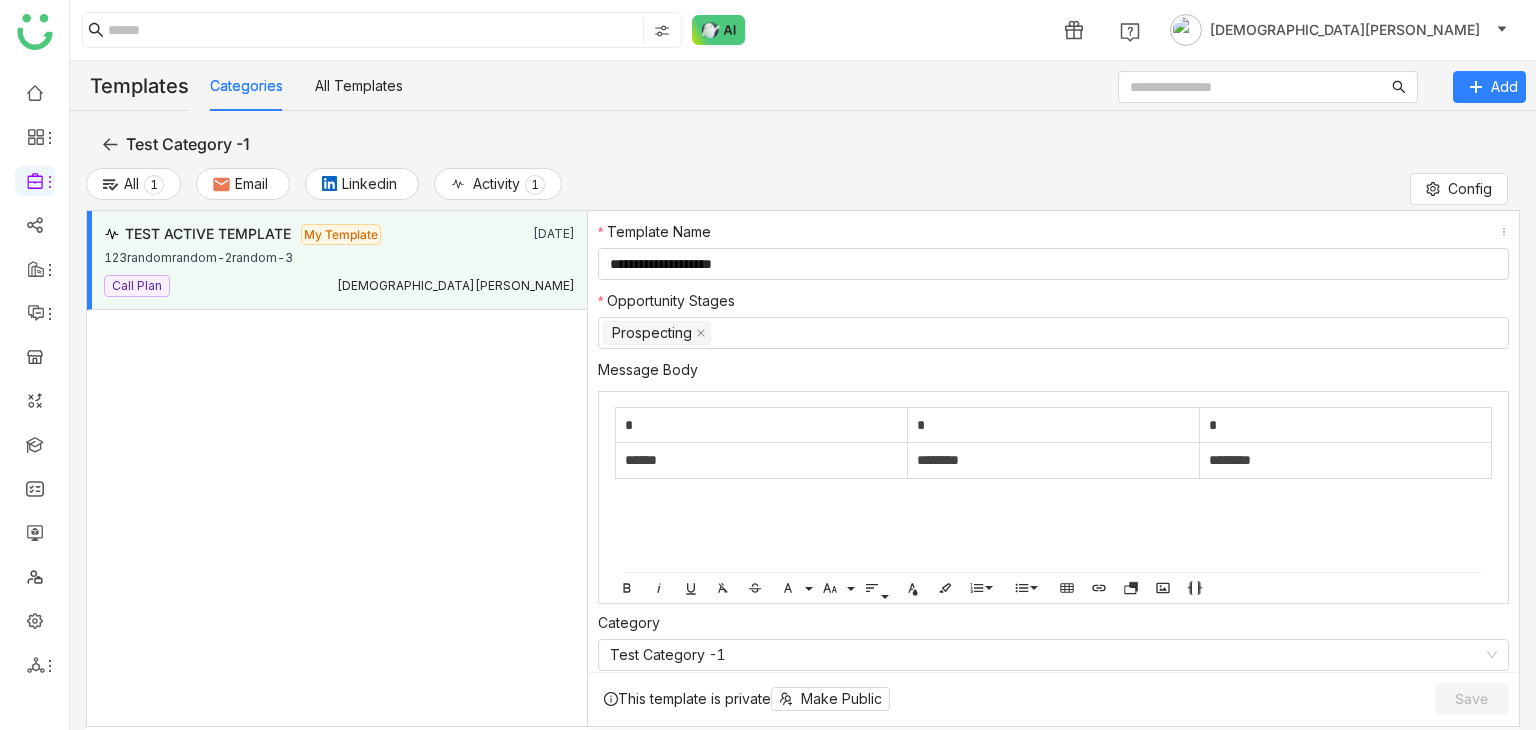 click 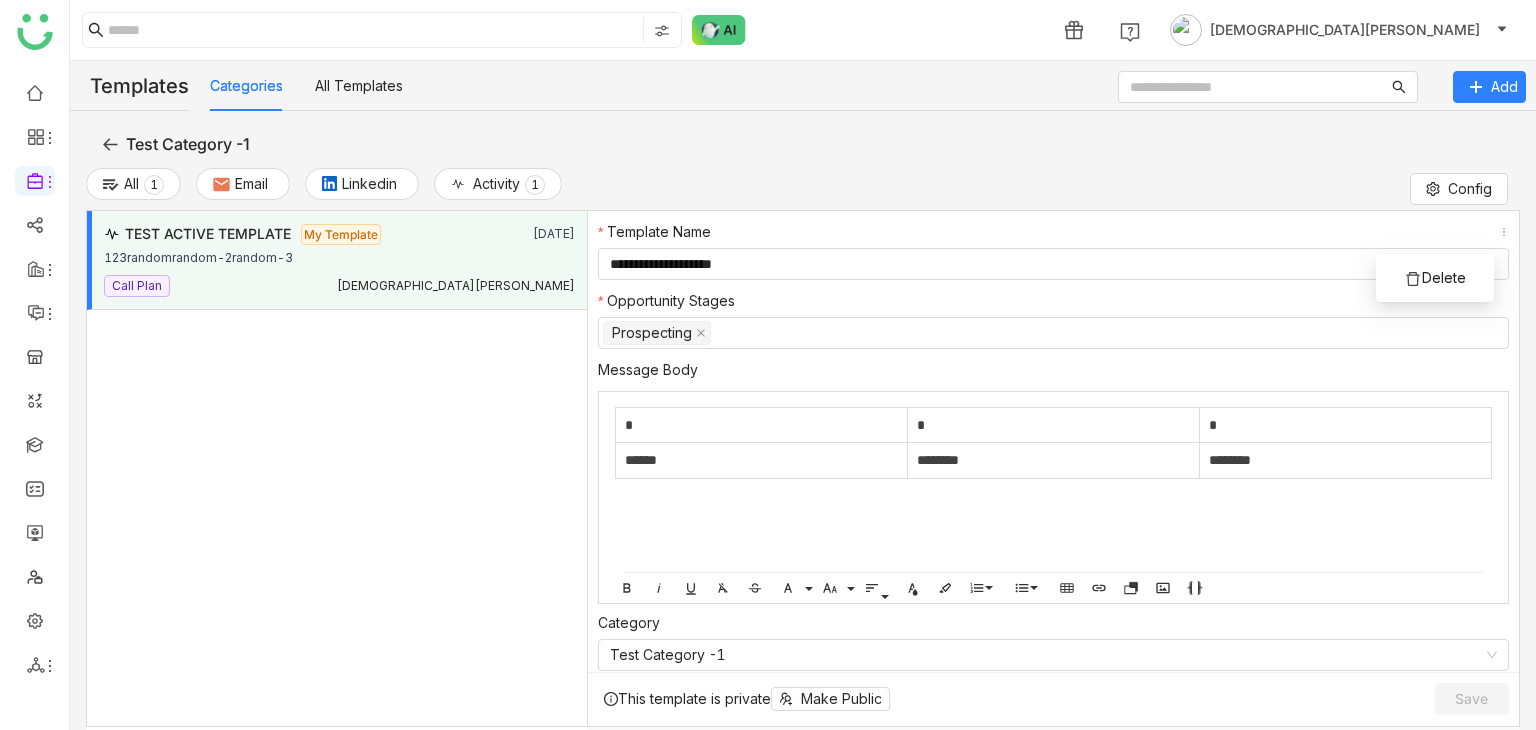 click on "TEST ACTIVE TEMPLATE My Template  Jul 30, 2025  123randomrandom-2random-3 Call Plan Vishnu Vardhan" at bounding box center (337, 468) 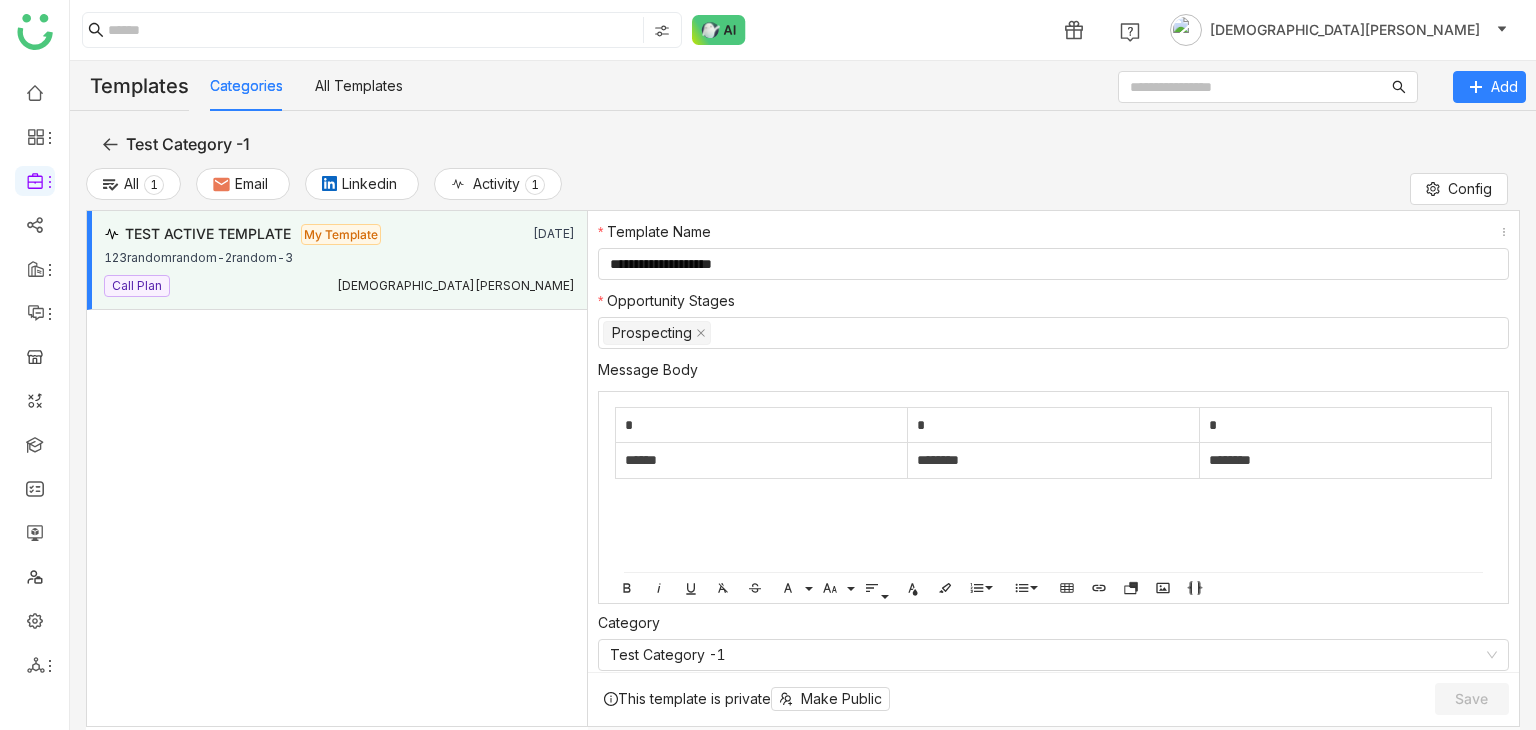 click on "TEST ACTIVE TEMPLATE My Template" at bounding box center [253, 234] 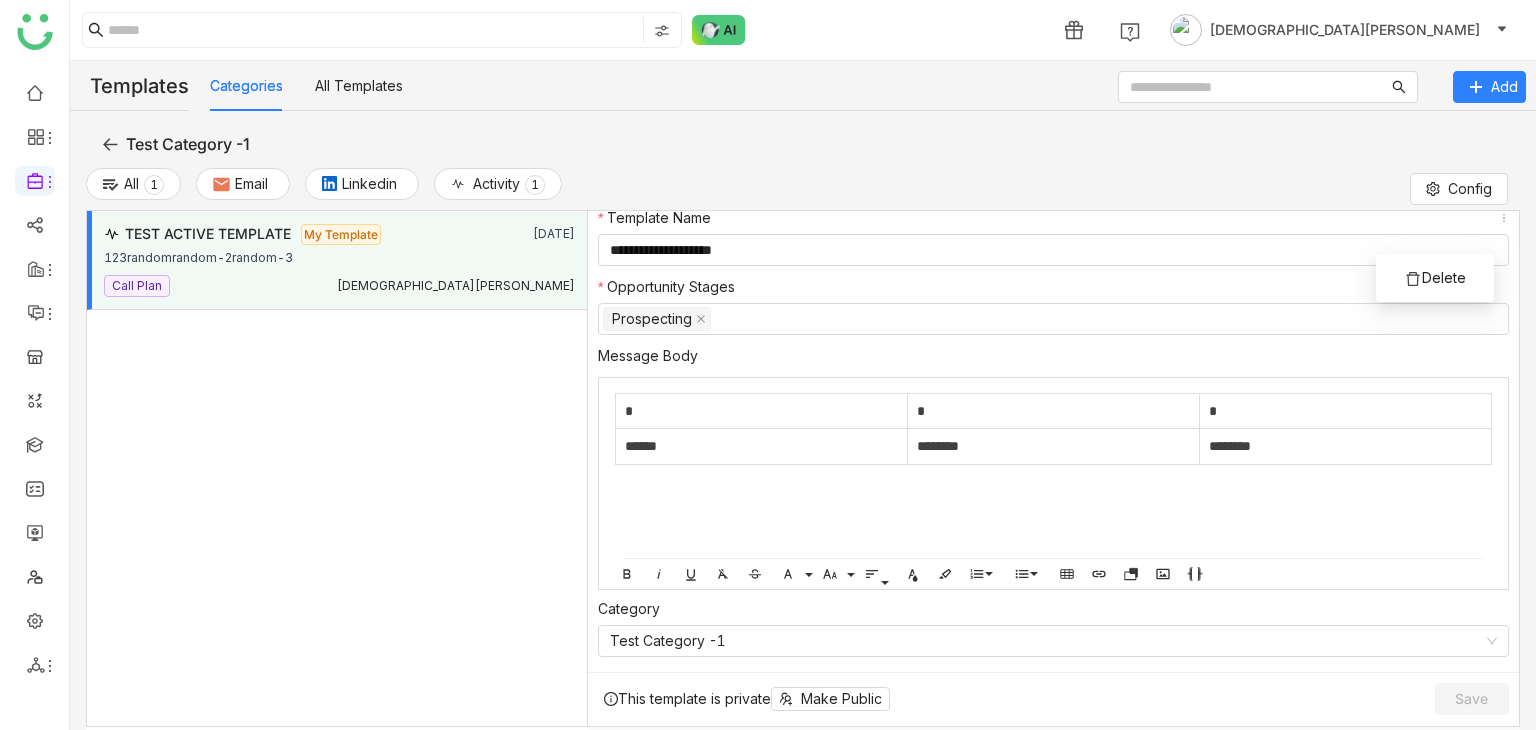 scroll, scrollTop: 18, scrollLeft: 0, axis: vertical 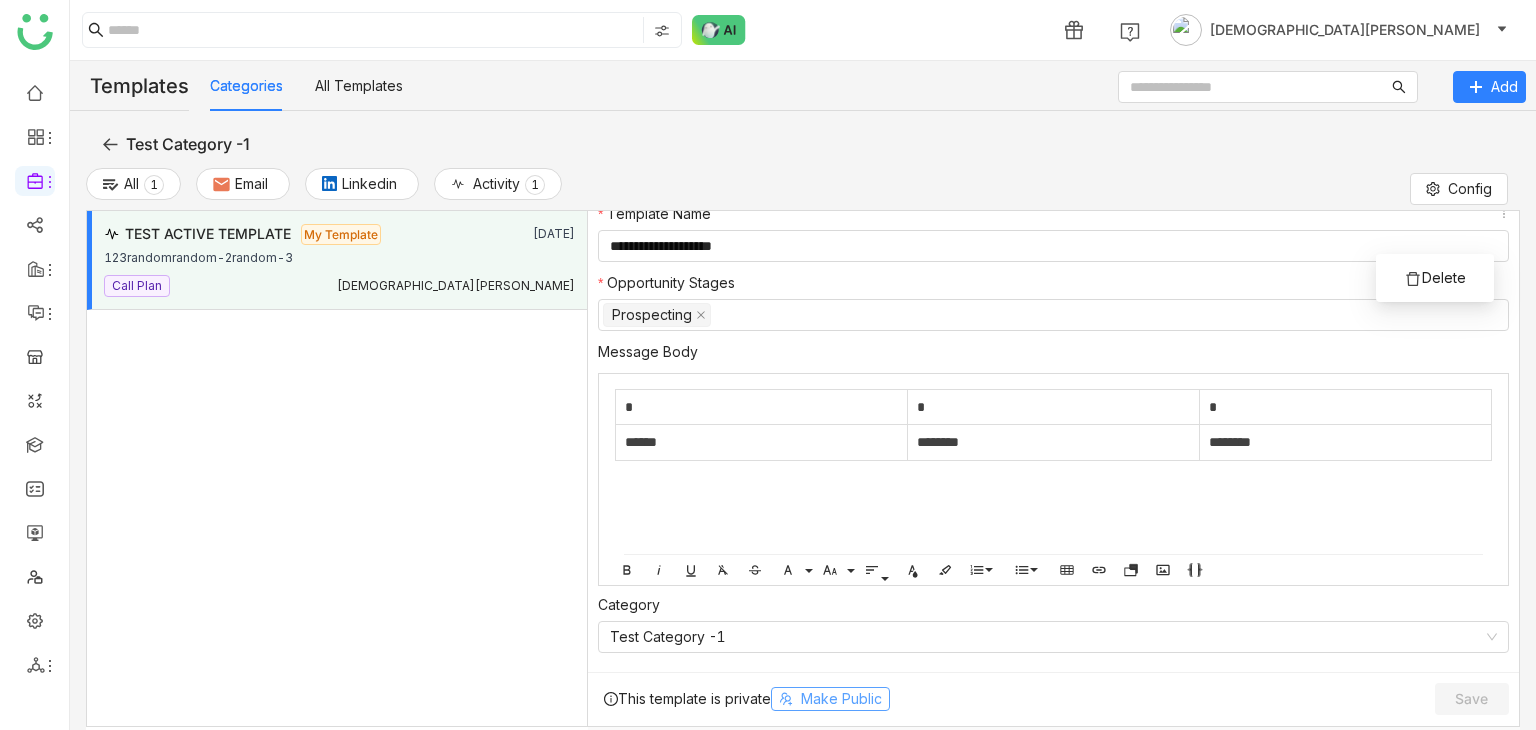 click on "Make Public" 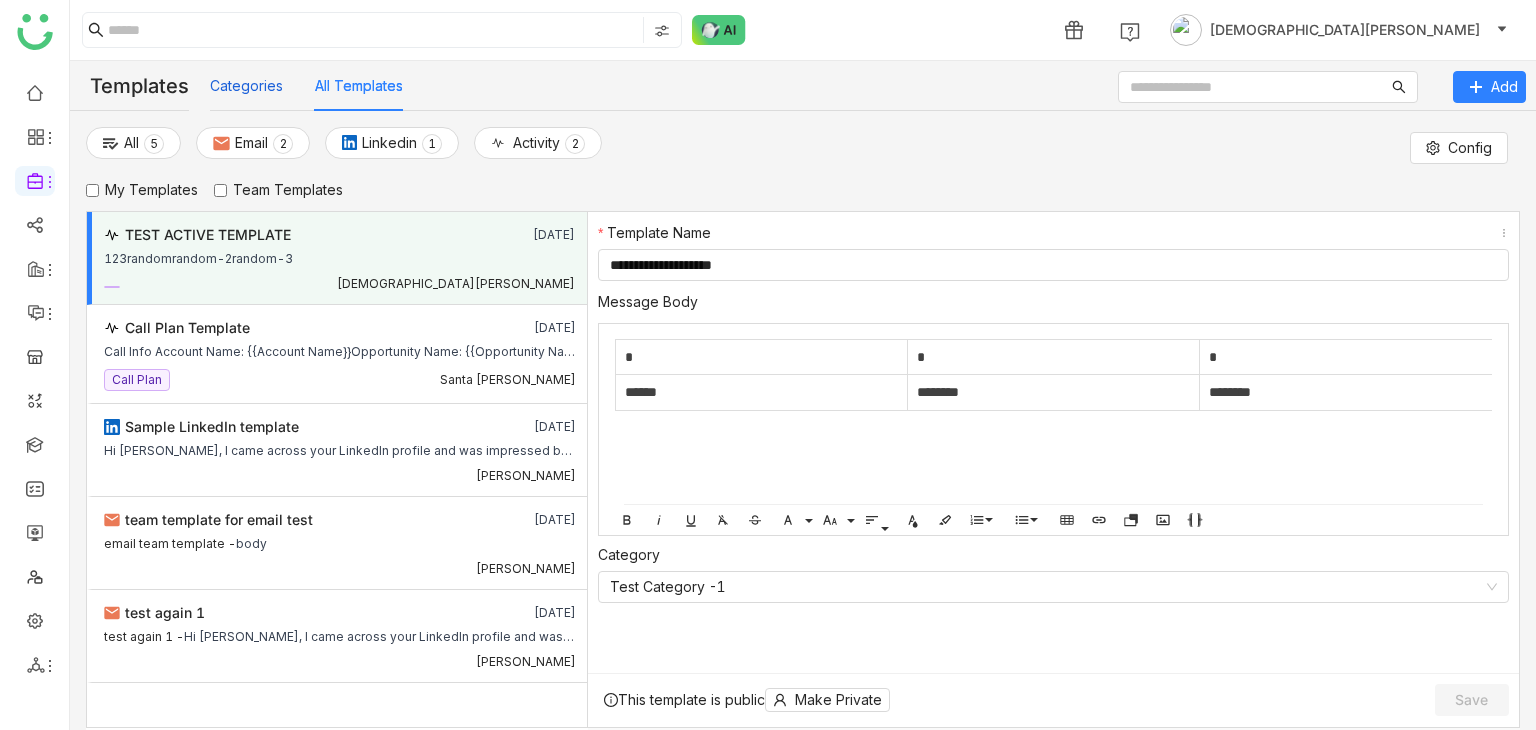 click on "Categories" at bounding box center (246, 86) 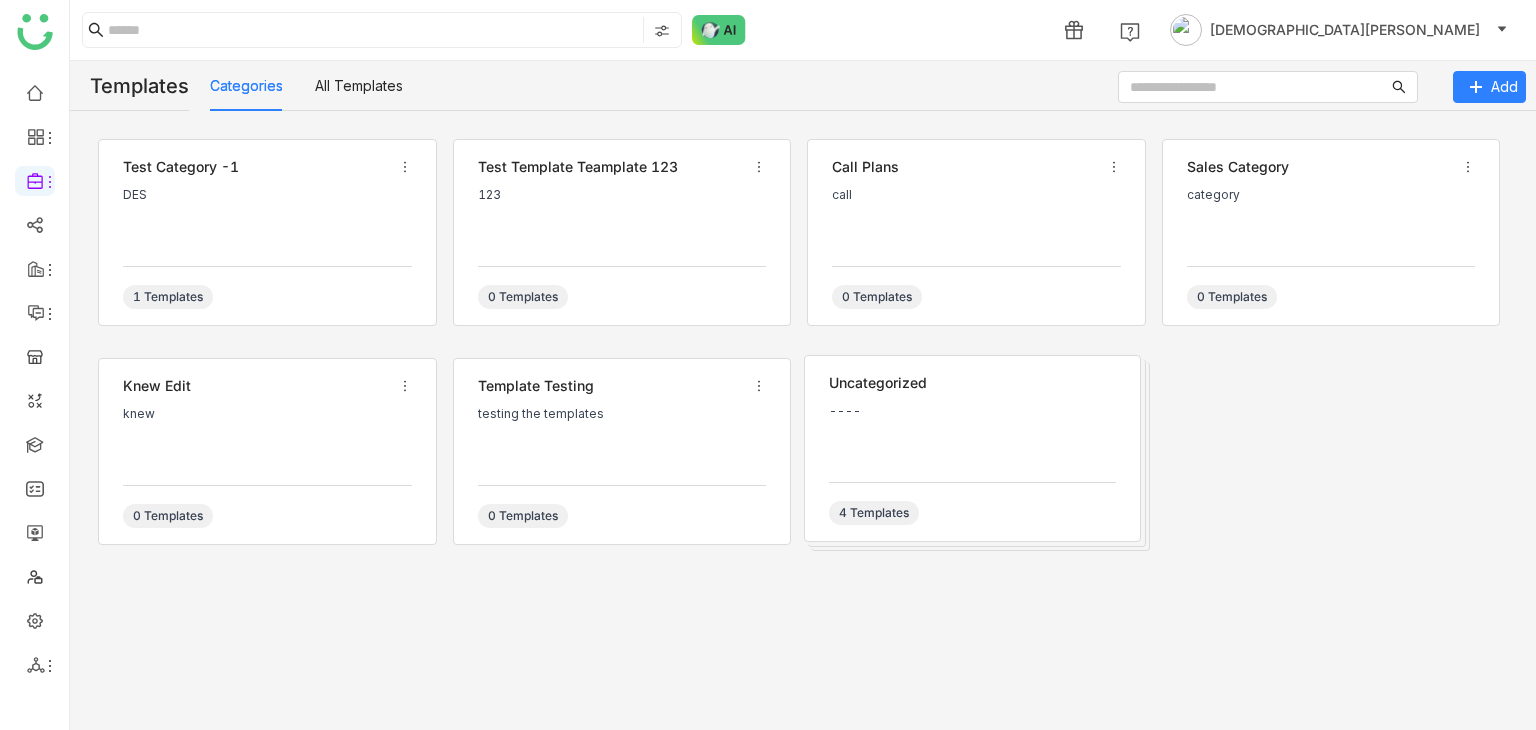 click on "DES" at bounding box center (267, 218) 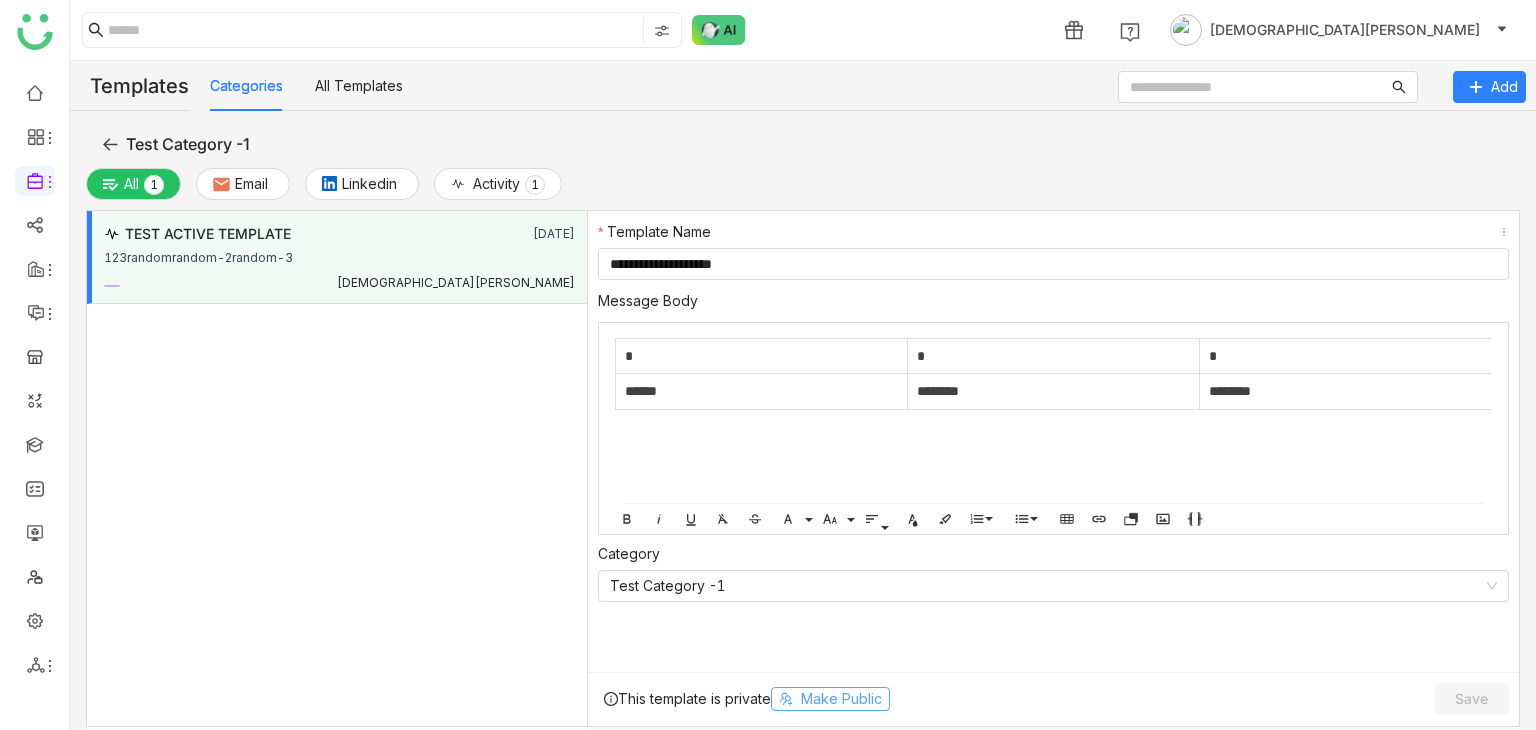click on "Make Public" 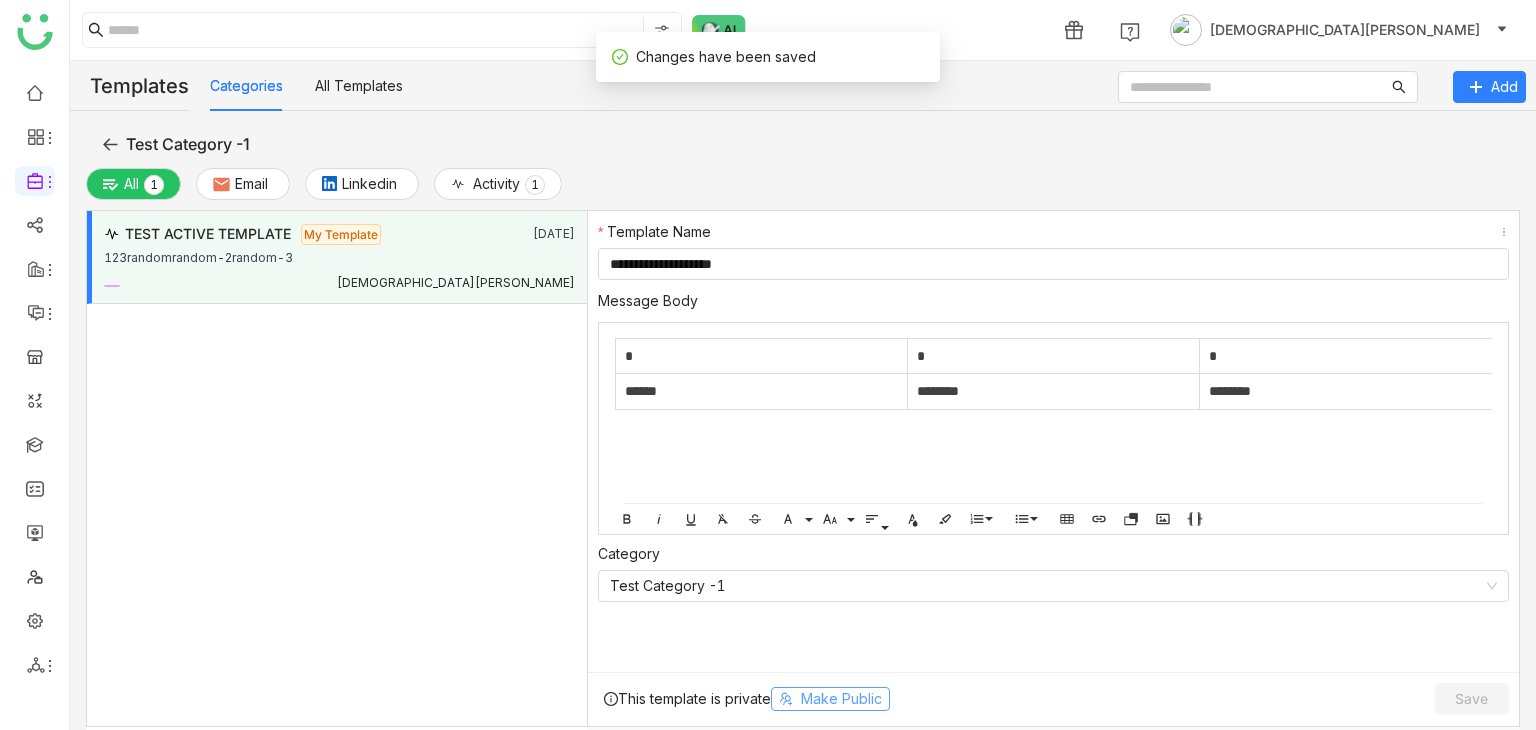 click on "Make Public" 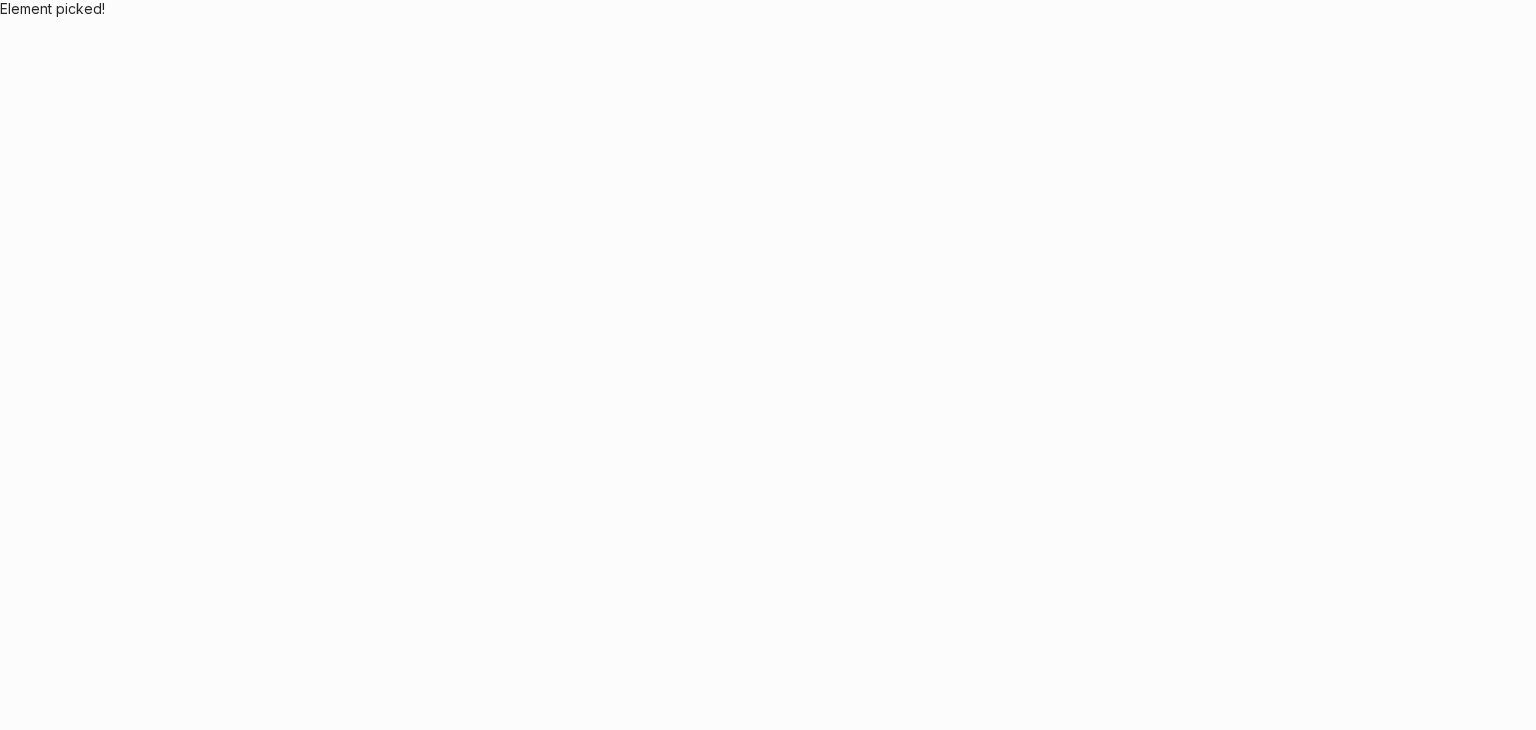 scroll, scrollTop: 0, scrollLeft: 0, axis: both 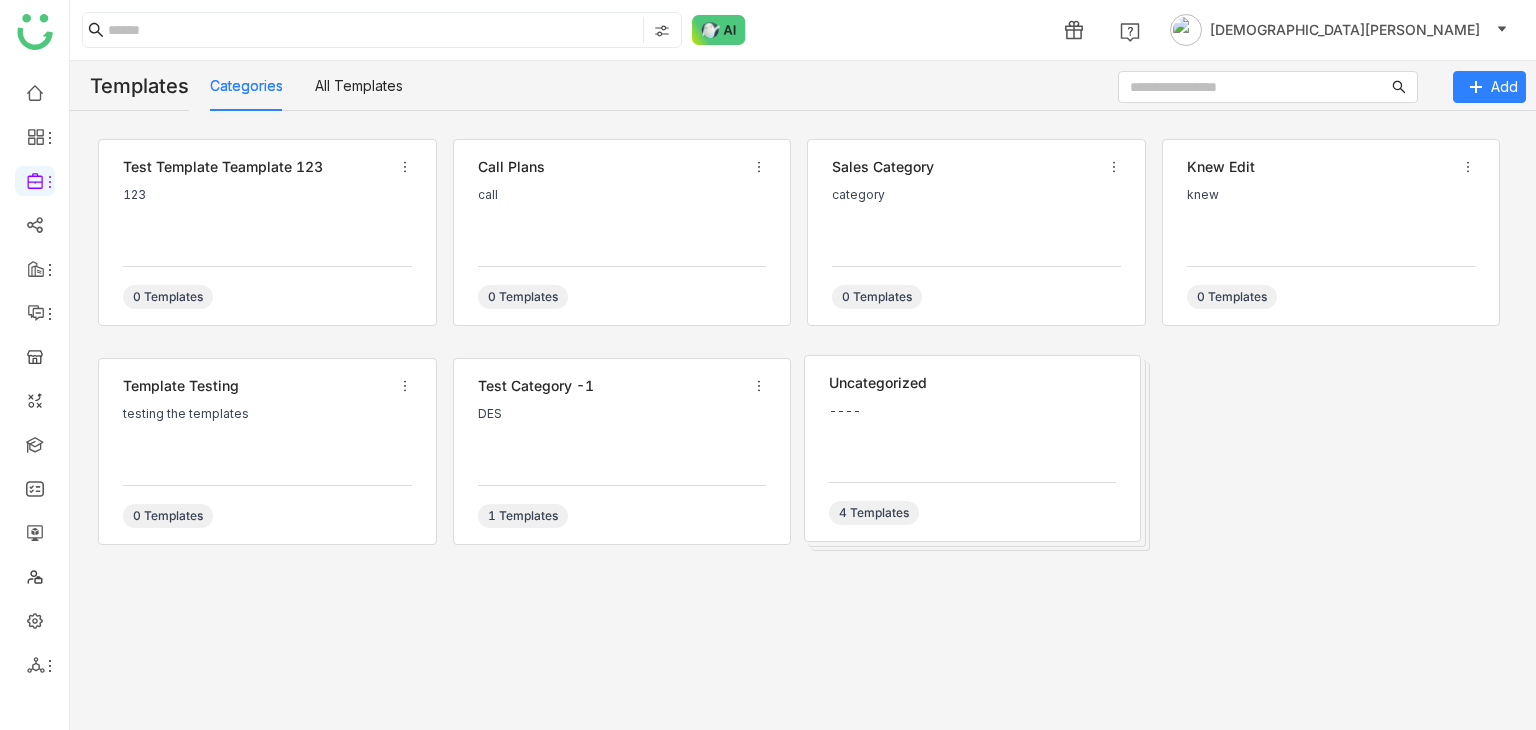 click on "DES" at bounding box center [622, 437] 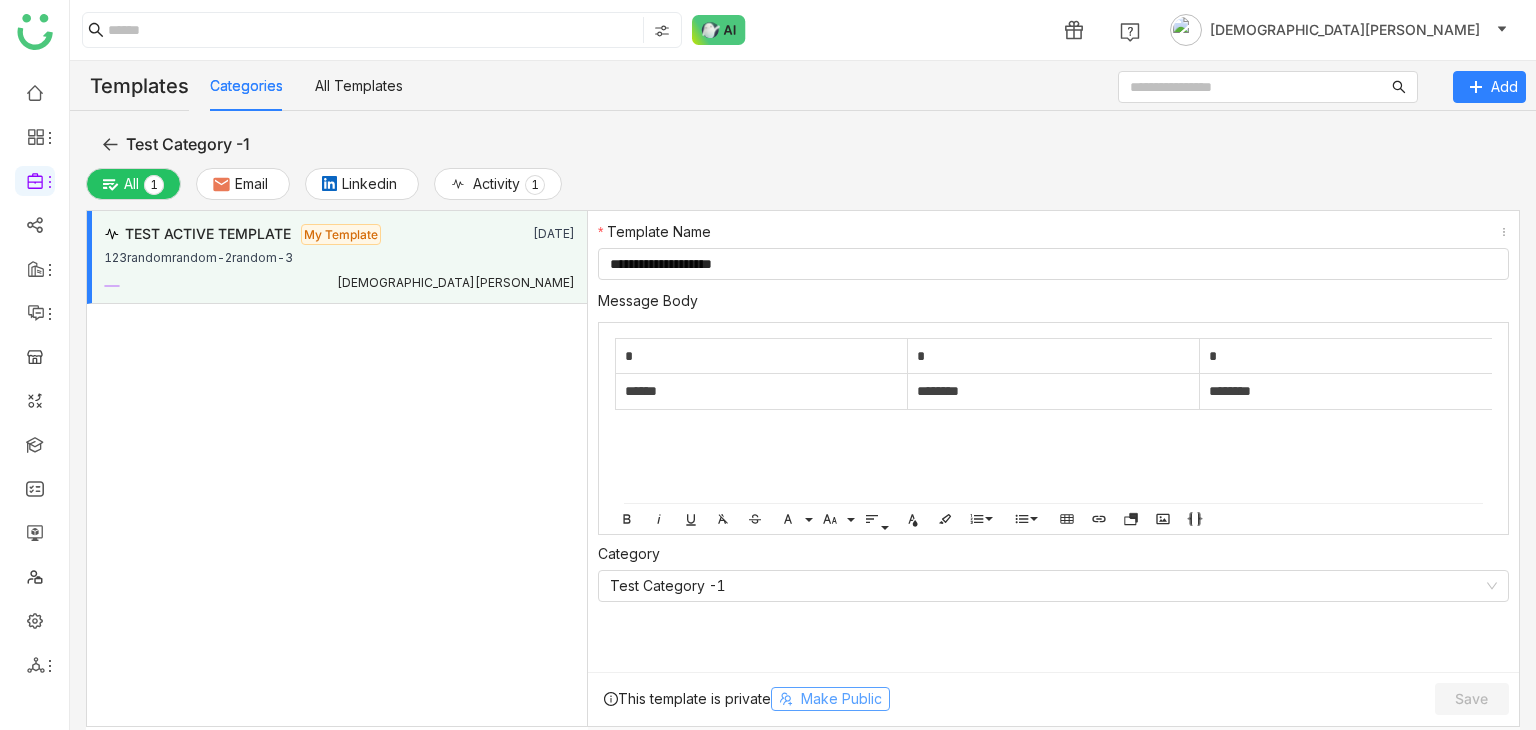 click on "Make Public" 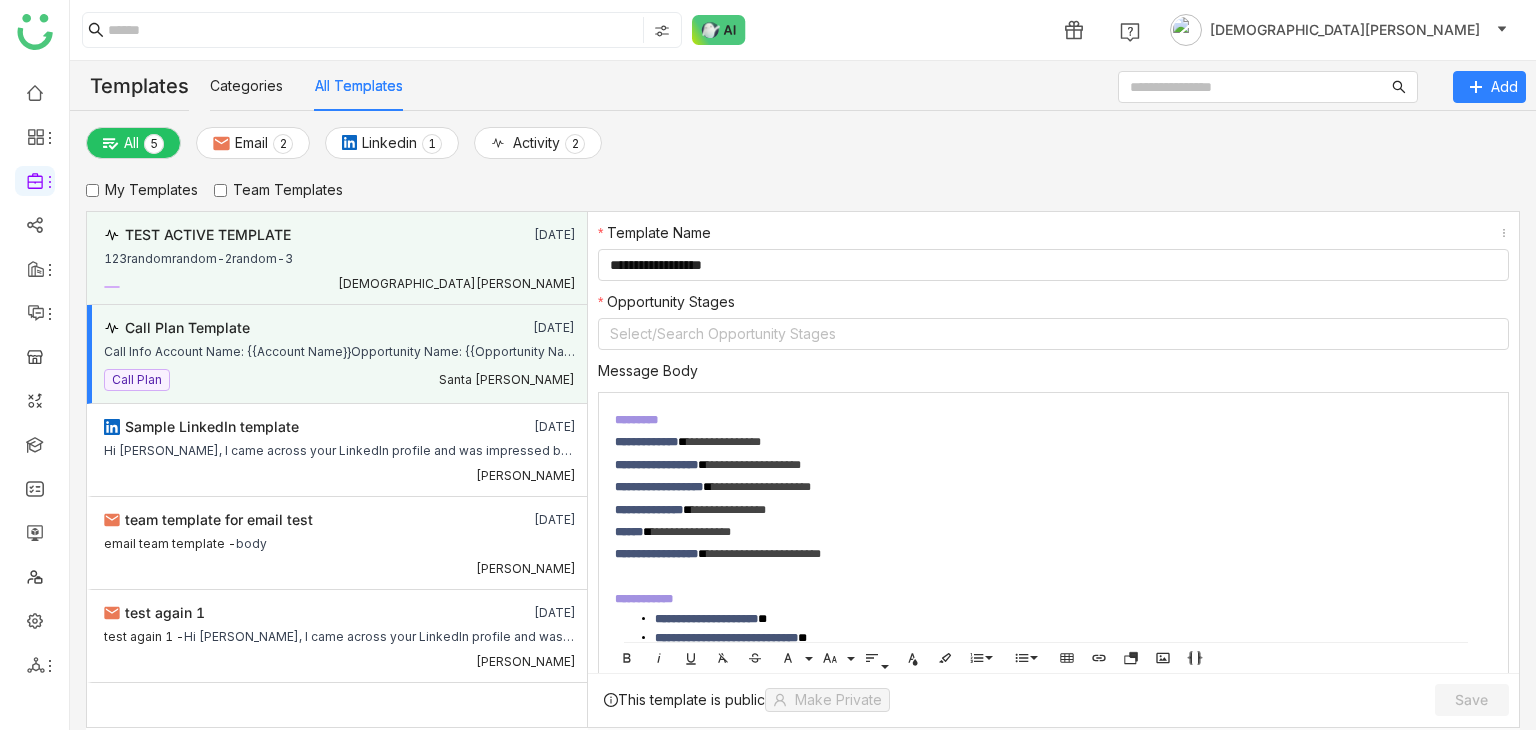 click on "[DEMOGRAPHIC_DATA][PERSON_NAME]" at bounding box center [340, 281] 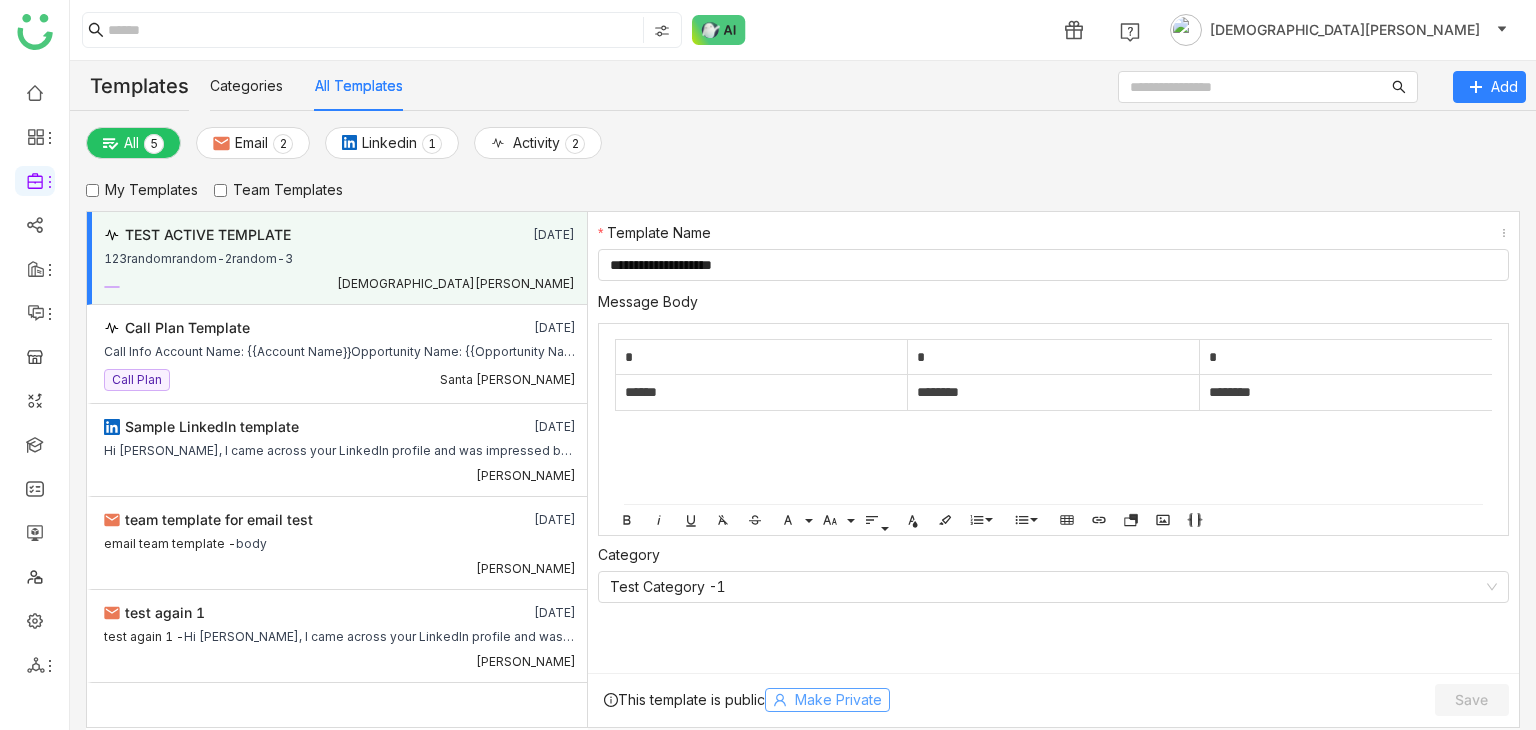 click on "Make Private" 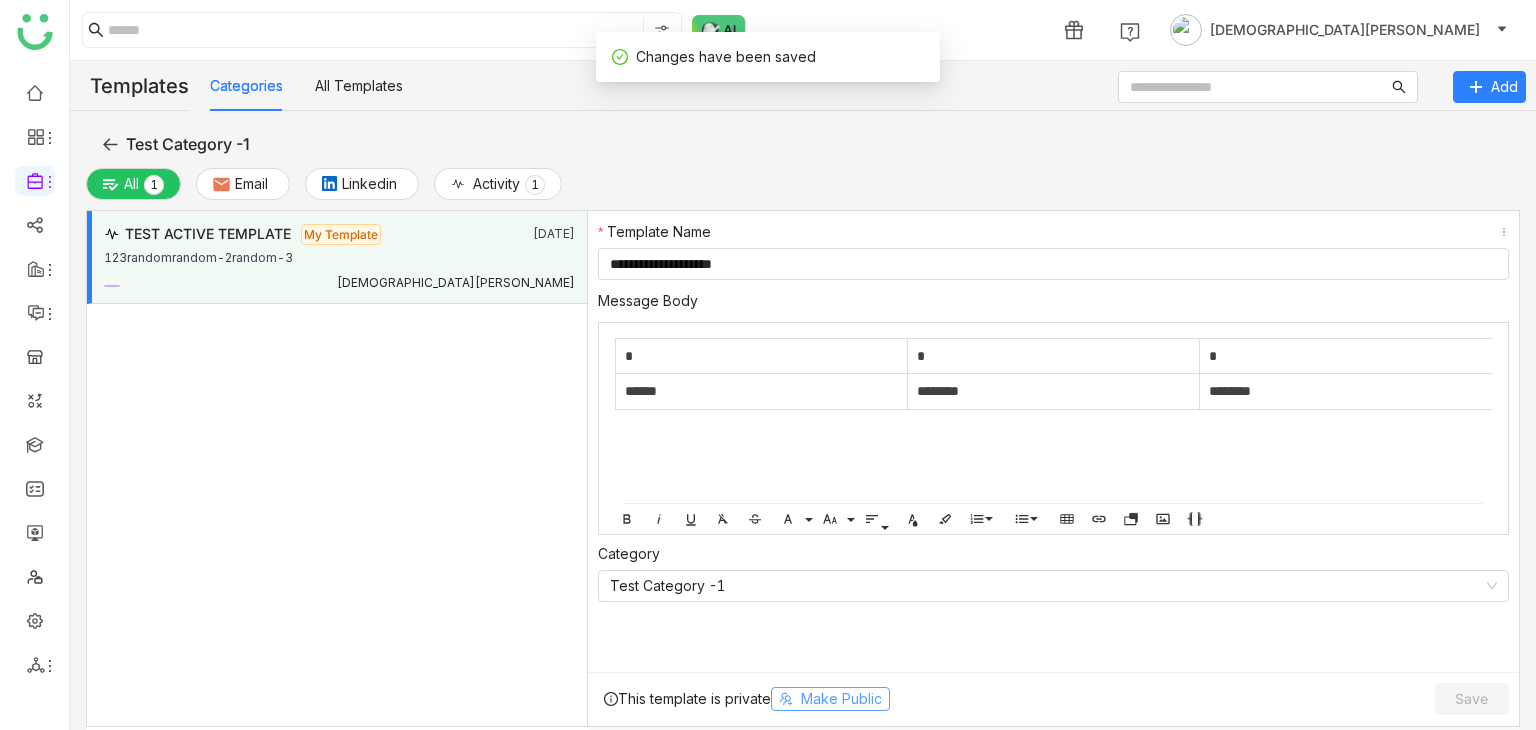click on "Make Public" 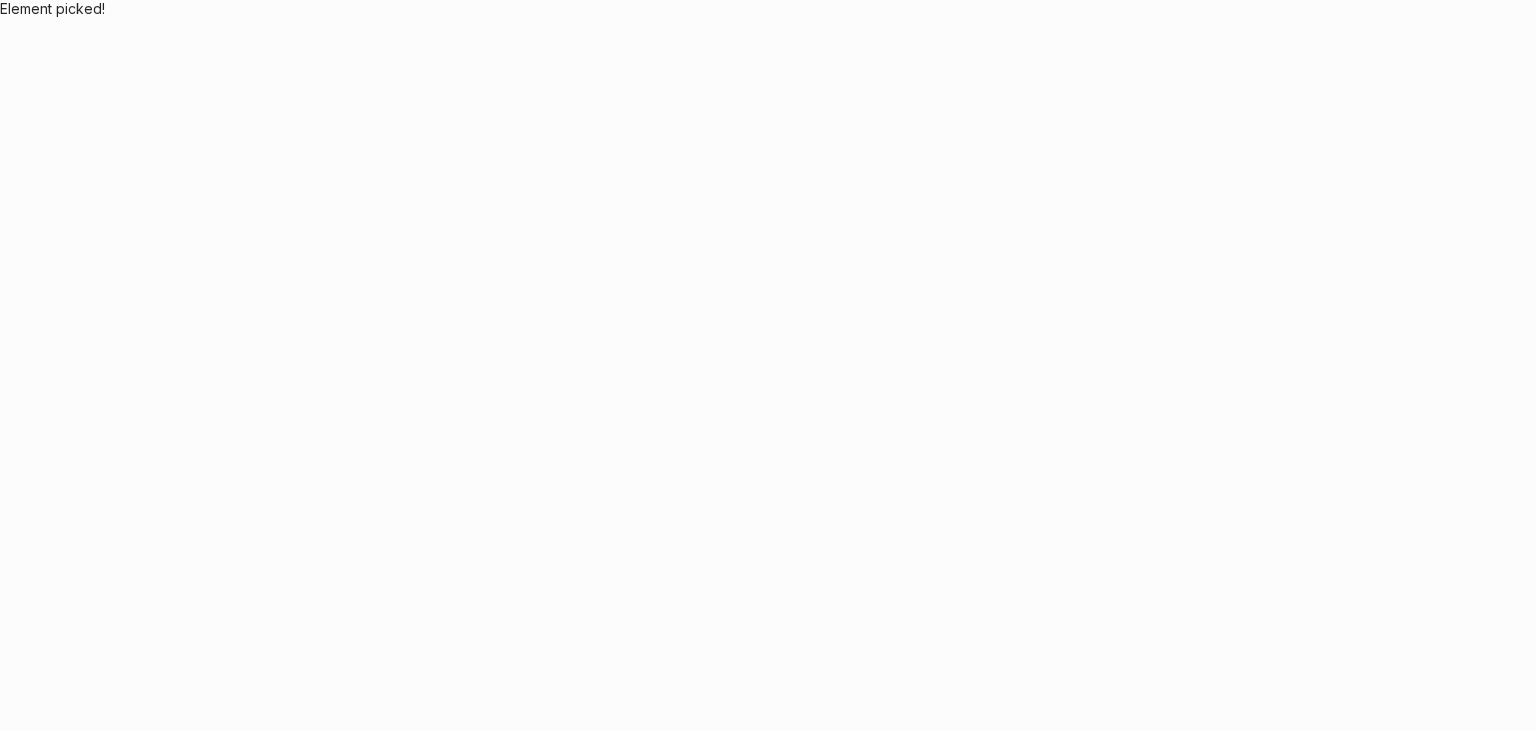 scroll, scrollTop: 0, scrollLeft: 0, axis: both 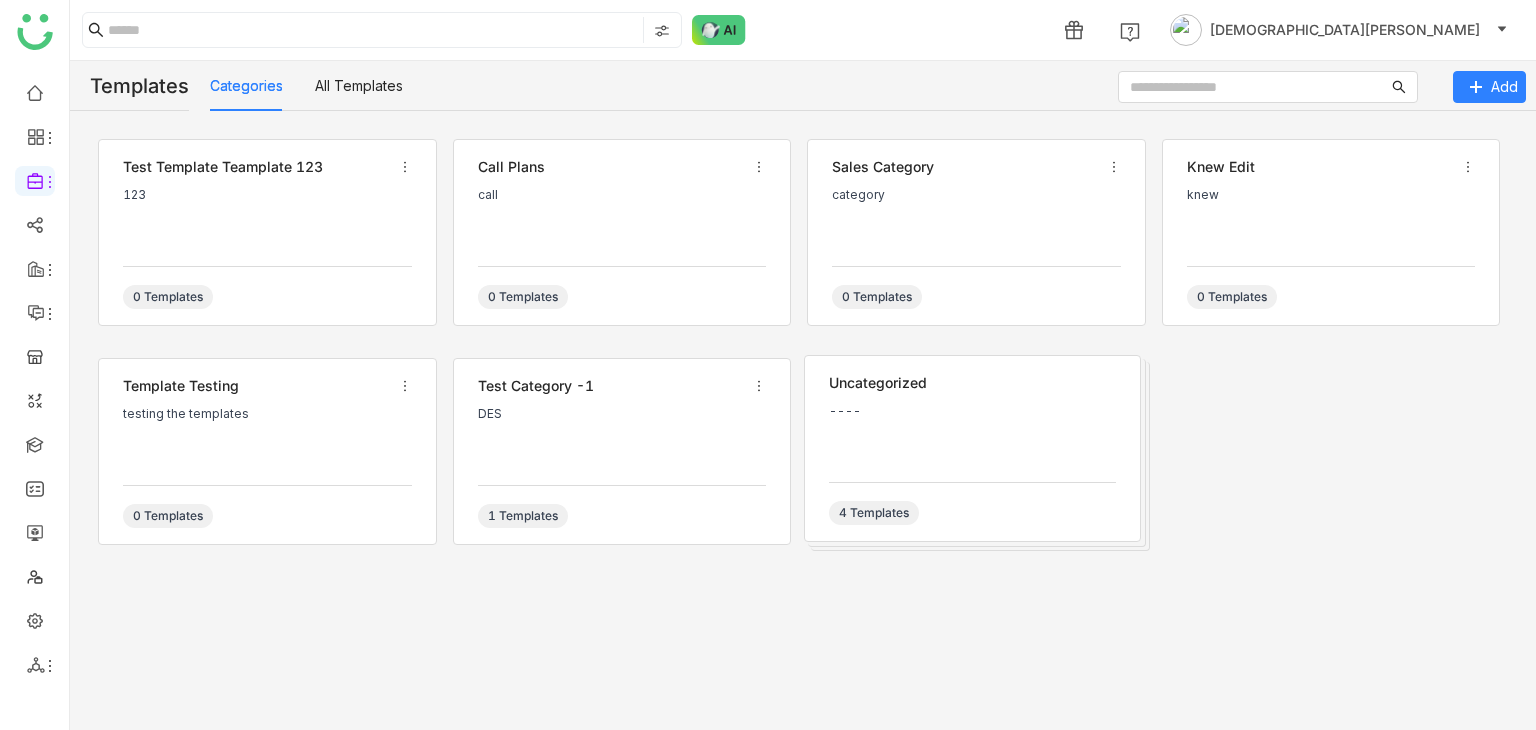 click on "DES" at bounding box center (622, 437) 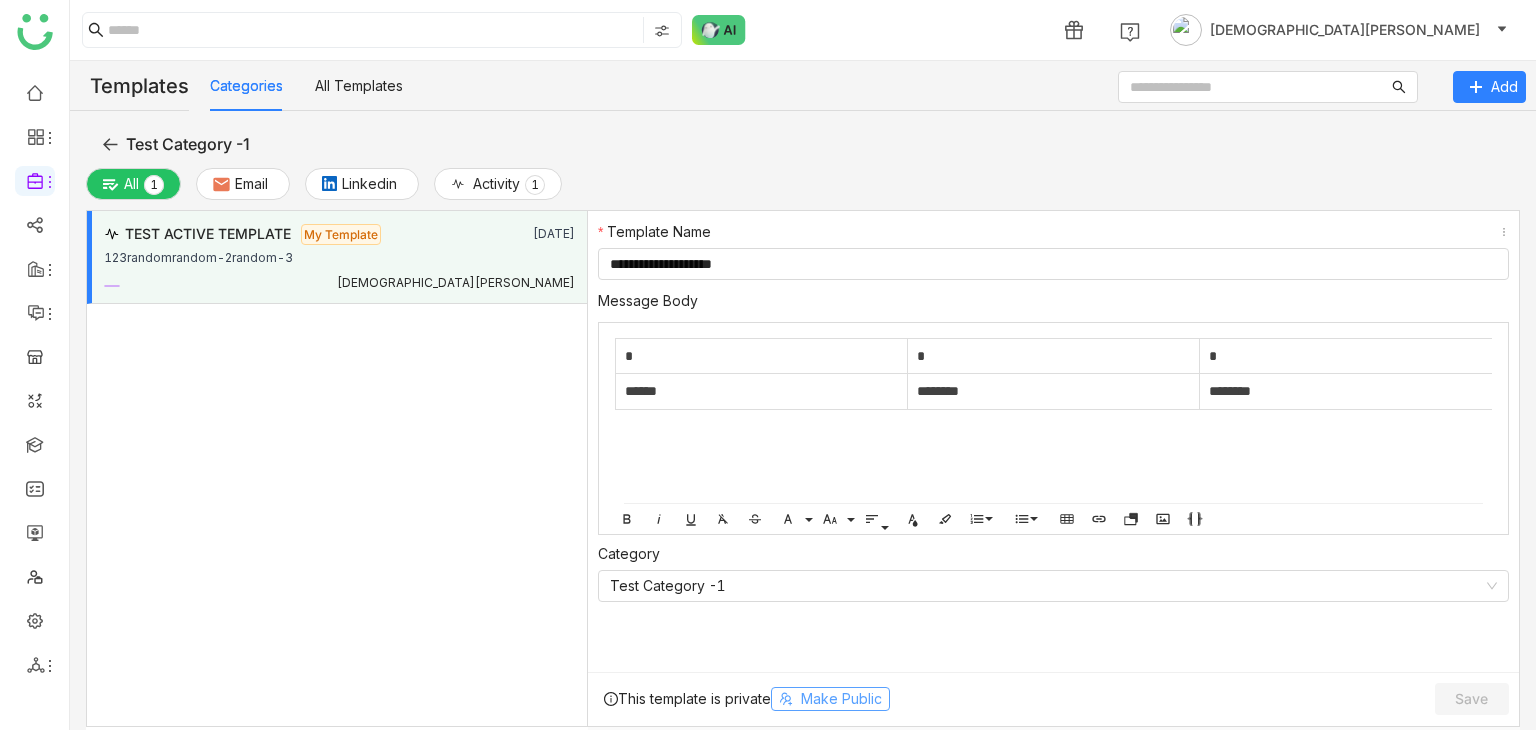 click on "Make Public" 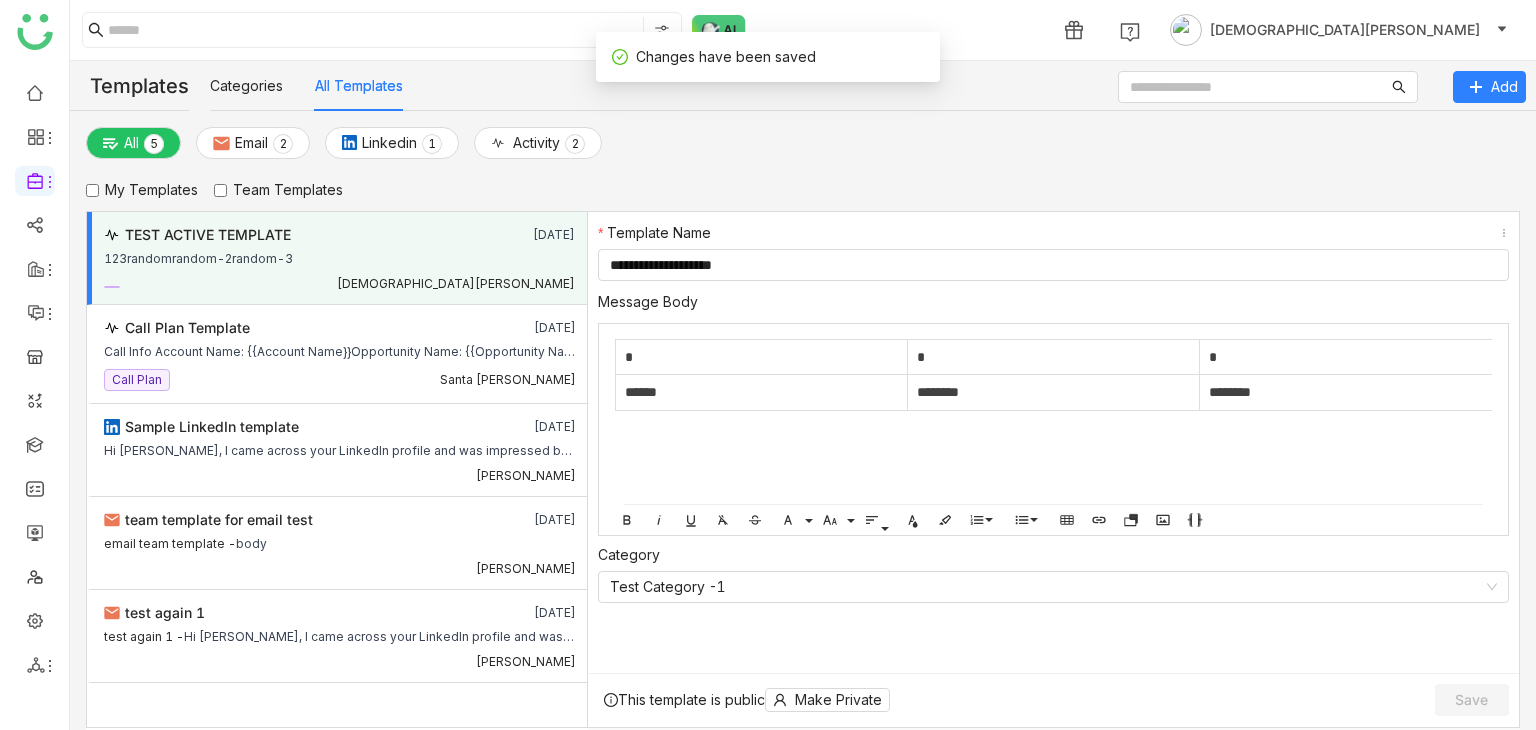 click on "123randomrandom-2random-3" at bounding box center (339, 258) 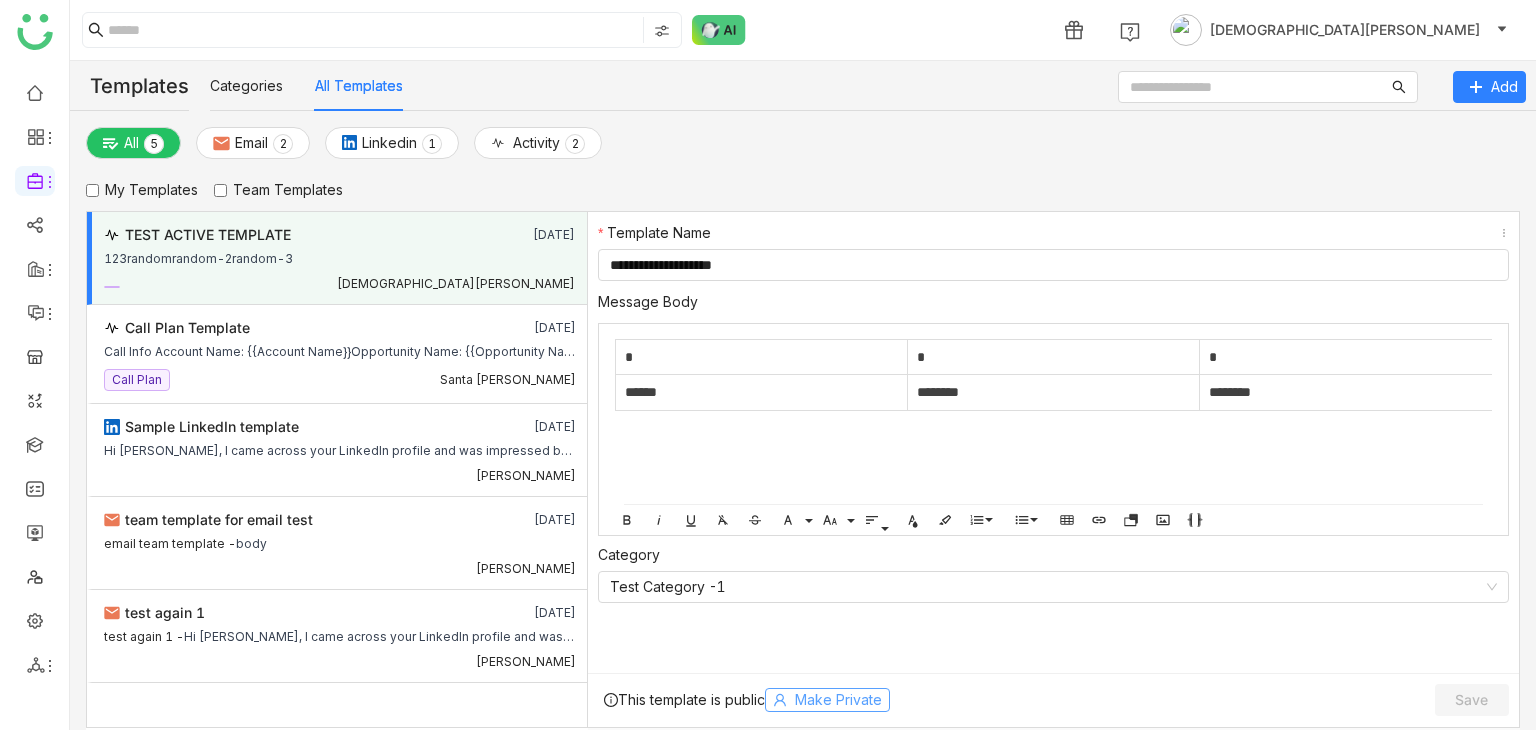 click on "Make Private" 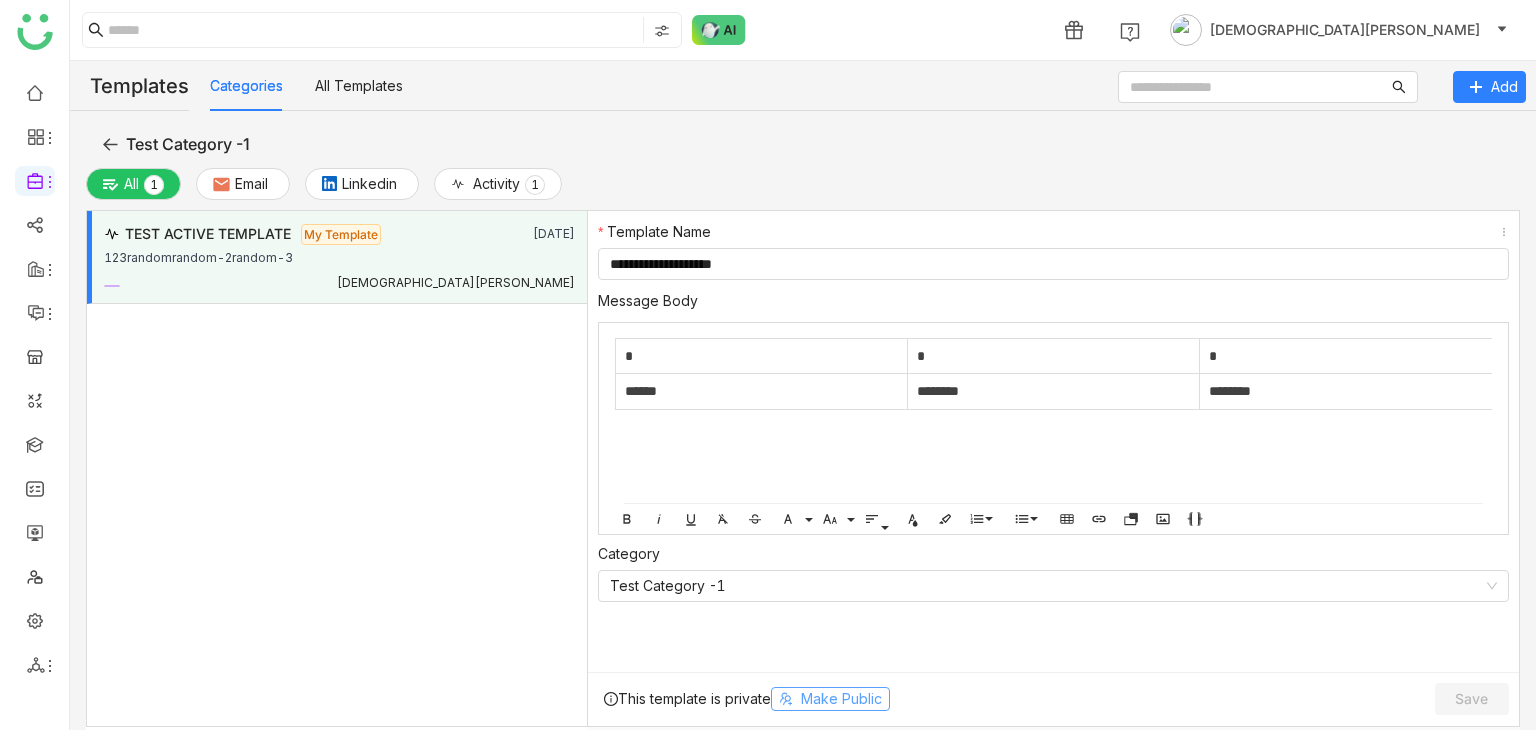 click on "Make Public" 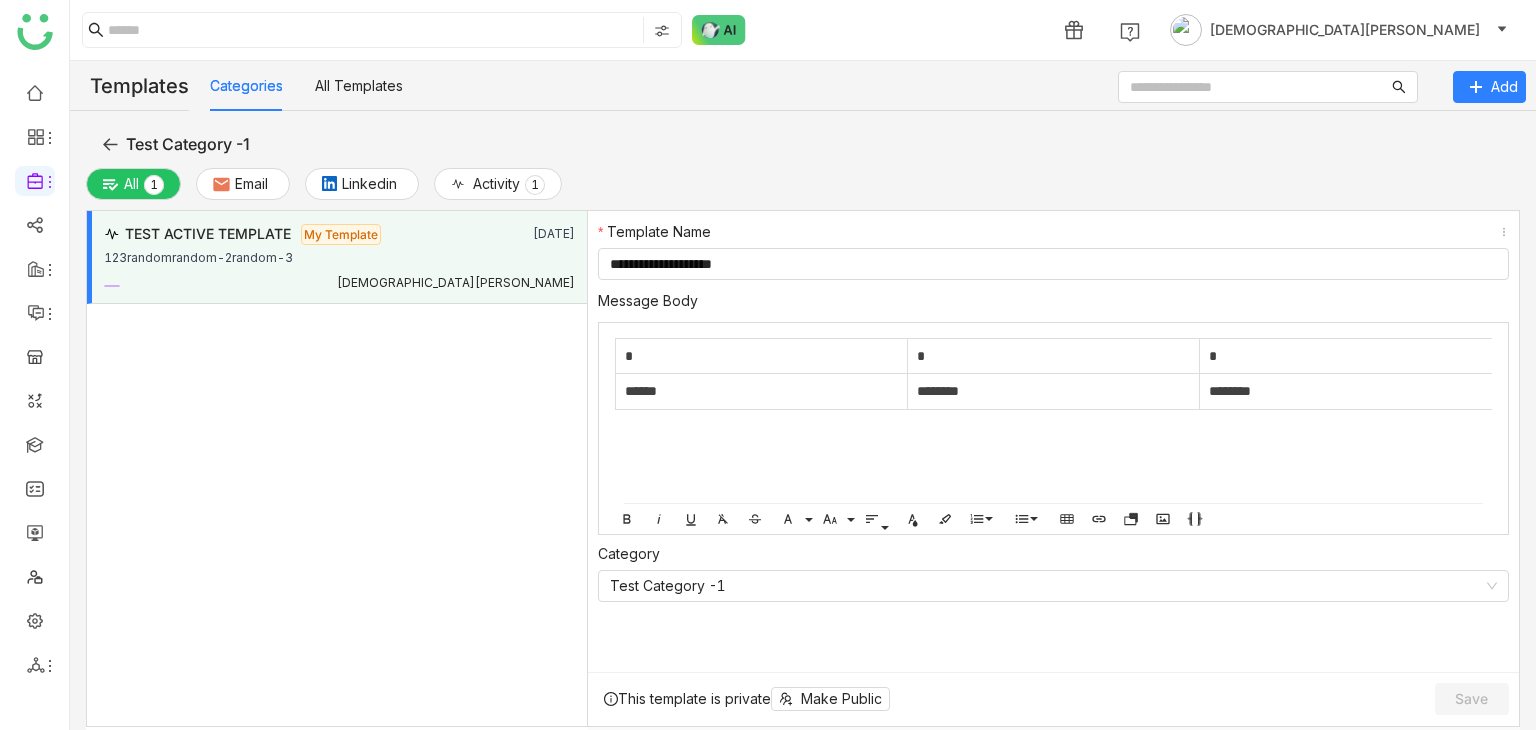 click 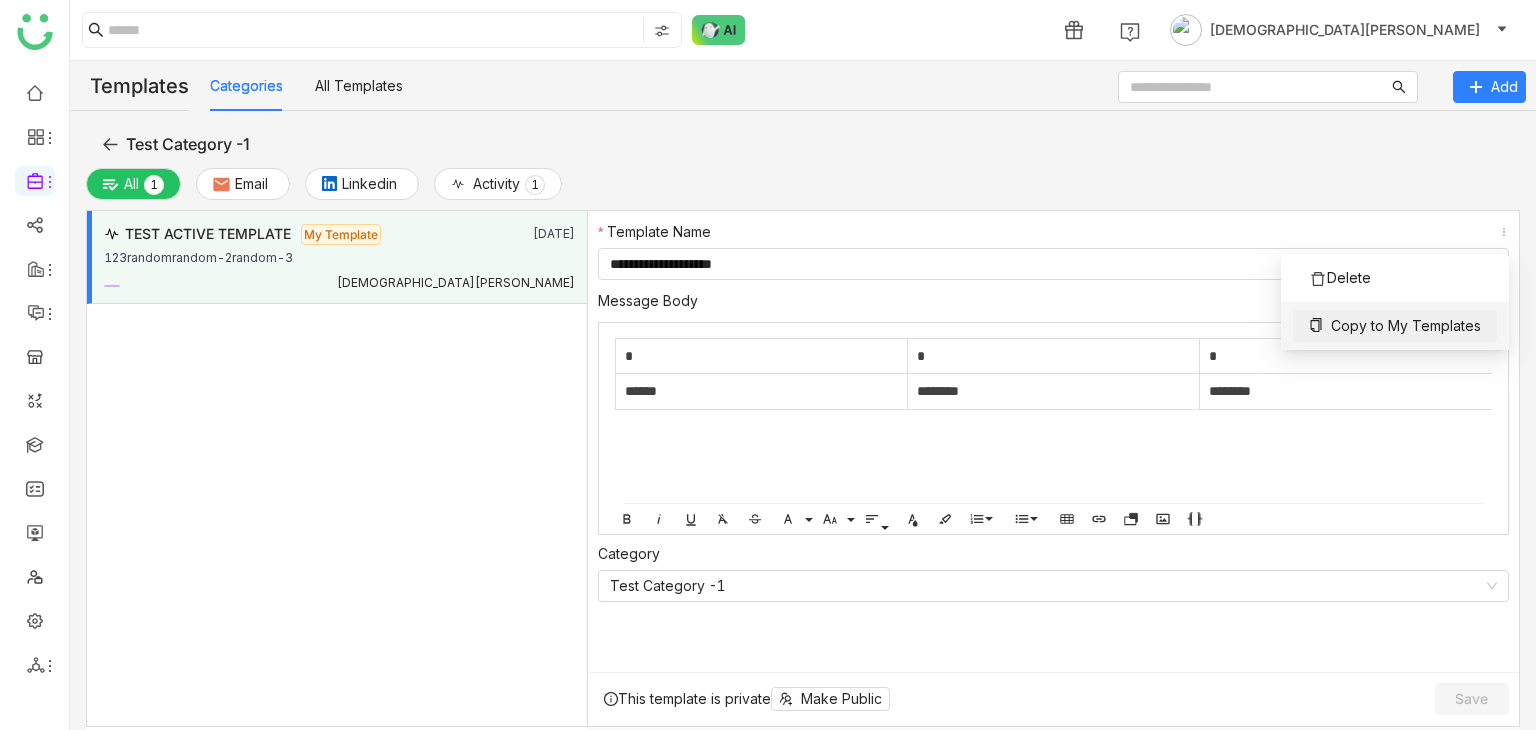 click on "Copy to My Templates" at bounding box center [1406, 326] 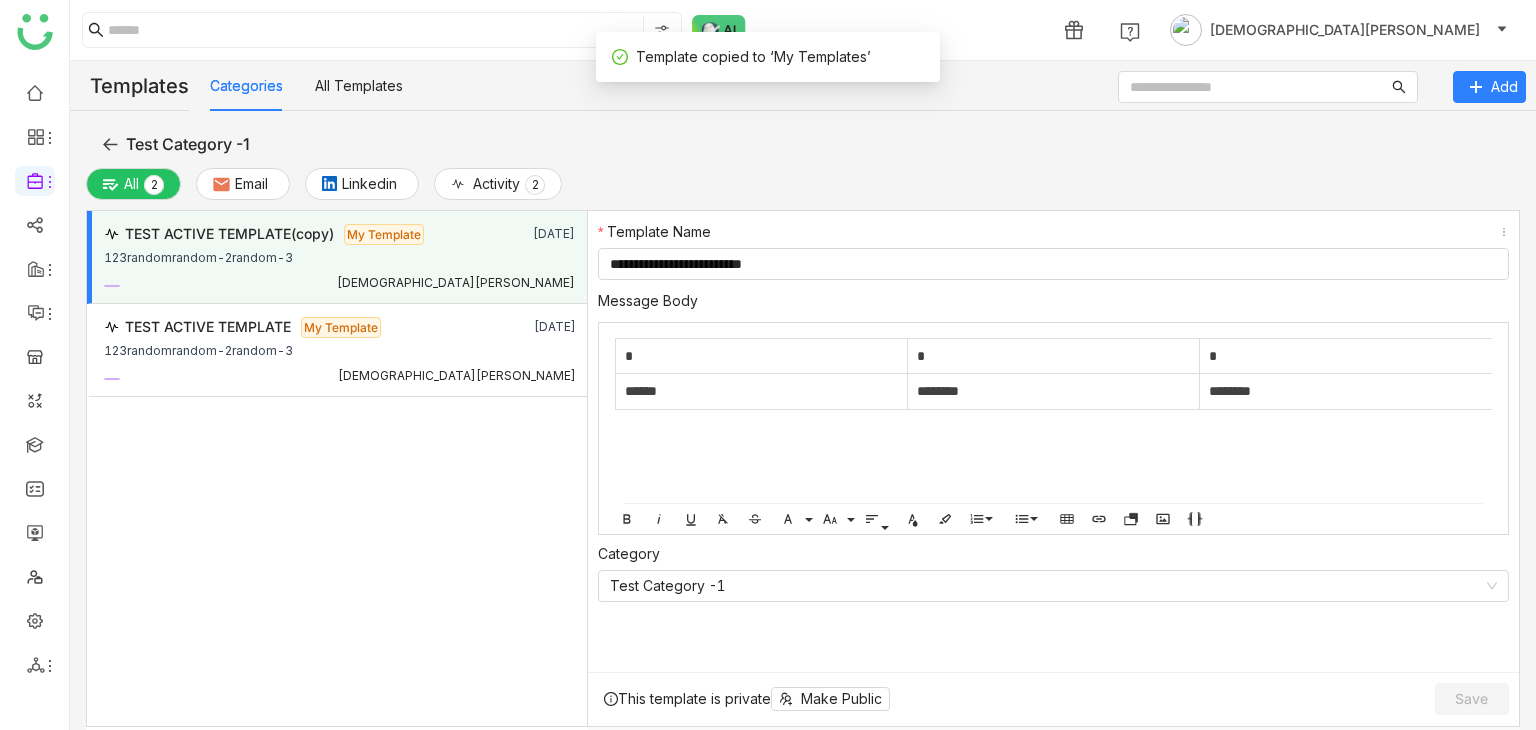 click on "[DEMOGRAPHIC_DATA][PERSON_NAME]" at bounding box center [339, 280] 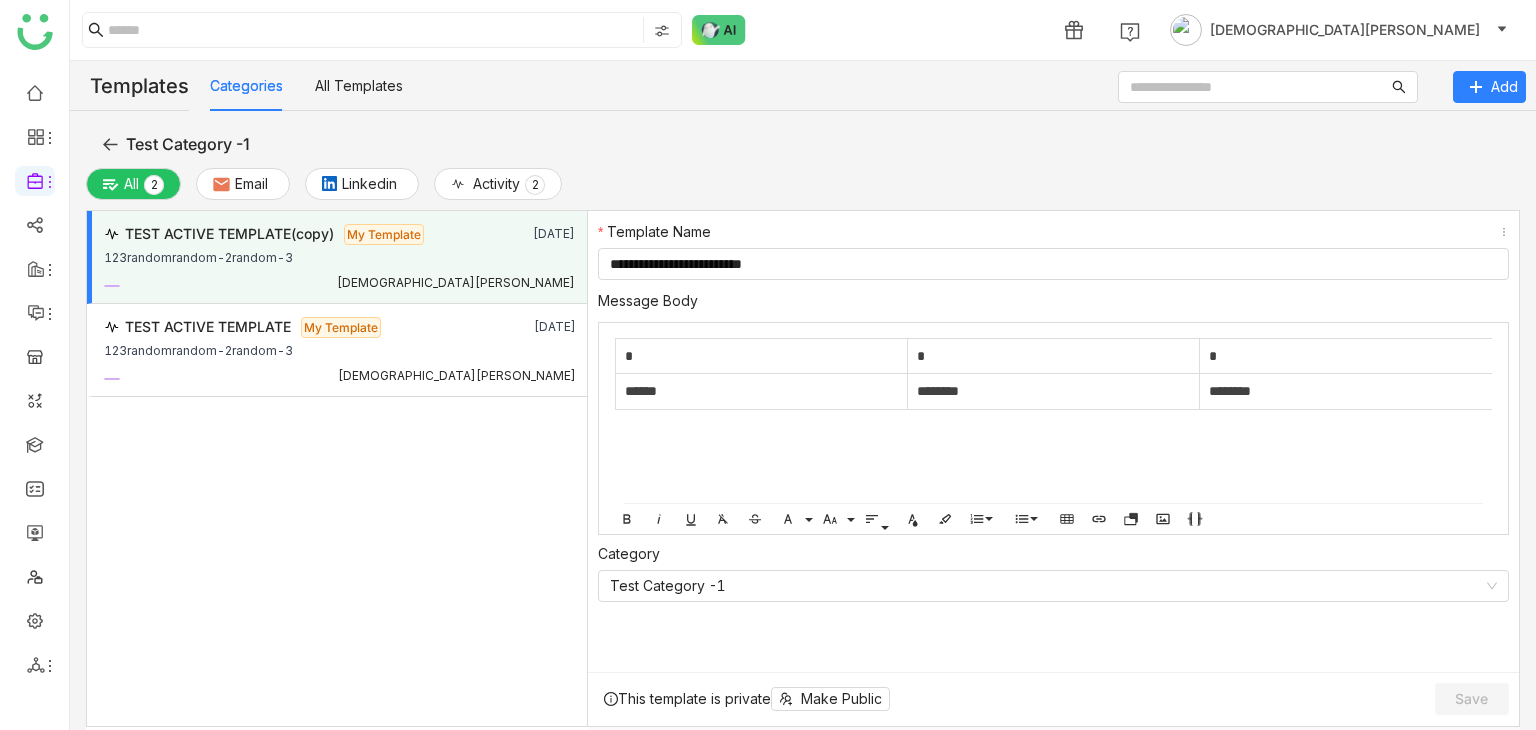 click 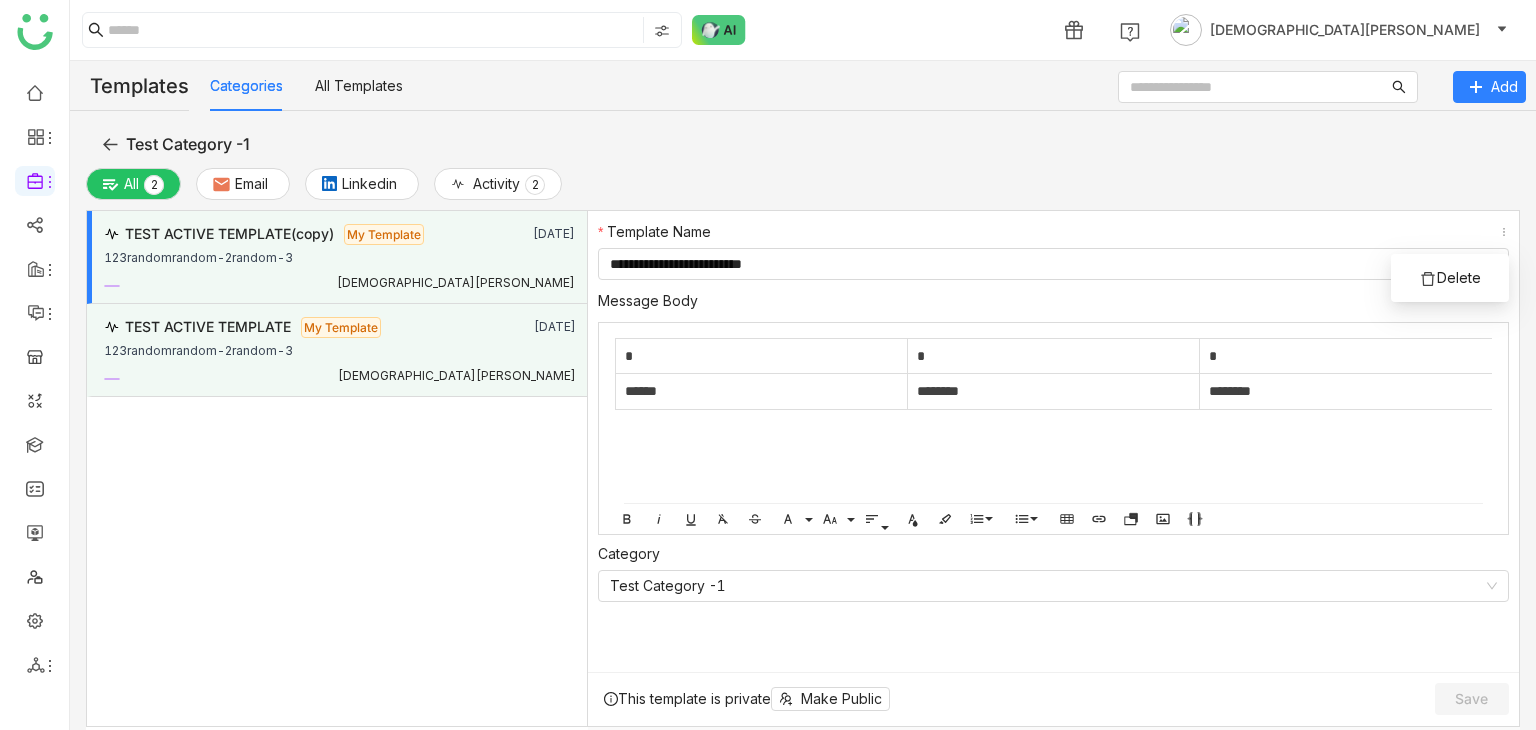 click on "[DEMOGRAPHIC_DATA][PERSON_NAME]" at bounding box center [340, 373] 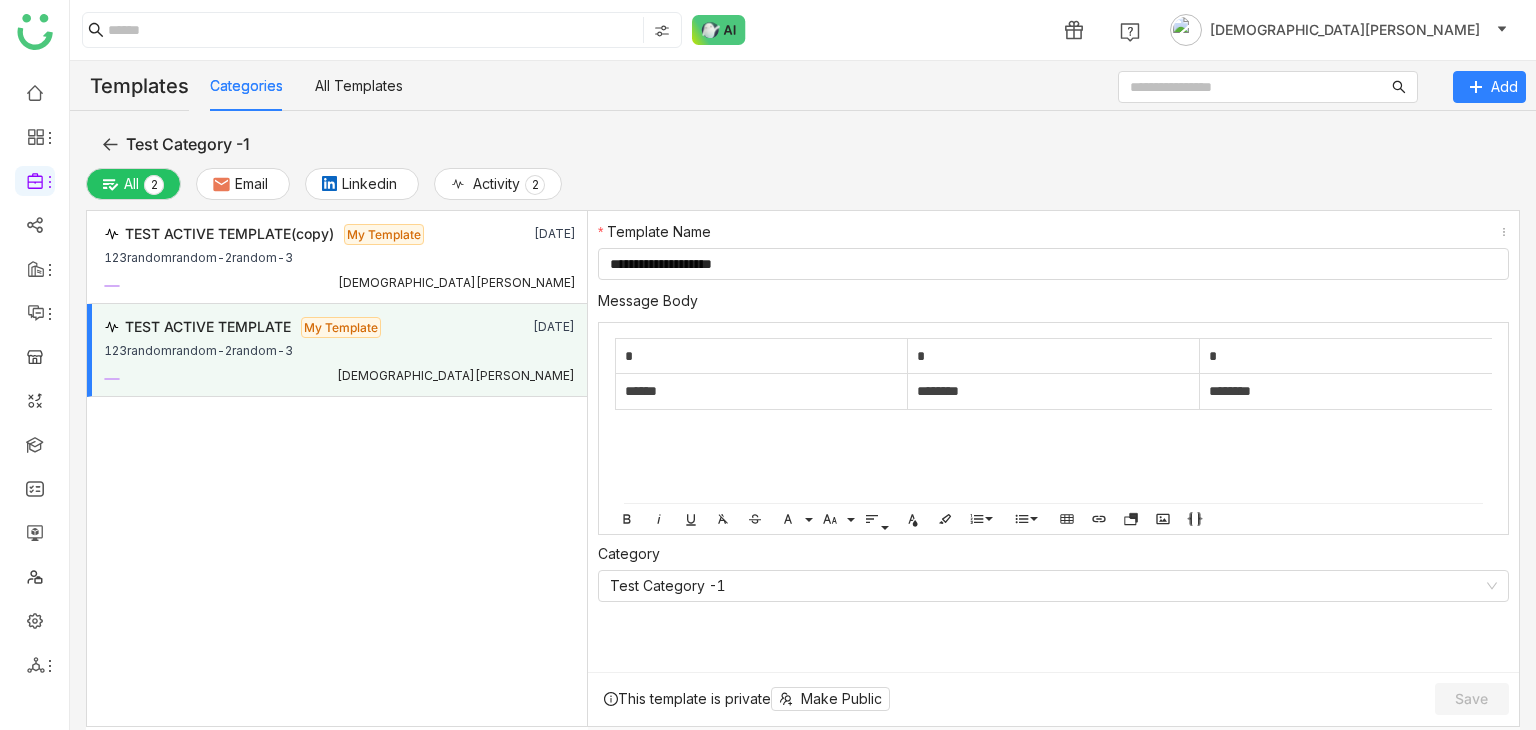 click 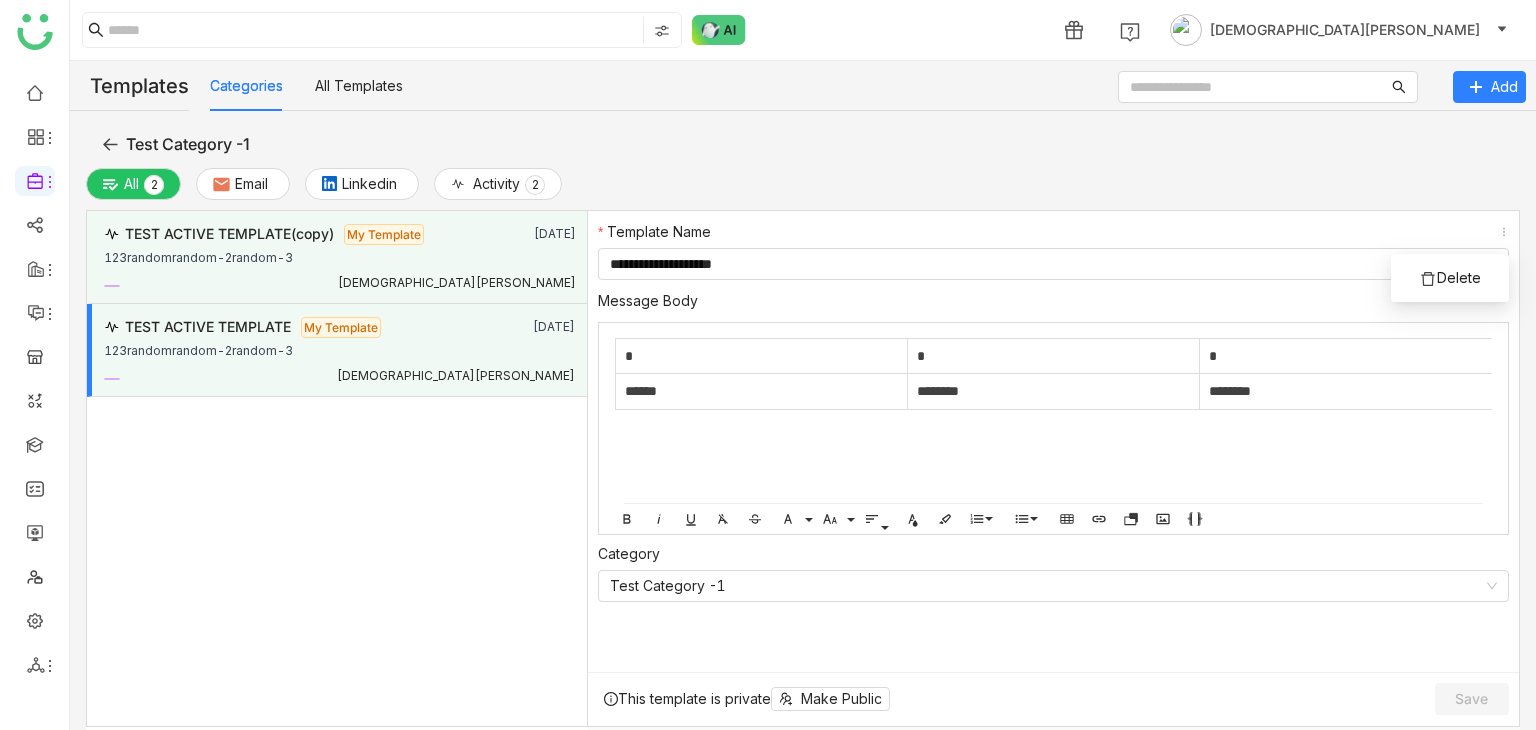 click on "123randomrandom-2random-3" at bounding box center [340, 257] 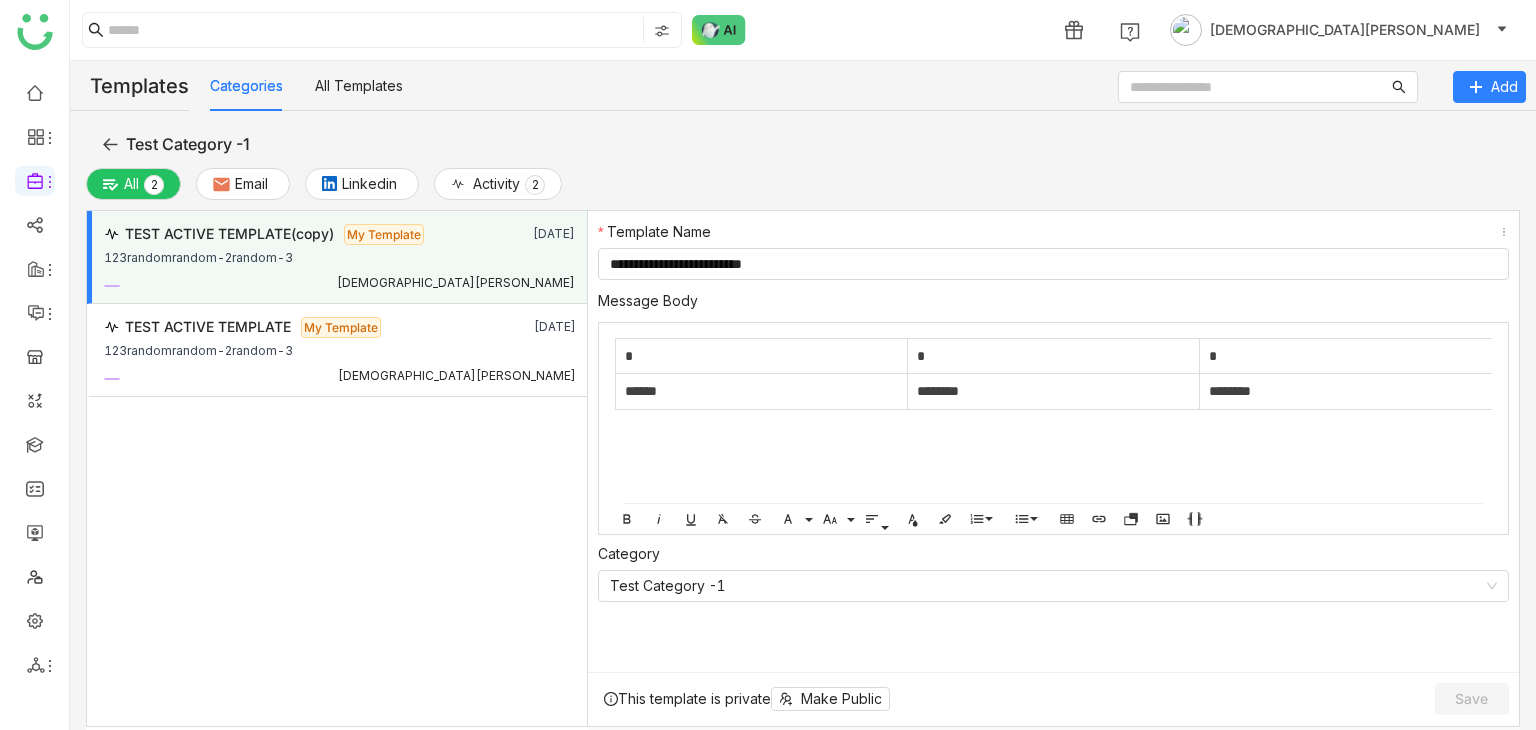 click 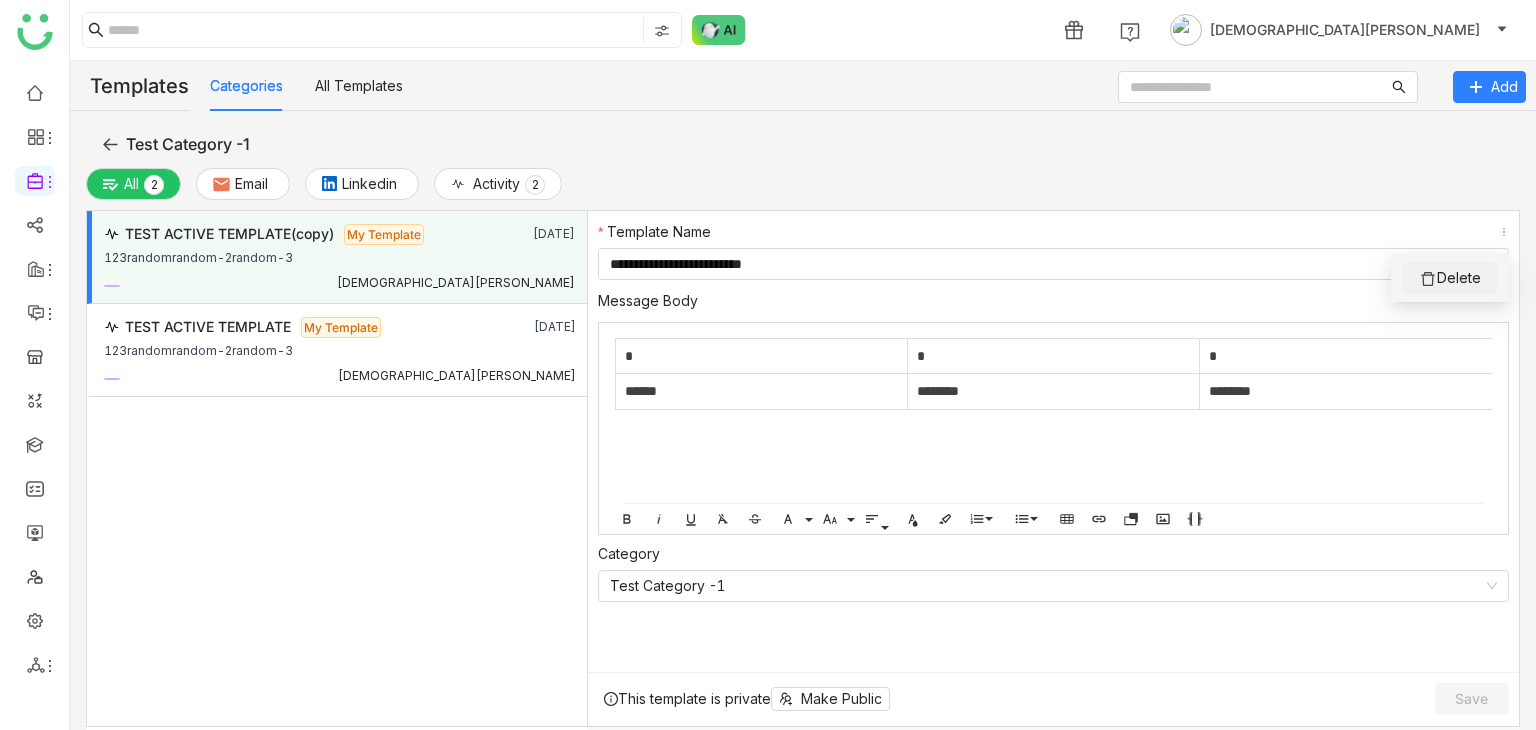 click on "Delete" at bounding box center (1450, 278) 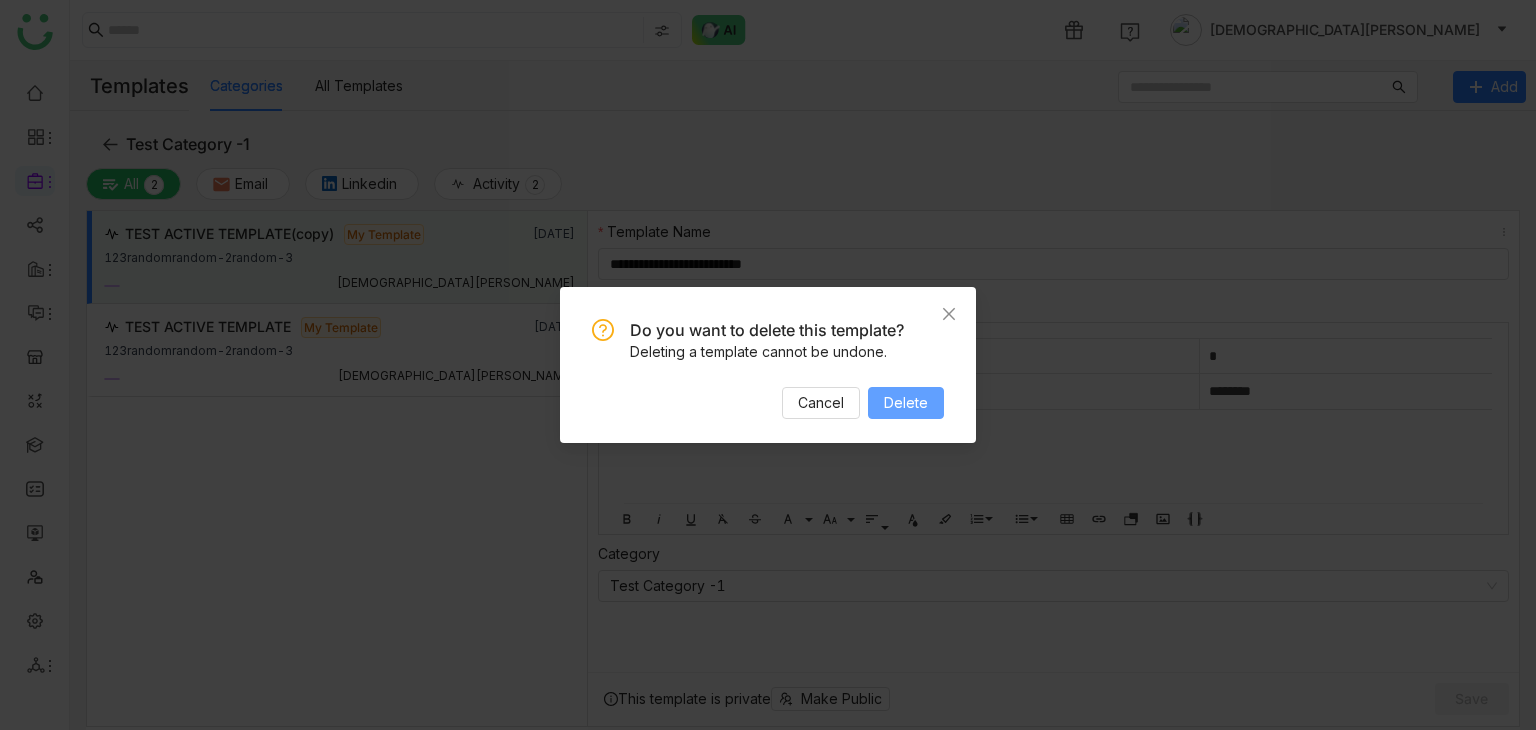 click on "Delete" at bounding box center [906, 403] 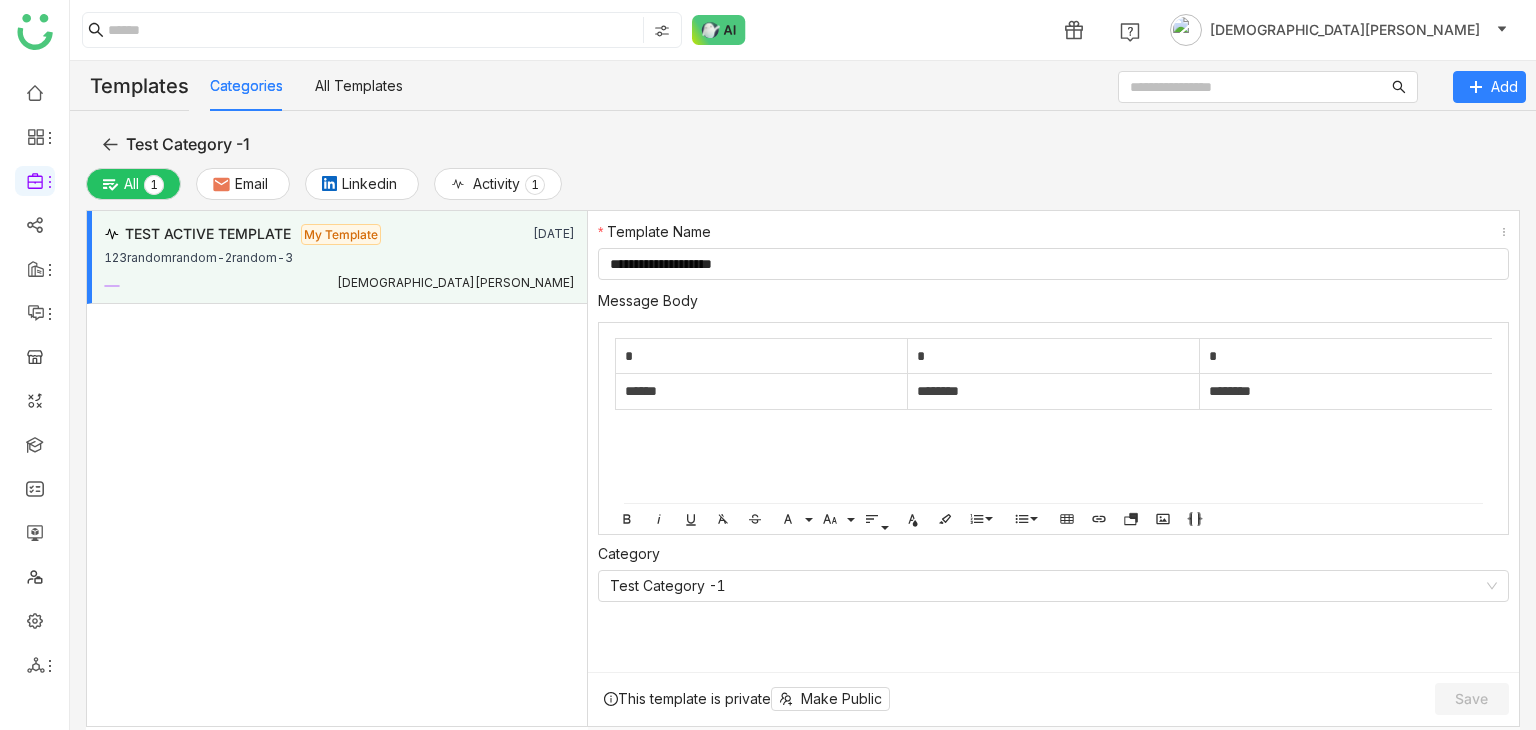 click on "123randomrandom-2random-3" at bounding box center (339, 257) 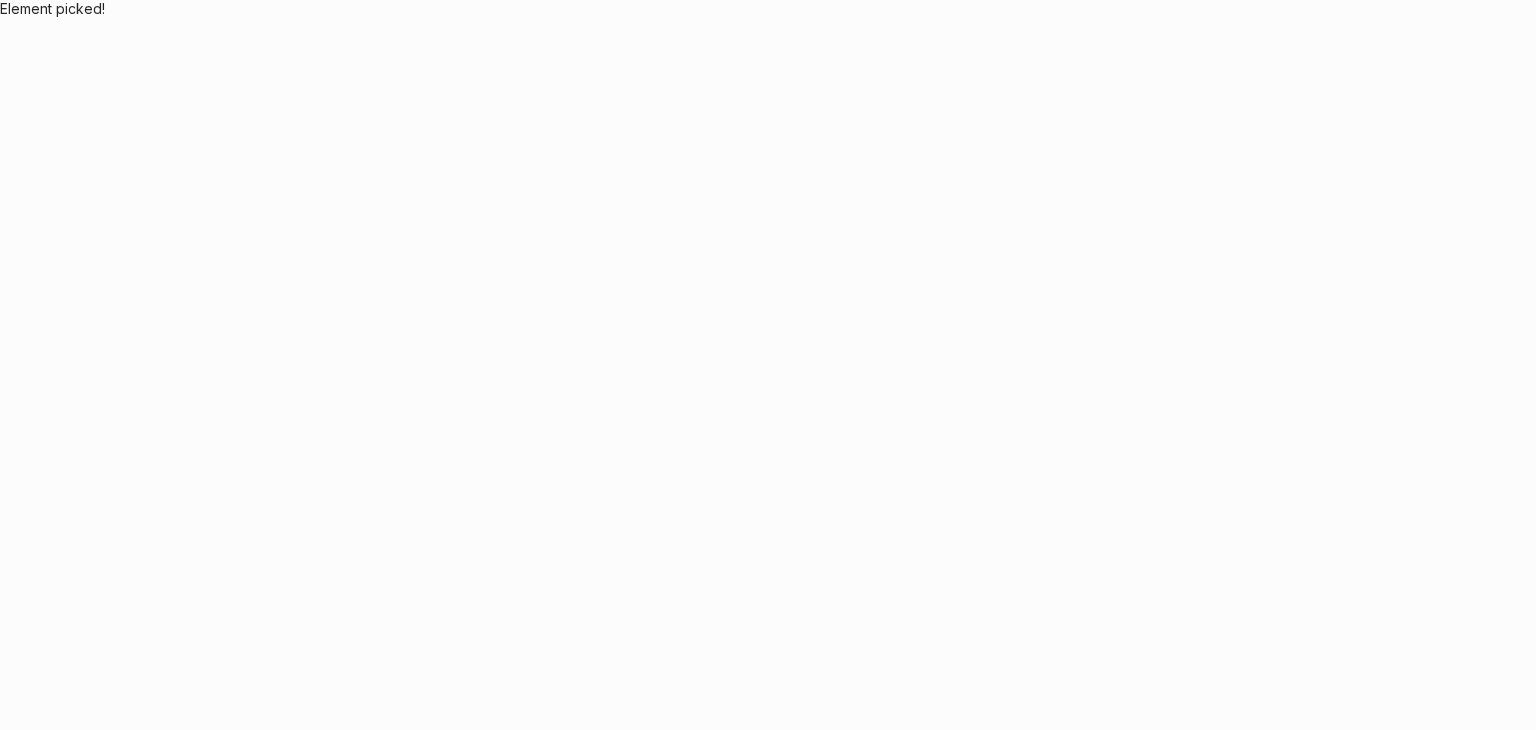 scroll, scrollTop: 0, scrollLeft: 0, axis: both 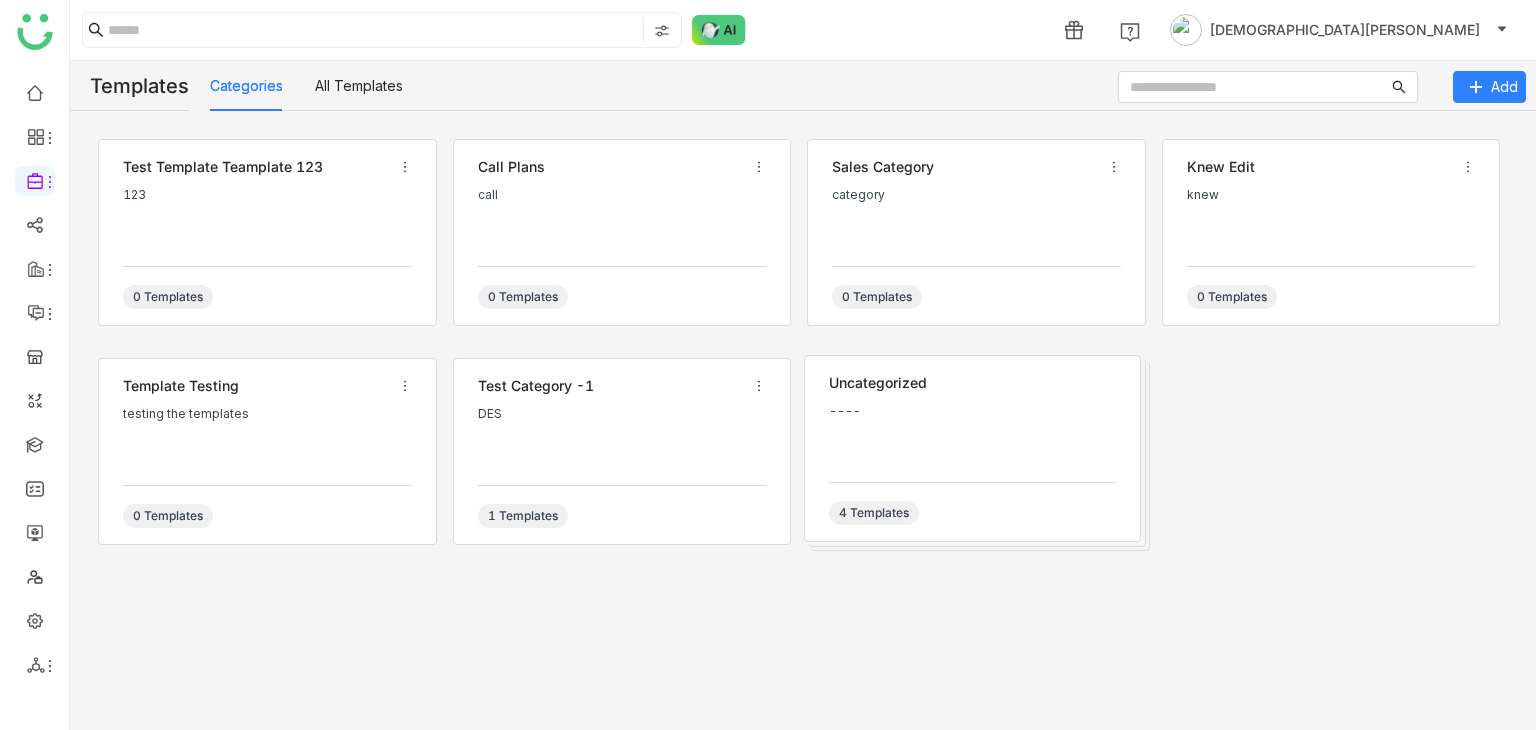 click on "DES" at bounding box center (622, 414) 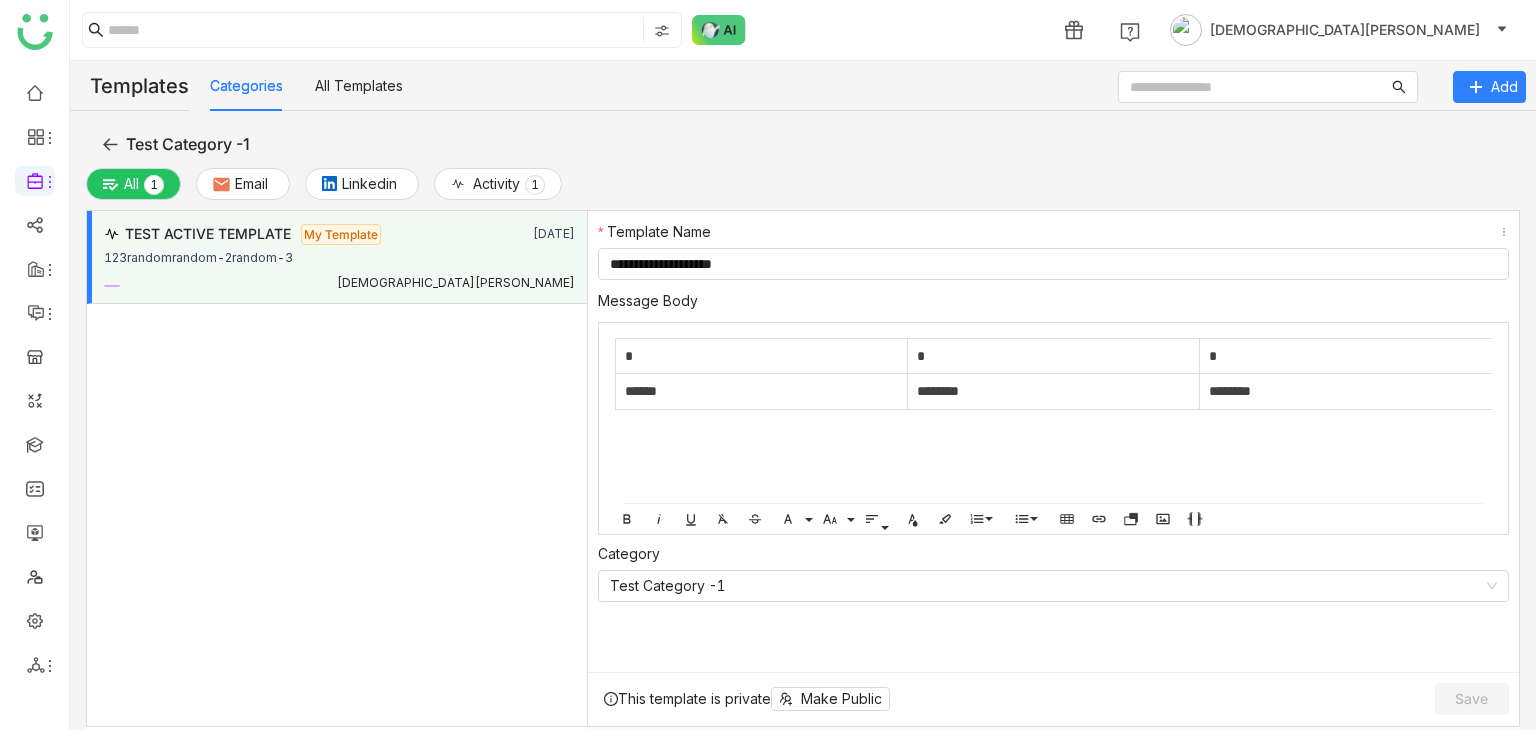 click 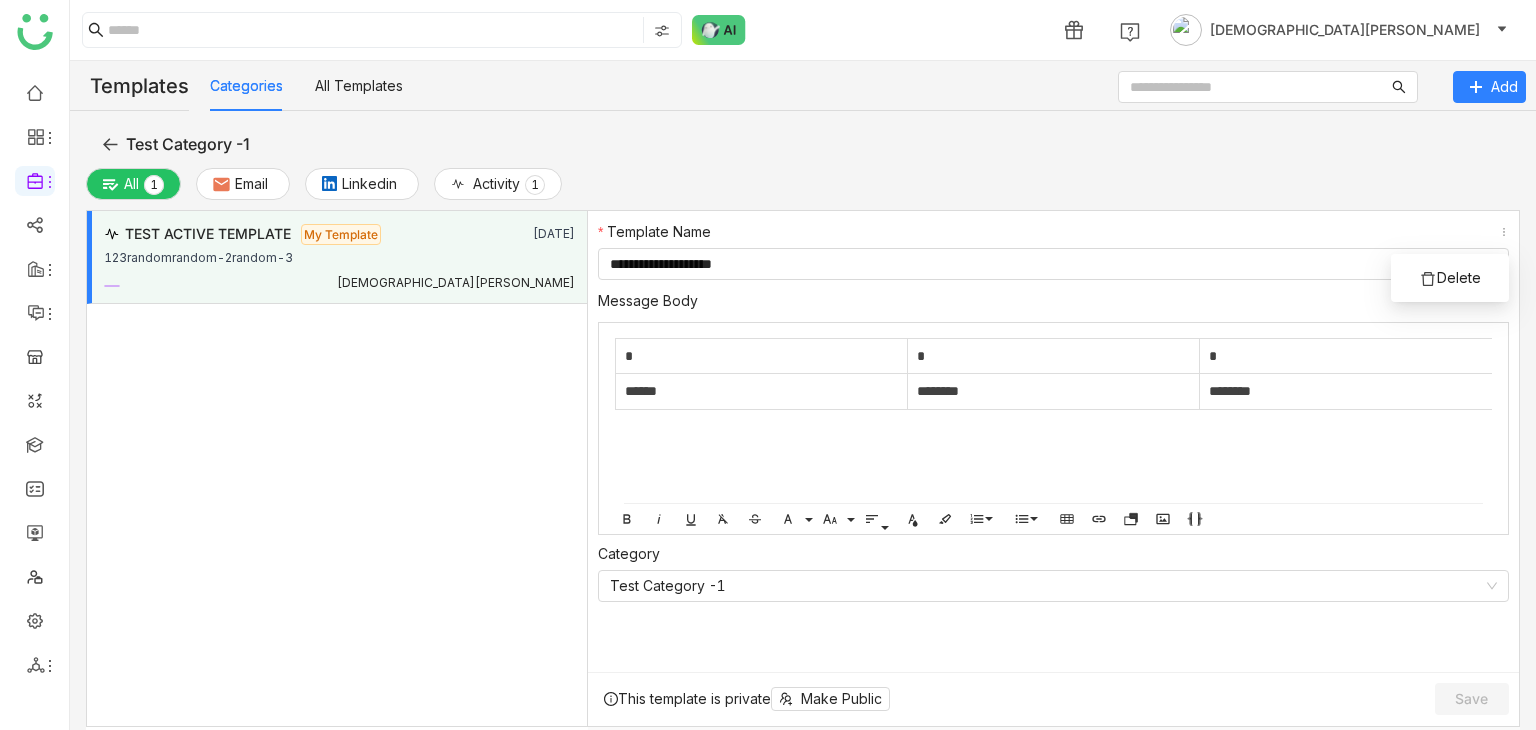 click 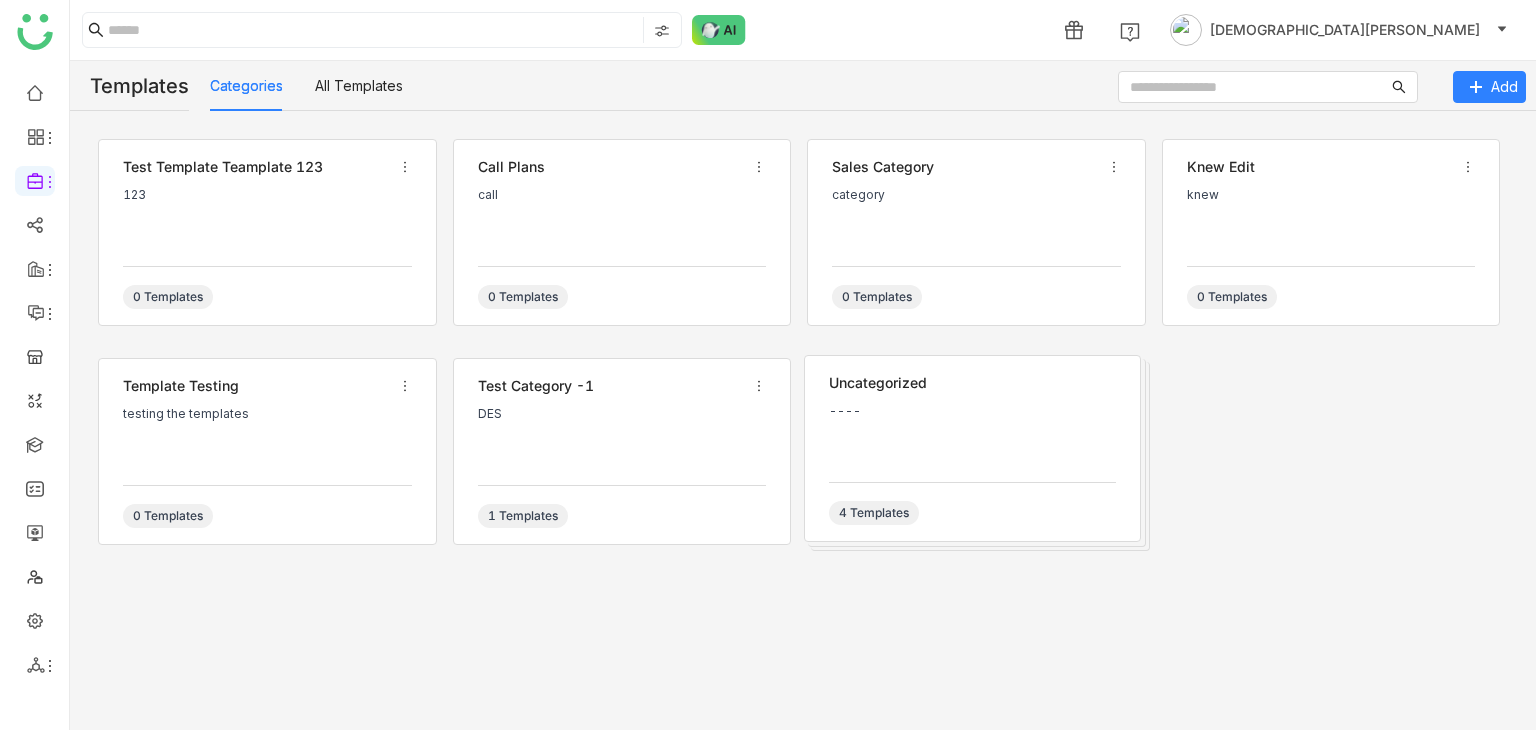 click on "DES" at bounding box center [622, 437] 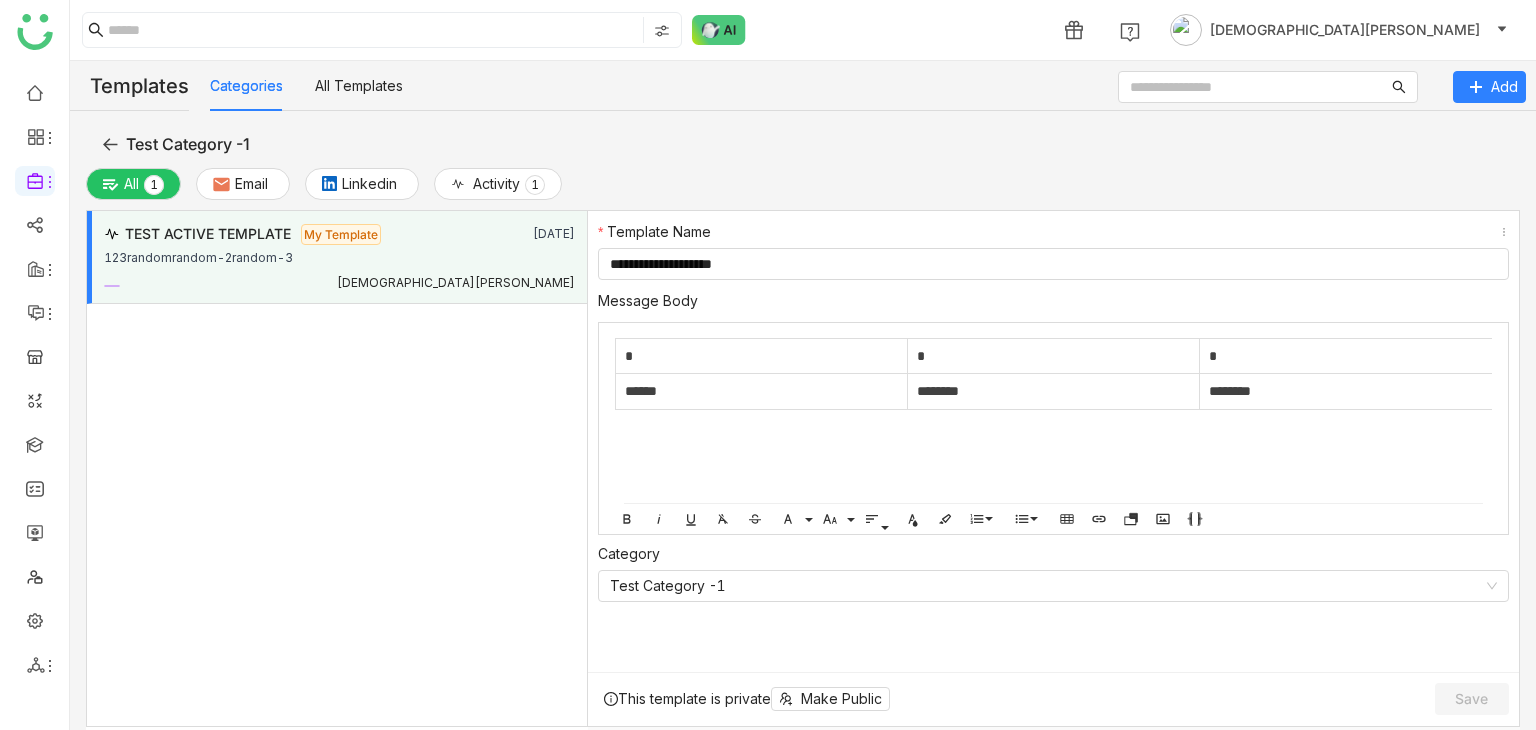 click on "Test Category -1" at bounding box center (176, 143) 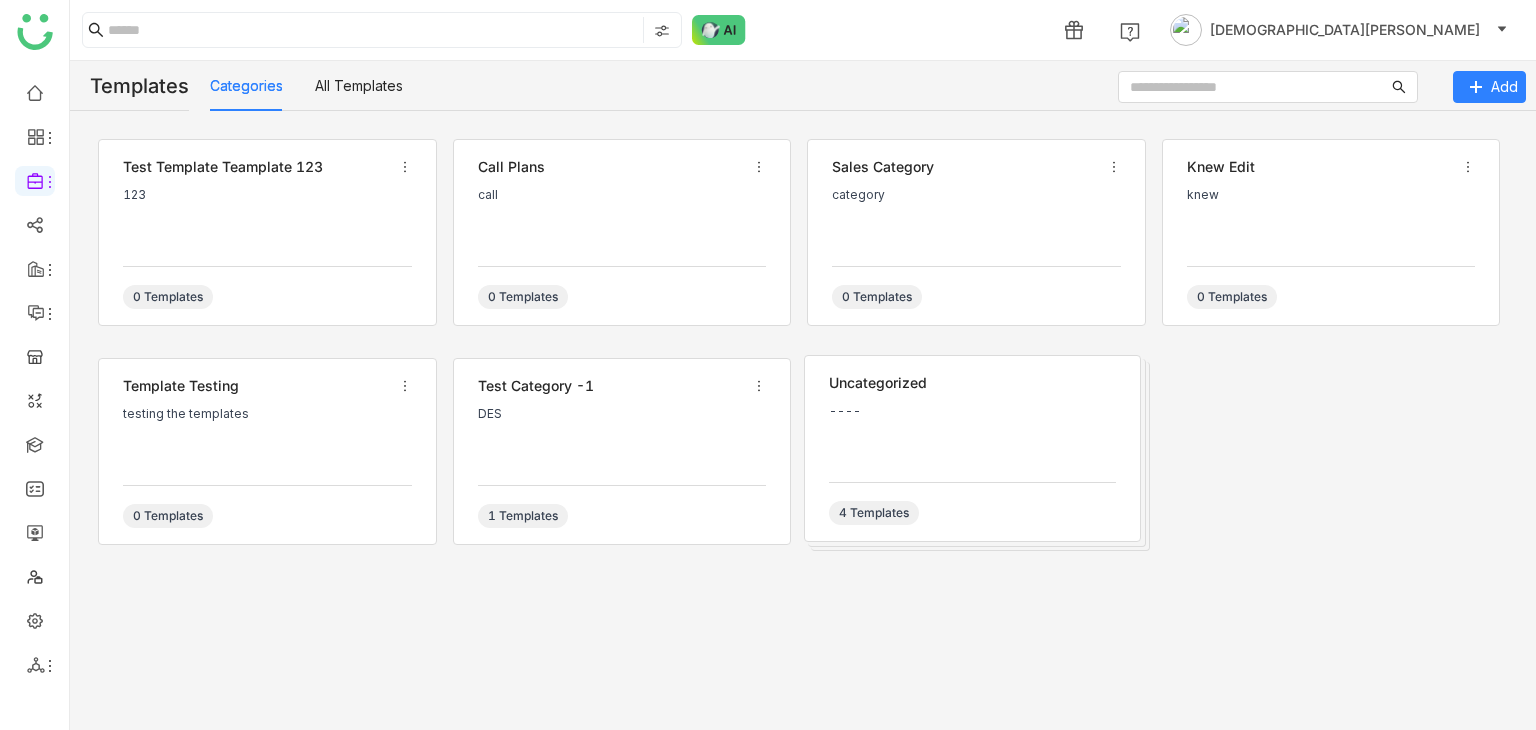 click on "----" at bounding box center [972, 411] 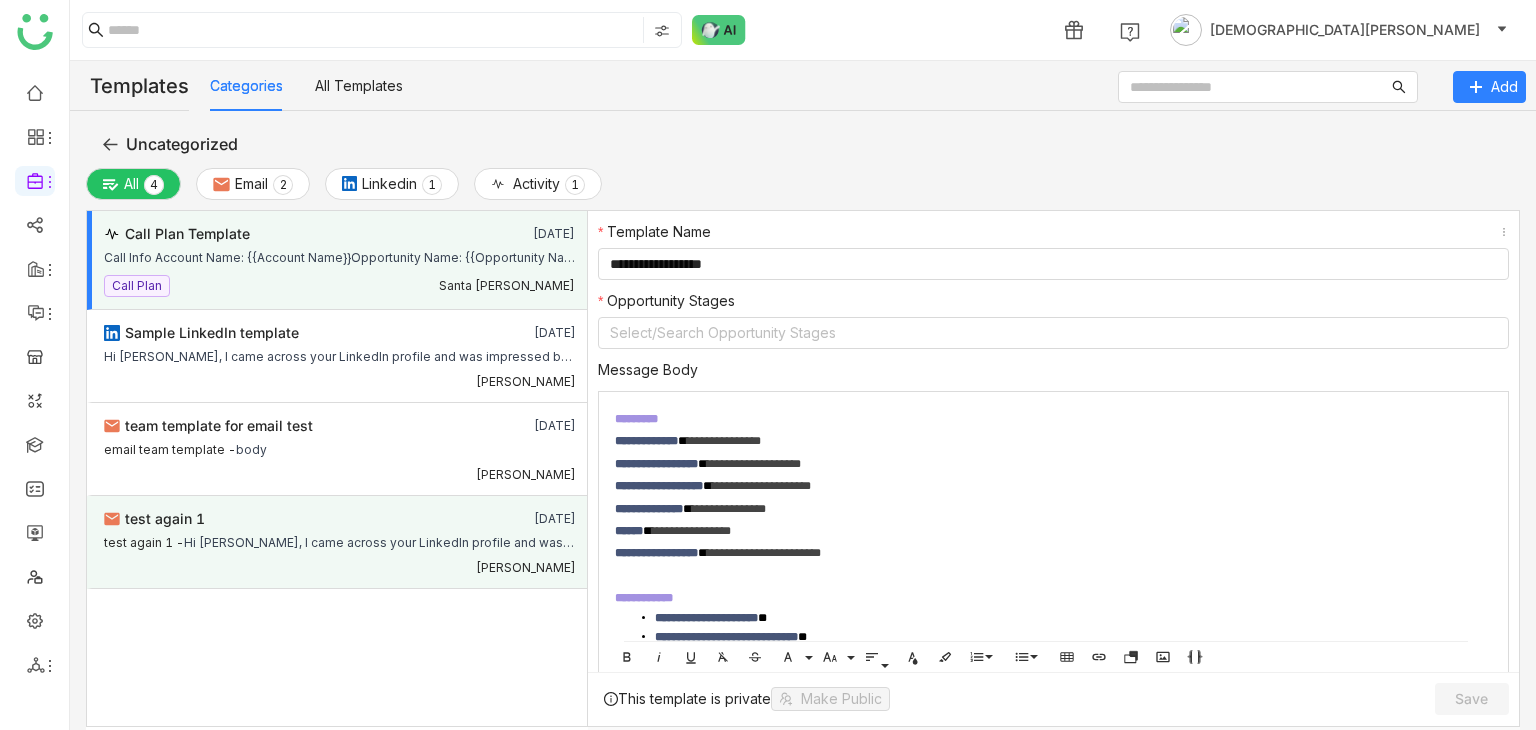 click on "test again 1" at bounding box center (293, 519) 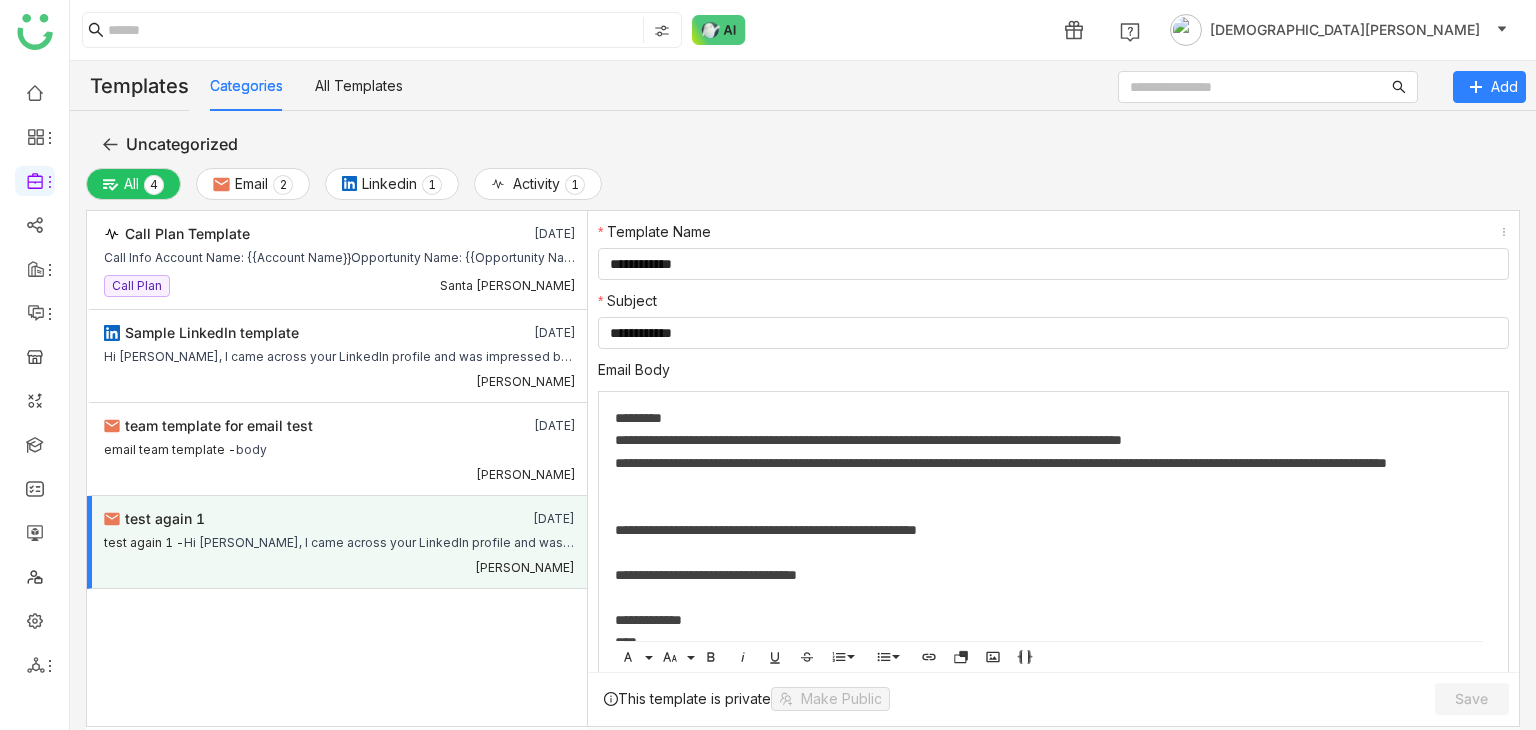 click 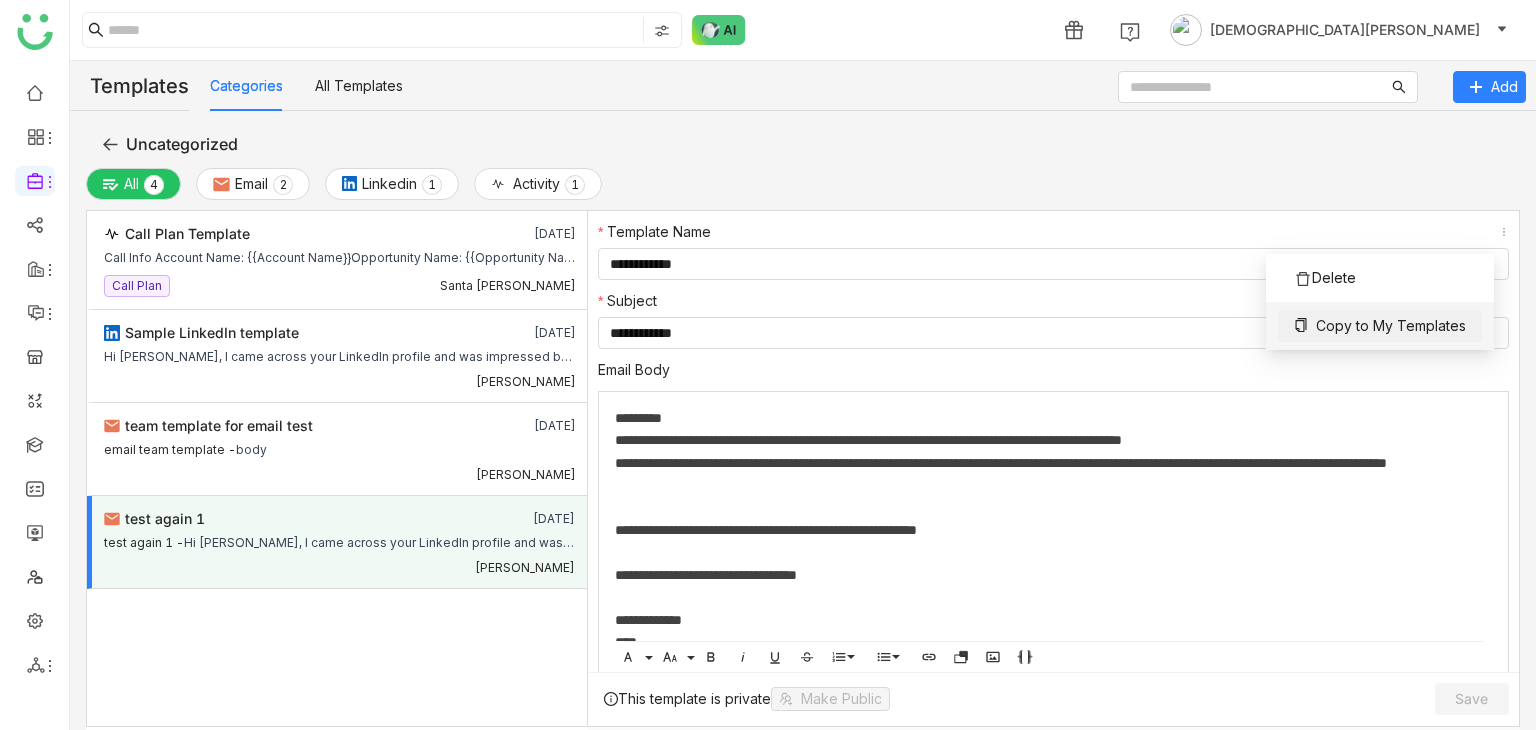 click on "Copy to My Templates" at bounding box center (1391, 326) 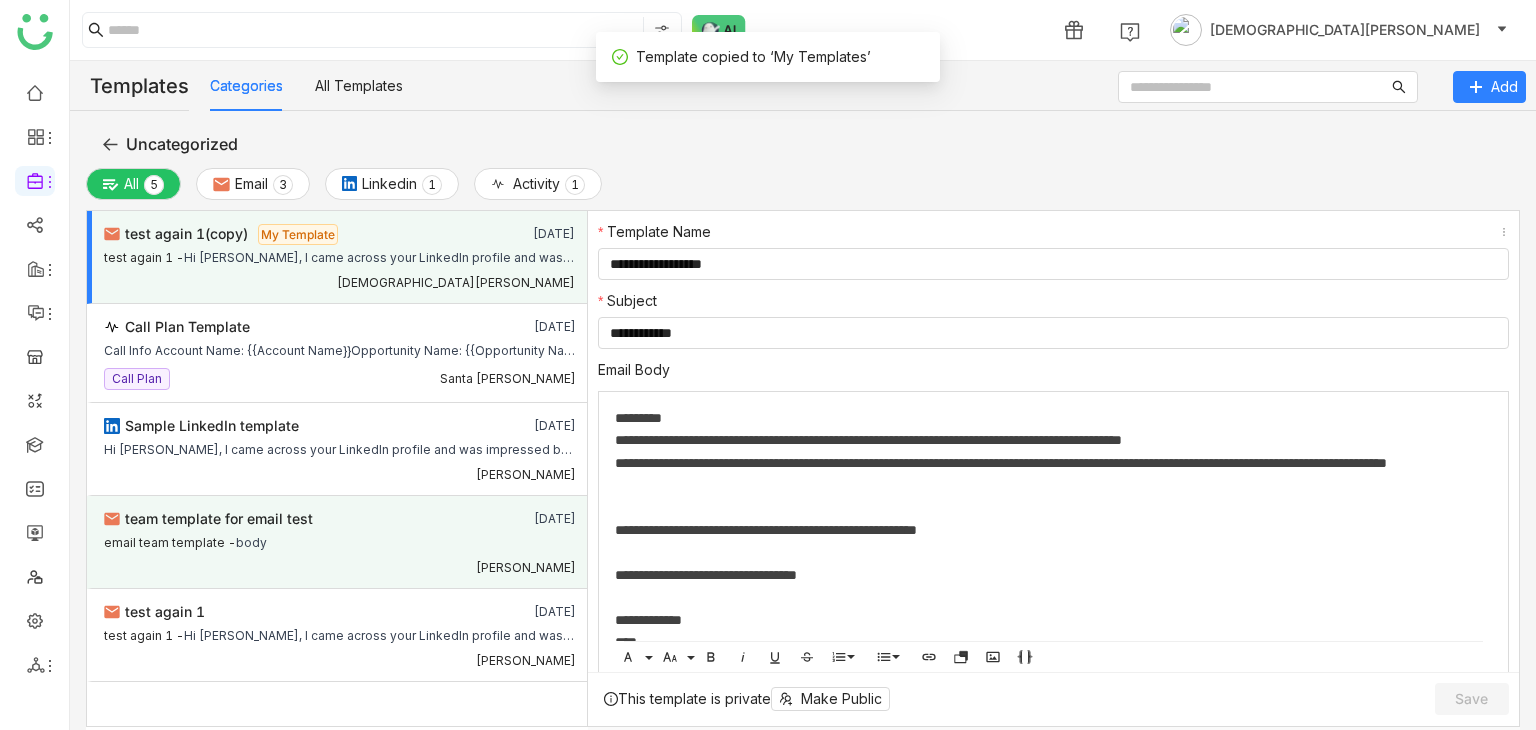 click on "email team template -   body" at bounding box center [340, 542] 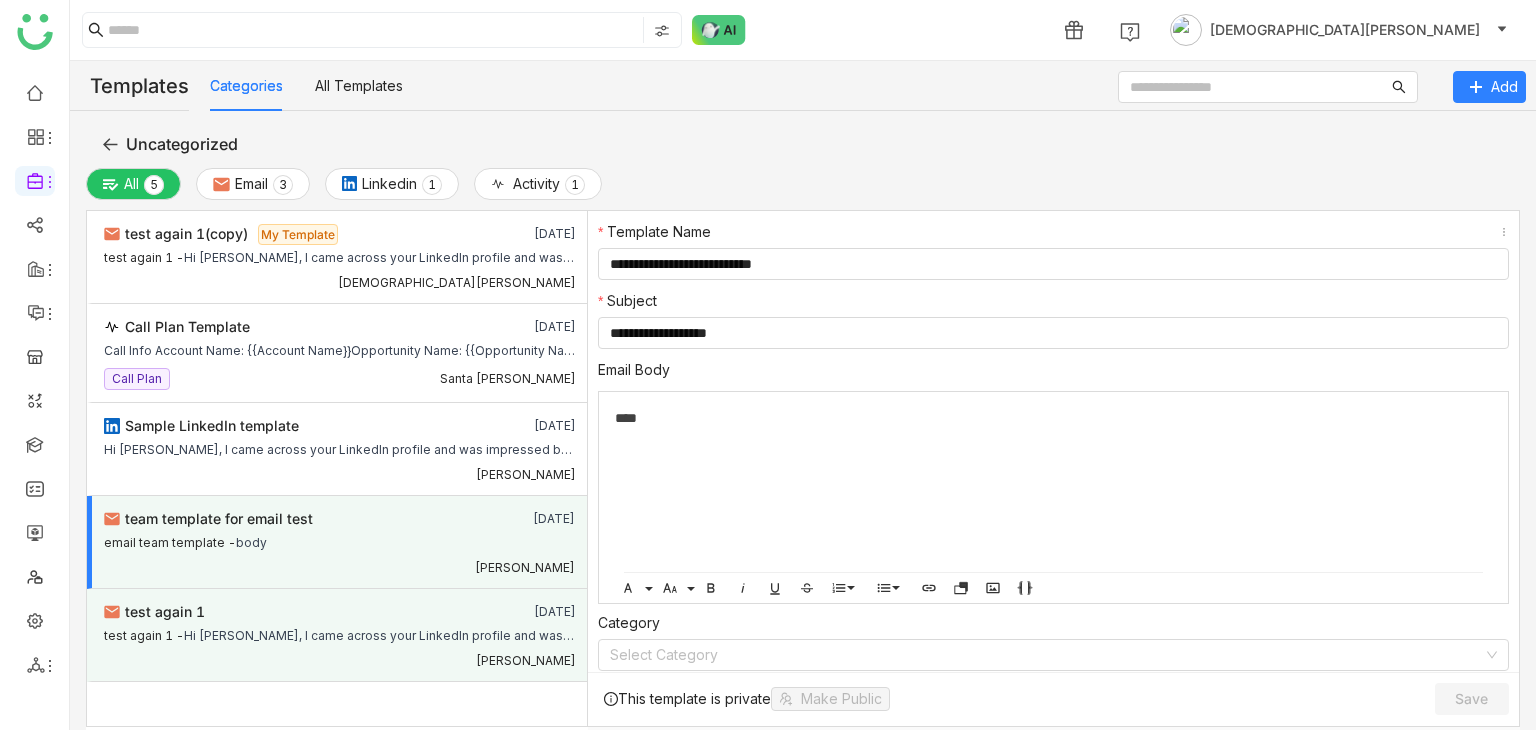 click on "test again 1" at bounding box center (293, 612) 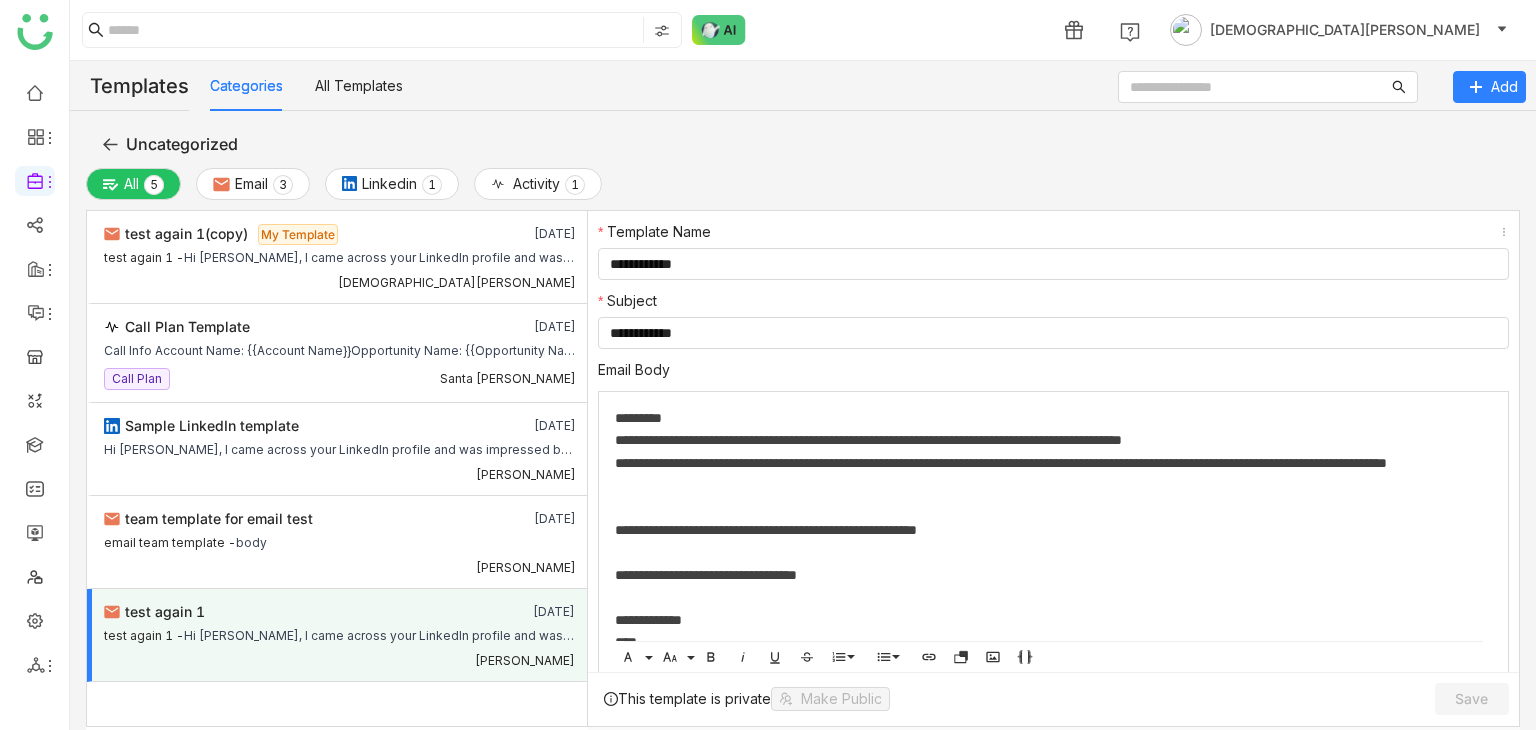 click 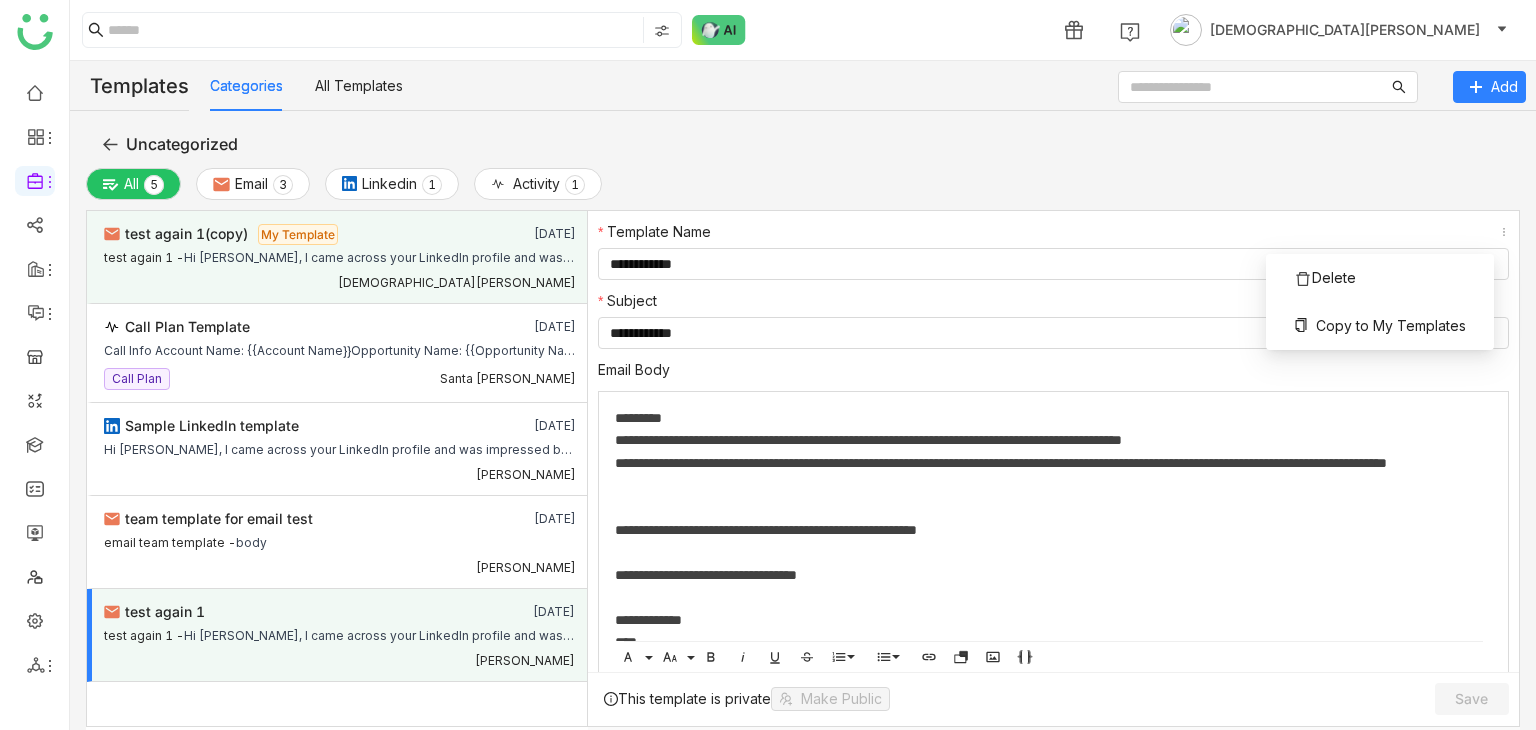 click on "Hi [PERSON_NAME], I came across your LinkedIn profile and was impressed by your recent activity towards the our product We help companies like yours to grow more and track all your details. I’d love to schedule a quick call to share how we can help you to  achieve your goalWould you be available for a brief 15-minute call this week?Looking forward to hearing from [DOMAIN_NAME] regards,UdayGTM Buddy" at bounding box center (380, 255) 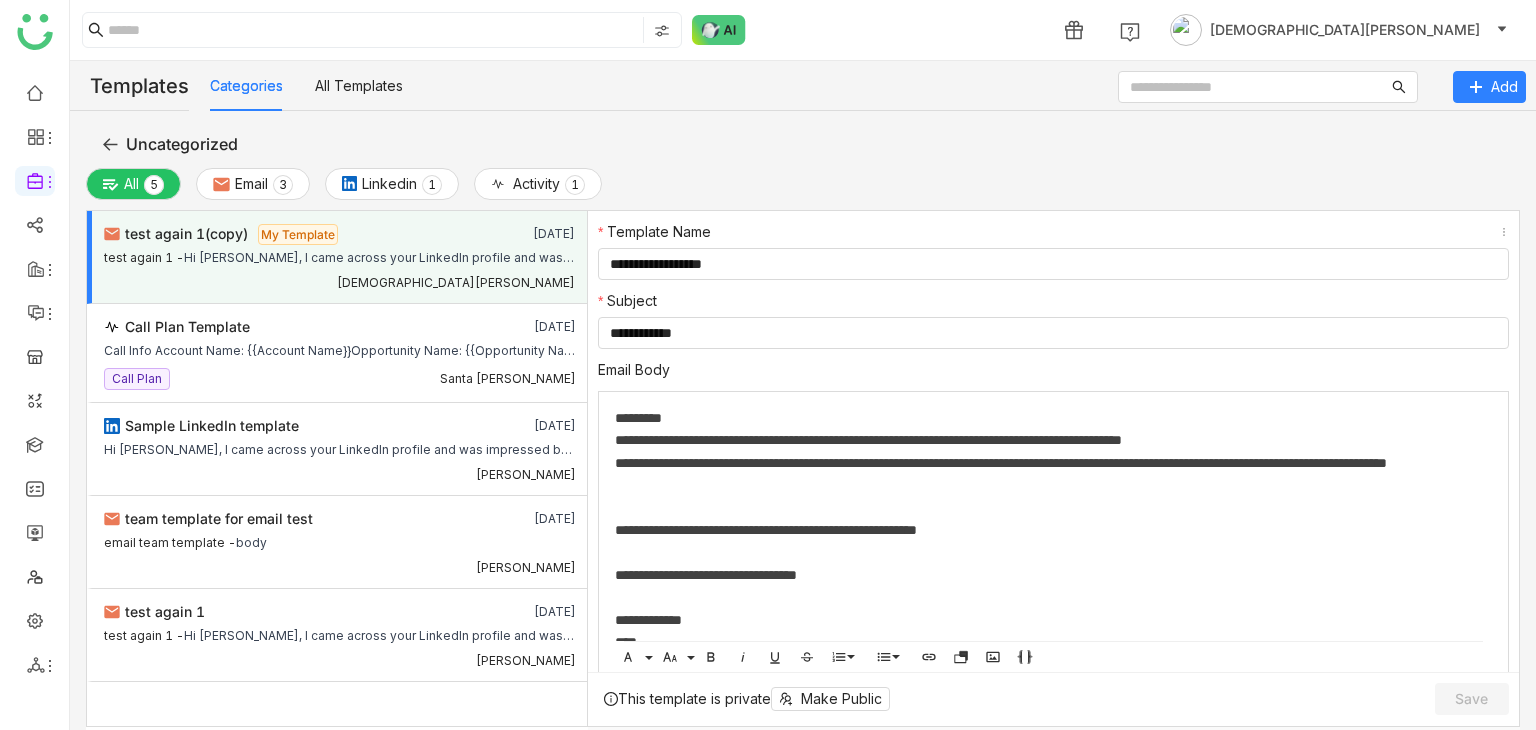 click 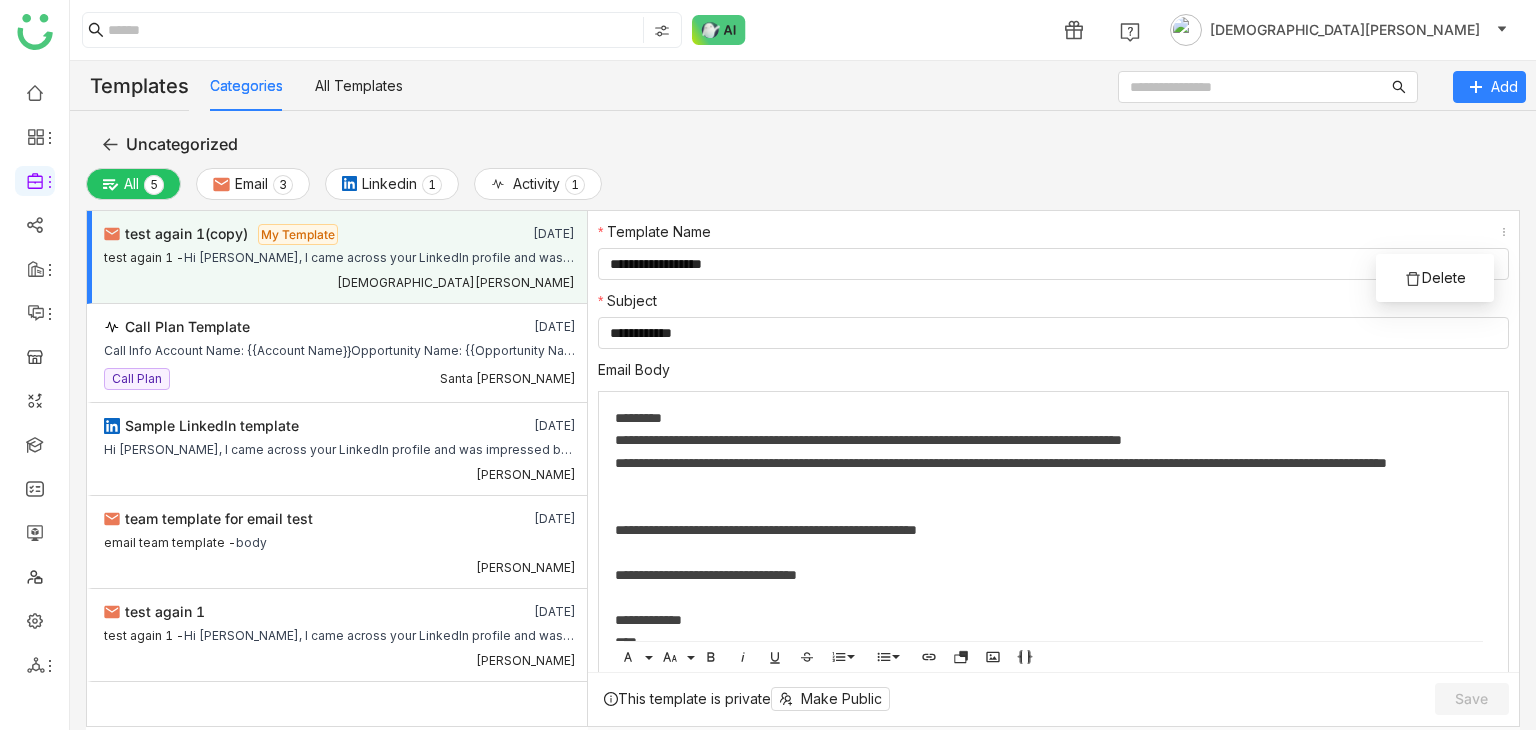 click 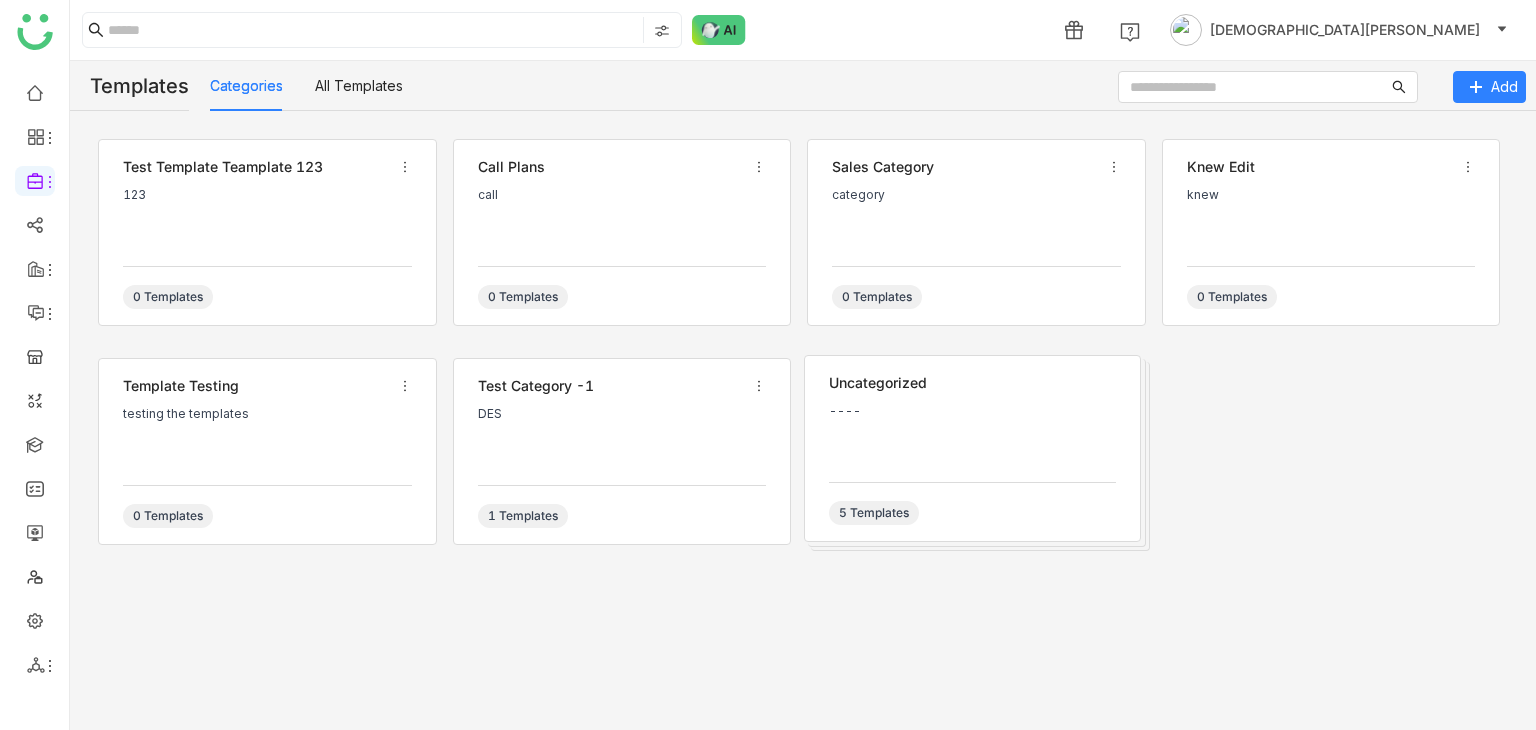 click on "DES" at bounding box center [622, 437] 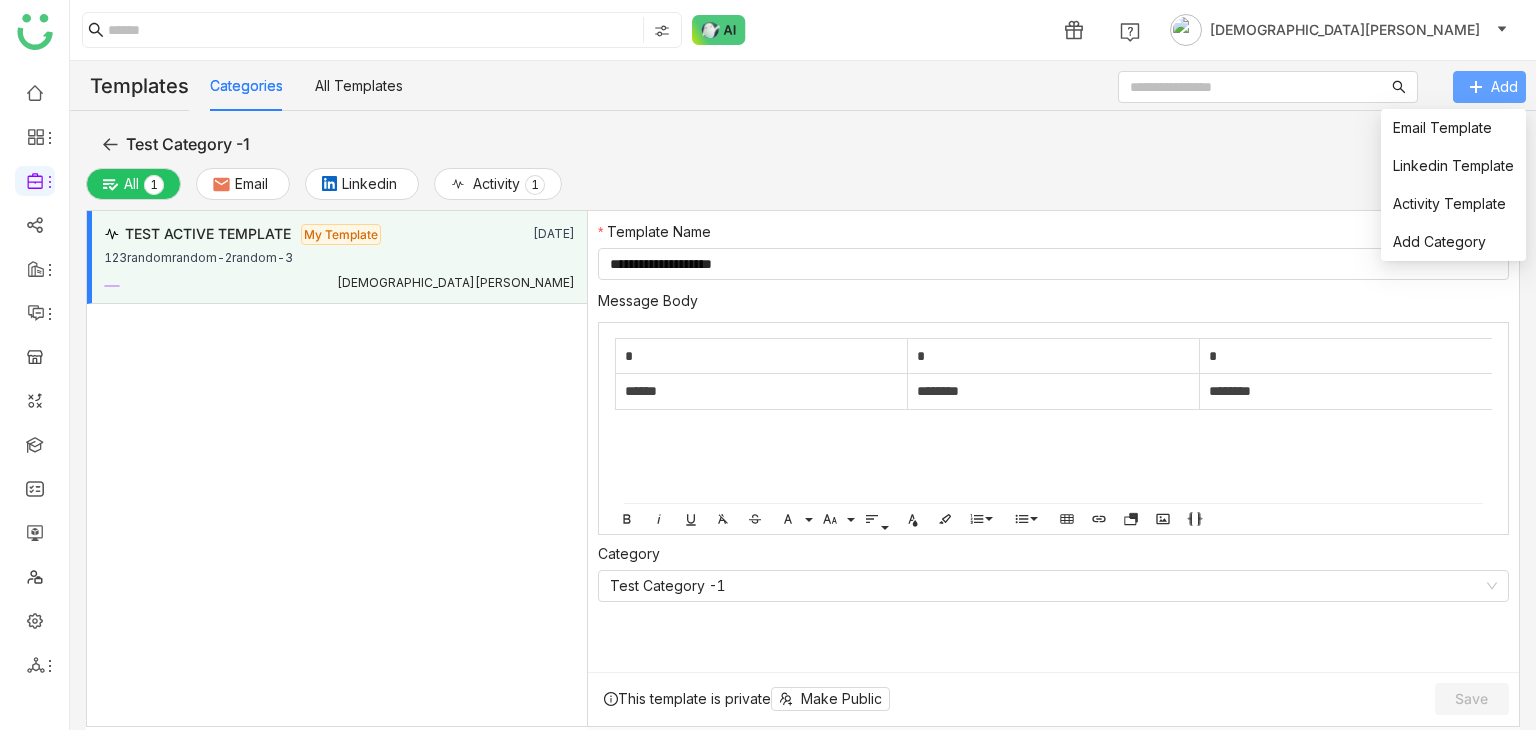 click on "Add" at bounding box center (1489, 87) 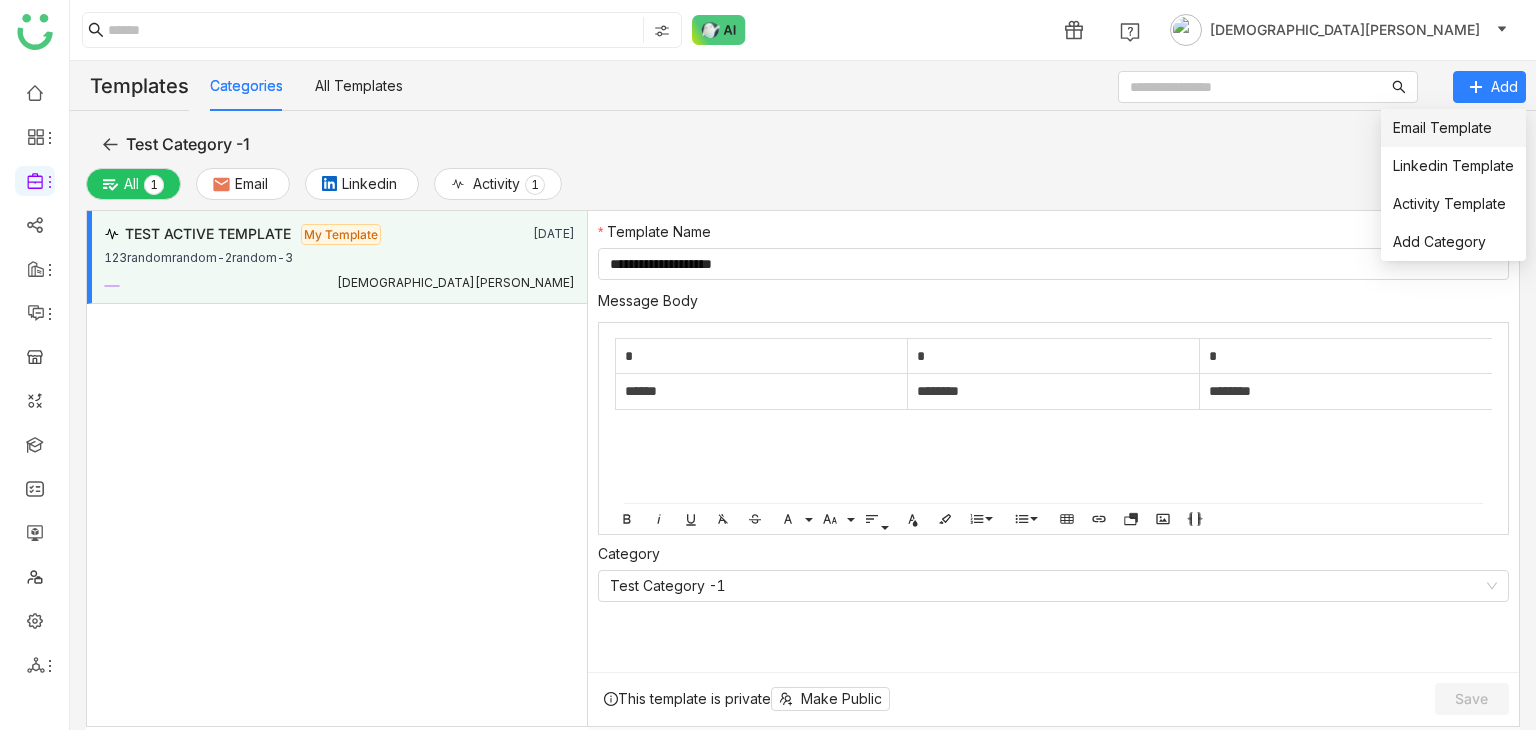 click on "Email Template" at bounding box center [1442, 127] 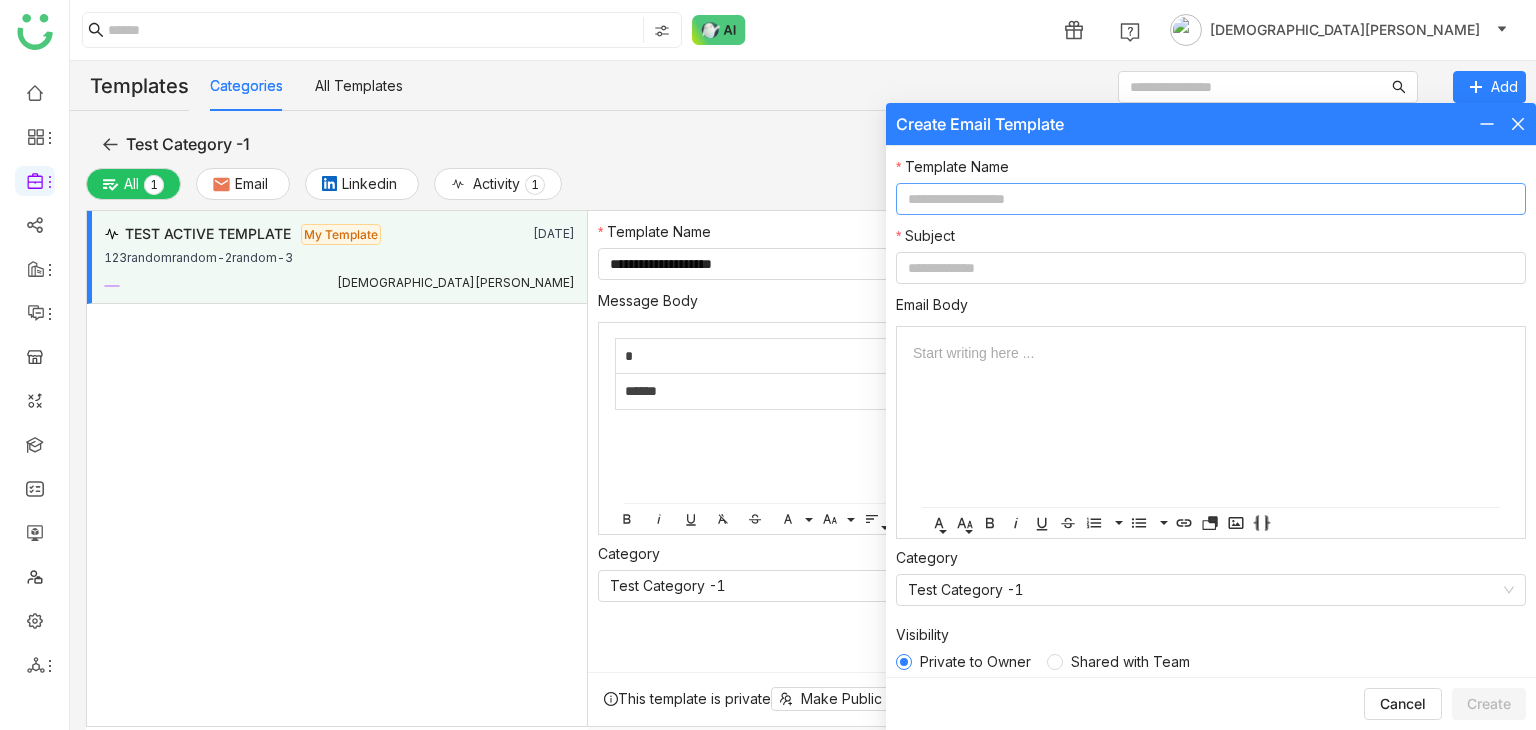 click at bounding box center (1211, 199) 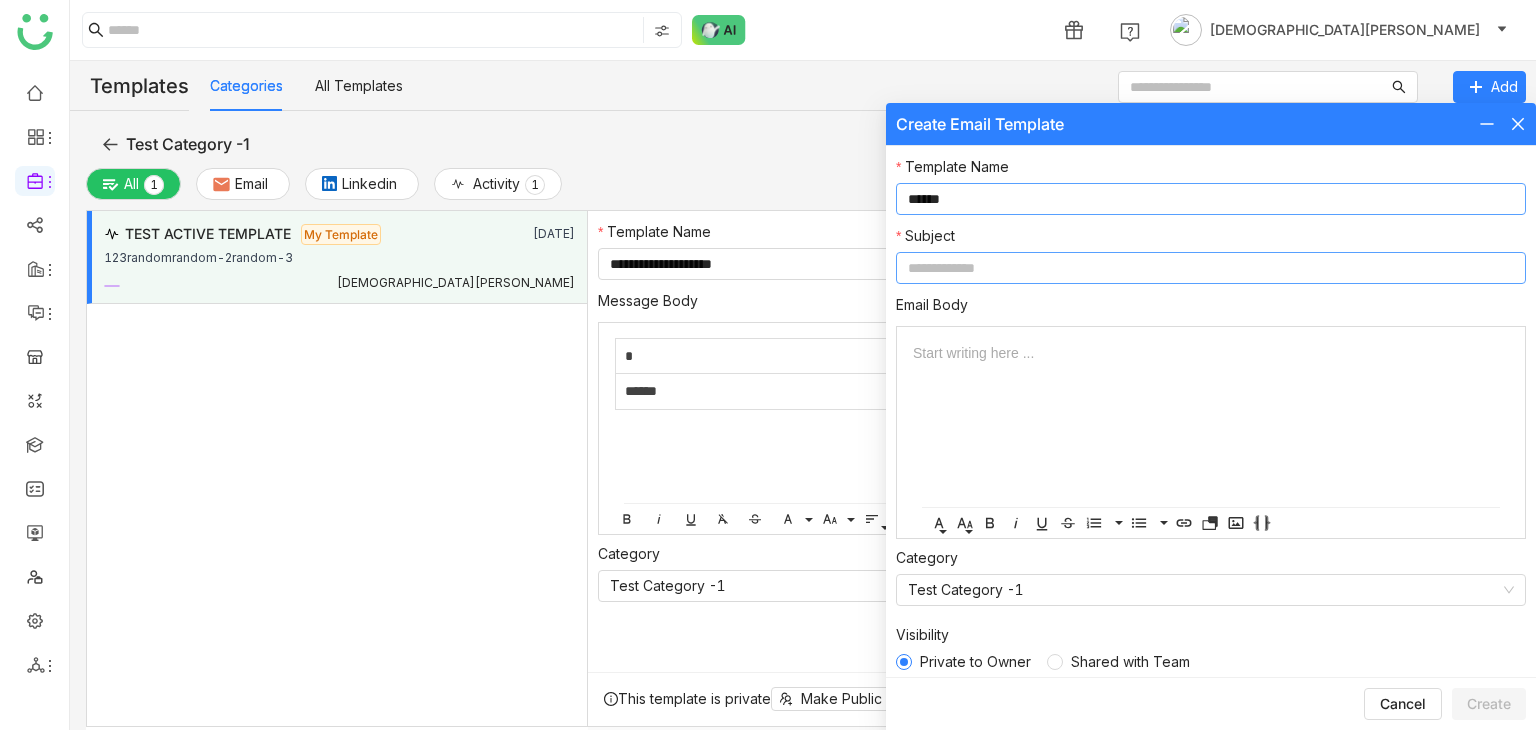 type on "******" 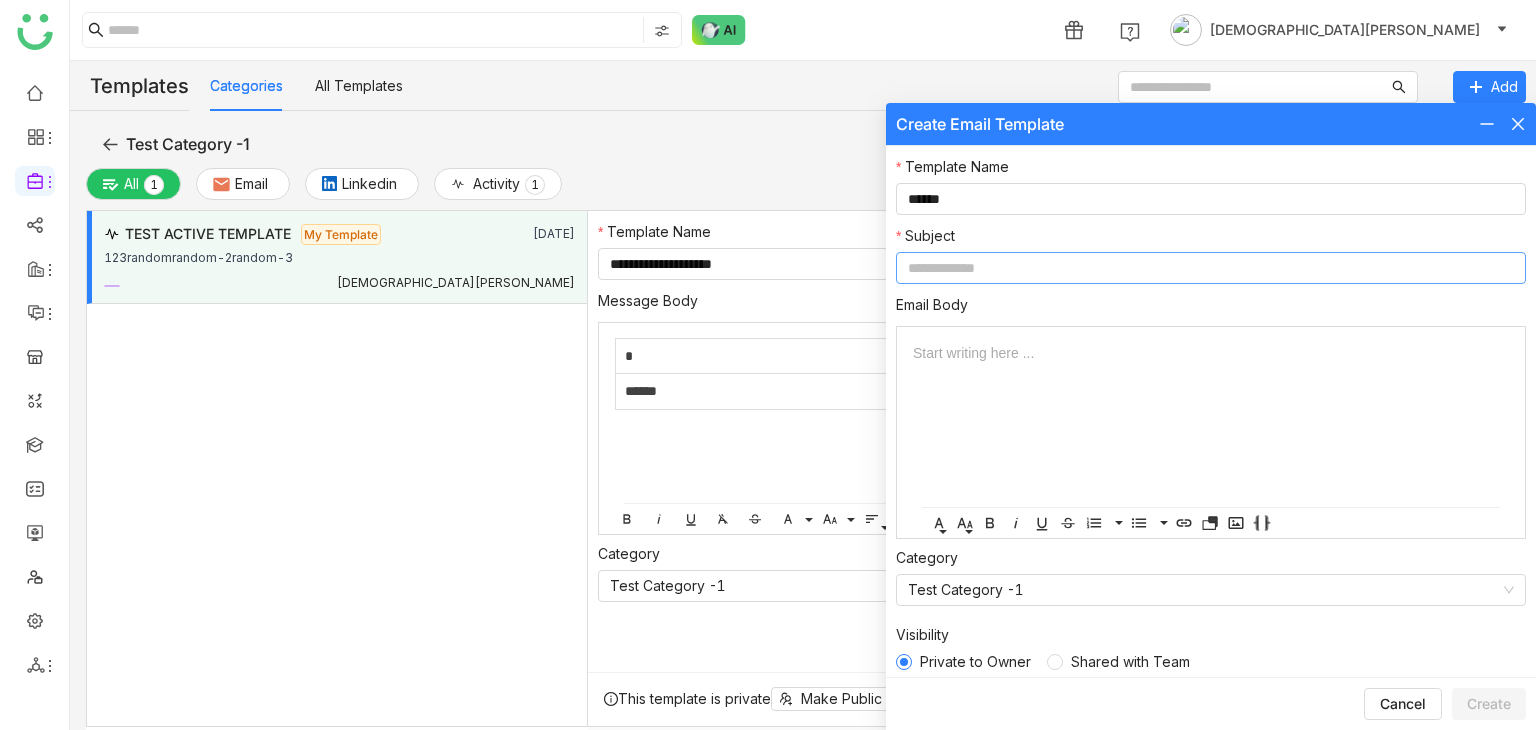 click at bounding box center [1211, 268] 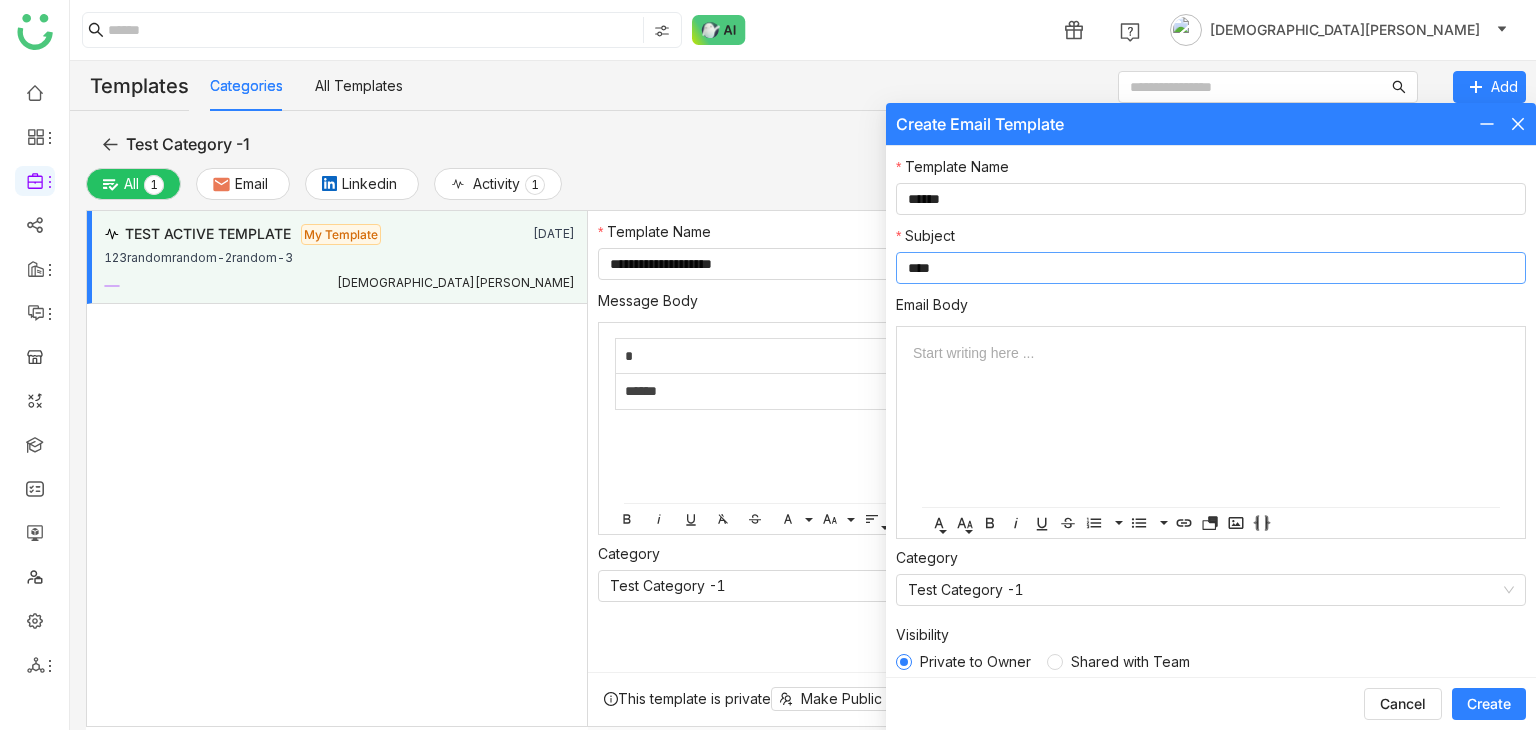 type on "****" 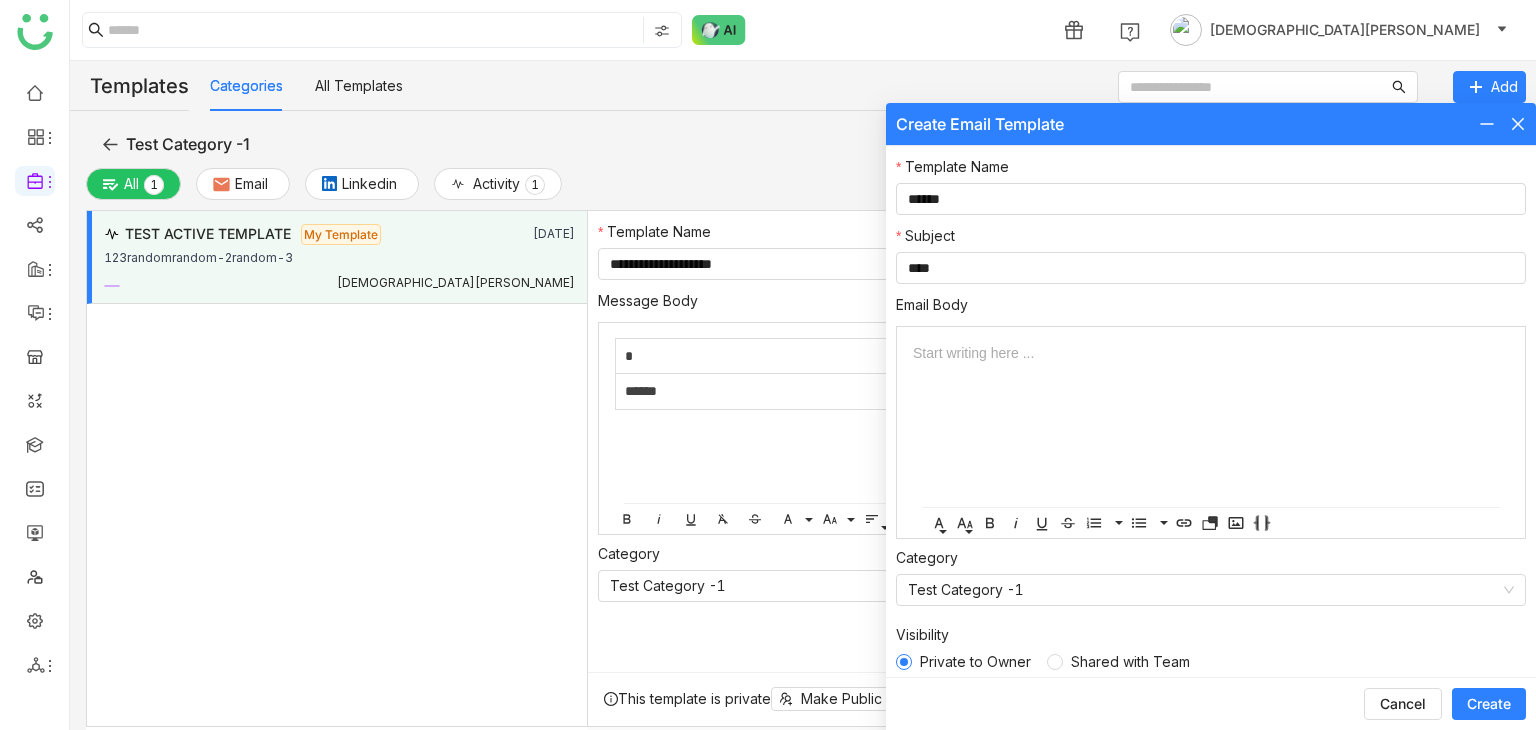 click on "Create" at bounding box center (1489, 704) 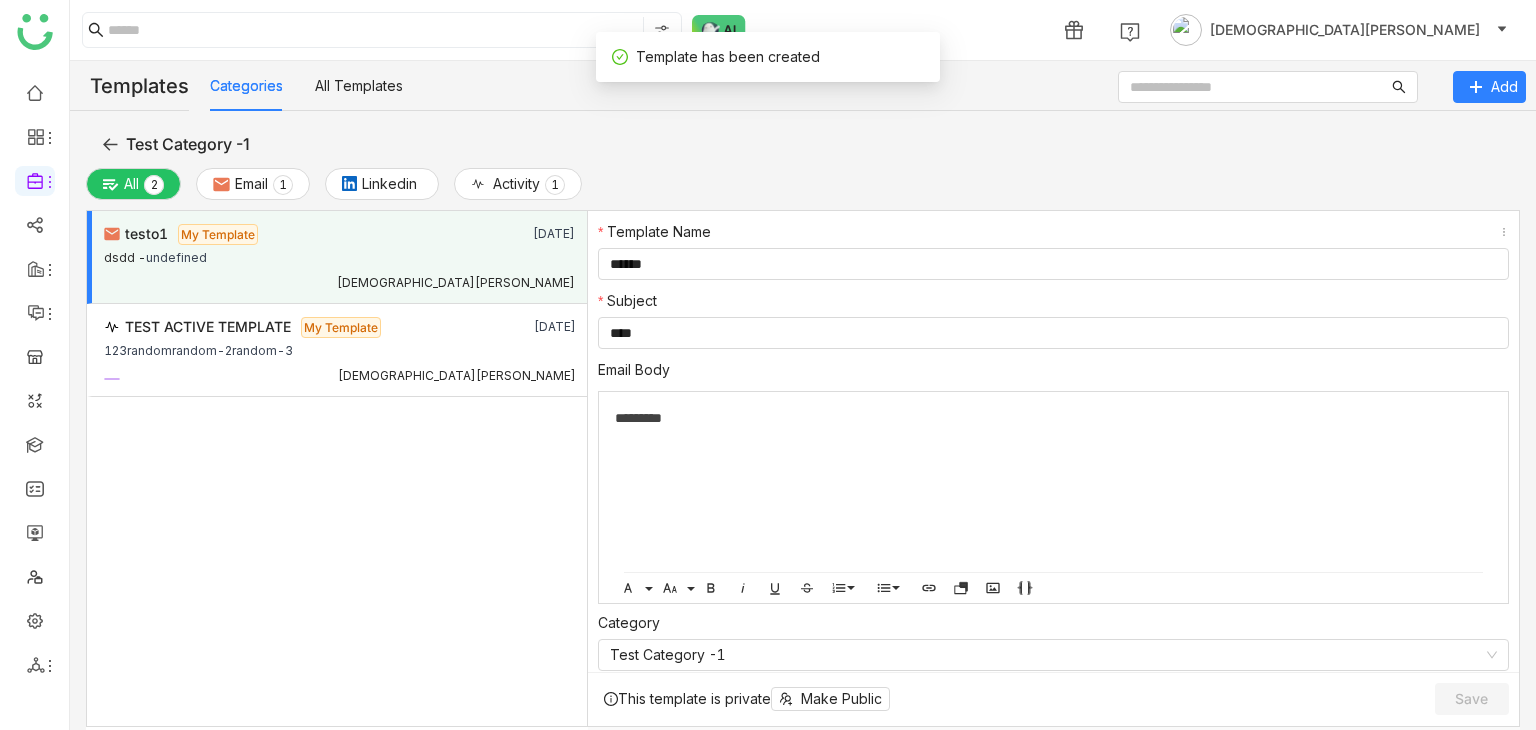 click 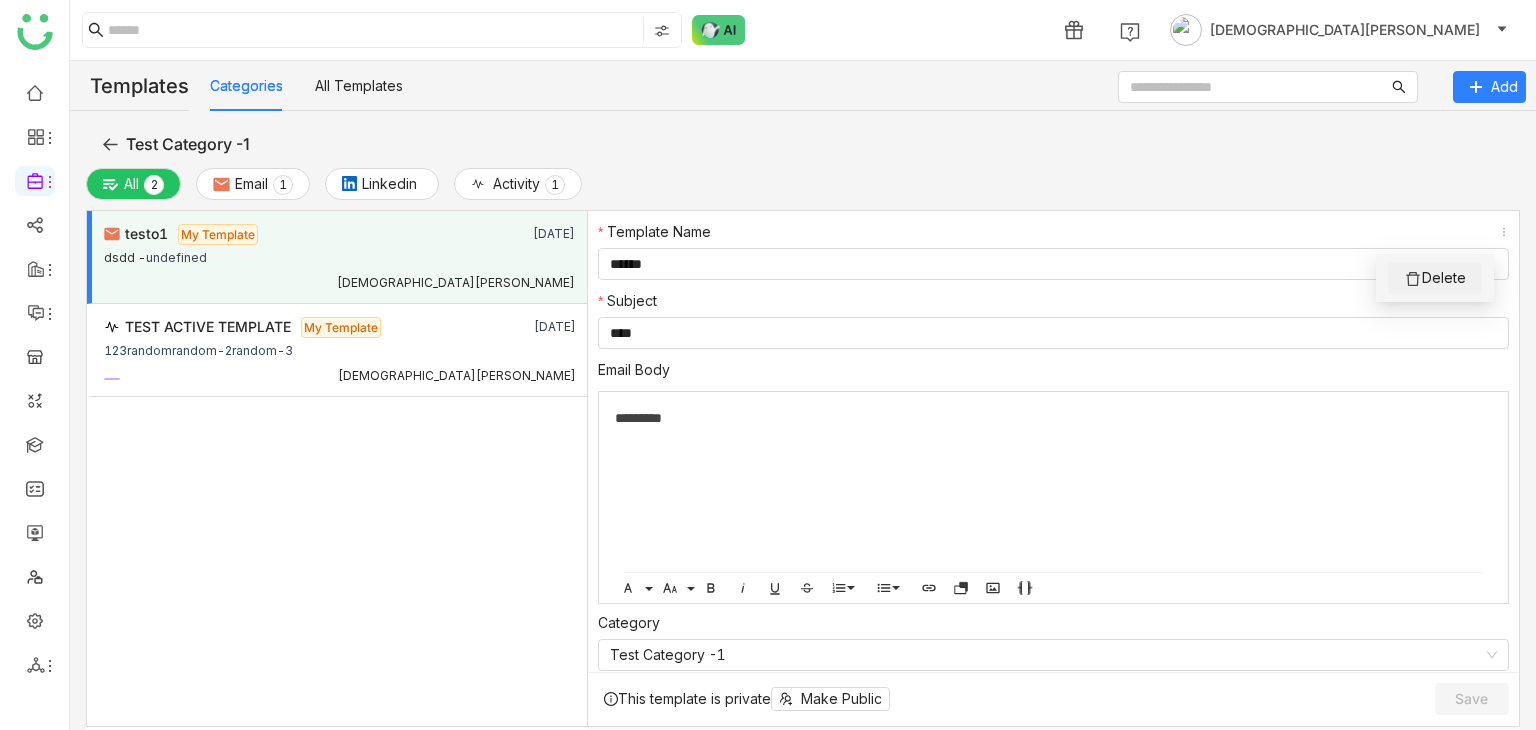 click at bounding box center (1413, 279) 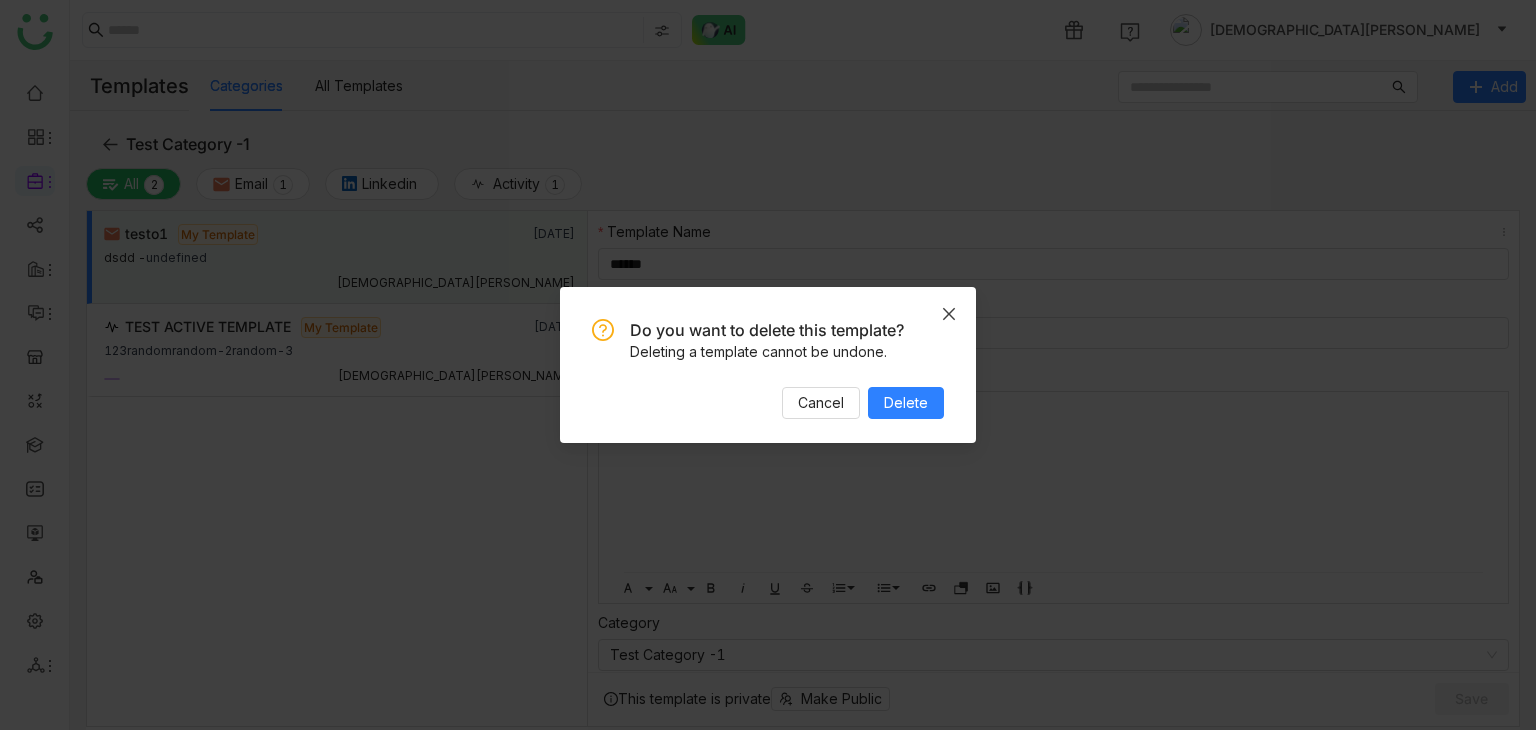 click at bounding box center [949, 314] 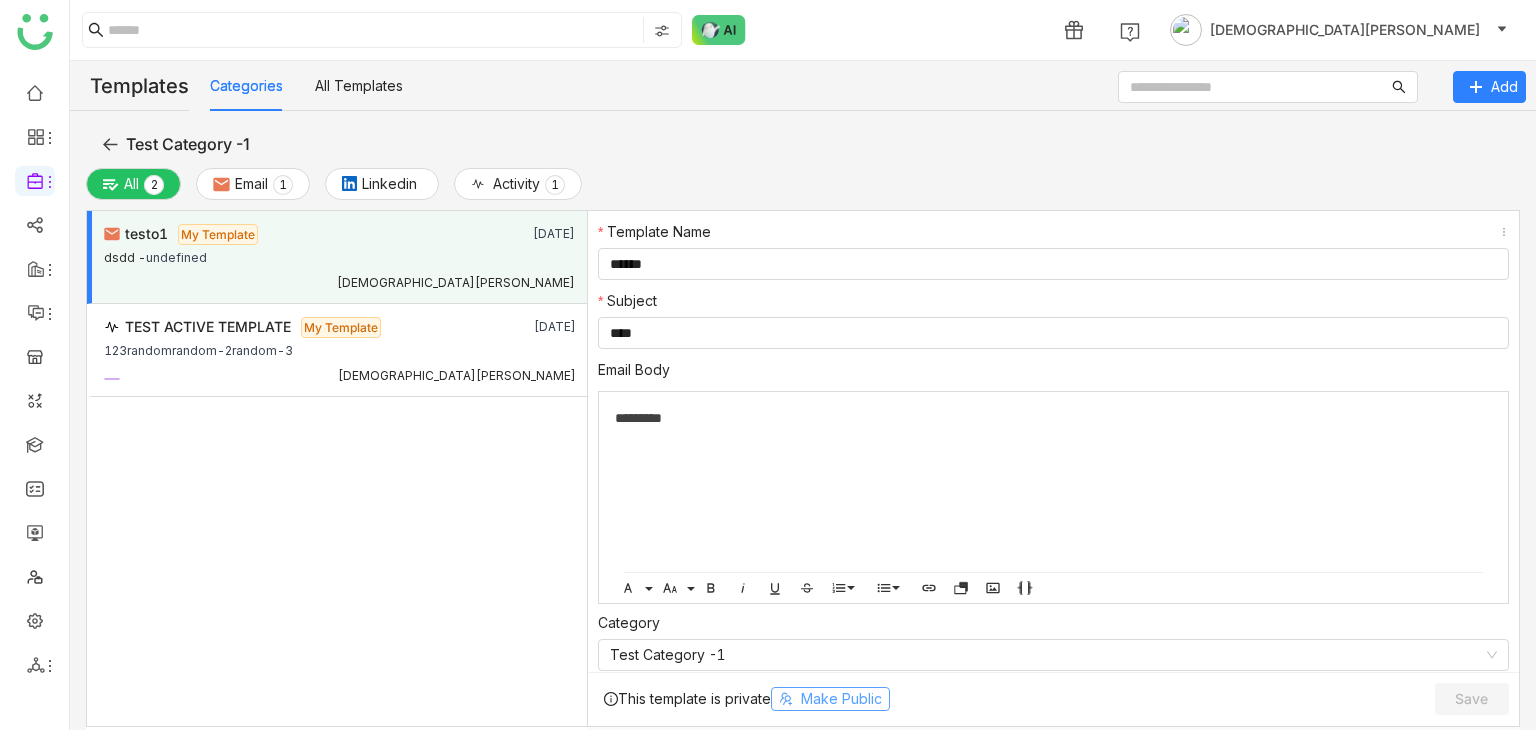 click on "Make Public" 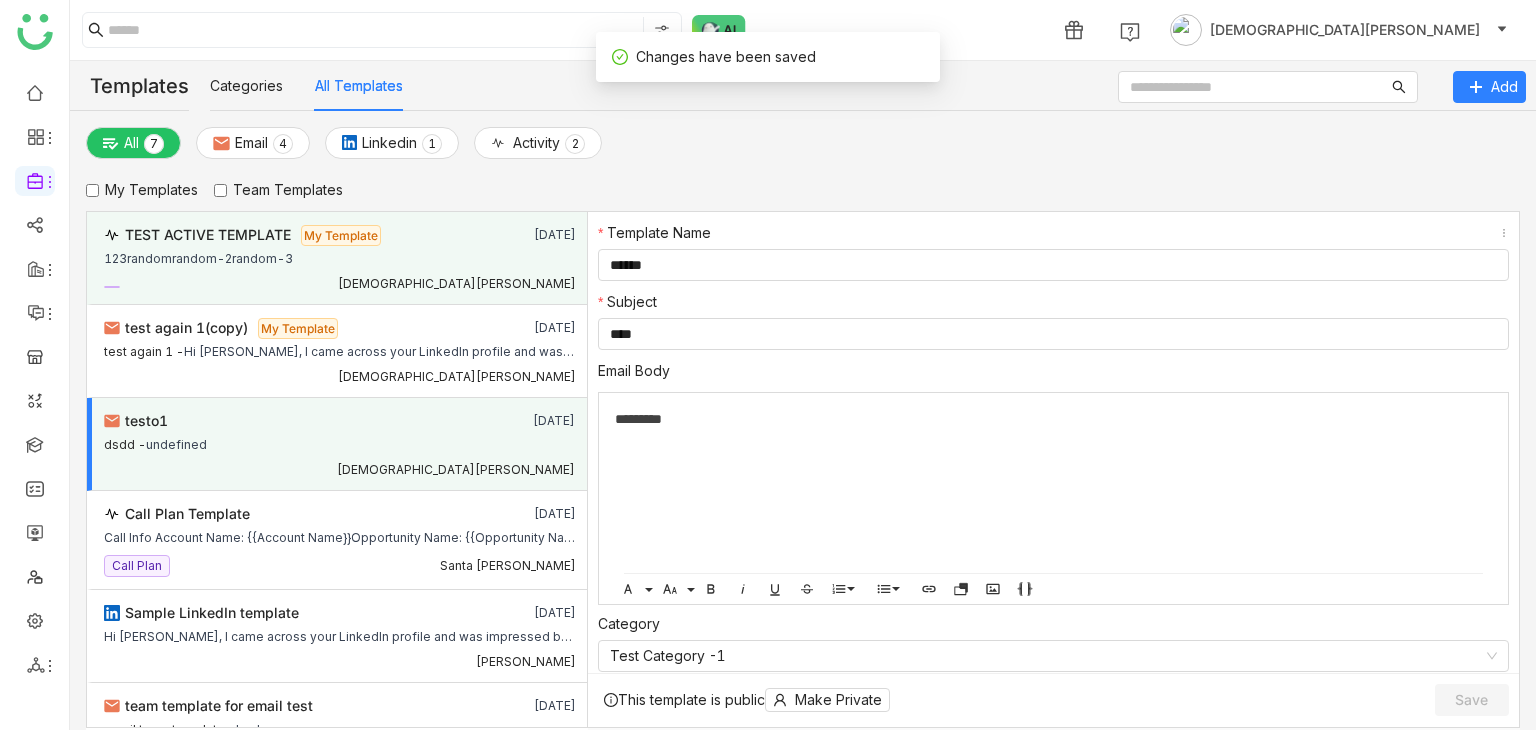 drag, startPoint x: 416, startPoint y: 271, endPoint x: 405, endPoint y: 275, distance: 11.7046995 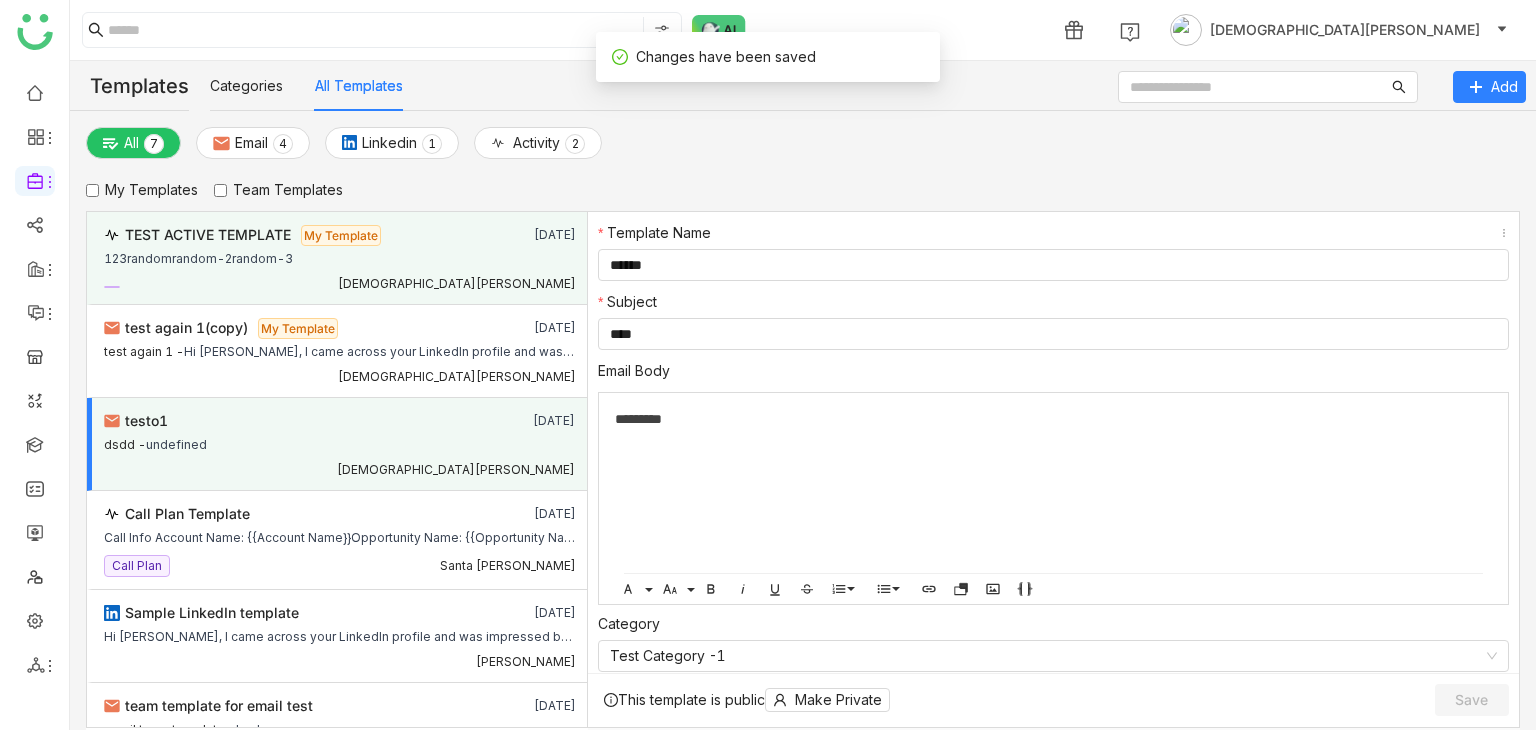 click on "123randomrandom-2random-3" at bounding box center [340, 258] 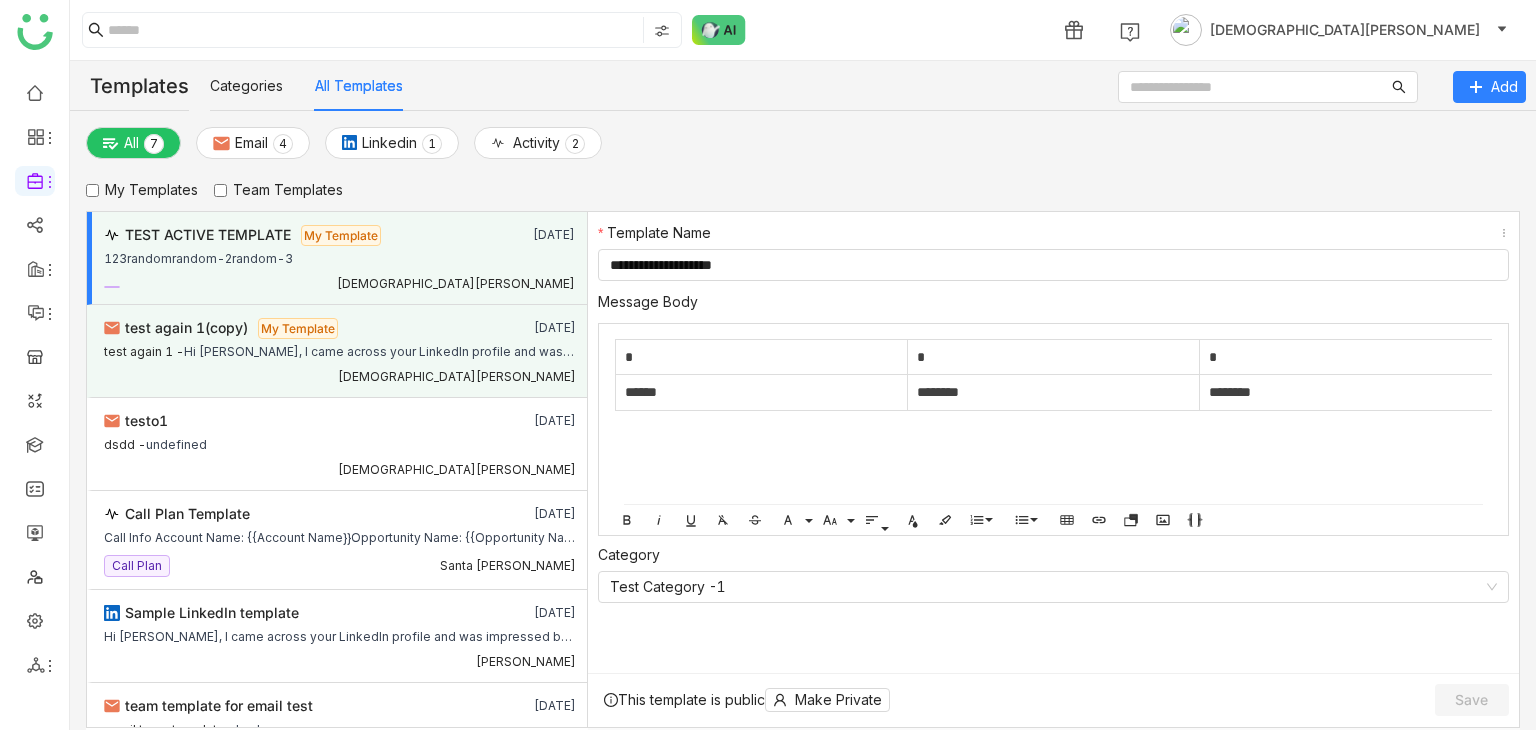 click on "test again 1 -   Hi Buddy, I came across your LinkedIn profile and was impressed by your recent activity towards the our product We help companies like yours to grow more and track all your details. I’d love to schedule a quick call to share how we can help you to  achieve your goalWould you be available for a brief 15-minute call this week?Looking forward to hearing from [DOMAIN_NAME] regards,UdayGTM Buddy" at bounding box center [340, 351] 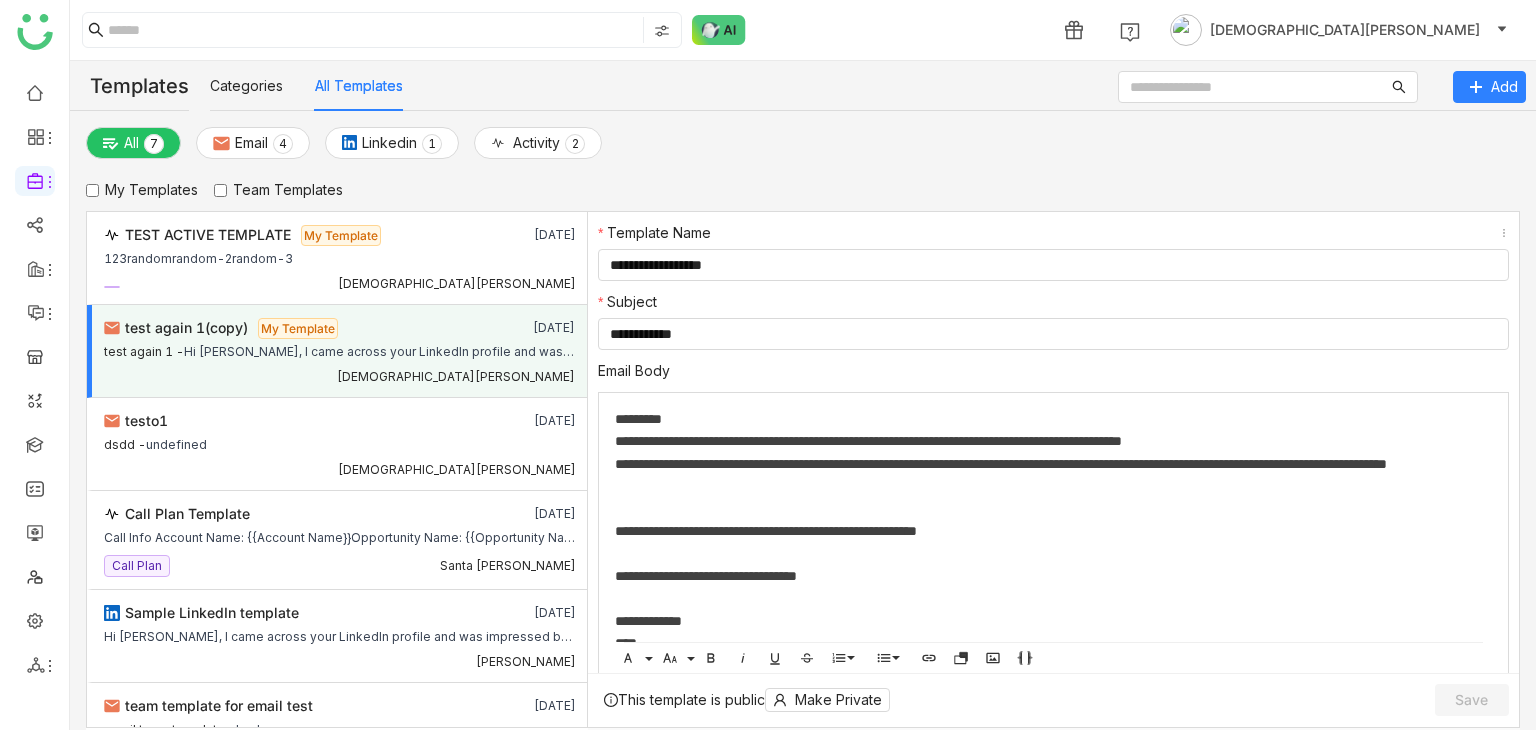 click on "test again 1 -   Hi Buddy, I came across your LinkedIn profile and was impressed by your recent activity towards the our product We help companies like yours to grow more and track all your details. I’d love to schedule a quick call to share how we can help you to  achieve your goalWould you be available for a brief 15-minute call this week?Looking forward to hearing from [DOMAIN_NAME] regards,UdayGTM Buddy" at bounding box center (339, 351) 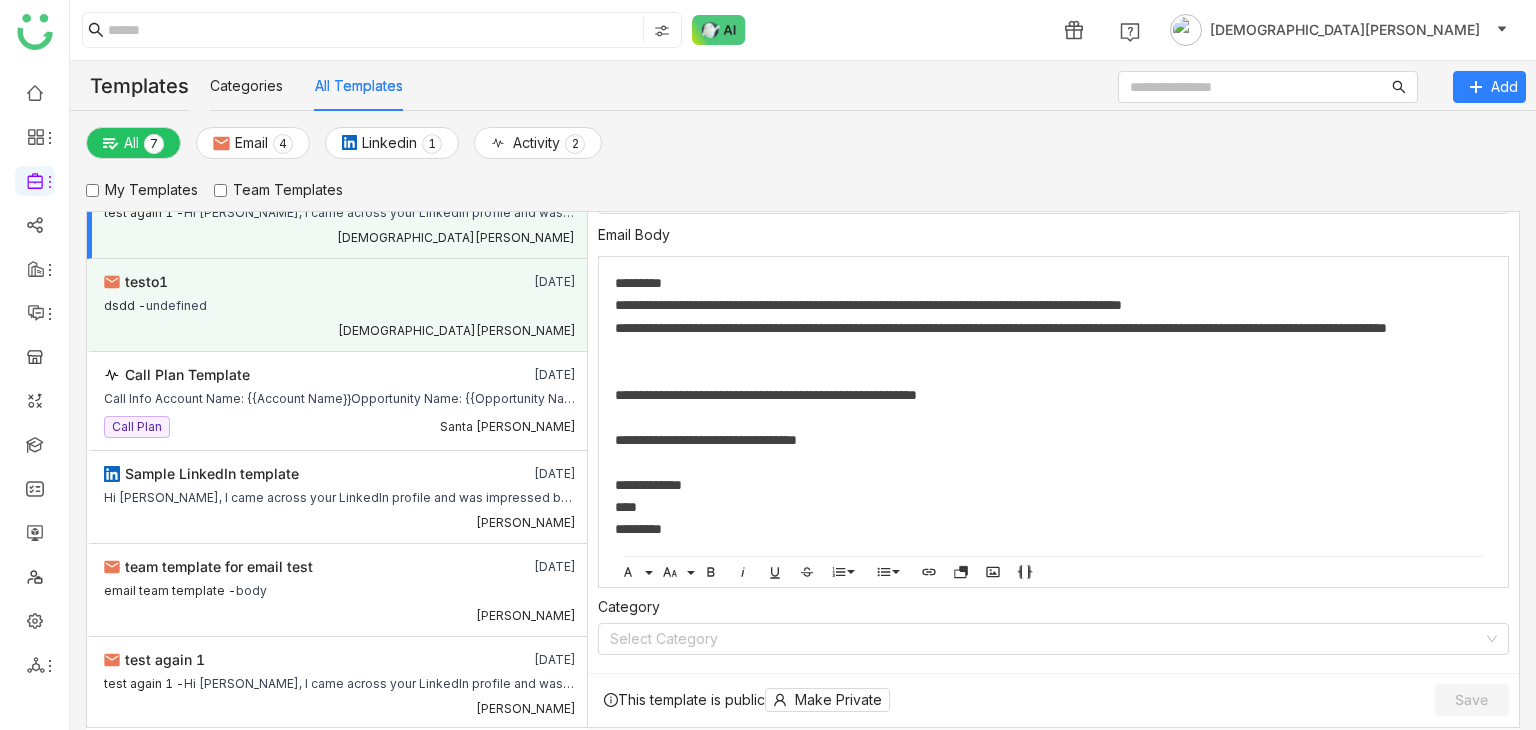 scroll, scrollTop: 140, scrollLeft: 0, axis: vertical 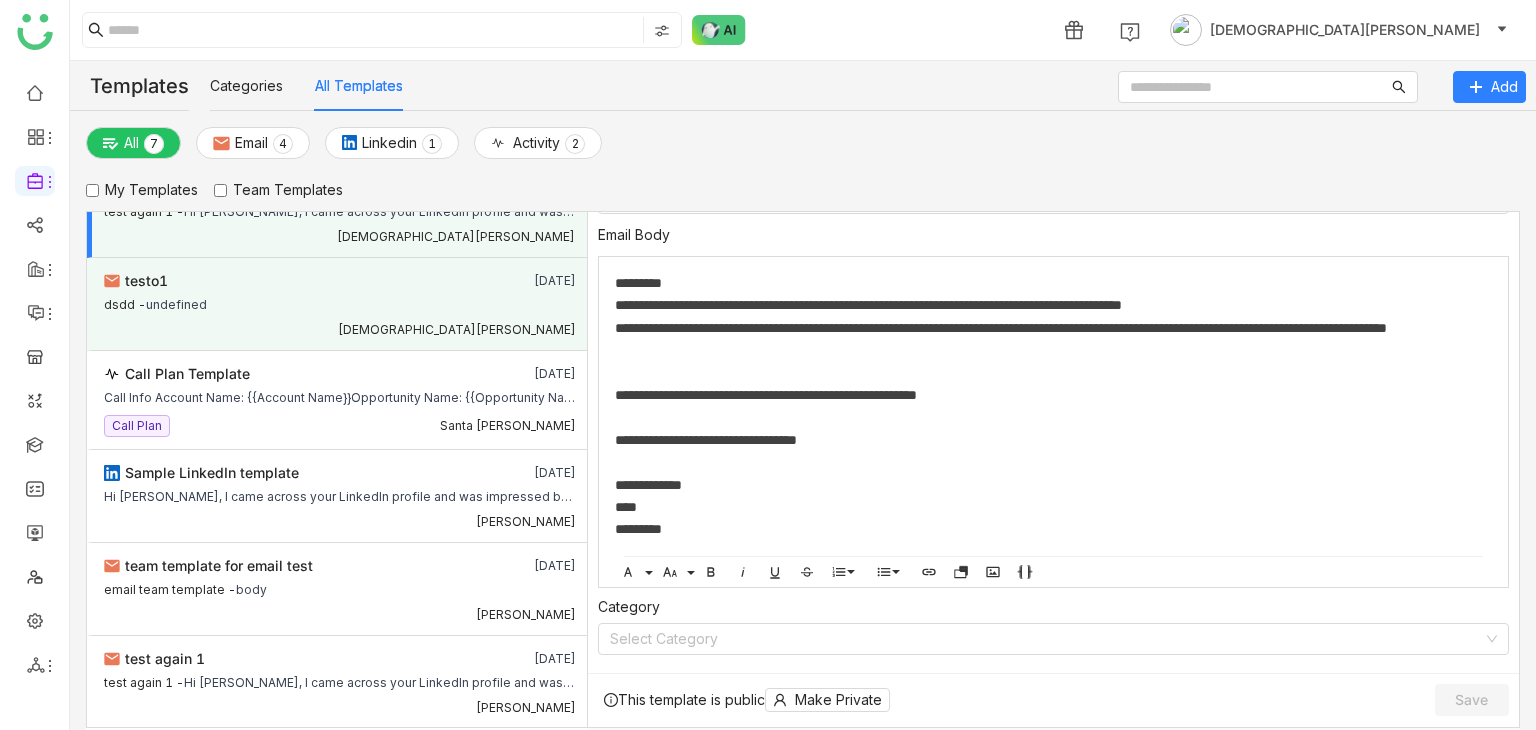 click on "testo1" at bounding box center (293, 281) 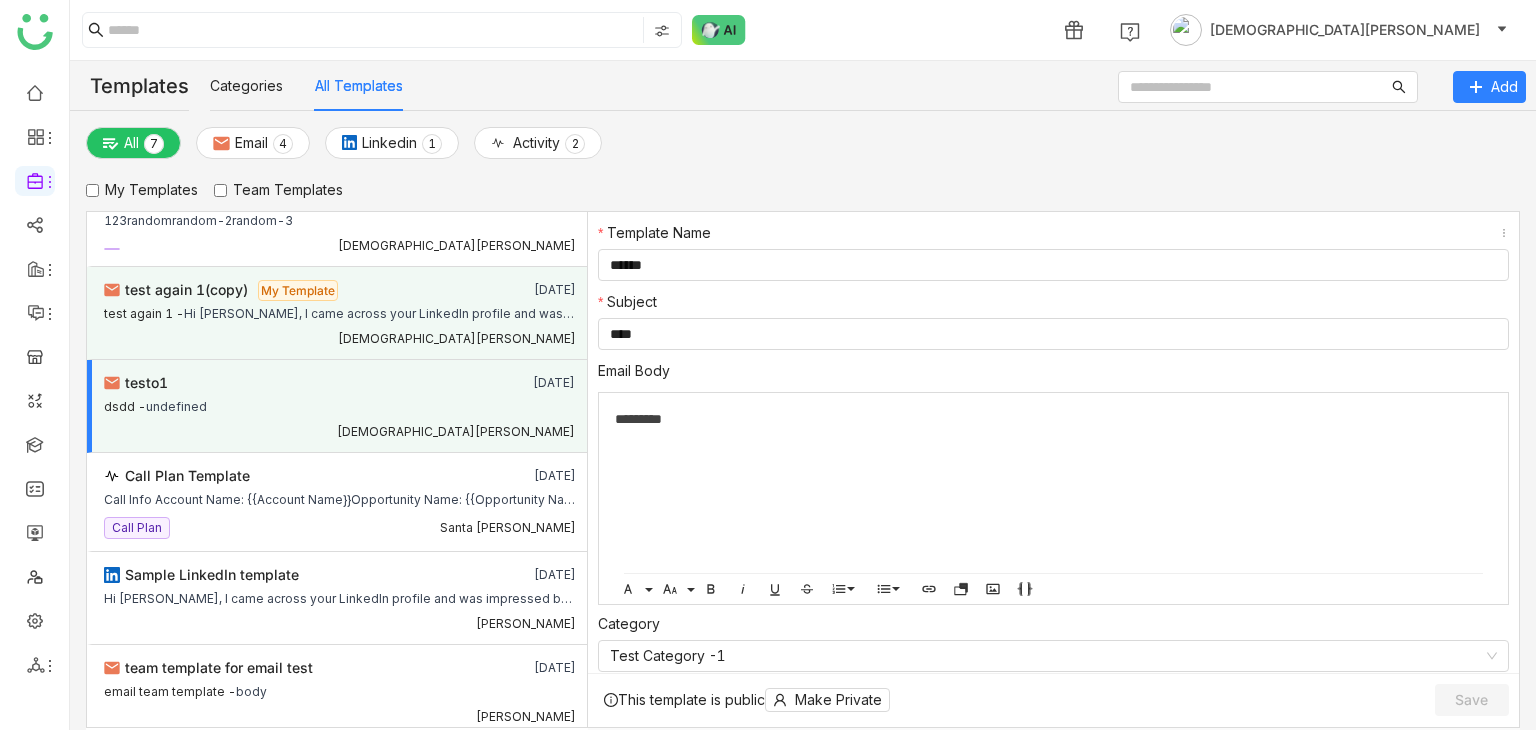 scroll, scrollTop: 0, scrollLeft: 0, axis: both 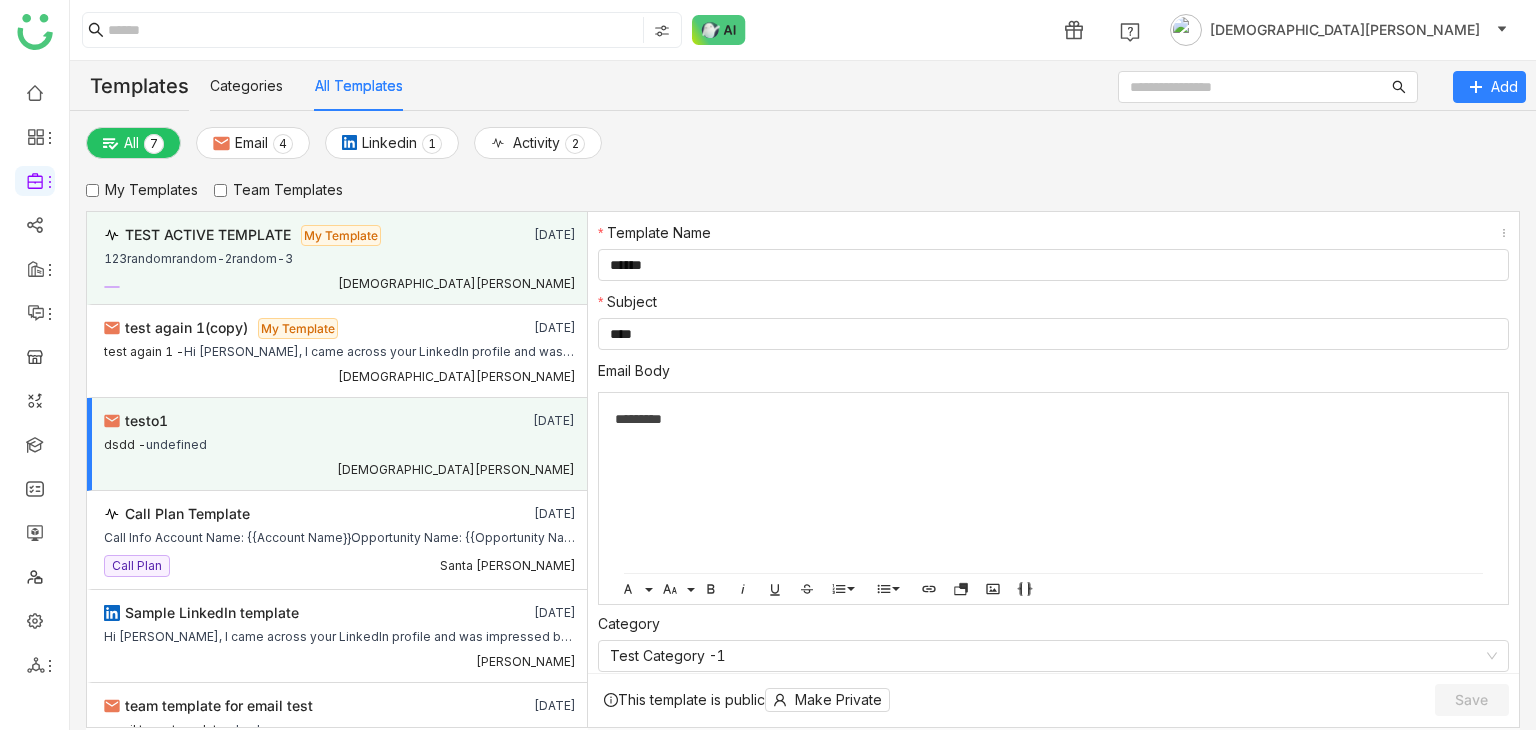 click on "[DEMOGRAPHIC_DATA][PERSON_NAME]" at bounding box center (340, 281) 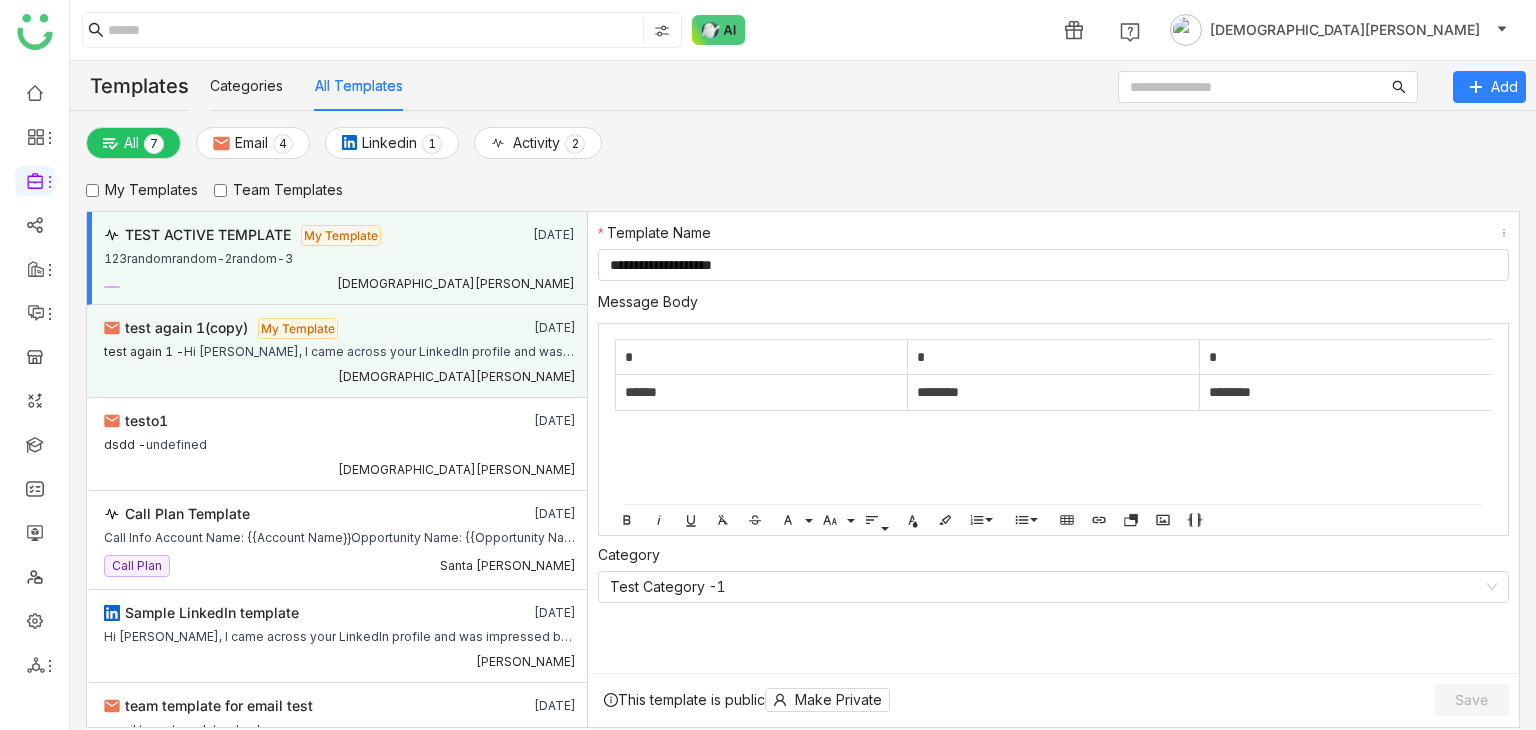 click on "Hi [PERSON_NAME], I came across your LinkedIn profile and was impressed by your recent activity towards the our product We help companies like yours to grow more and track all your details. I’d love to schedule a quick call to share how we can help you to  achieve your goalWould you be available for a brief 15-minute call this week?Looking forward to hearing from [DOMAIN_NAME] regards,UdayGTM Buddy" at bounding box center (380, 349) 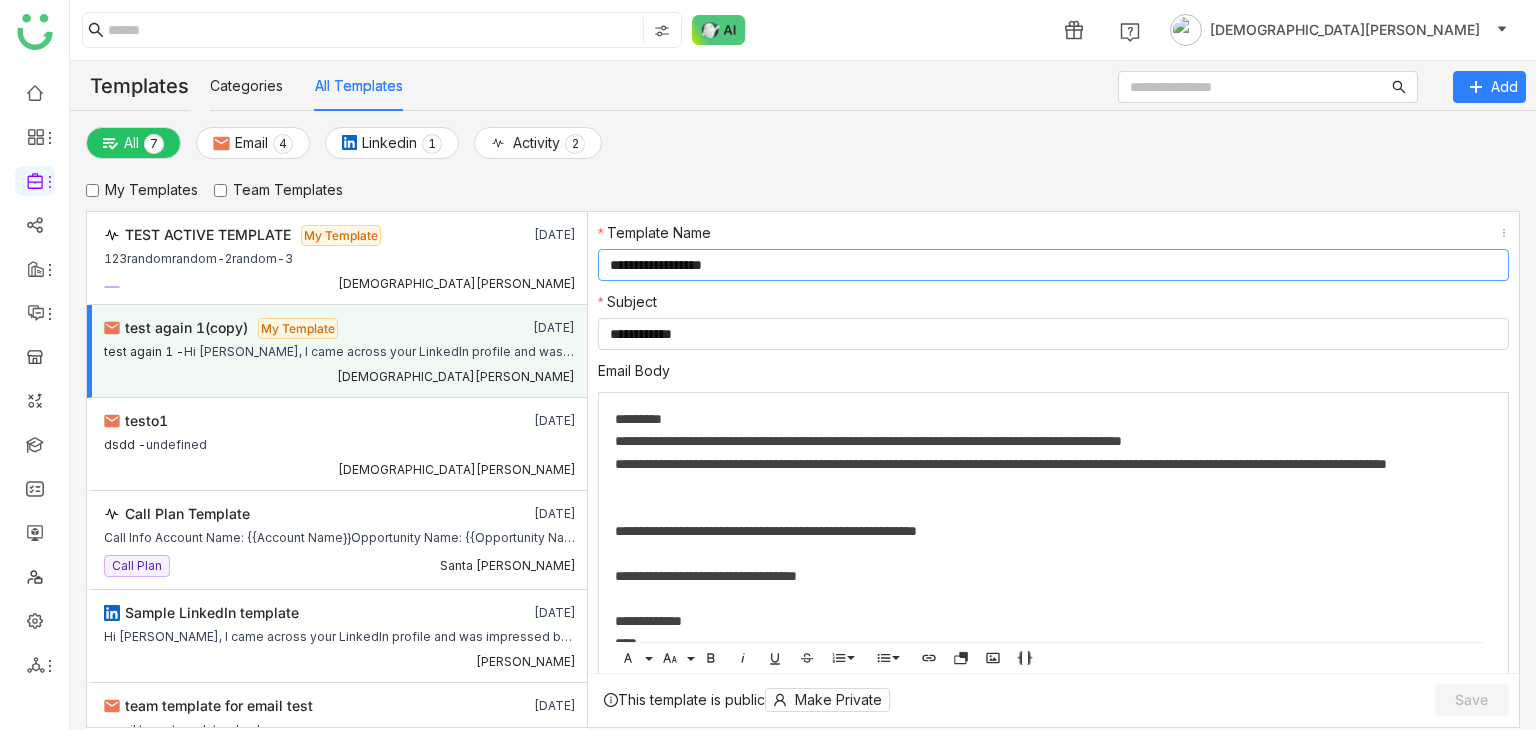 click on "**********" 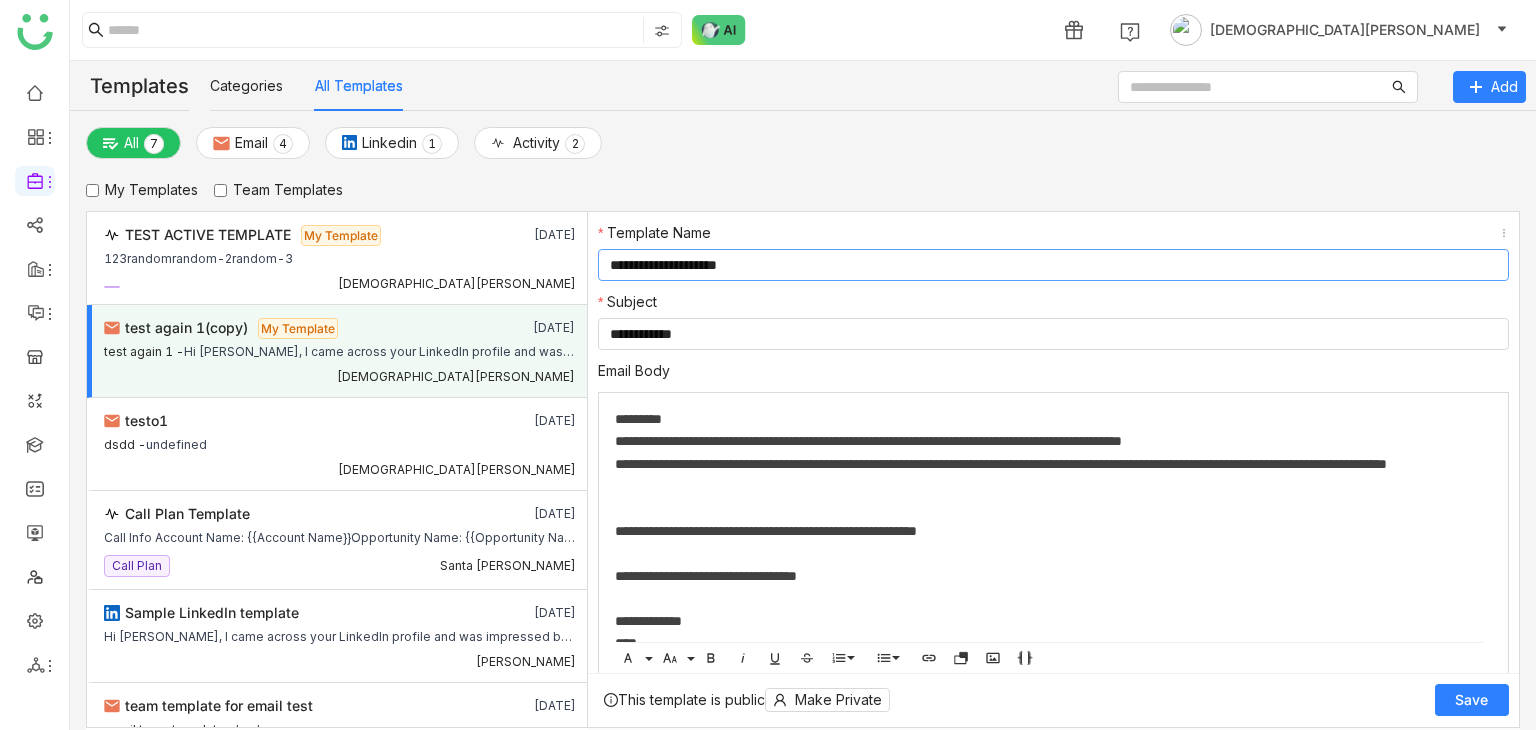type on "**********" 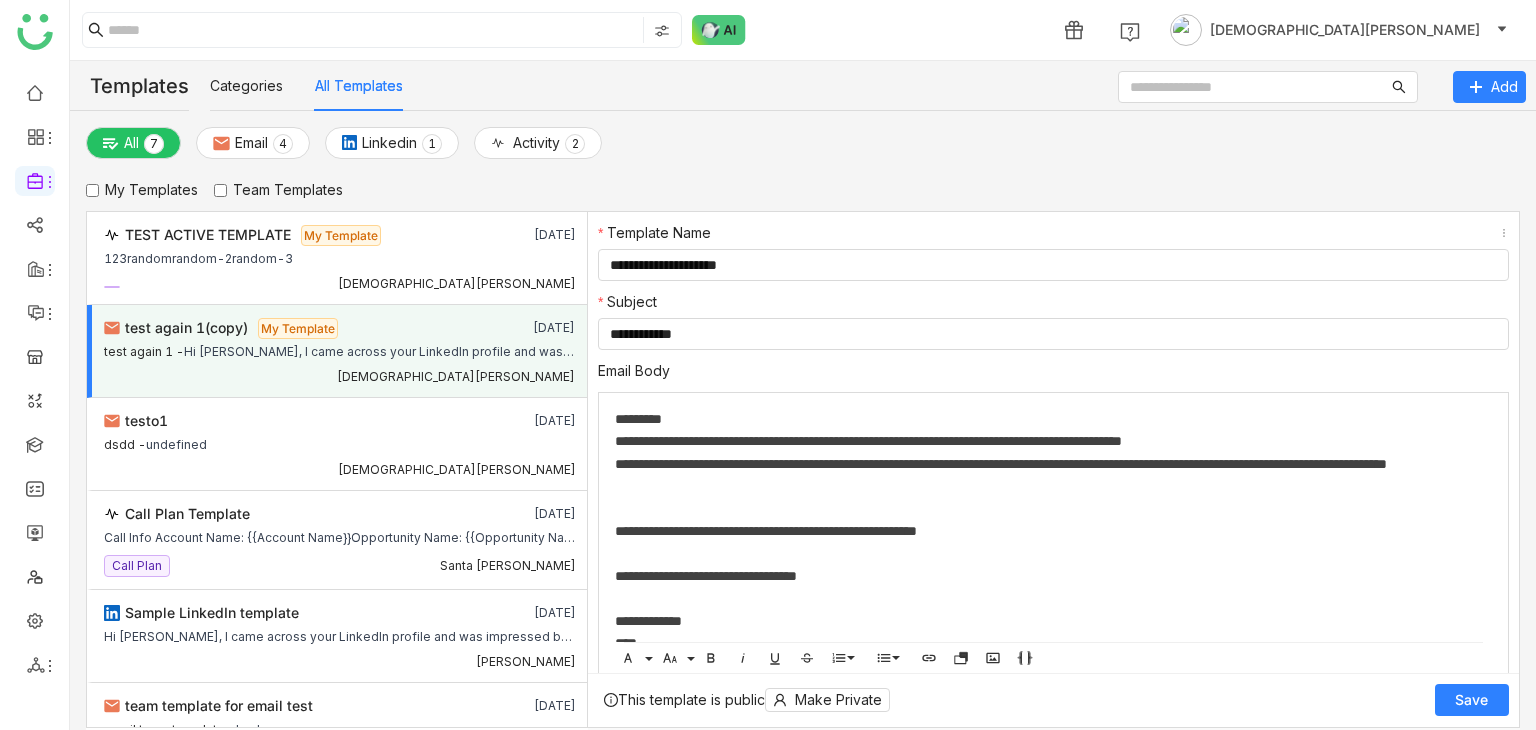 click on "Save" 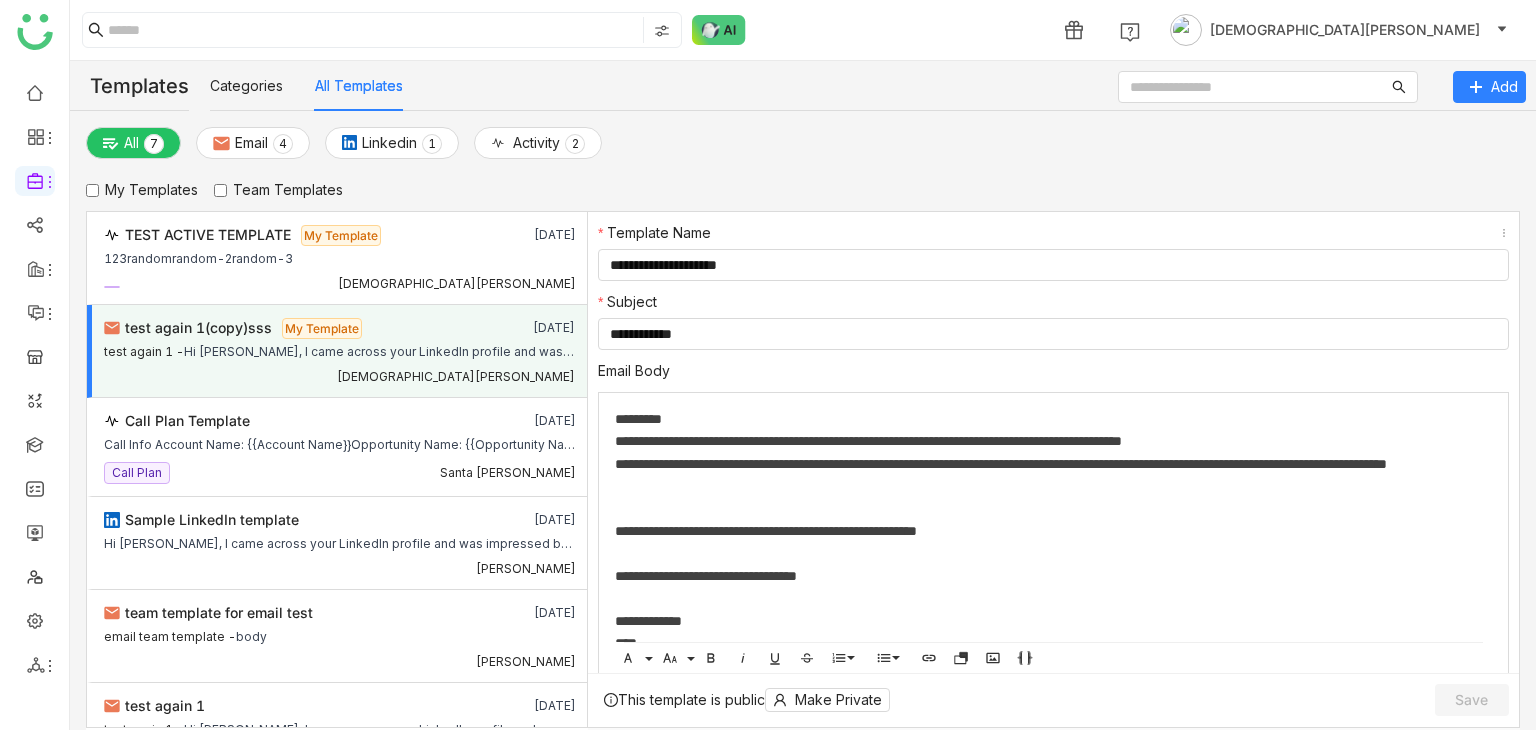 click on "Hi [PERSON_NAME], I came across your LinkedIn profile and was impressed by your recent activity towards the our product We help companies like yours to grow more and track all your details. I’d love to schedule a quick call to share how we can help you to  achieve your goalWould you be available for a brief 15-minute call this week?Looking forward to hearing from [DOMAIN_NAME] regards,UdayGTM Buddy" at bounding box center [379, 349] 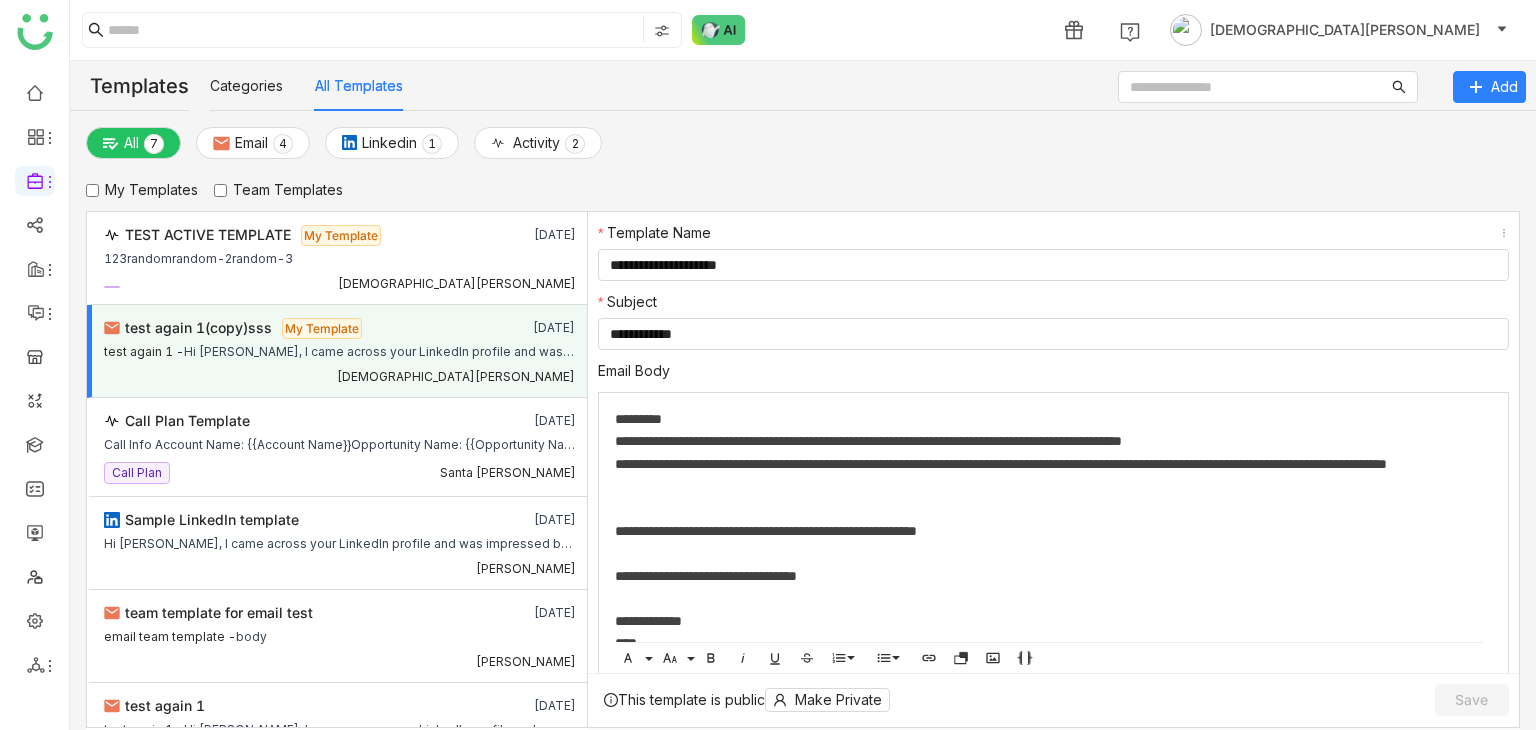 click on "Hi [PERSON_NAME], I came across your LinkedIn profile and was impressed by your recent activity towards the our product We help companies like yours to grow more and track all your details. I’d love to schedule a quick call to share how we can help you to  achieve your goalWould you be available for a brief 15-minute call this week?Looking forward to hearing from [DOMAIN_NAME] regards,UdayGTM Buddy" at bounding box center [379, 349] 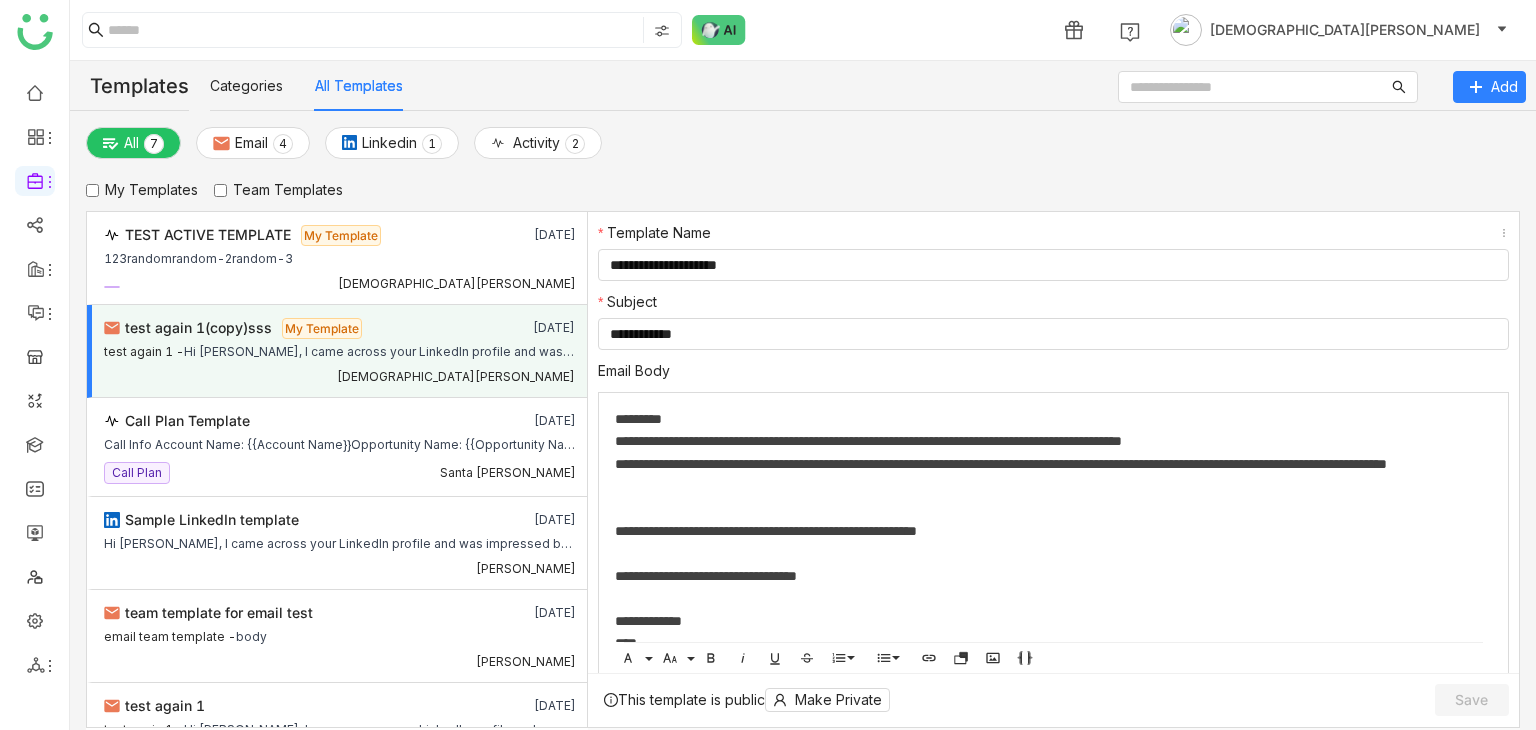 click on "My Templates" at bounding box center [142, 190] 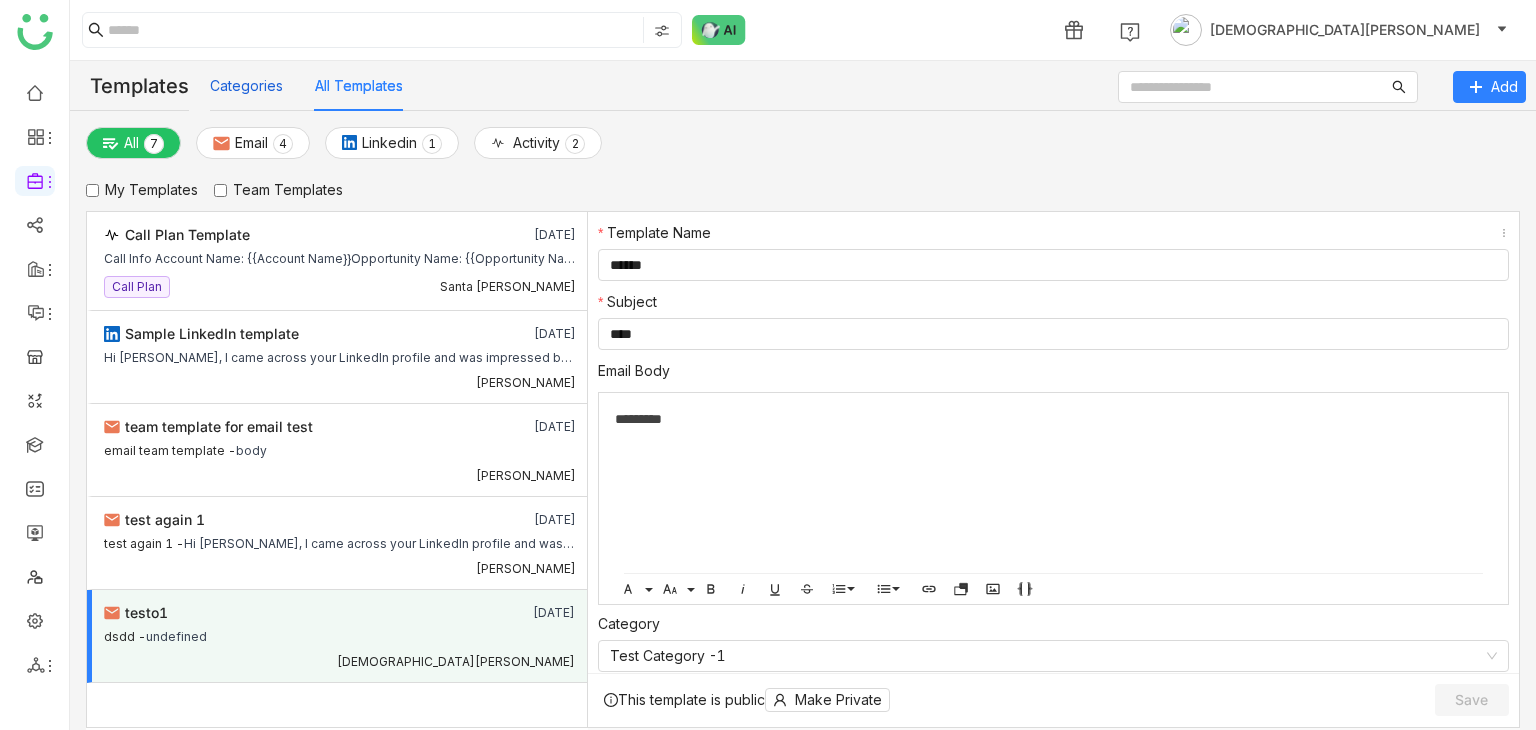 click on "Categories" at bounding box center [246, 86] 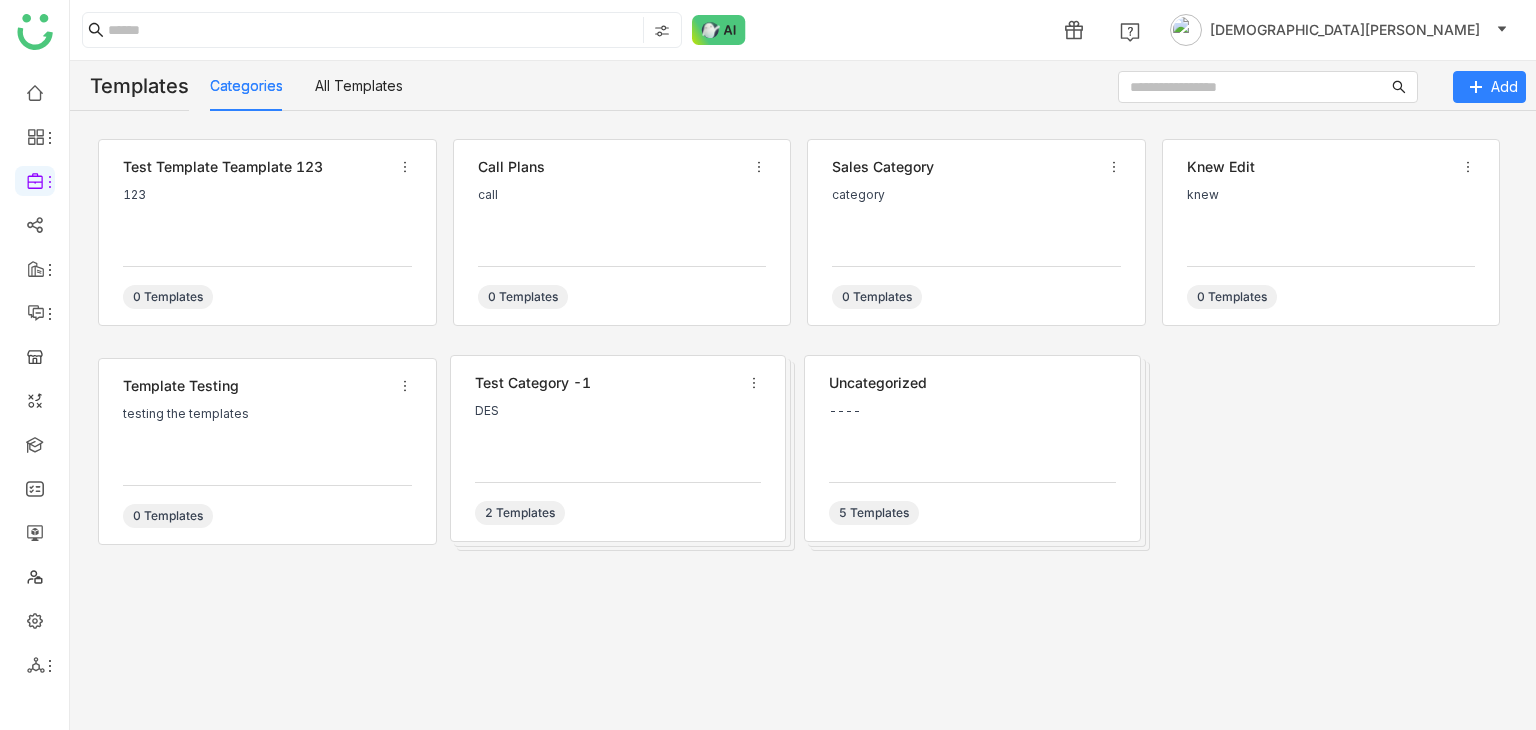 click on "DES" at bounding box center [618, 434] 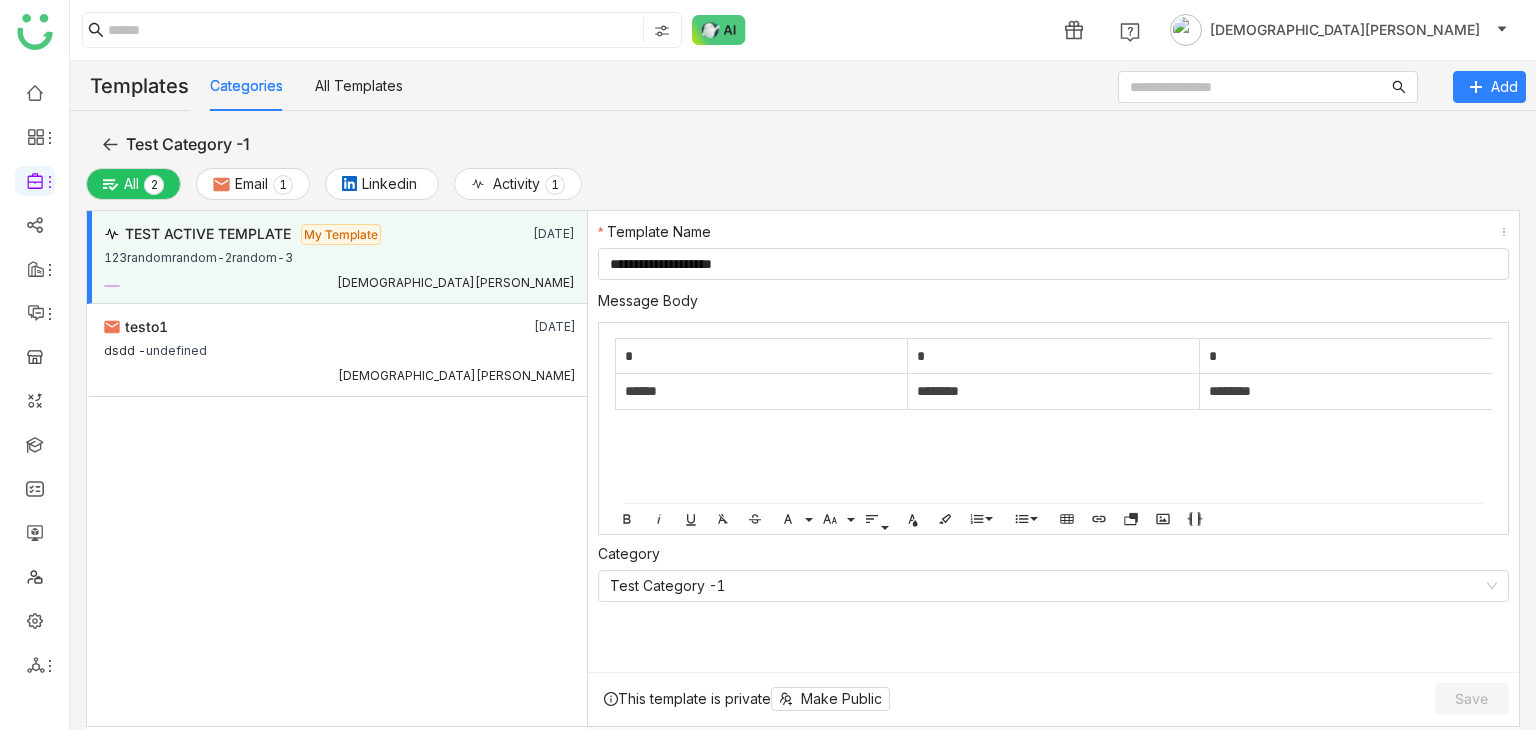 click 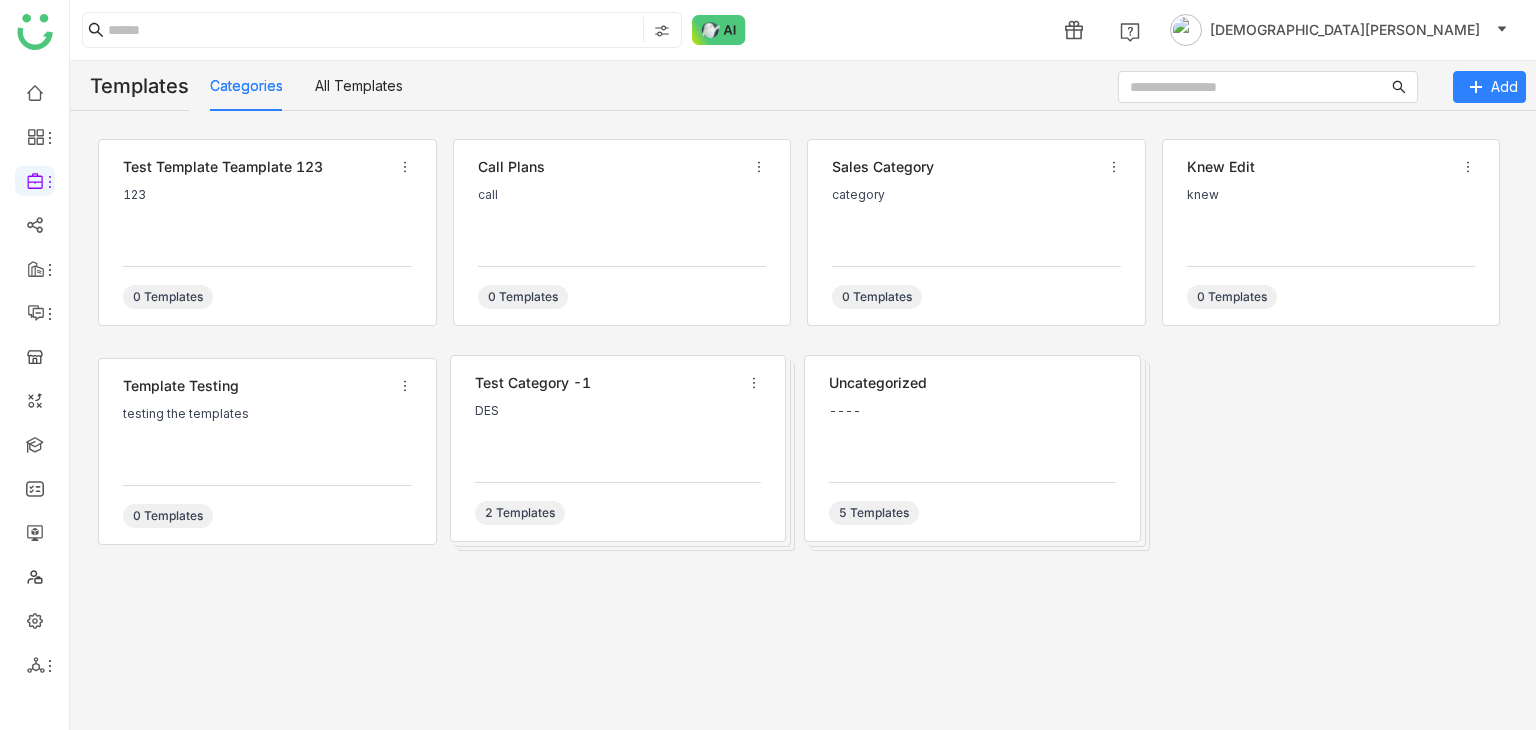 click on "----" at bounding box center [972, 434] 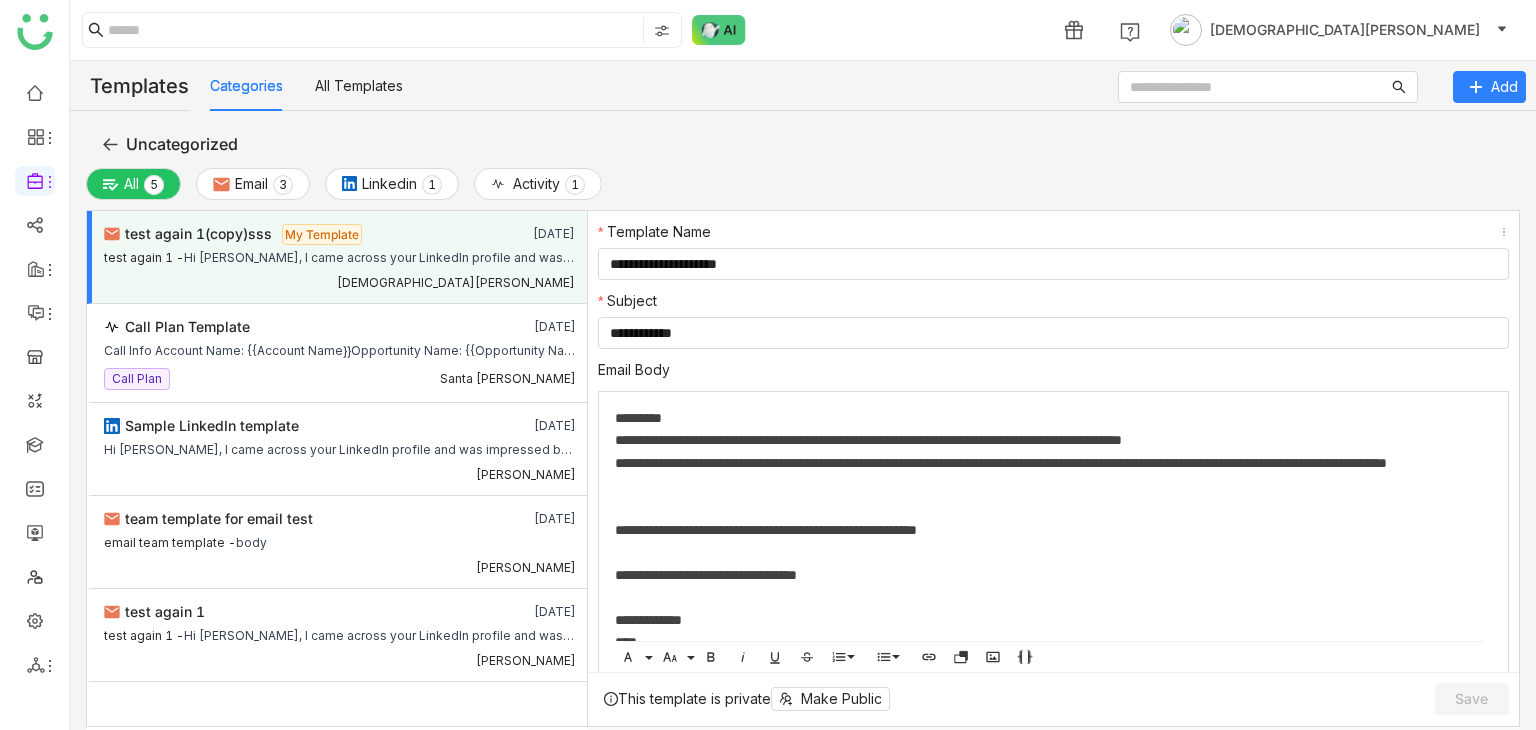 click on "Hi [PERSON_NAME], I came across your LinkedIn profile and was impressed by your recent activity towards the our product We help companies like yours to grow more and track all your details. I’d love to schedule a quick call to share how we can help you to  achieve your goalWould you be available for a brief 15-minute call this week?Looking forward to hearing from [DOMAIN_NAME] regards,UdayGTM Buddy" at bounding box center (379, 255) 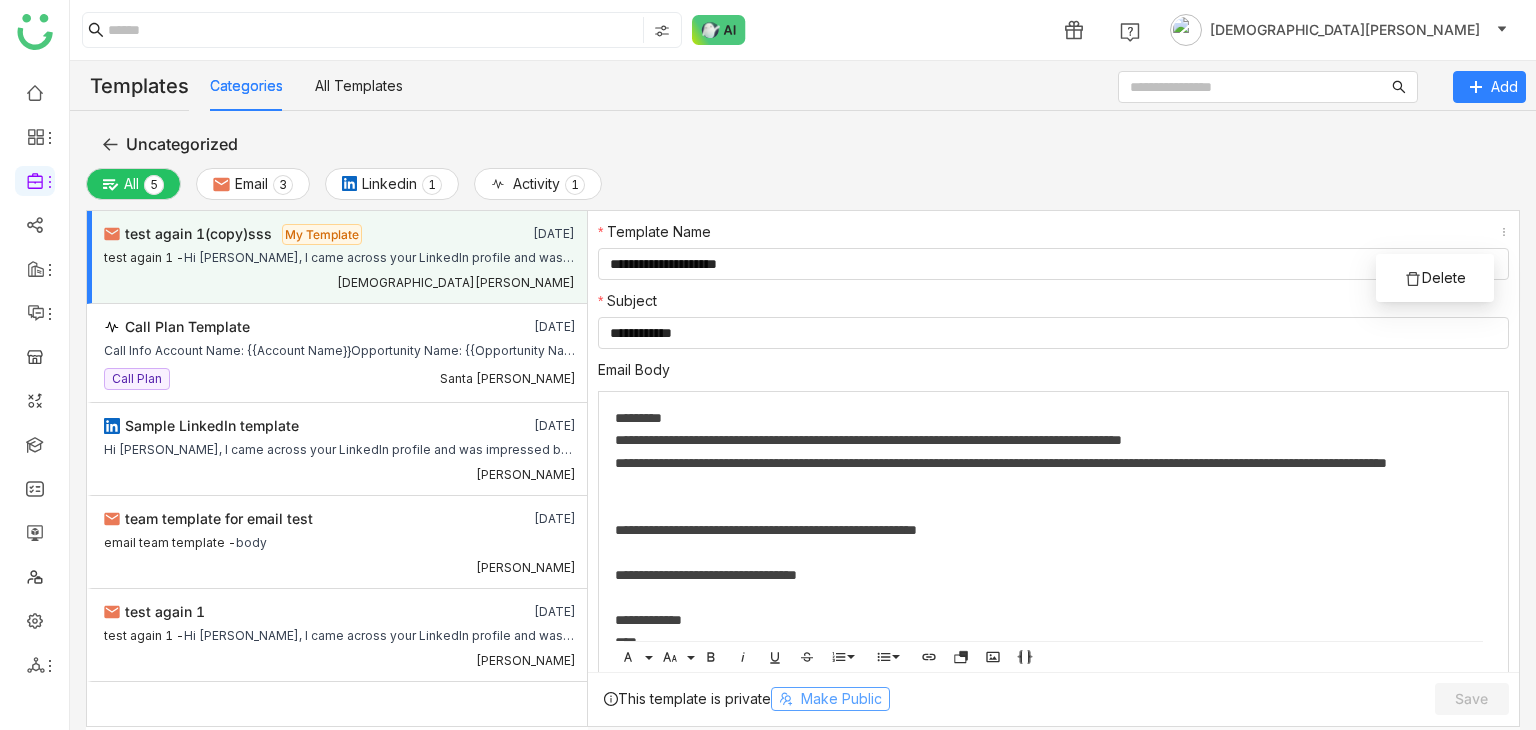 drag, startPoint x: 904, startPoint y: 710, endPoint x: 884, endPoint y: 704, distance: 20.880613 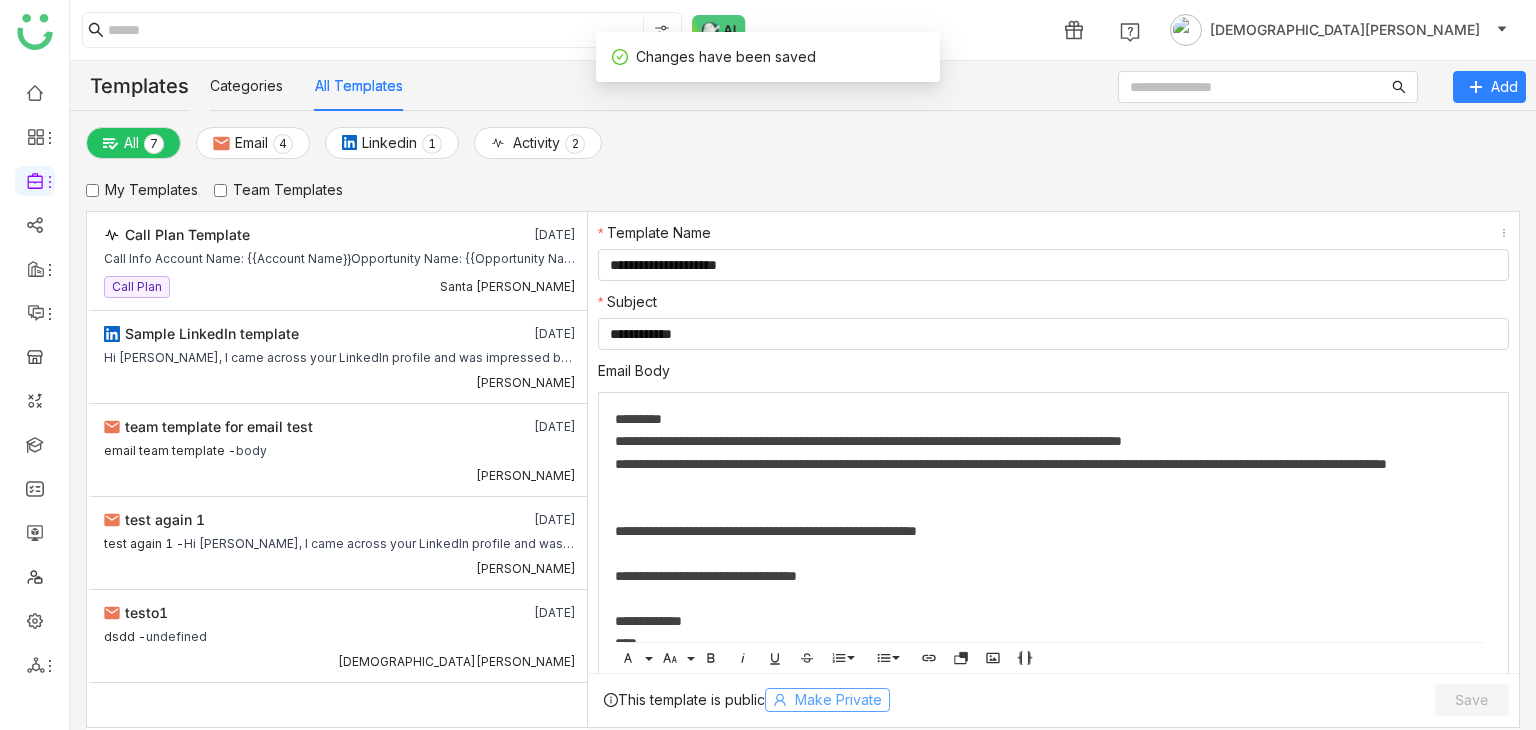 drag, startPoint x: 846, startPoint y: 695, endPoint x: 854, endPoint y: 709, distance: 16.124516 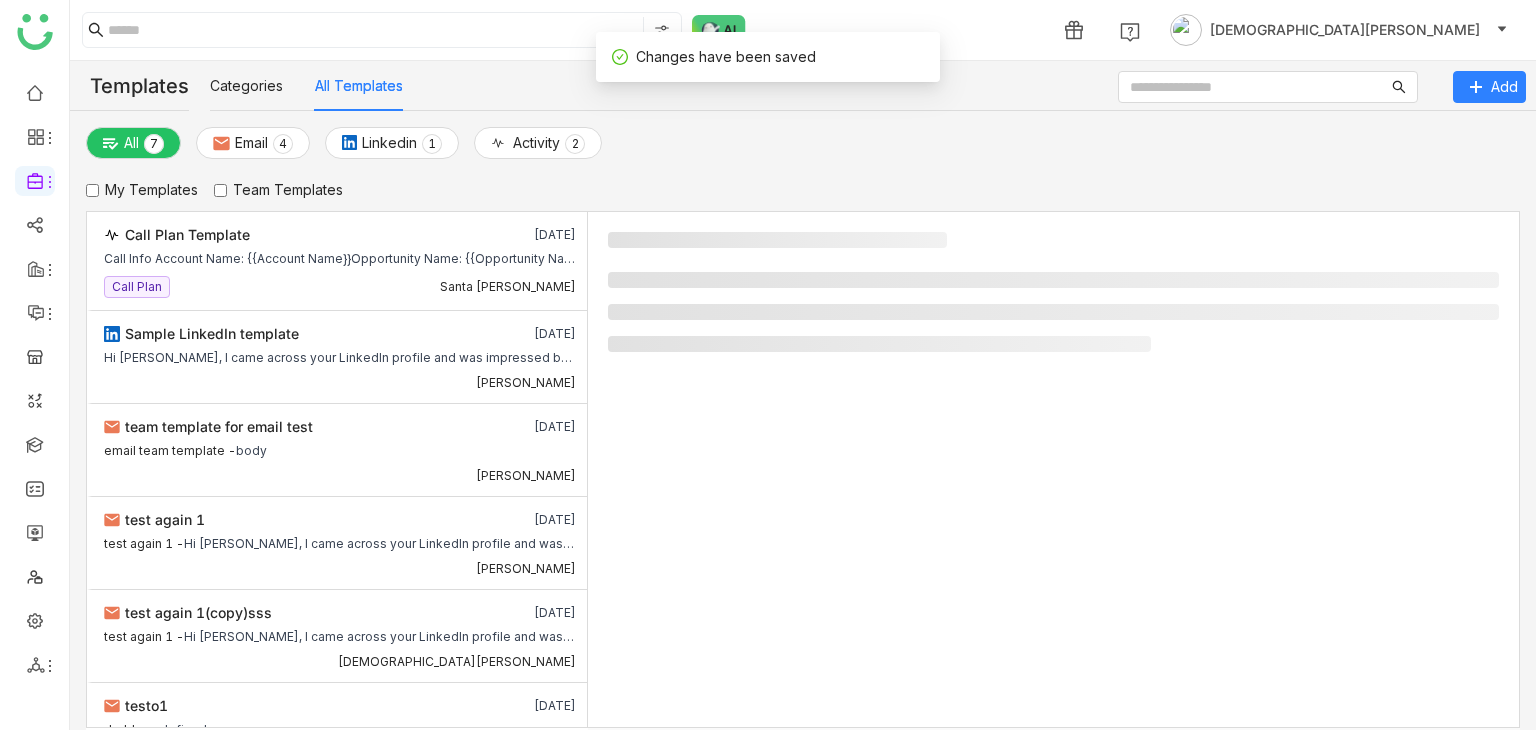 click on "Call Info Account Name: {{Account Name}}Opportunity Name: {{Opportunity Name}}Opportunity Stage: {{Opportunity Stage}}Prospect Name: {{Contact Name}}Title: {{Contact Title}}LinkedIn Profile: {{Contact Linkedin URL}}SDR HandoverAgenda of the meeting - What brought them to the call - Discovery Reminders (Please ask these questions and fill in)Objectives: Challenges: Key Discussion Points:Next Steps: Guided Discovery Questions{{Guided Discovery Questions}}Name Drop{{Name Drop}}Participants{{Participants}}Questions they might ask{{FAQs}}Documents{{Documents}}" at bounding box center [340, 256] 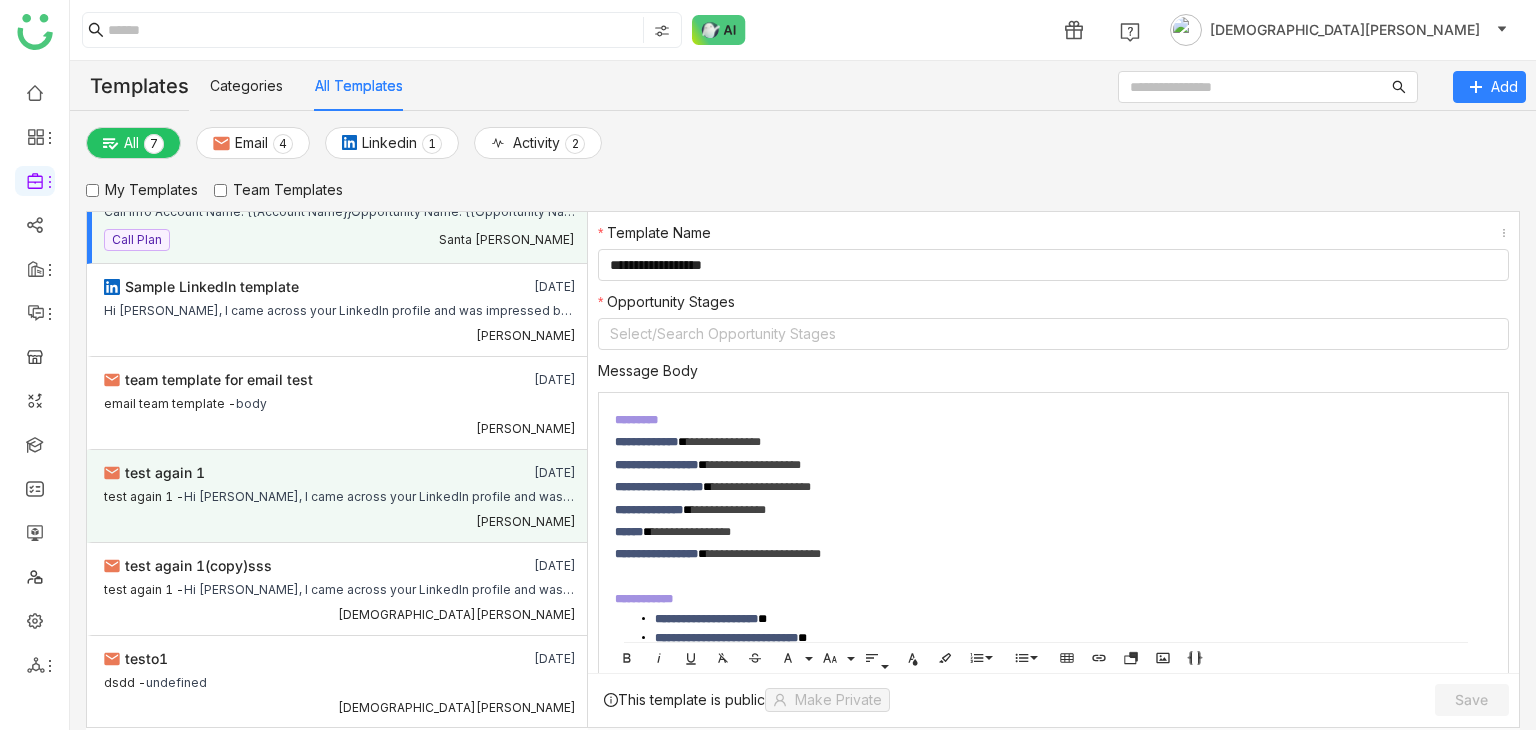 scroll, scrollTop: 0, scrollLeft: 0, axis: both 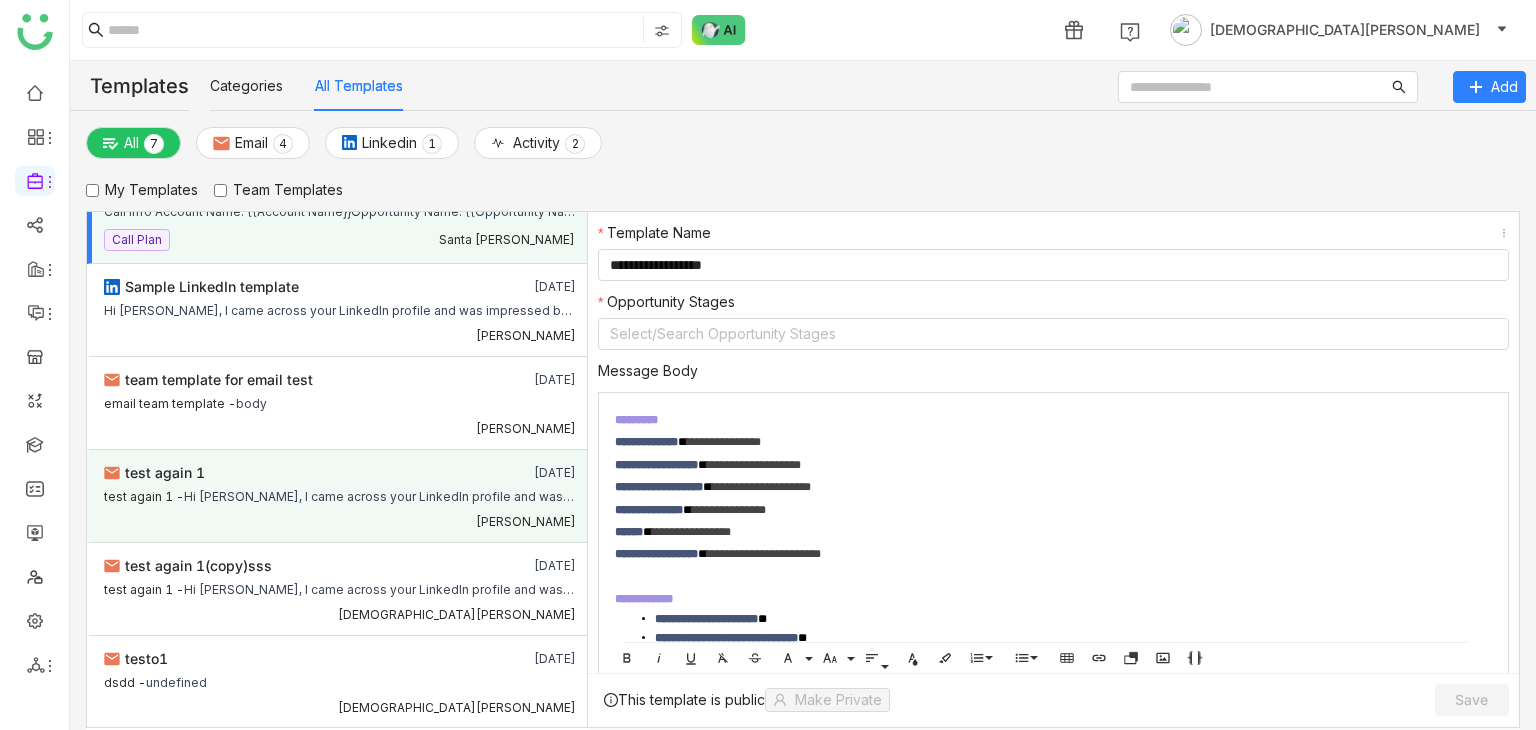 click on "Hi [PERSON_NAME], I came across your LinkedIn profile and was impressed by your recent activity towards the our product We help companies like yours to grow more and track all your details. I’d love to schedule a quick call to share how we can help you to  achieve your goalWould you be available for a brief 15-minute call this week?Looking forward to hearing from [DOMAIN_NAME] regards,UdayGTM Buddy" at bounding box center (380, 494) 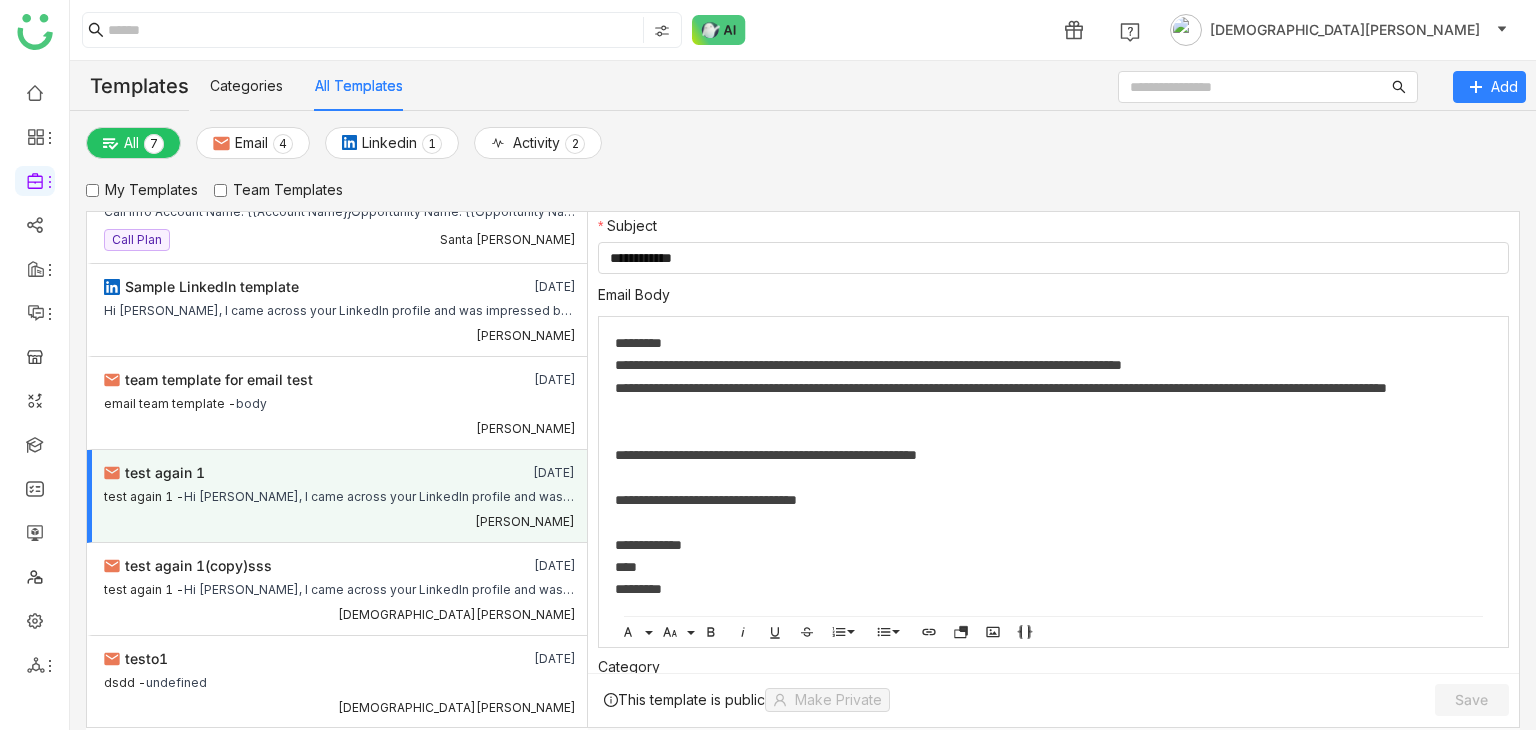 scroll, scrollTop: 136, scrollLeft: 0, axis: vertical 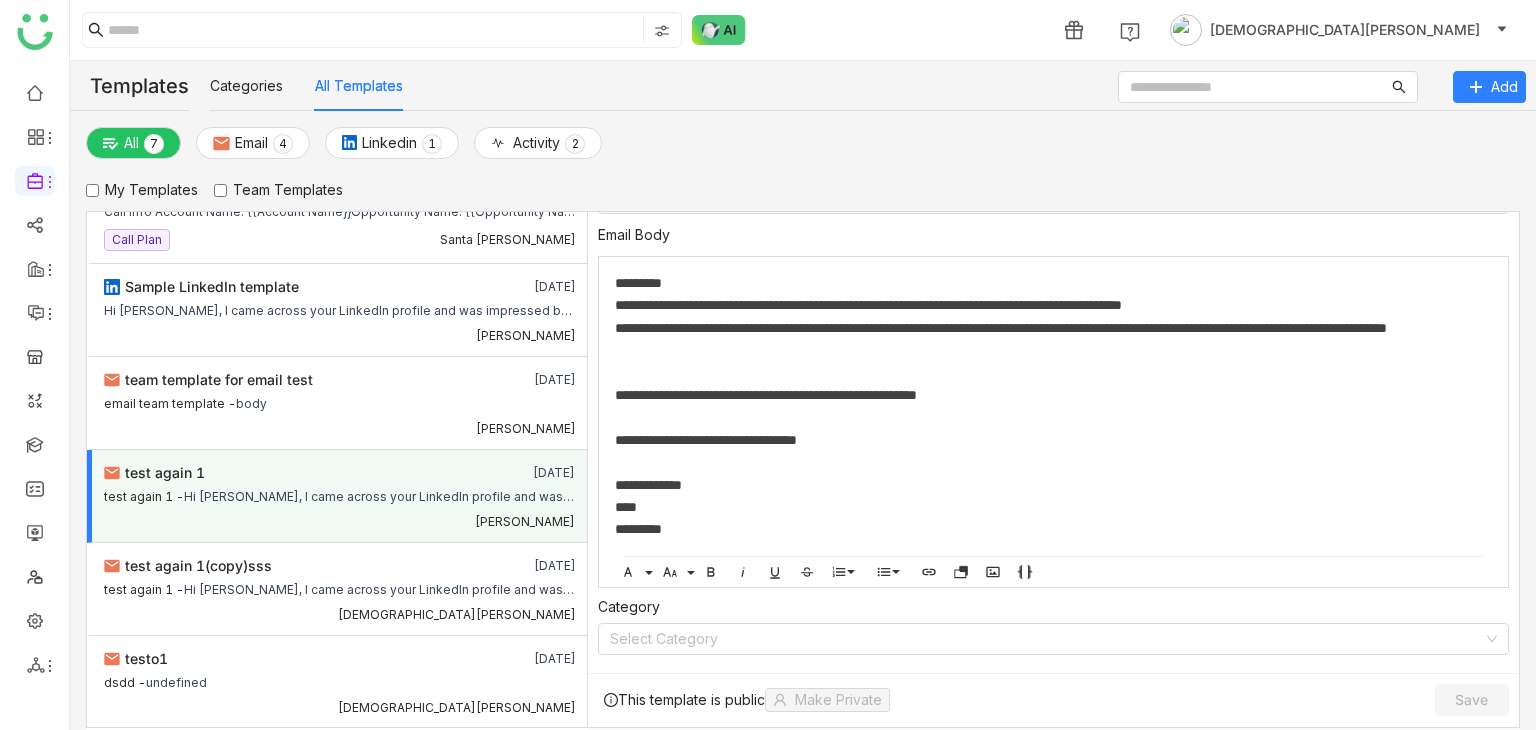 click 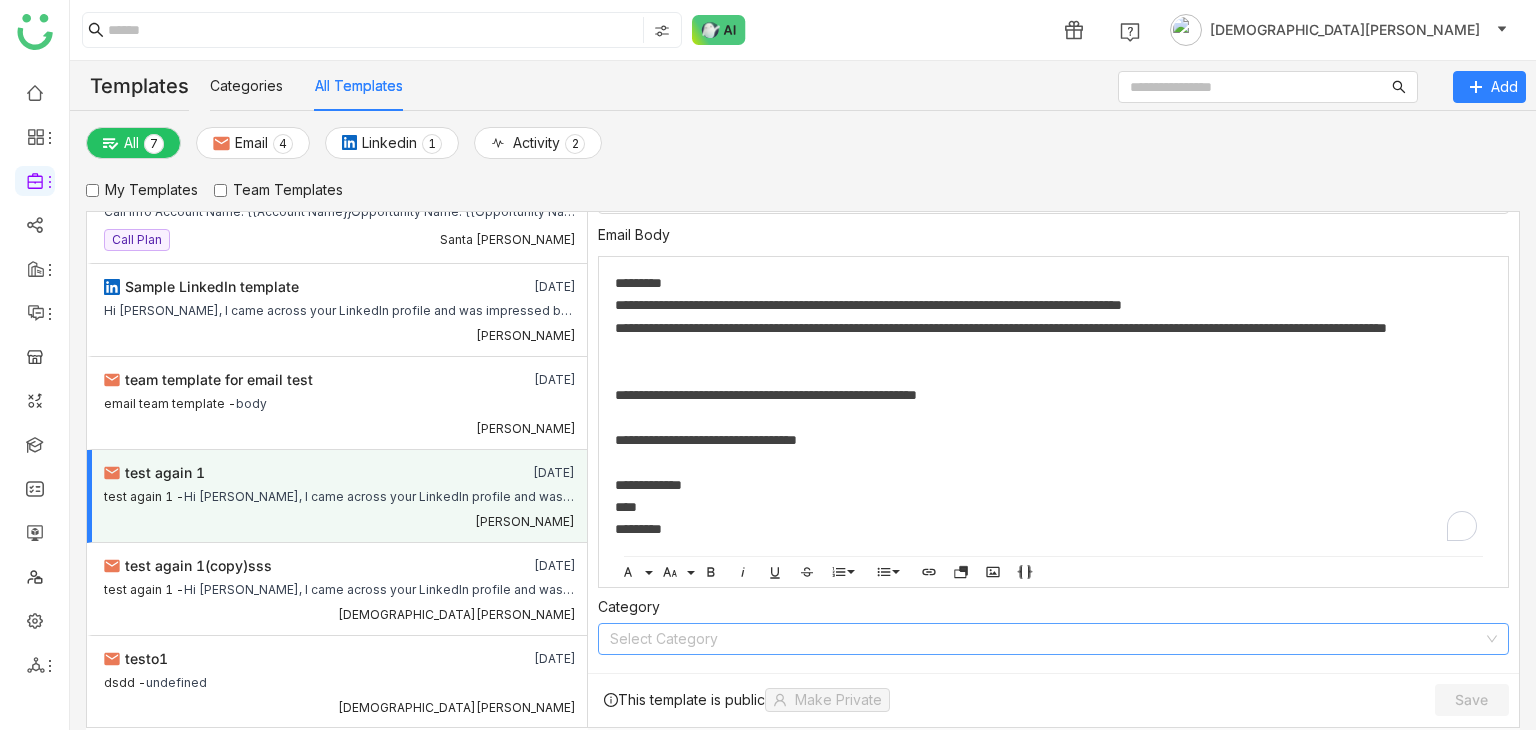 click 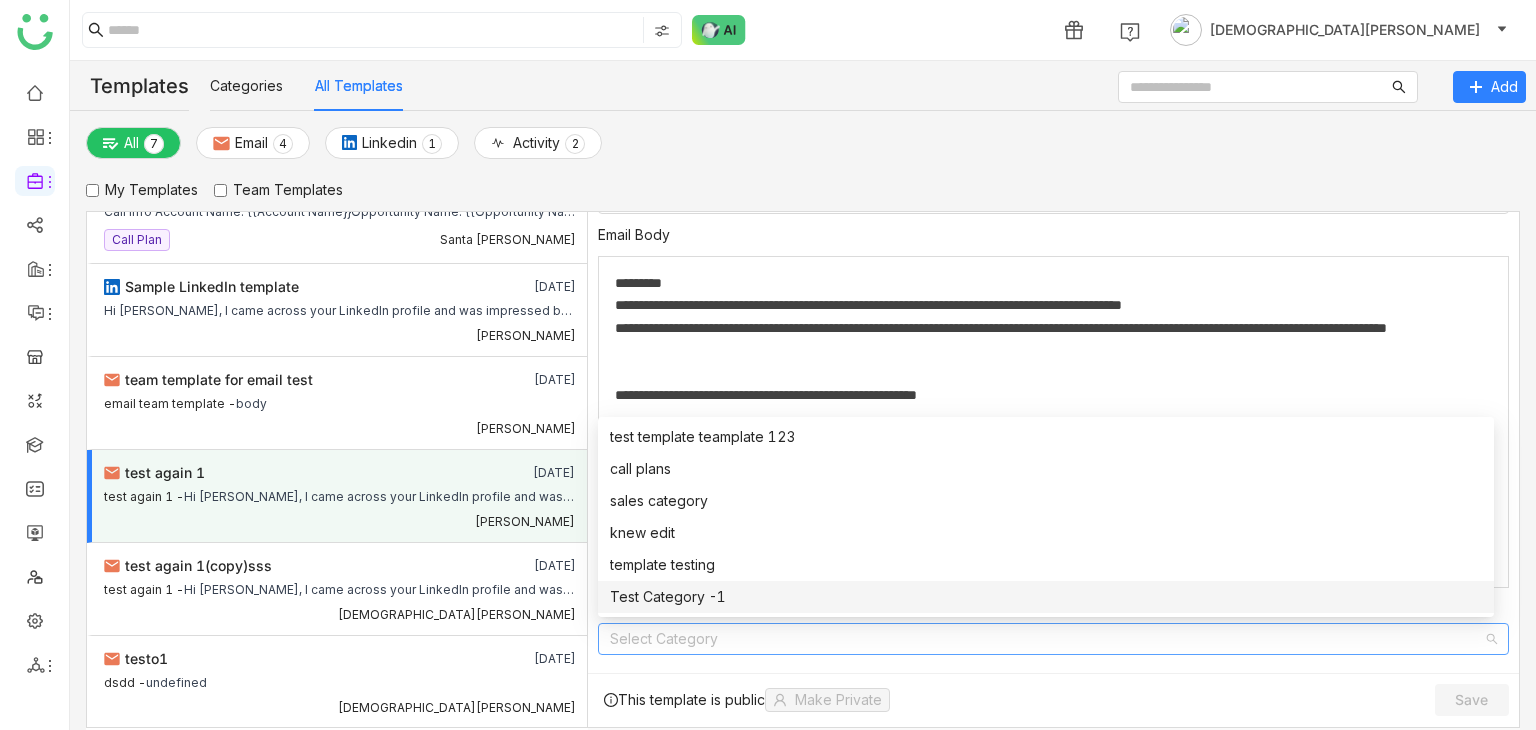 click on "Test Category -1" at bounding box center (1046, 597) 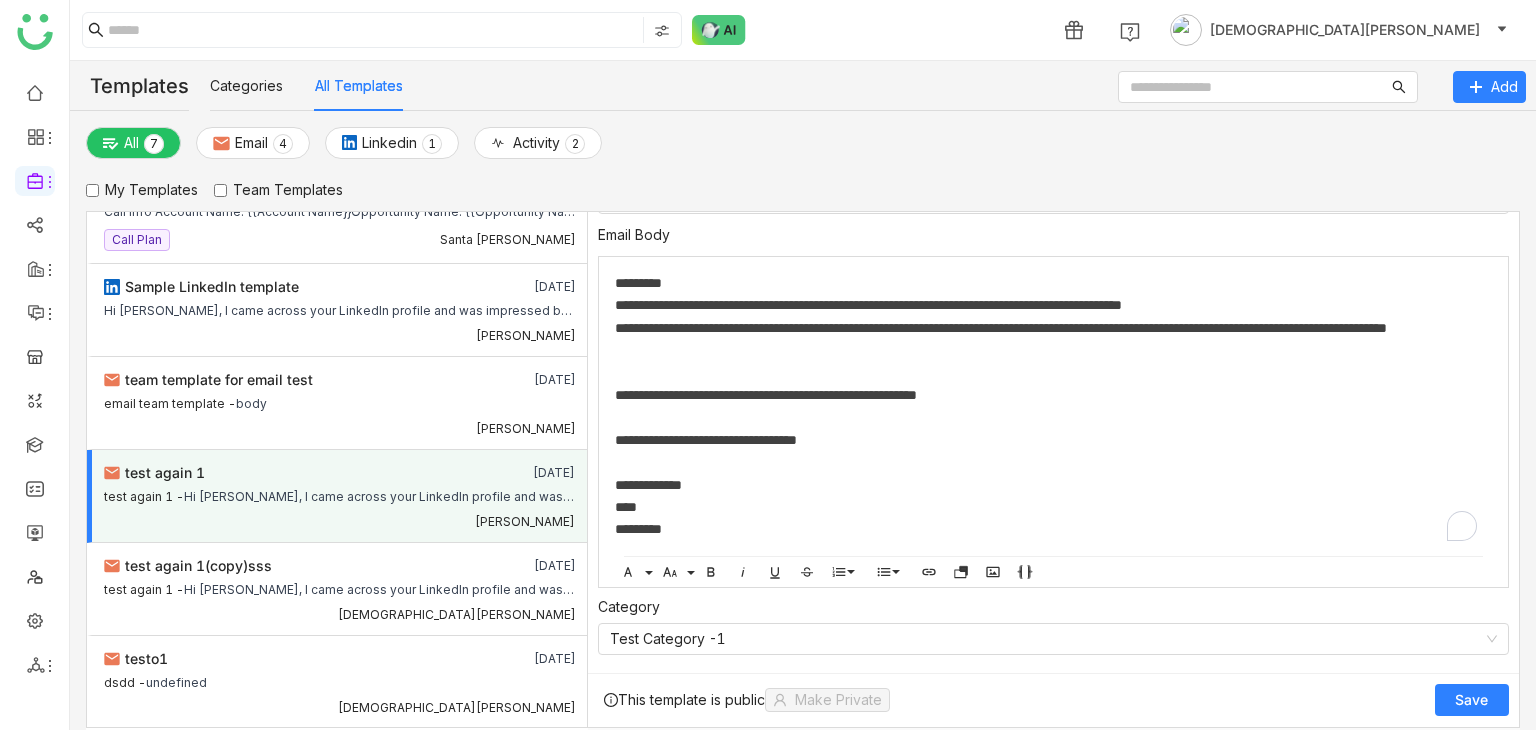 click on "Save" 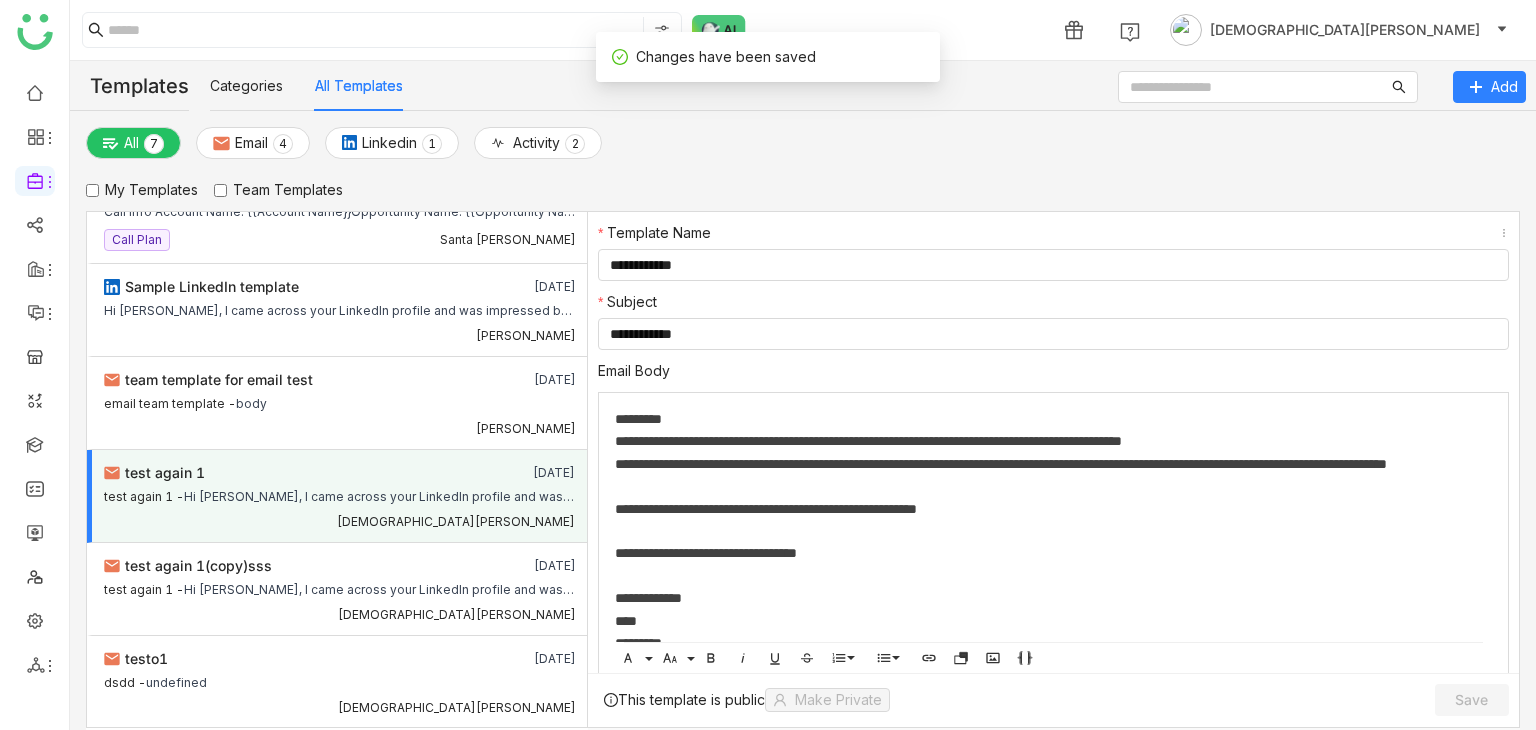 click on "My Templates" at bounding box center [142, 190] 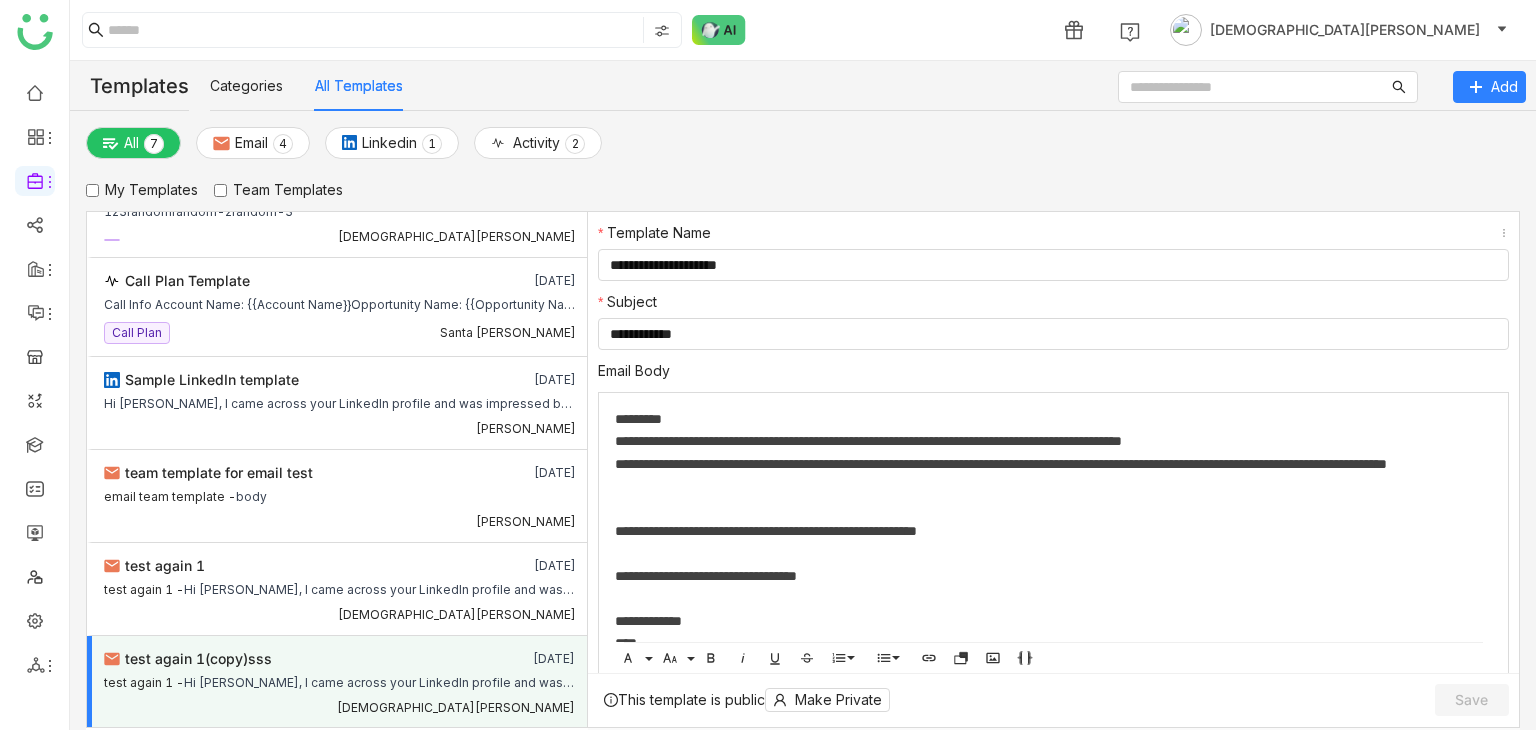 click on "Team Templates" at bounding box center [278, 190] 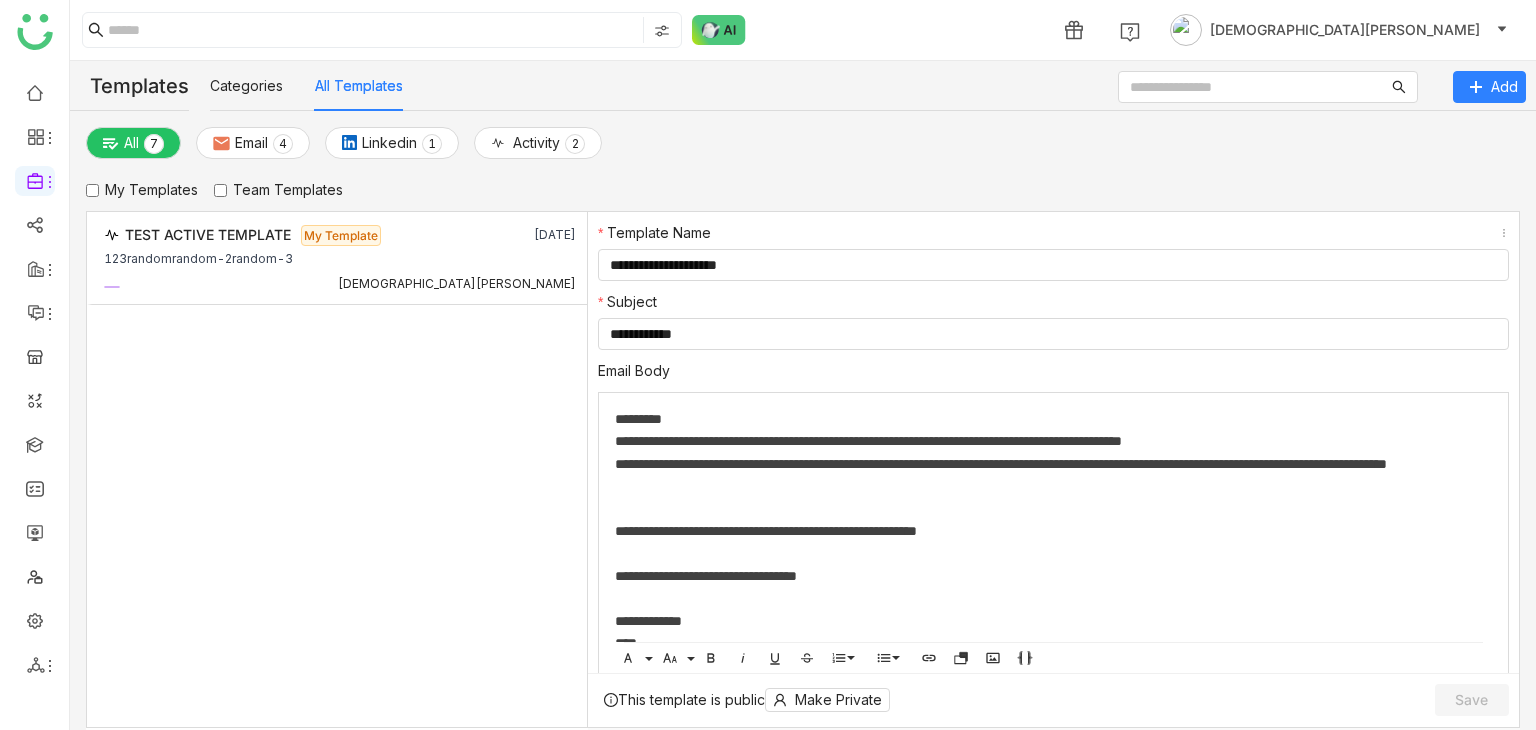 scroll, scrollTop: 0, scrollLeft: 0, axis: both 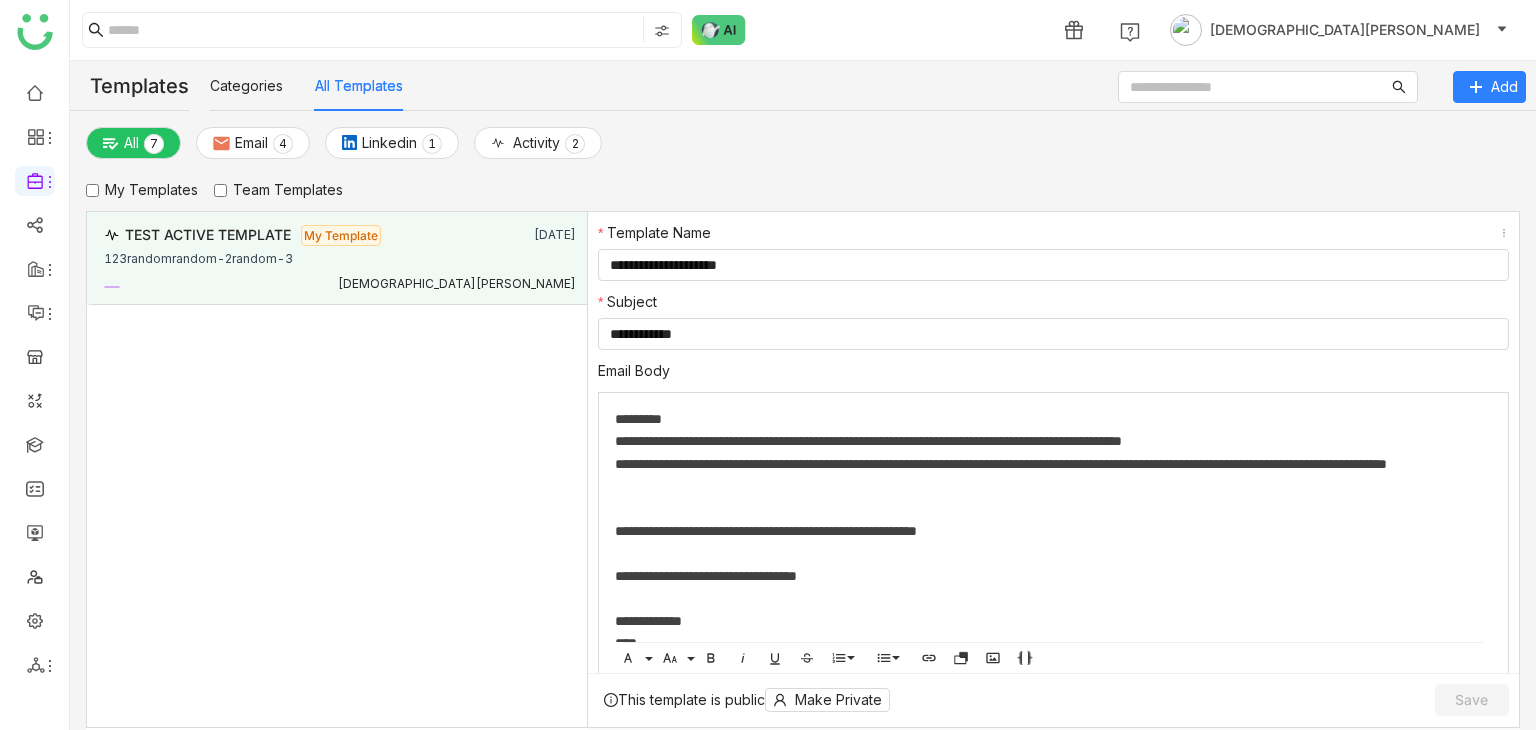 click on "123randomrandom-2random-3" at bounding box center [198, 256] 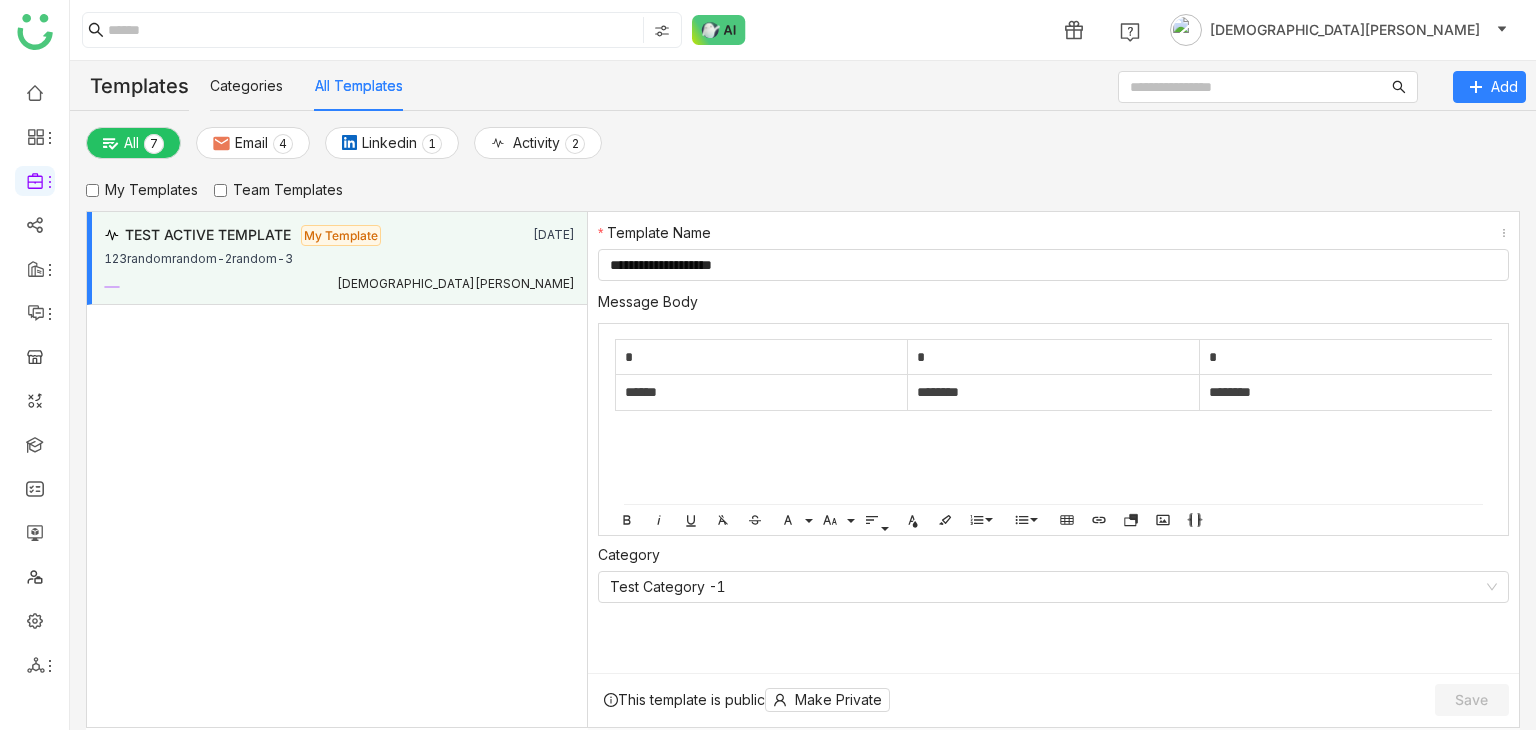 click on "Team Templates" at bounding box center (278, 190) 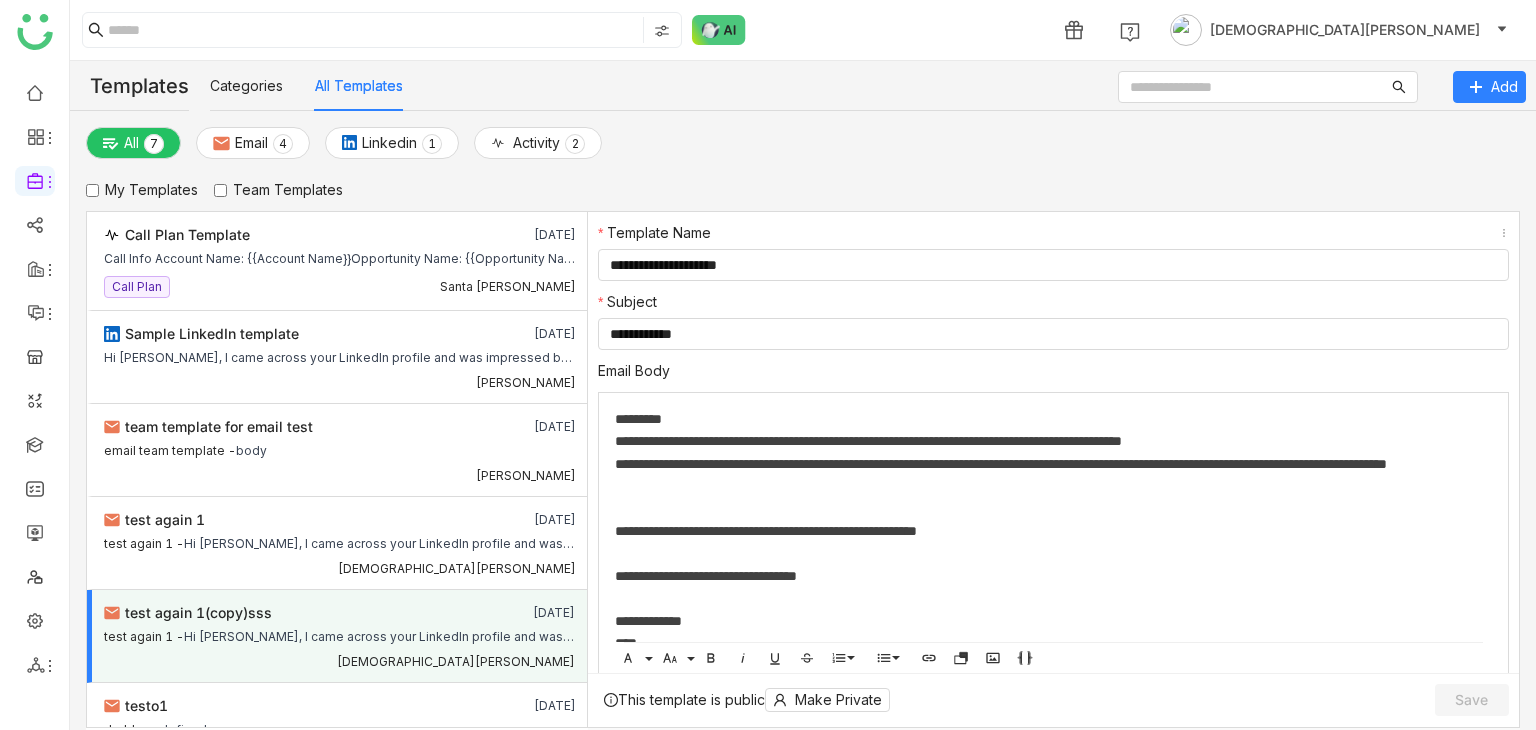 click on "Uncategorized   All   0   1   2   3   4   5   6   7   8   9   Email   0   1   2   3   4   5   6   7   8   9   Linkedin   0   1   2   3   4   5   6   7   8   9
Activity   [PHONE_NUMBER]   8   9  Call Plan Template  [DATE]  Call Info Account Name: {{Account Name}}Opportunity Name: {{Opportunity Name}}Opportunity Stage: {{Opportunity Stage}}Prospect Name: {{Contact Name}}Title: {{Contact Title}}LinkedIn Profile: {{Contact Linkedin URL}}SDR HandoverAgenda of the meeting - What brought them to the call - Discovery Reminders (Please ask these questions and fill in)Objectives: Challenges: Key Discussion Points:Next Steps: Guided Discovery Questions{{Guided Discovery Questions}}Name Drop{{Name Drop}}Participants{{Participants}}Questions they might ask{{FAQs}}Documents{{Documents}} Call Plan Santa [PERSON_NAME] Sample LinkedIn template  [DATE]  [PERSON_NAME] team template for email test  [DATE]   email team template -   body [PERSON_NAME] test again 1  [DATE]  8" 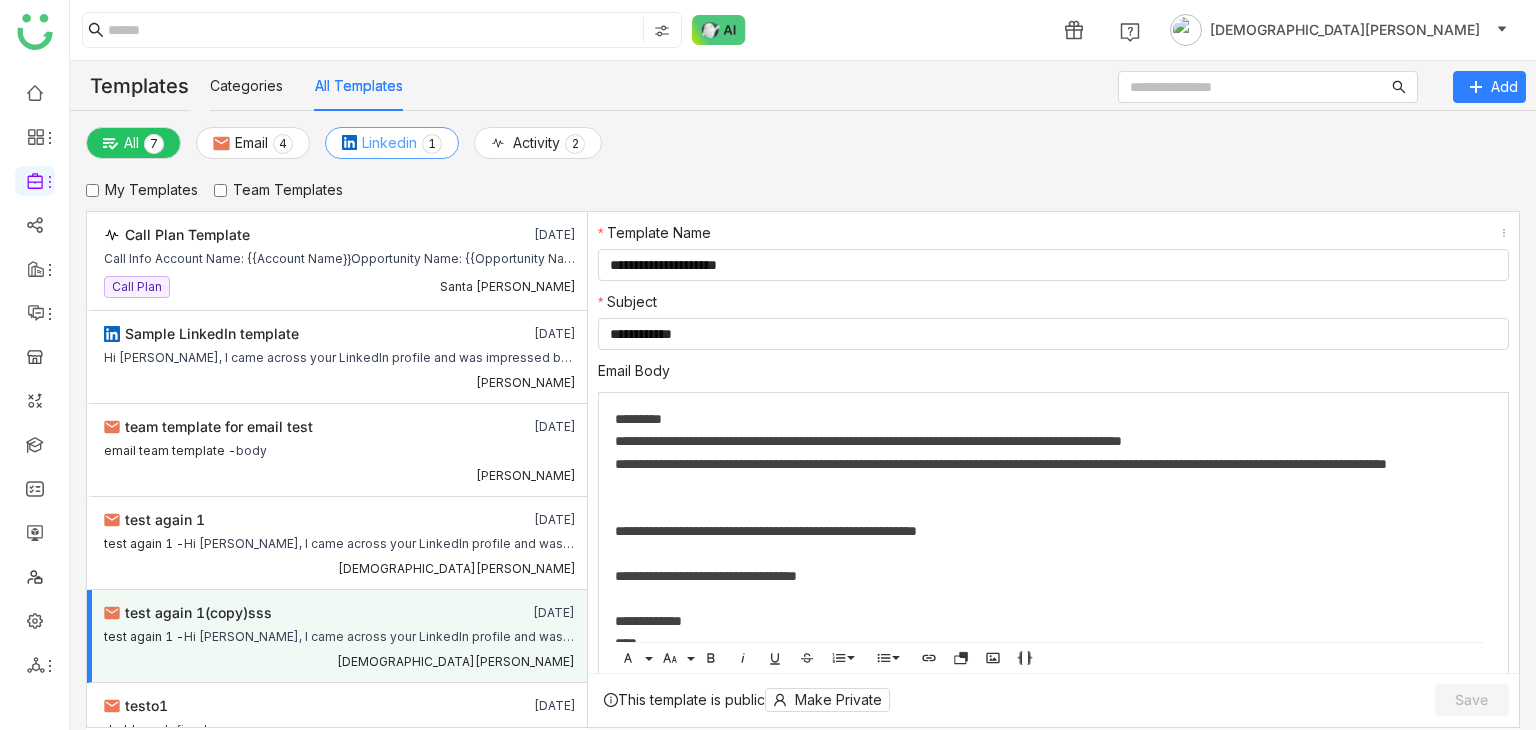 click on "Linkedin" at bounding box center [389, 143] 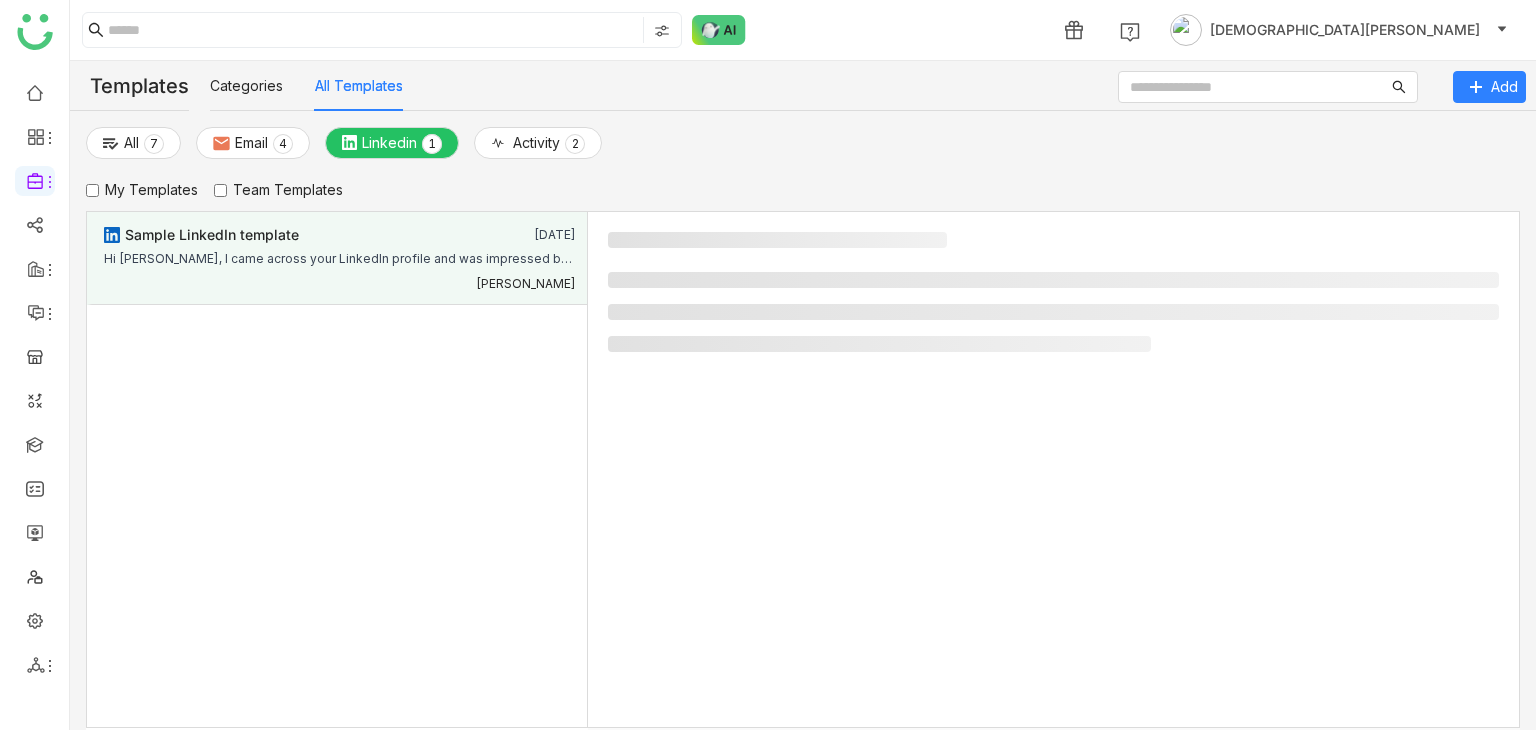 click on "Hi [PERSON_NAME], I came across your LinkedIn profile and was impressed by your recent activity towards the our product We help companies like yours to grow more and track all your details. I’d love to schedule a quick call to share how we can help you to  achieve your goalWould you be available for a brief 15-minute call this week?Looking forward to hearing from [DOMAIN_NAME] regards,UdayGTM Buddy fish.gif (1)Announcements test25 mB sample pdf file Top Revenue & Sales Enablement Software | GTM BuddyHRC Onboarding To-Be Process Status - GTMBuddybaseline_flyway_schema_historyGTM Buddy - Google Chrome [DATE] 17-44-55MP3_gdrivedemo image (2)G sheets 1test the context after adding the documents Zendesk vs Salesforce (becuase) (1) (1)" at bounding box center (340, 256) 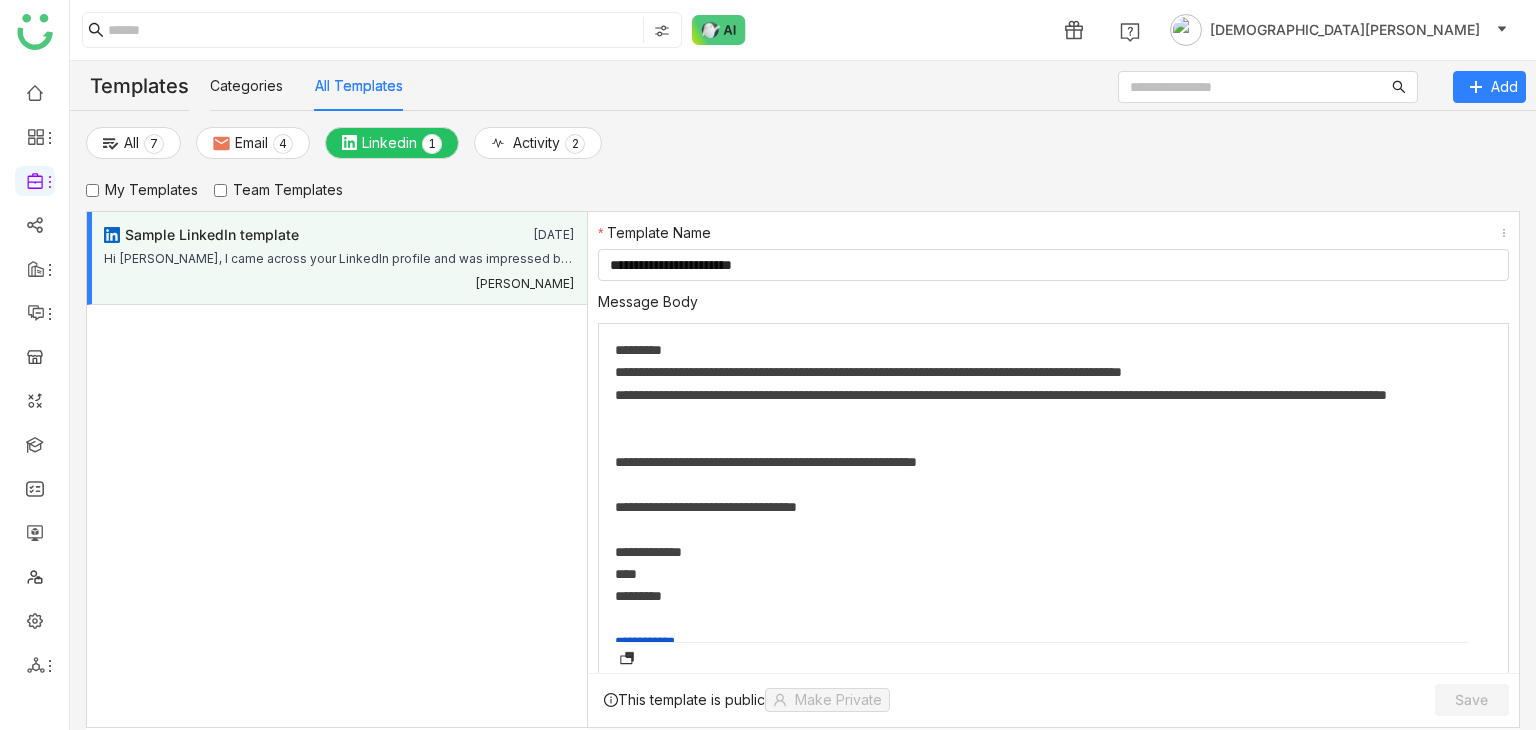 drag, startPoint x: 337, startPoint y: 254, endPoint x: 374, endPoint y: 262, distance: 37.85499 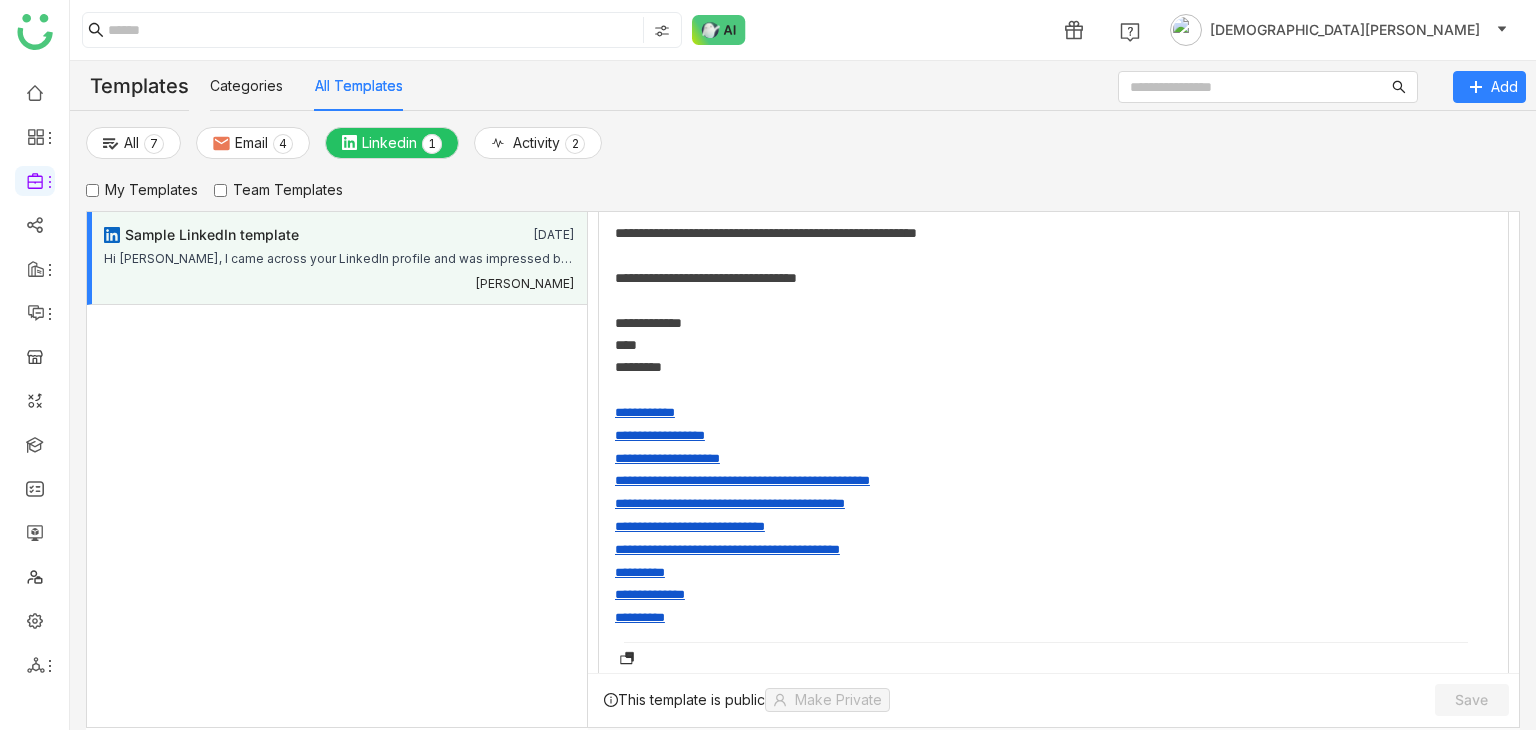 scroll, scrollTop: 0, scrollLeft: 0, axis: both 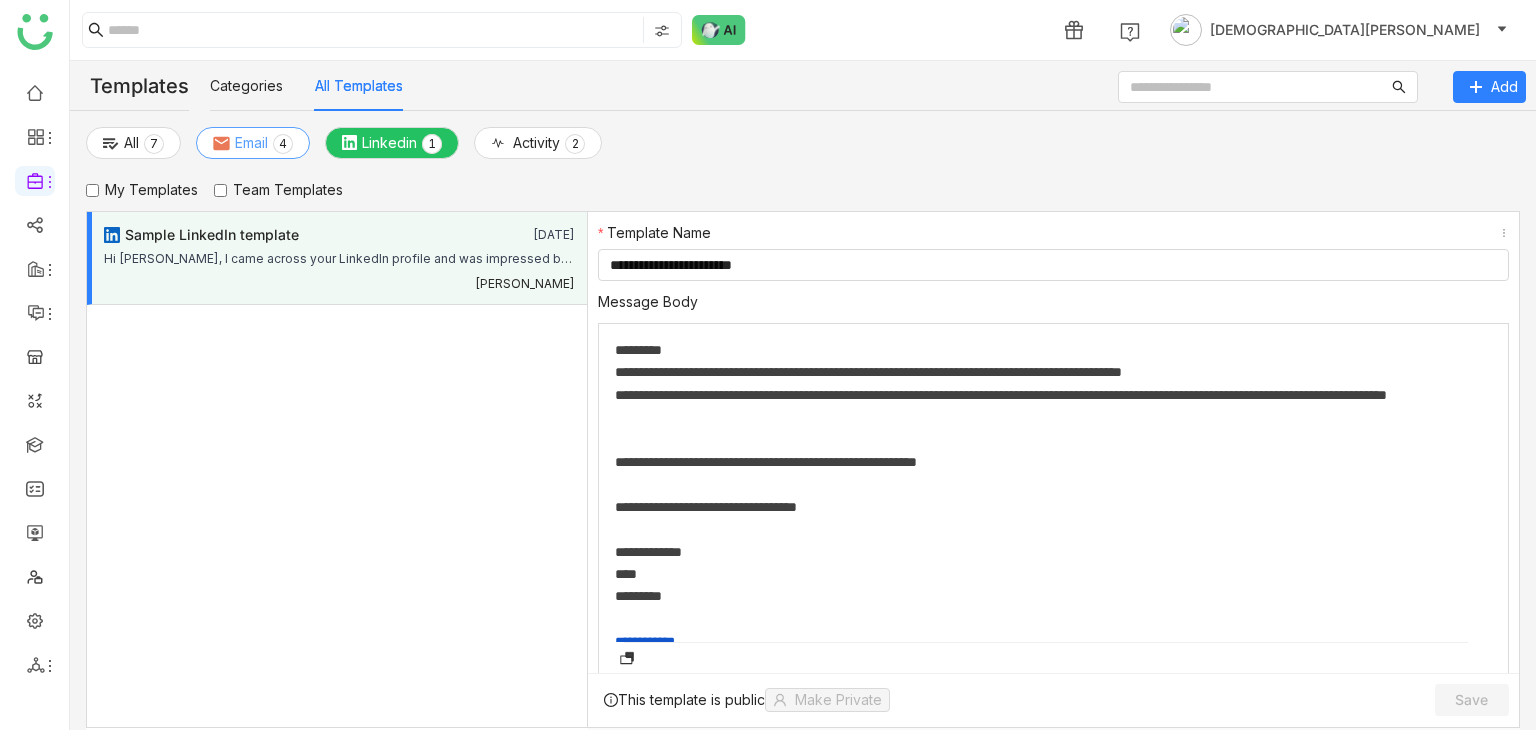 click on "Email" at bounding box center (251, 143) 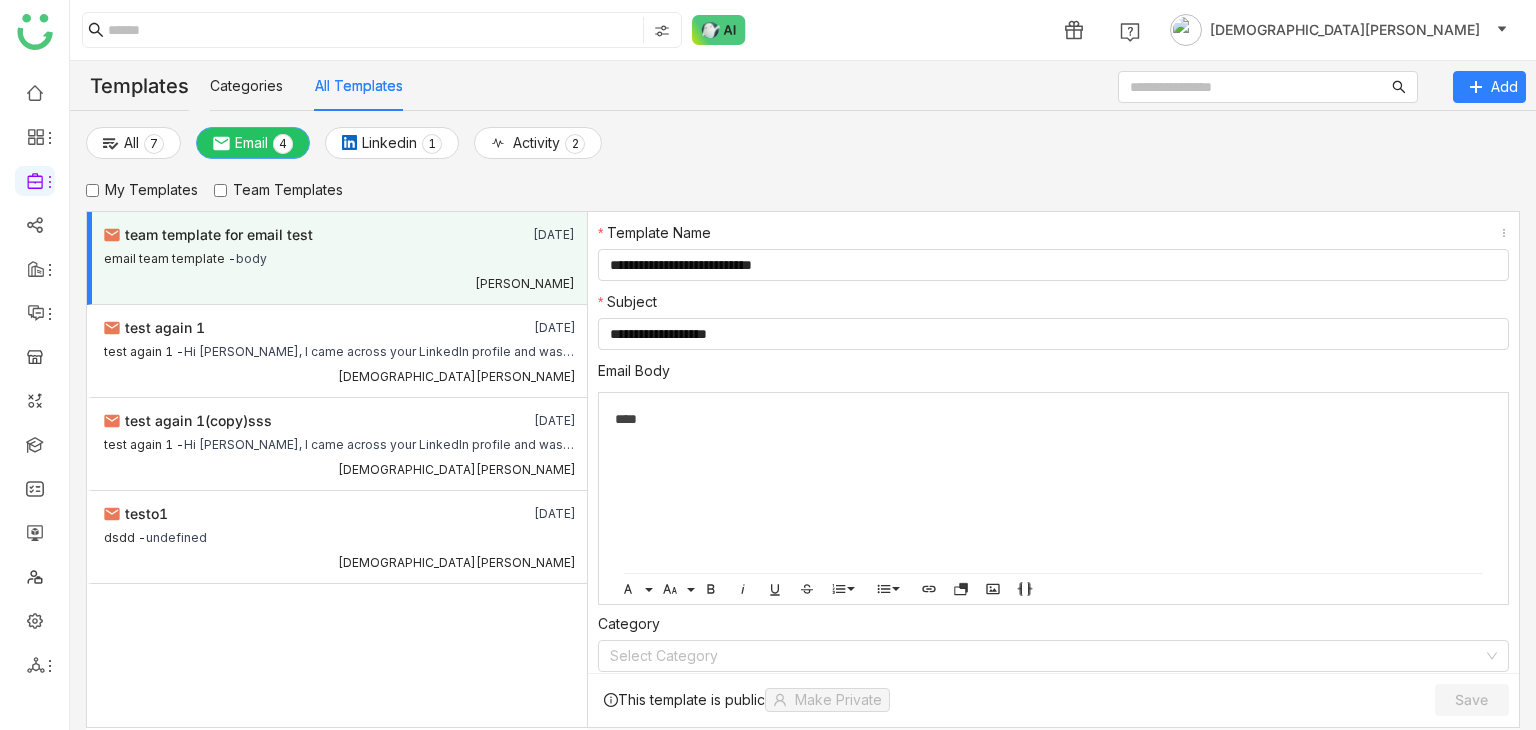 type 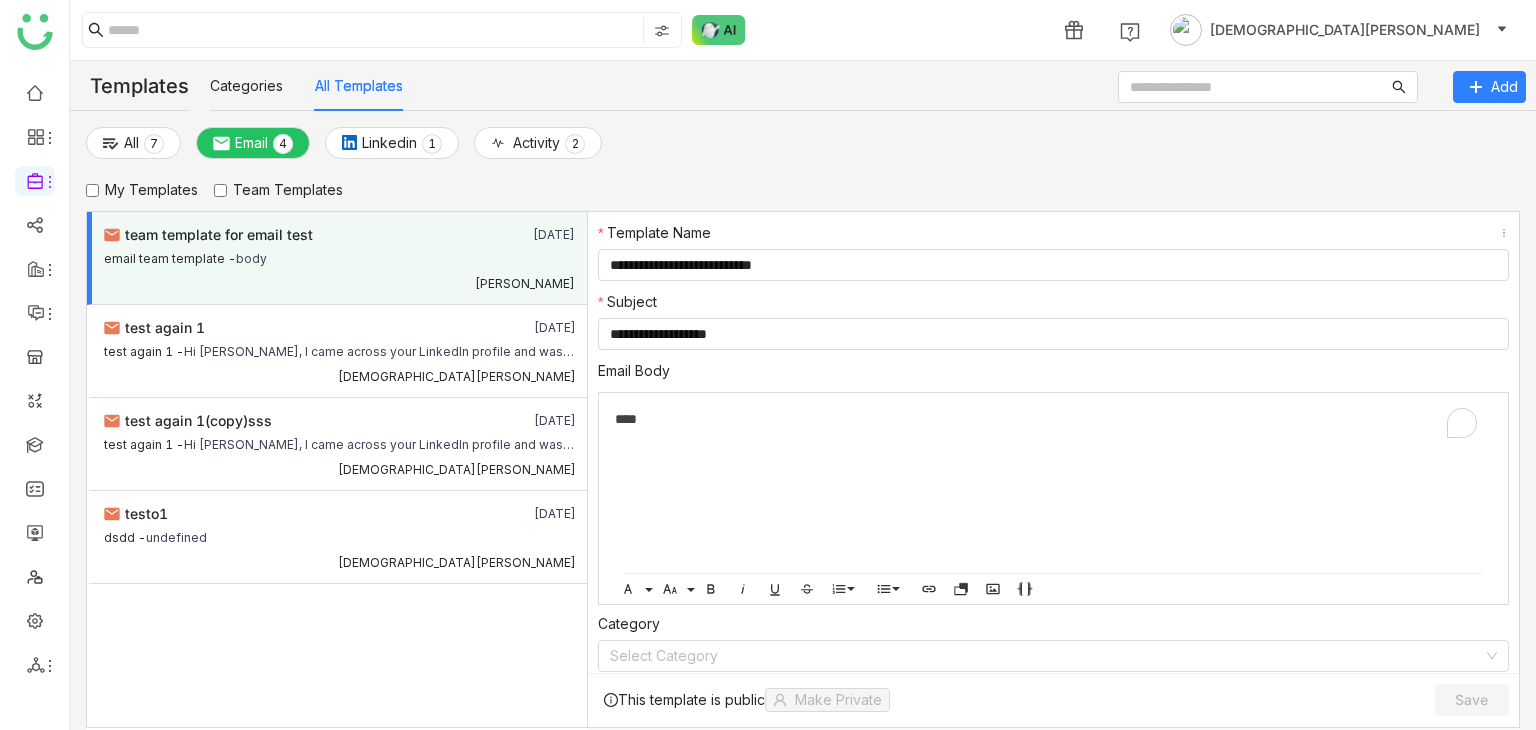 click on "****" 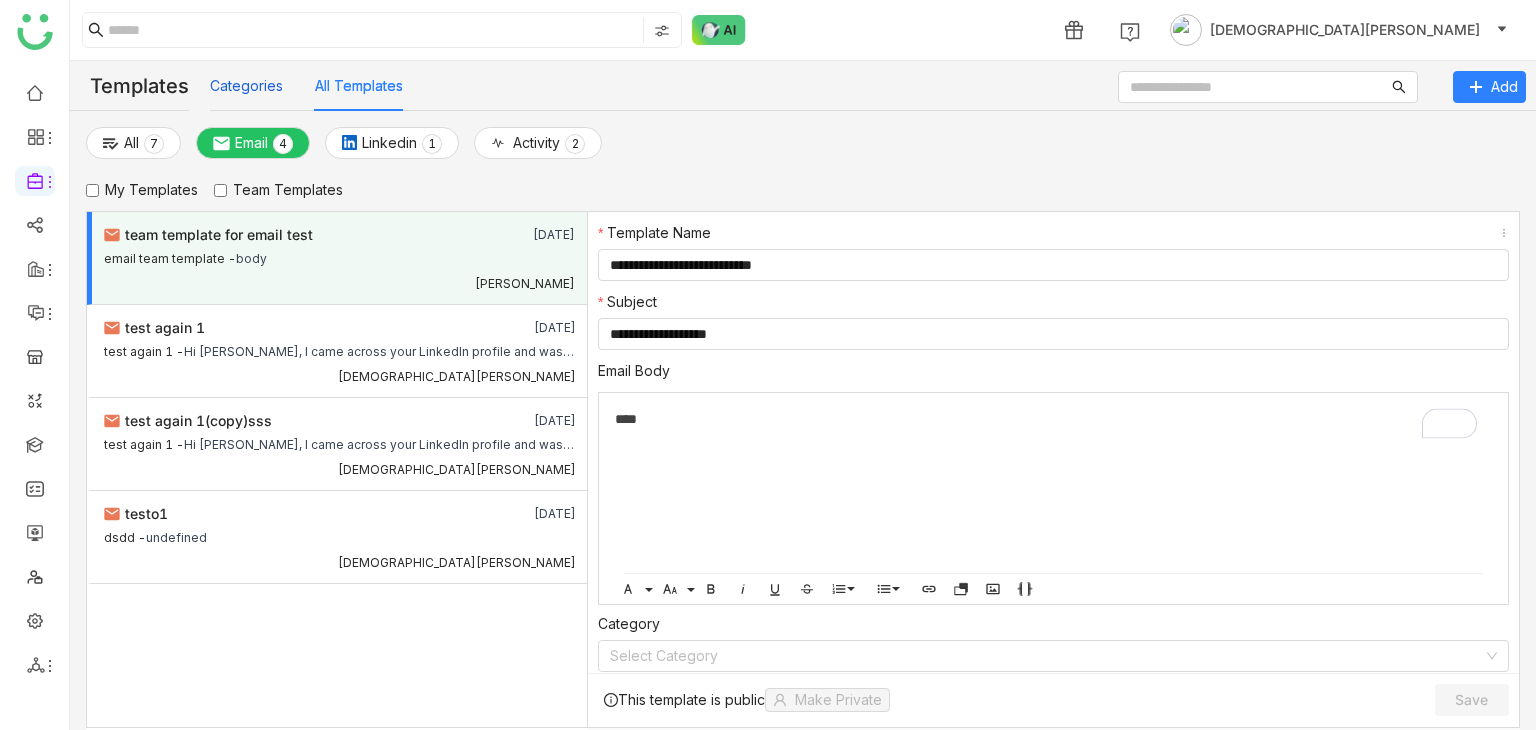 click on "Categories" at bounding box center (246, 86) 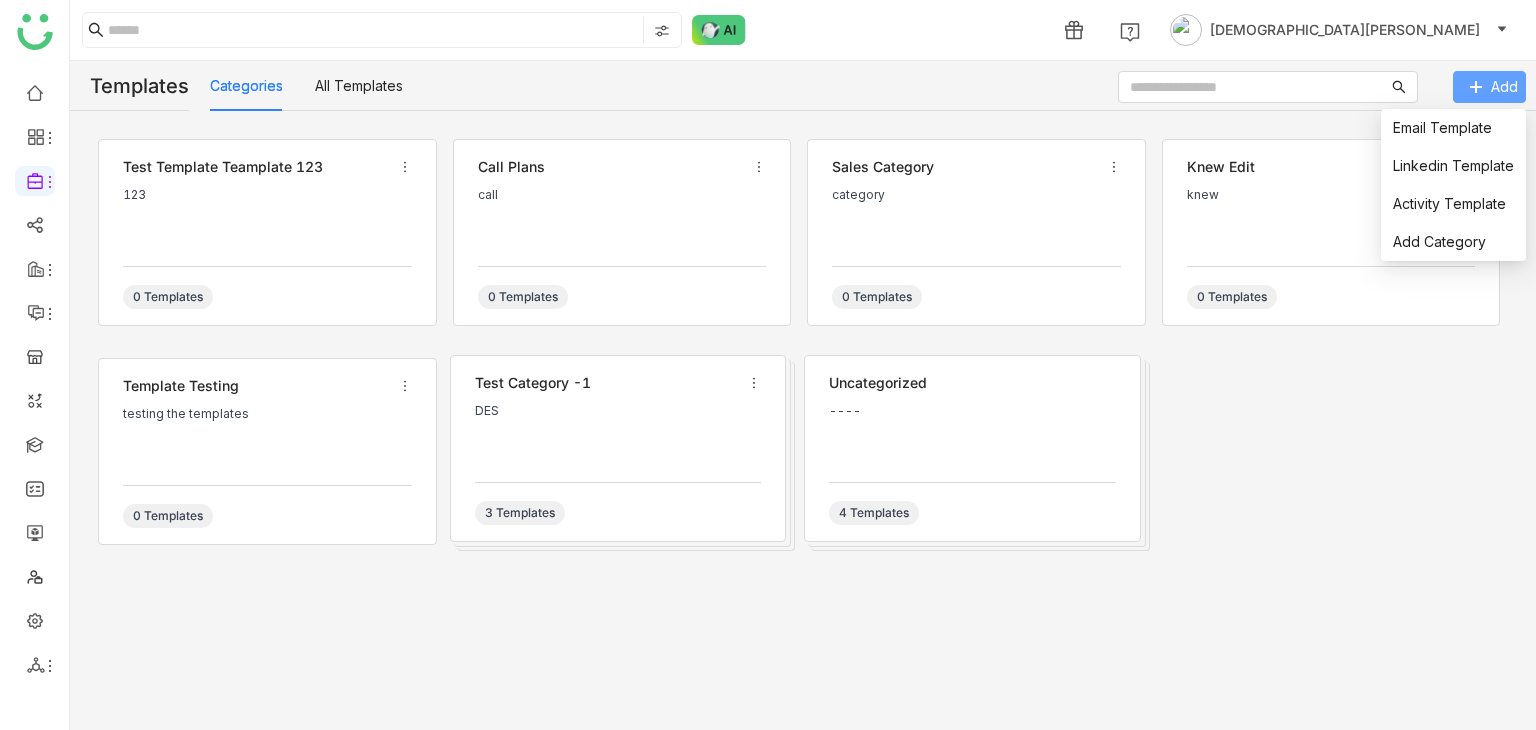 drag, startPoint x: 1496, startPoint y: 74, endPoint x: 1474, endPoint y: 96, distance: 31.112698 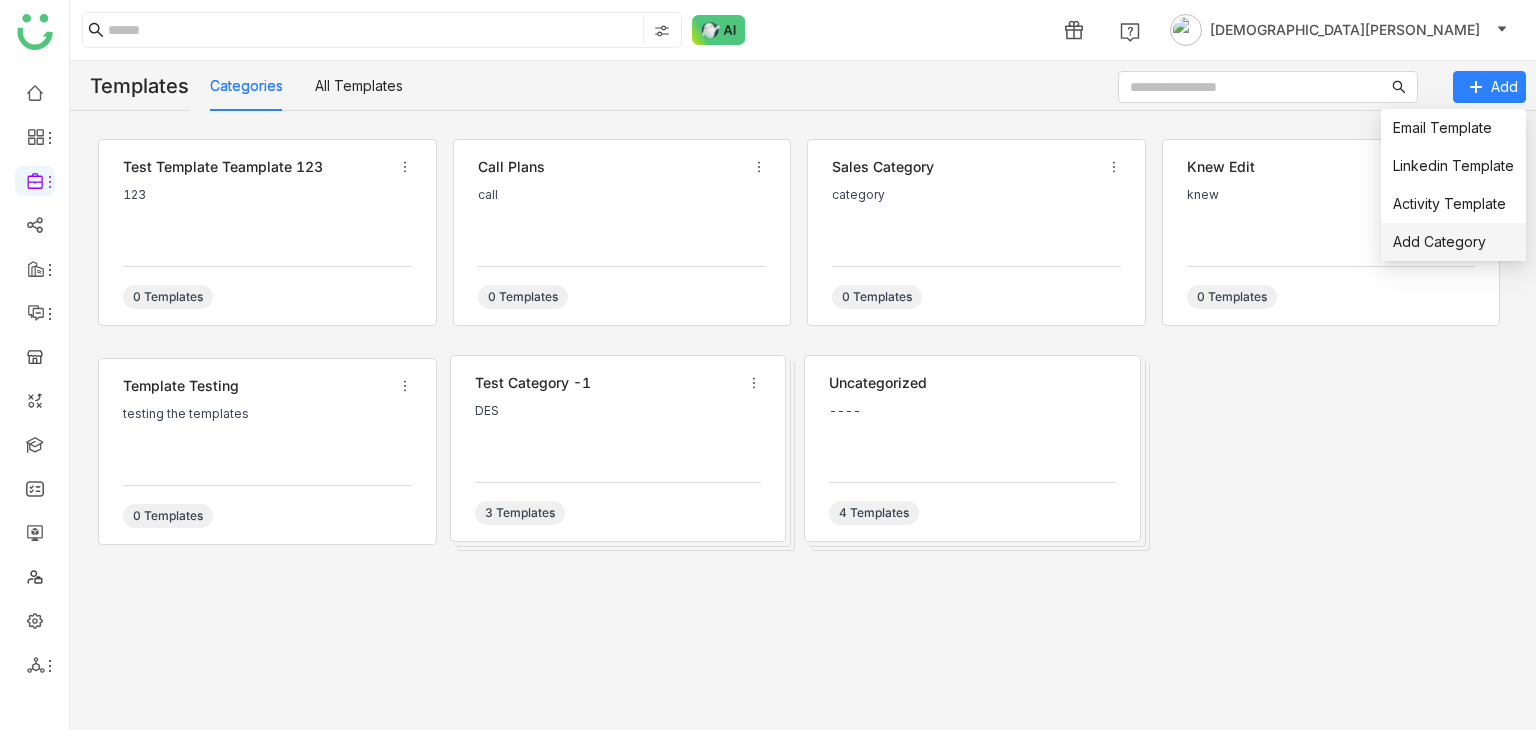 click on "Add Category" at bounding box center [1453, 242] 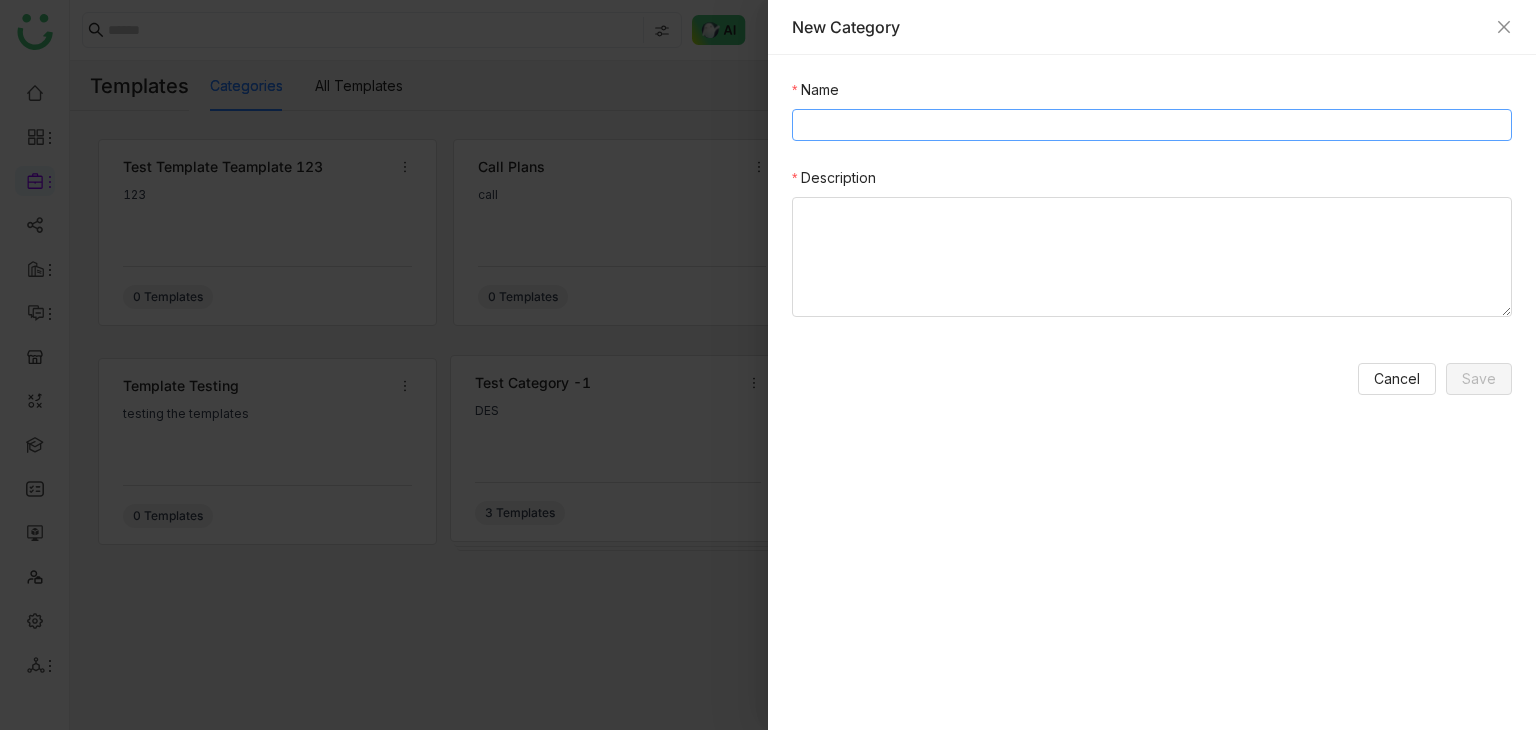 click on "Name" at bounding box center [1152, 125] 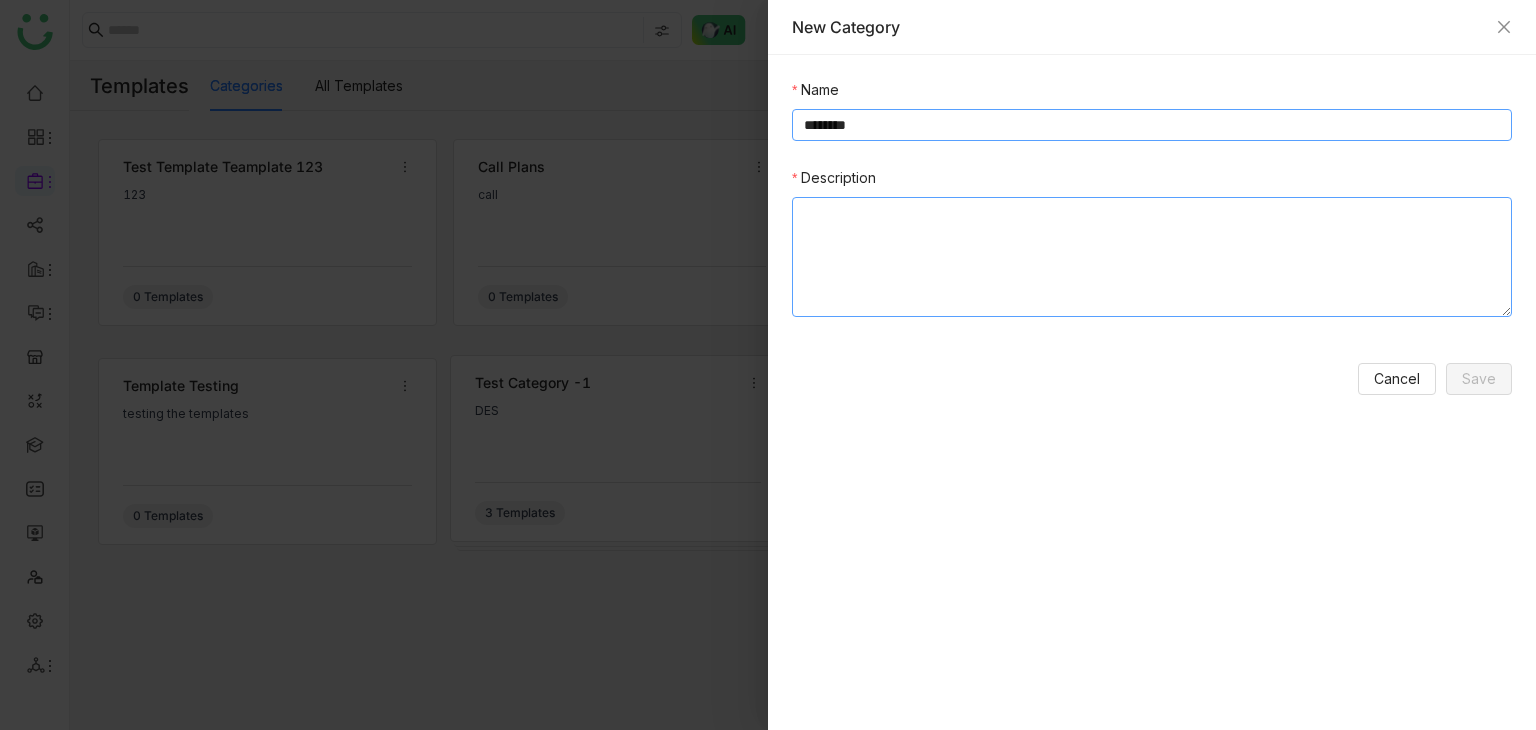 type on "********" 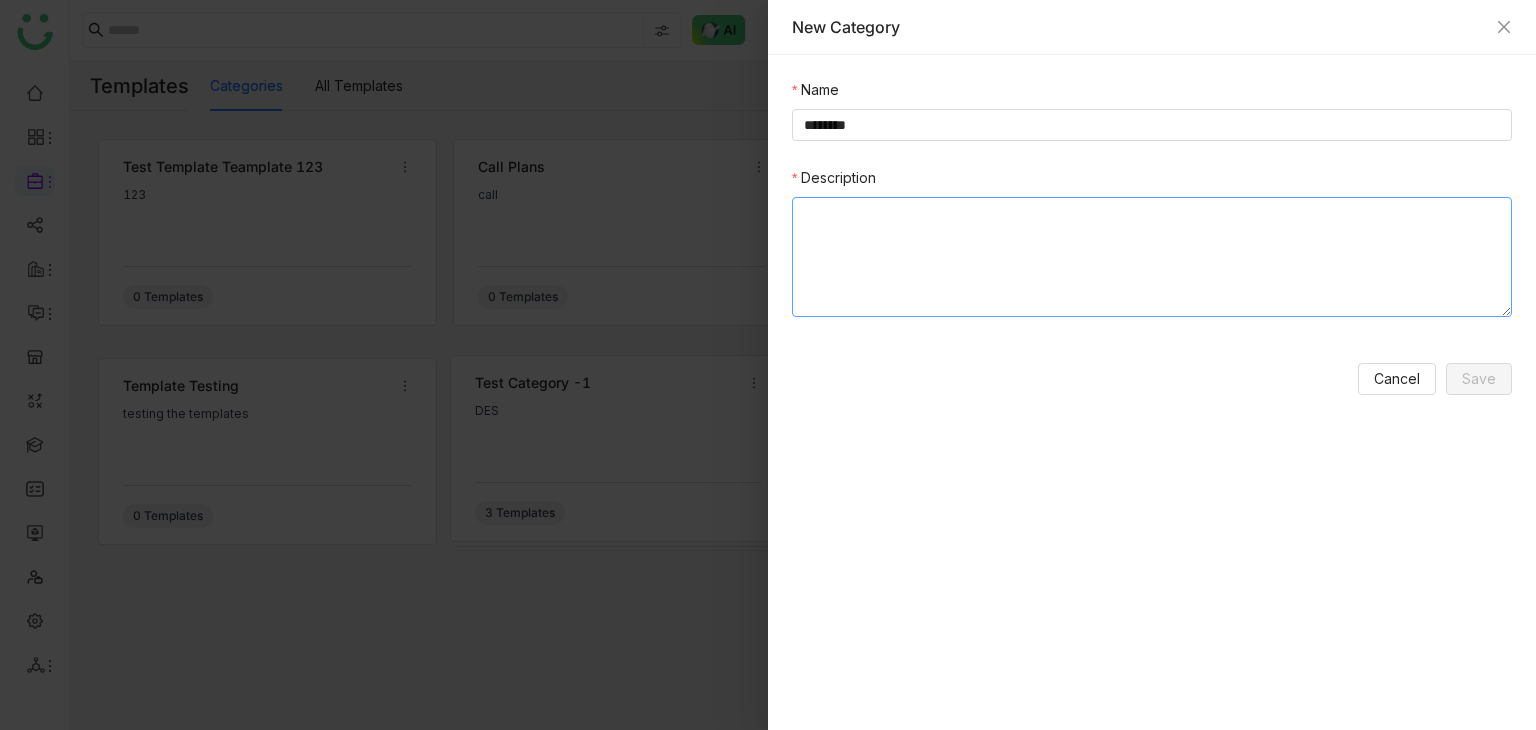 click on "Description" at bounding box center (1152, 257) 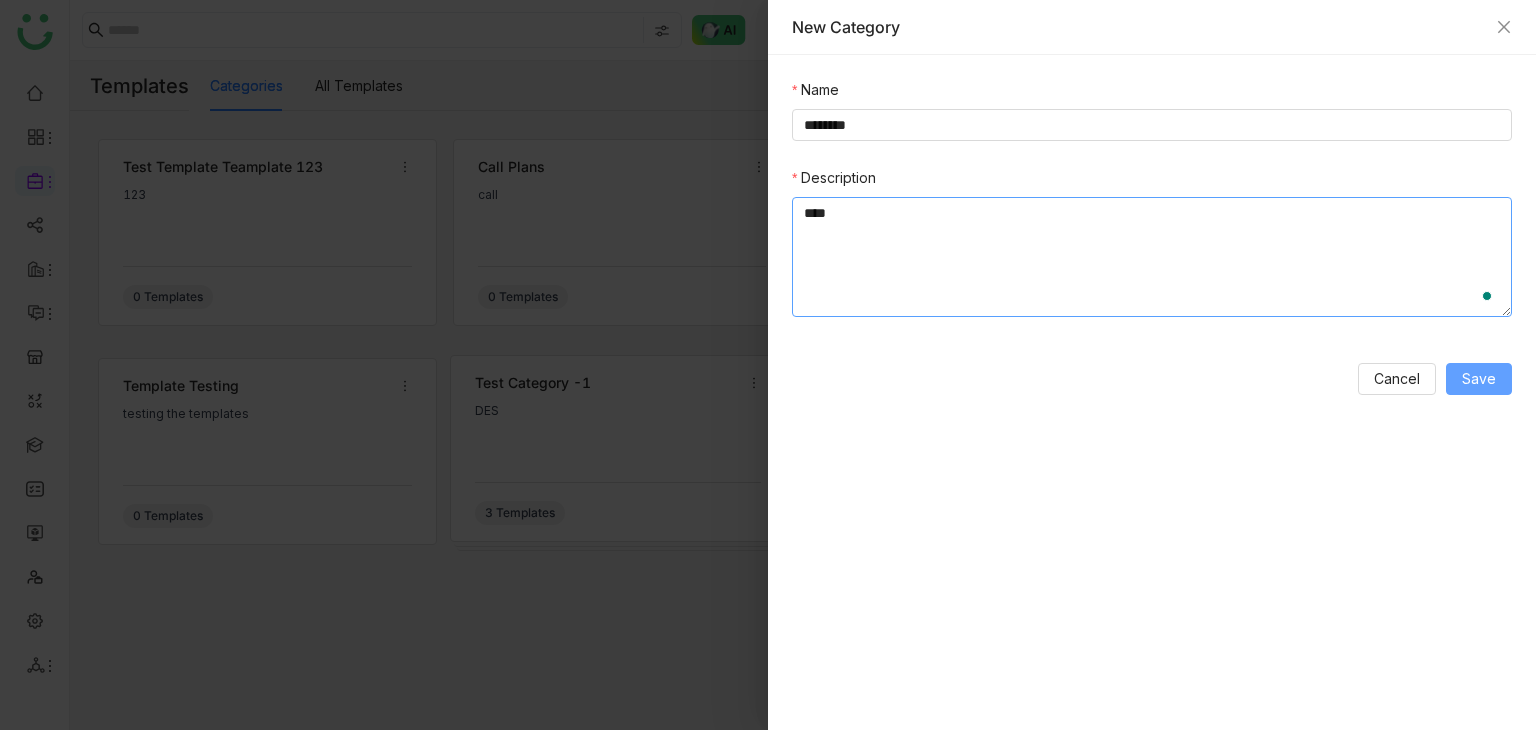 type on "****" 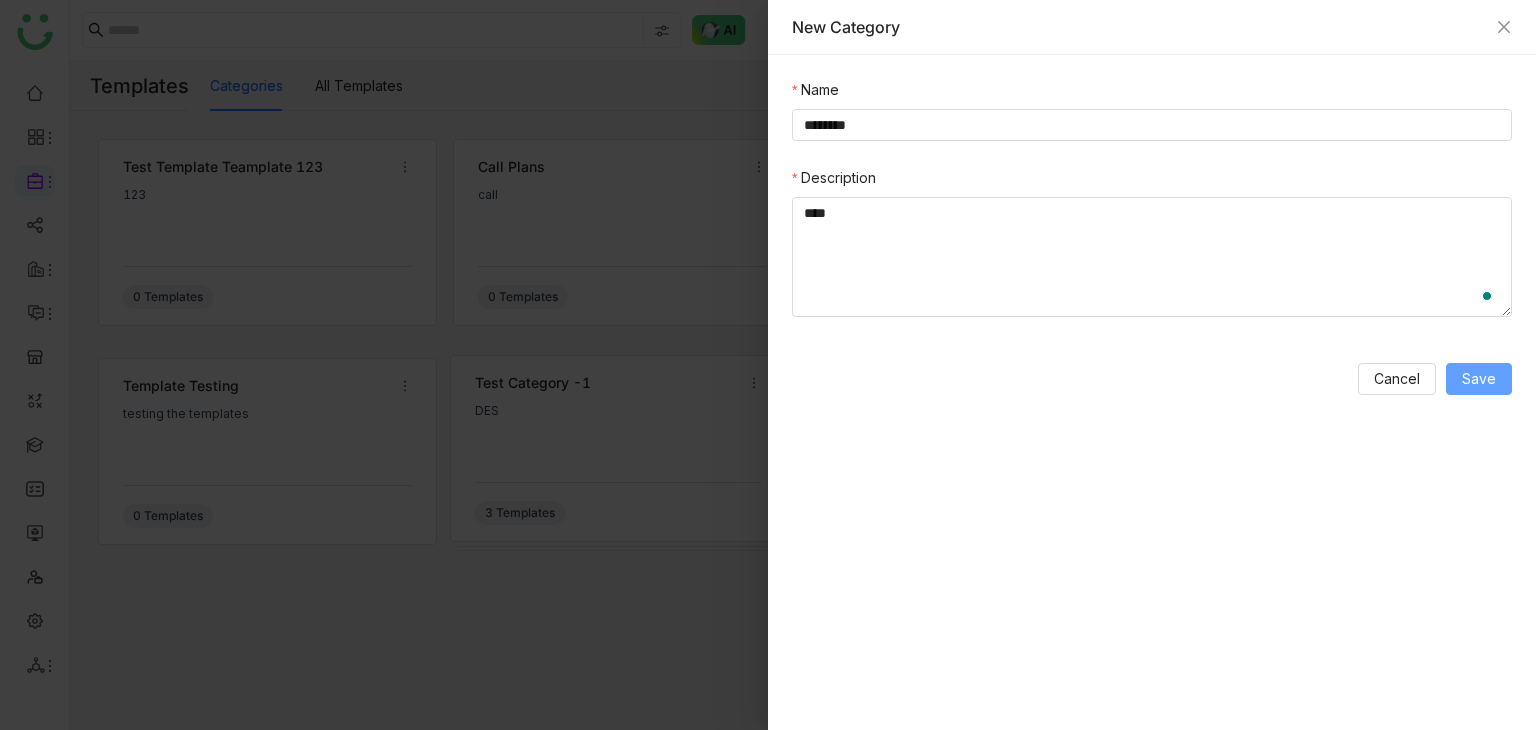 click on "Save" at bounding box center [1479, 379] 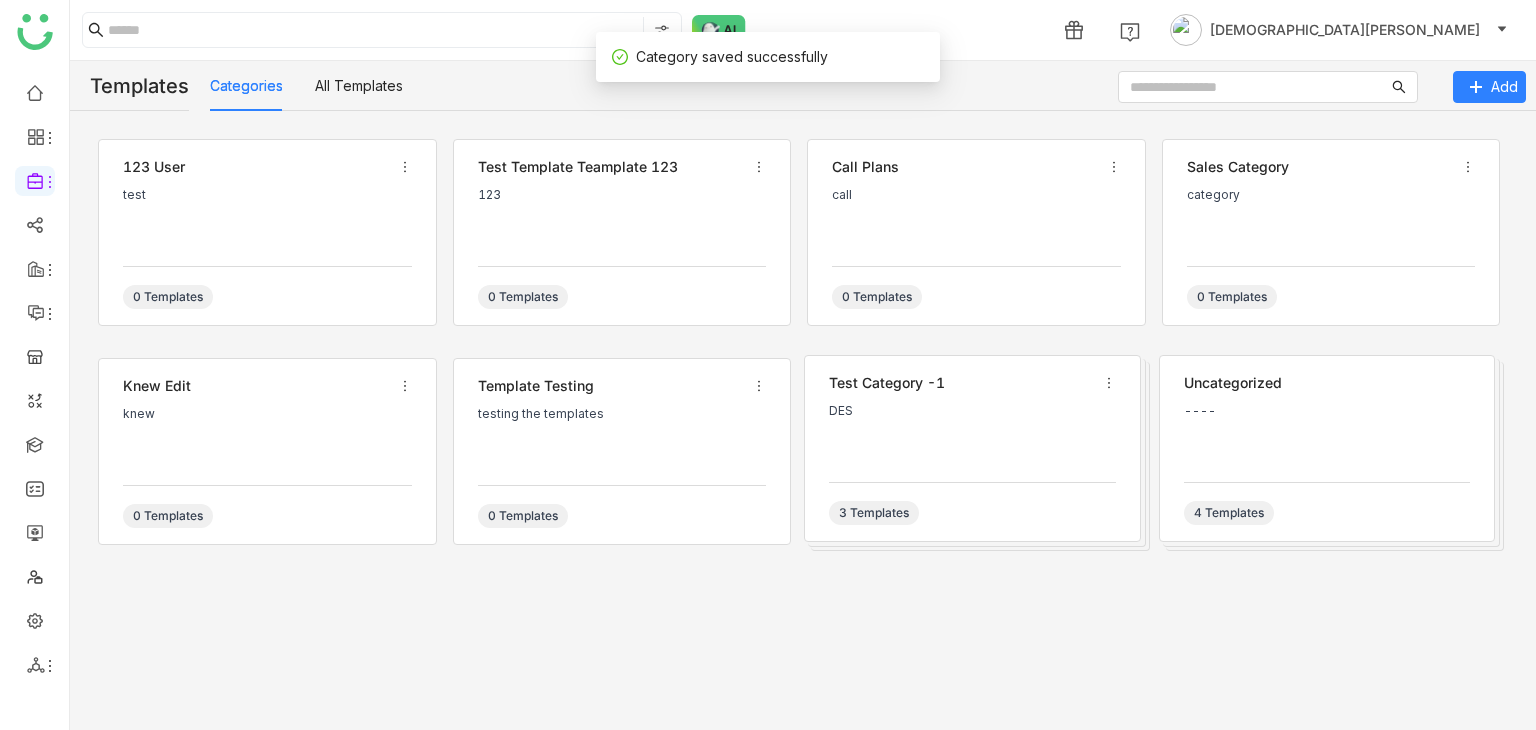click on "test" at bounding box center [267, 218] 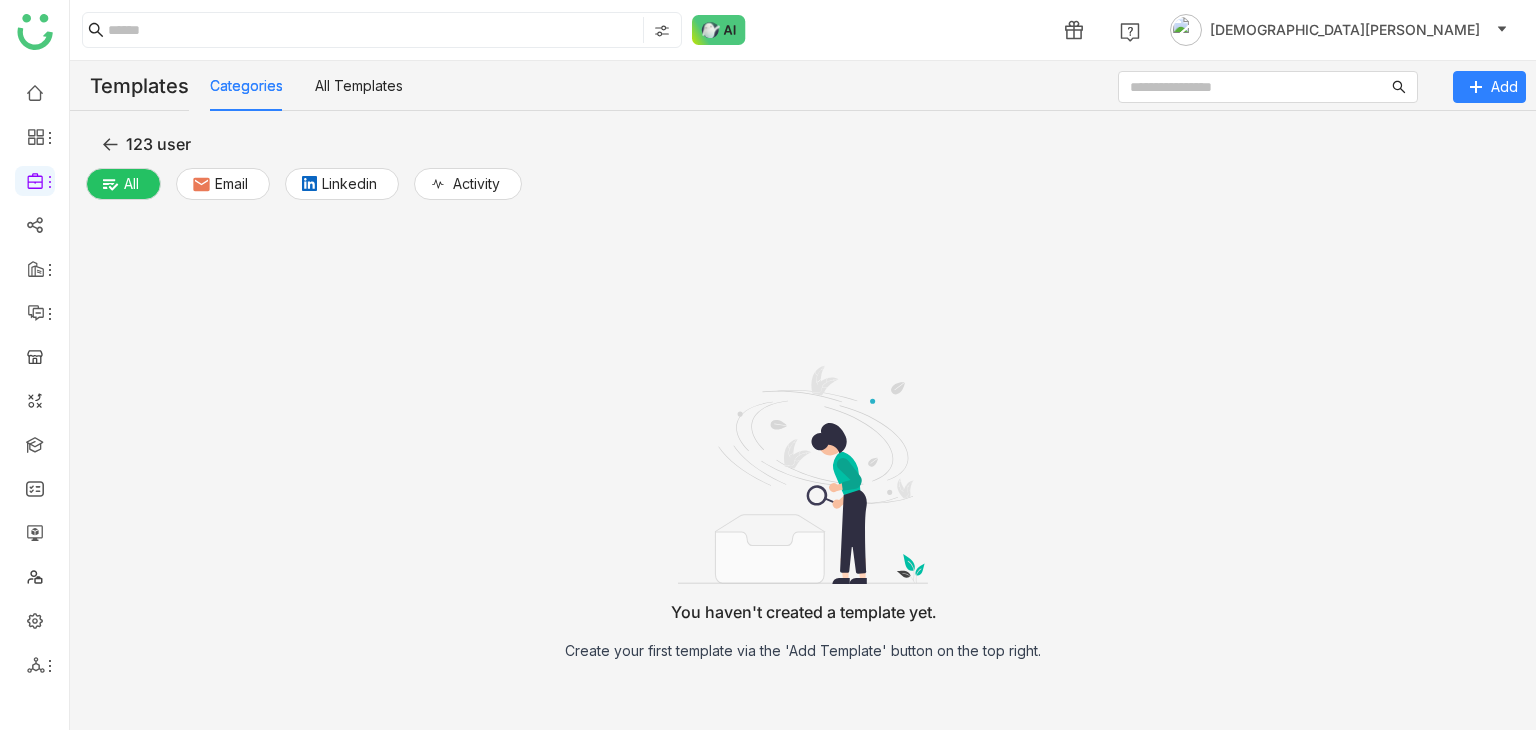 drag, startPoint x: 1485, startPoint y: 105, endPoint x: 1472, endPoint y: 108, distance: 13.341664 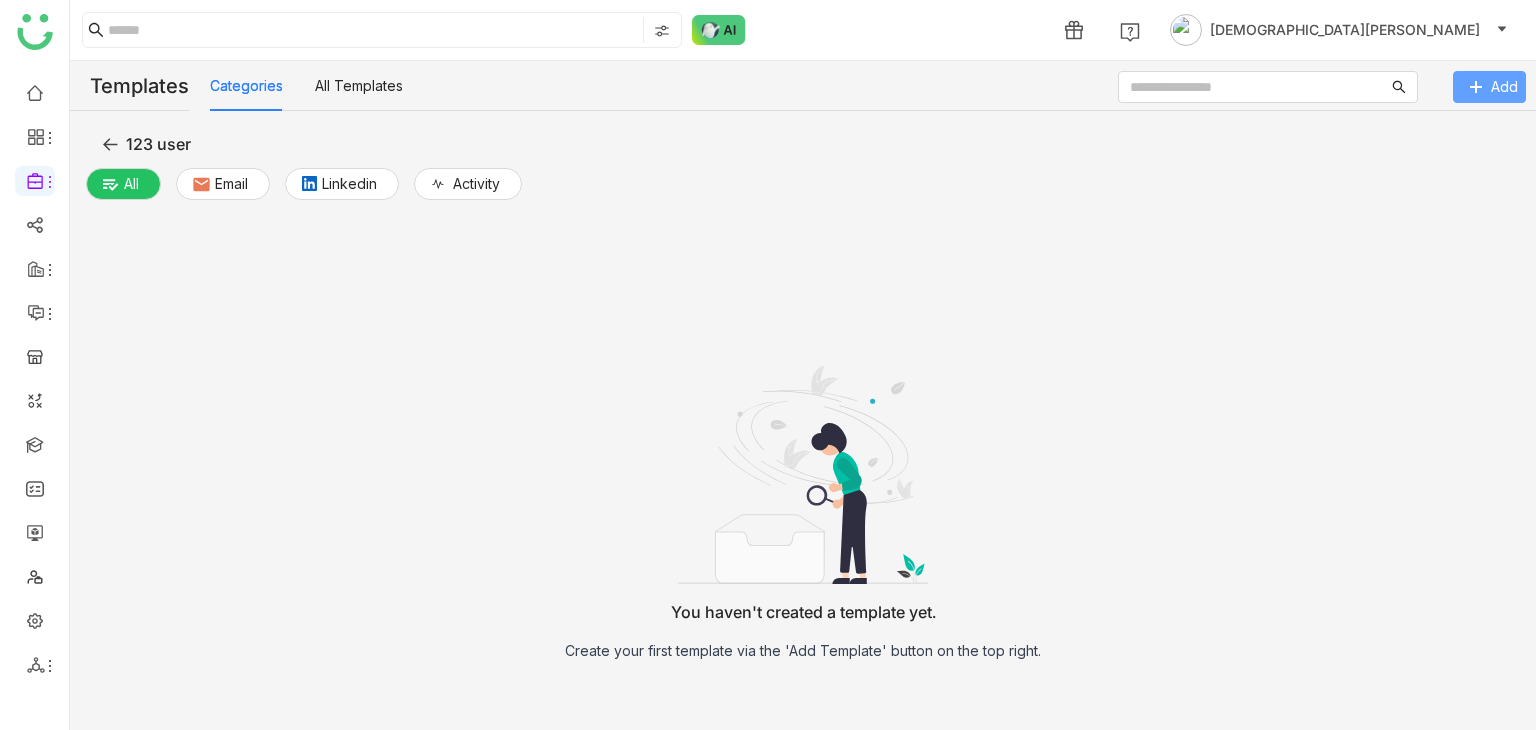 click on "Add" at bounding box center (1489, 87) 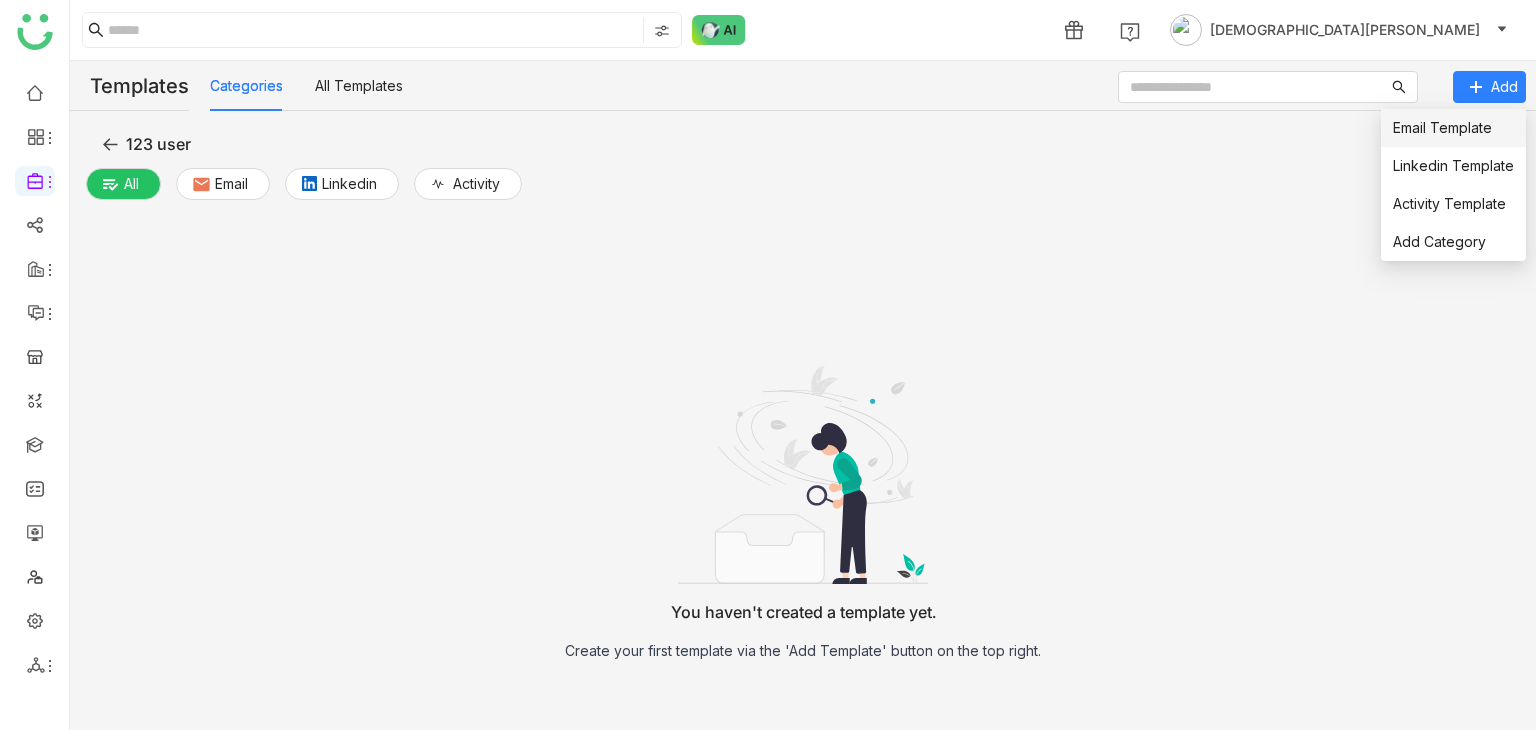 click on "Email Template" at bounding box center (1442, 127) 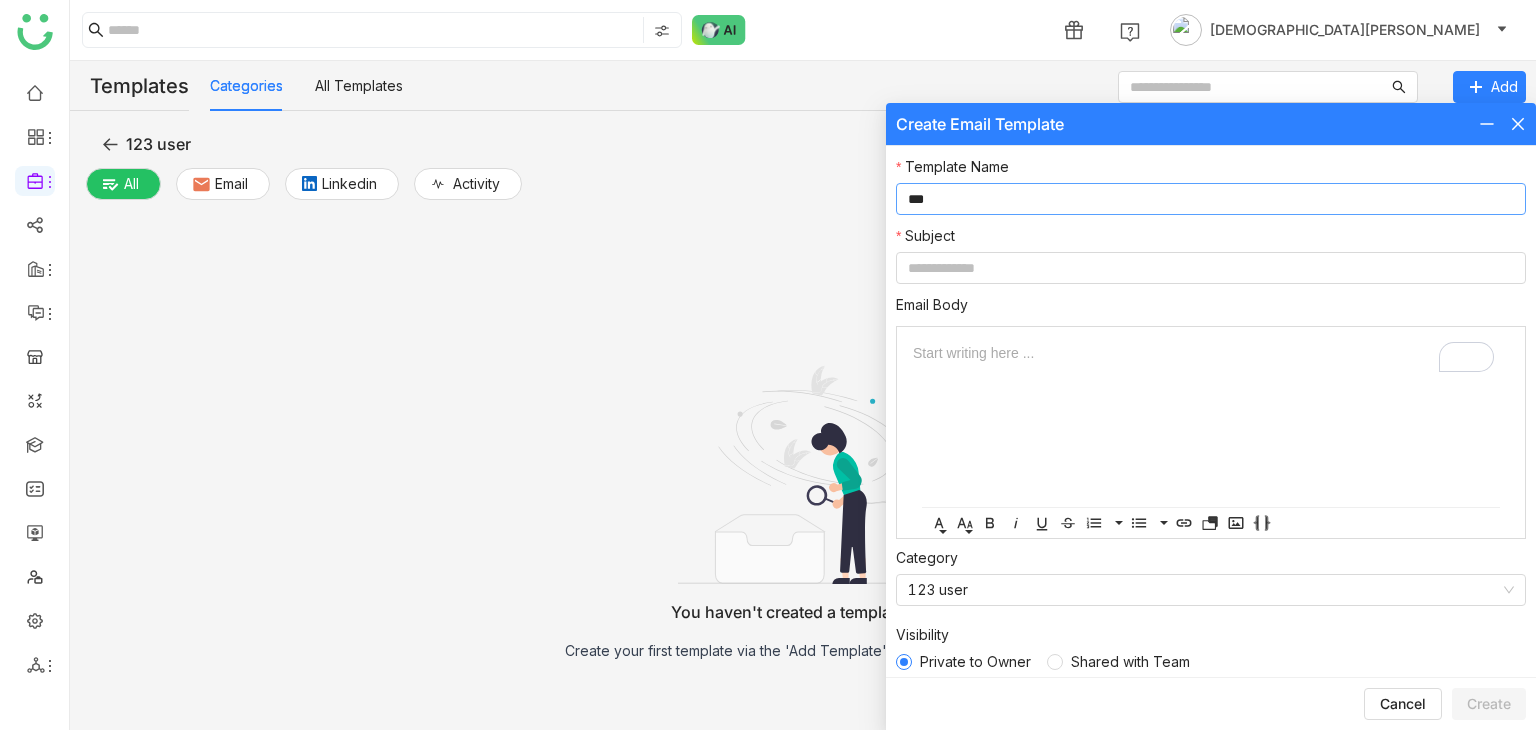type on "**********" 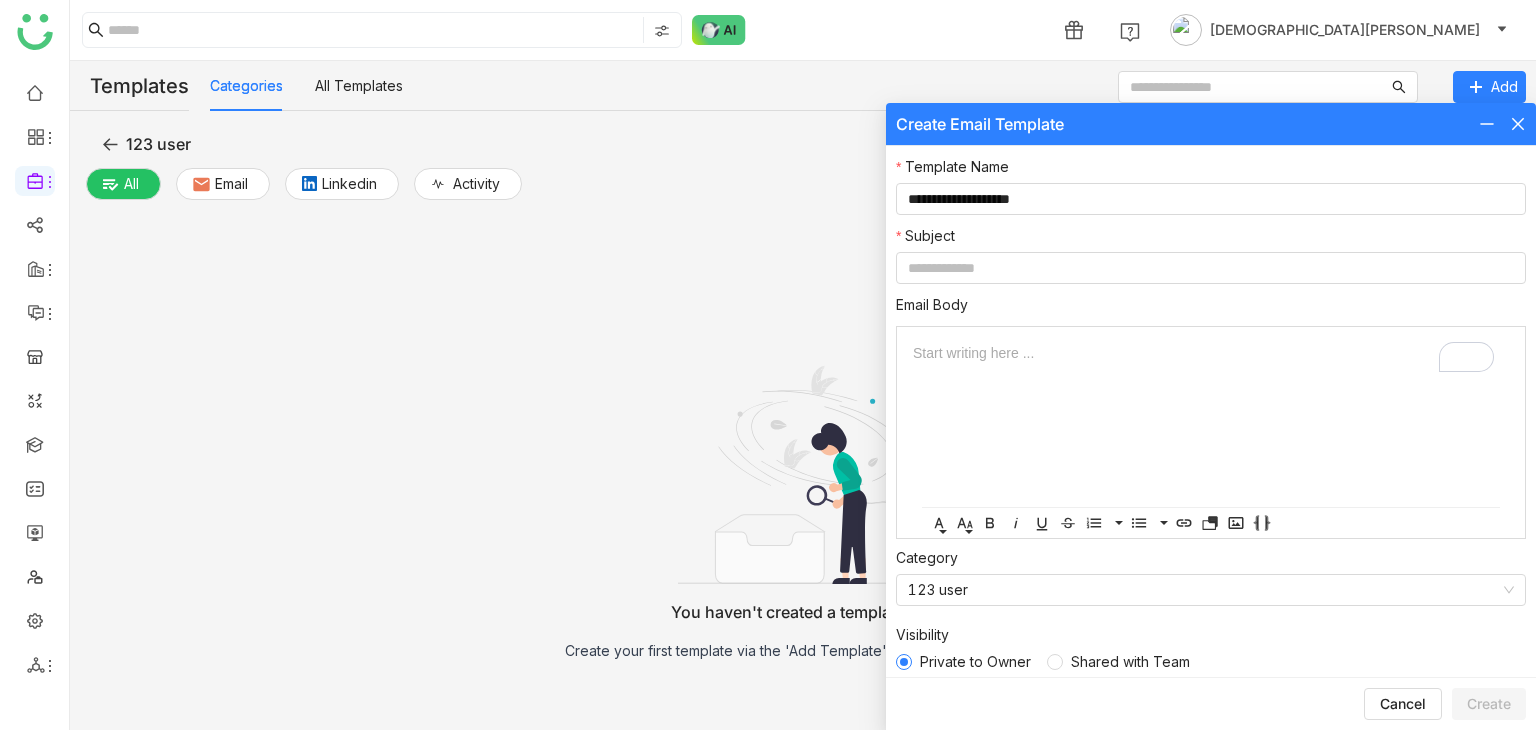 click on "**********" at bounding box center (1211, 411) 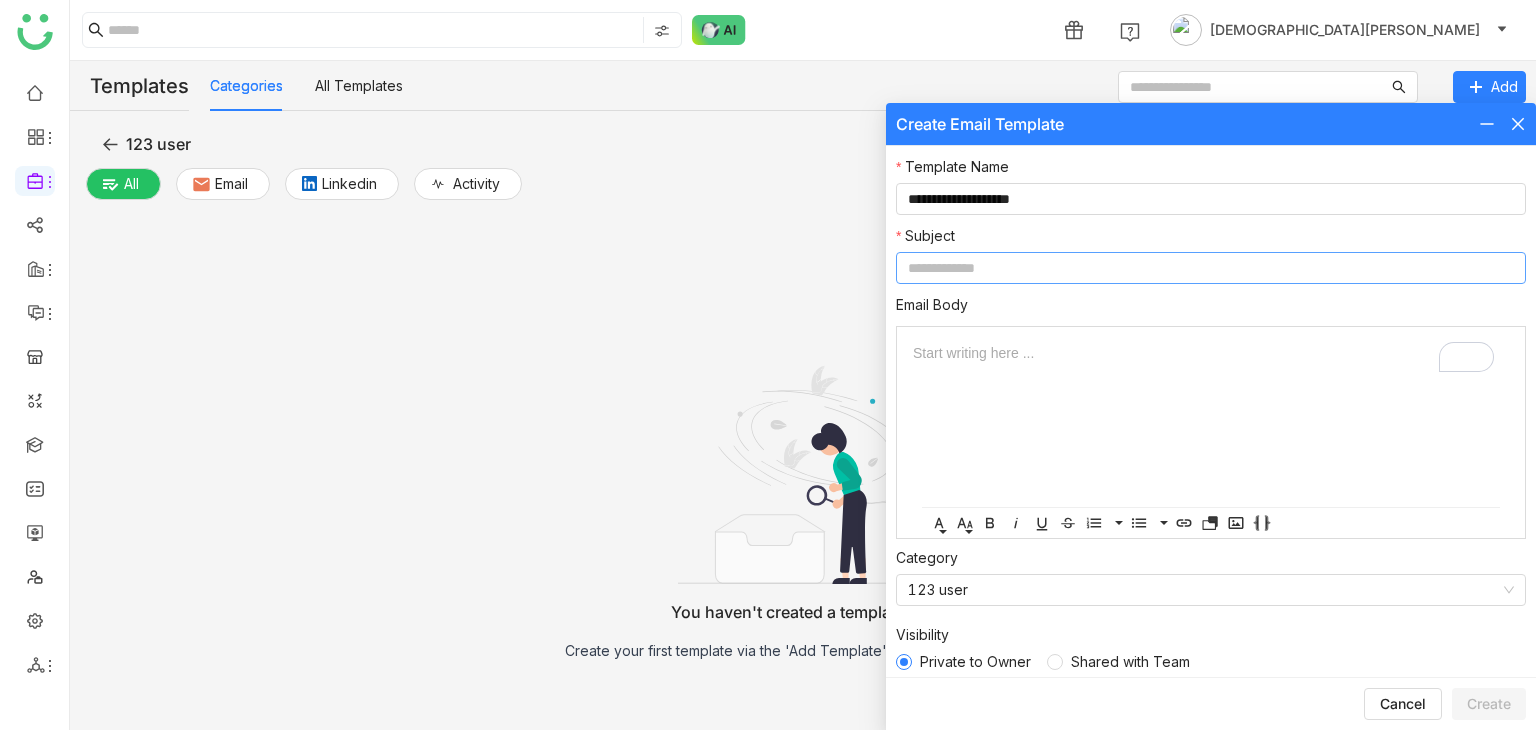 click at bounding box center (1211, 268) 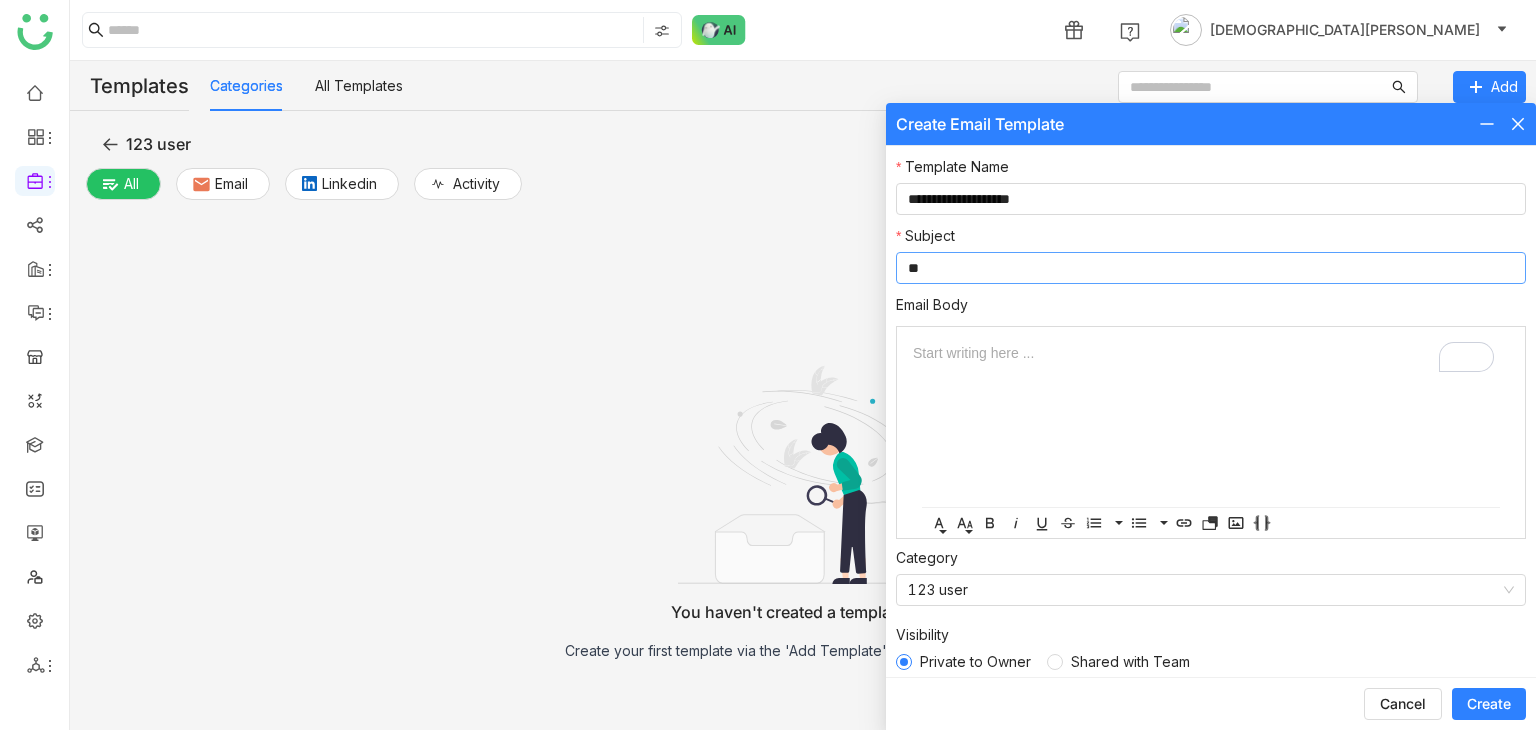 scroll, scrollTop: 12, scrollLeft: 0, axis: vertical 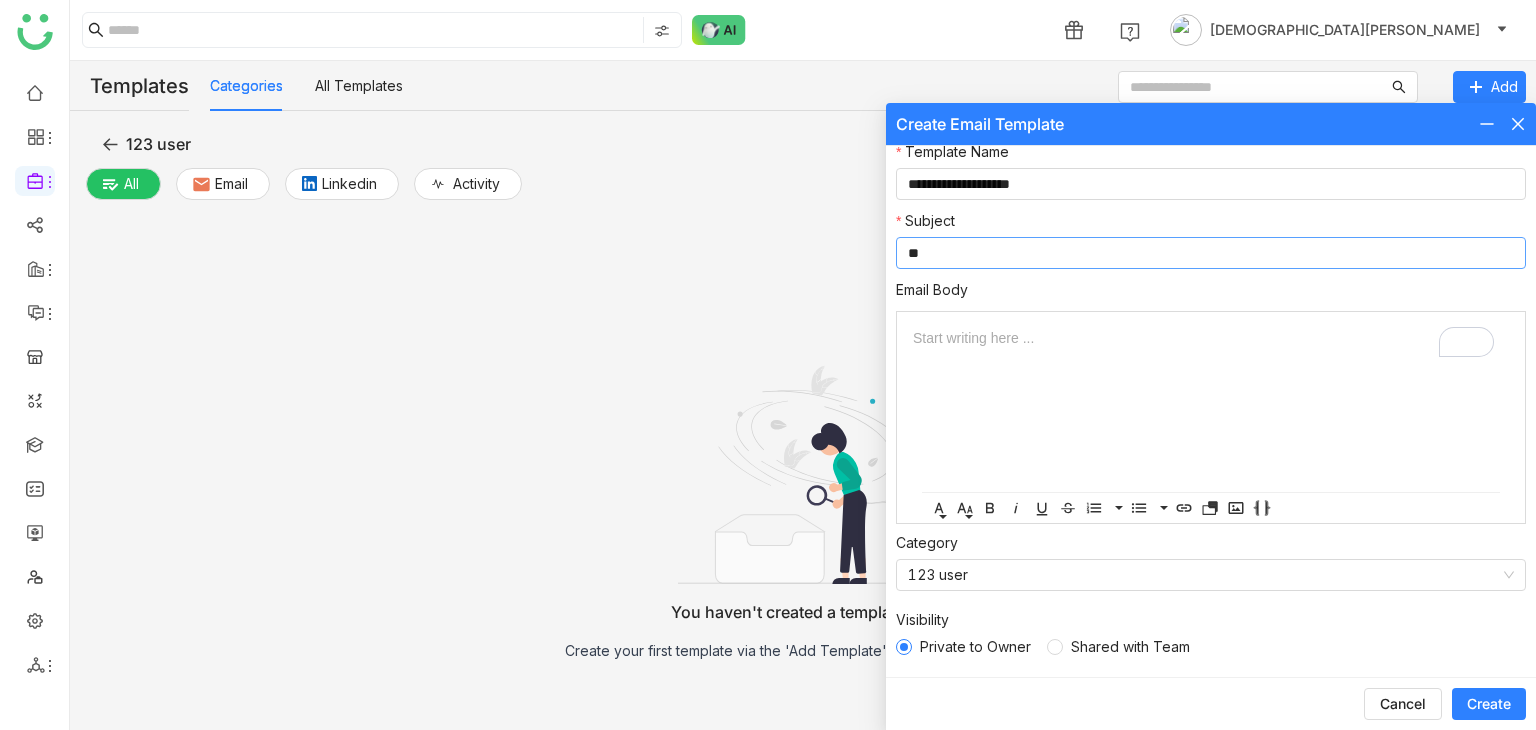 type on "**" 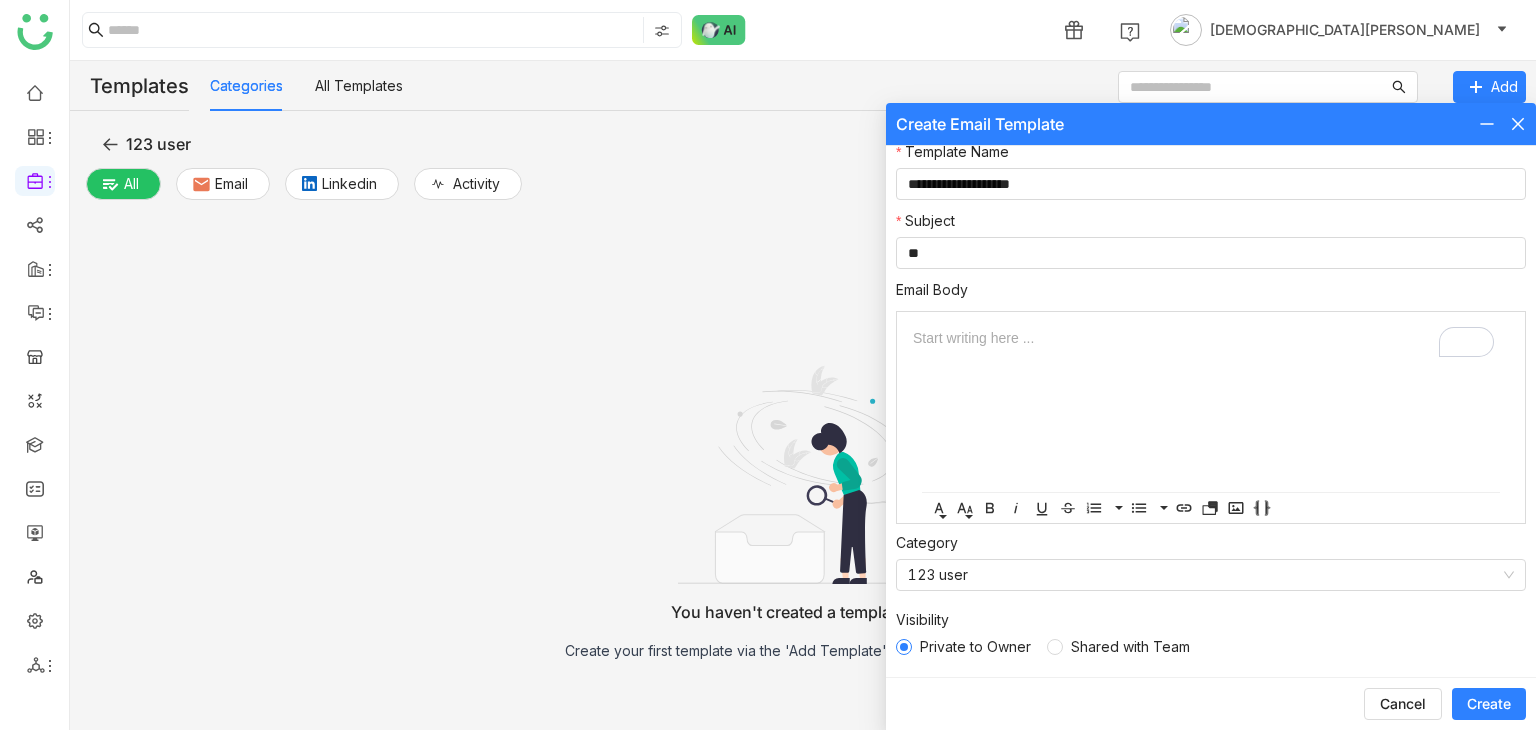 click on "Shared with Team" 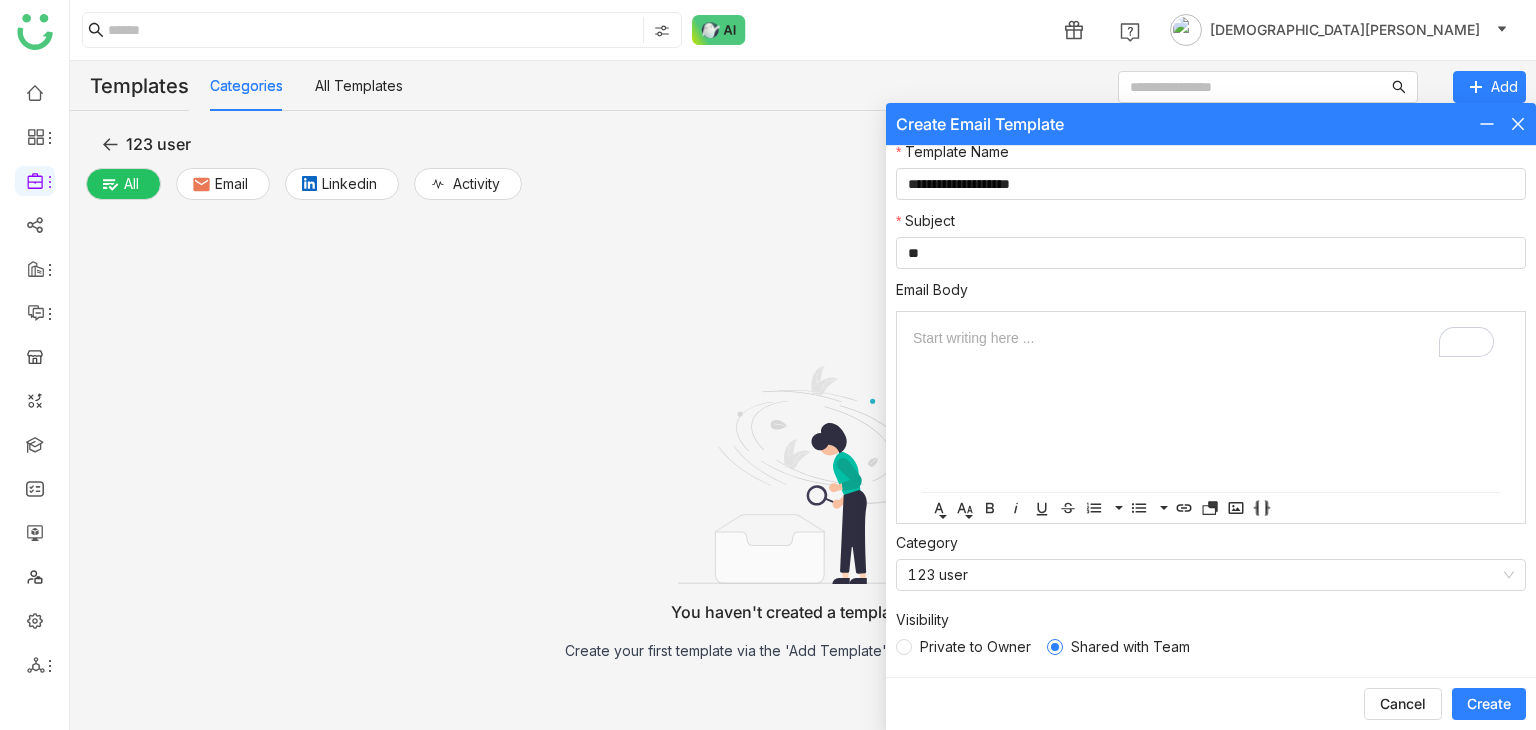 click on "Create" at bounding box center (1489, 704) 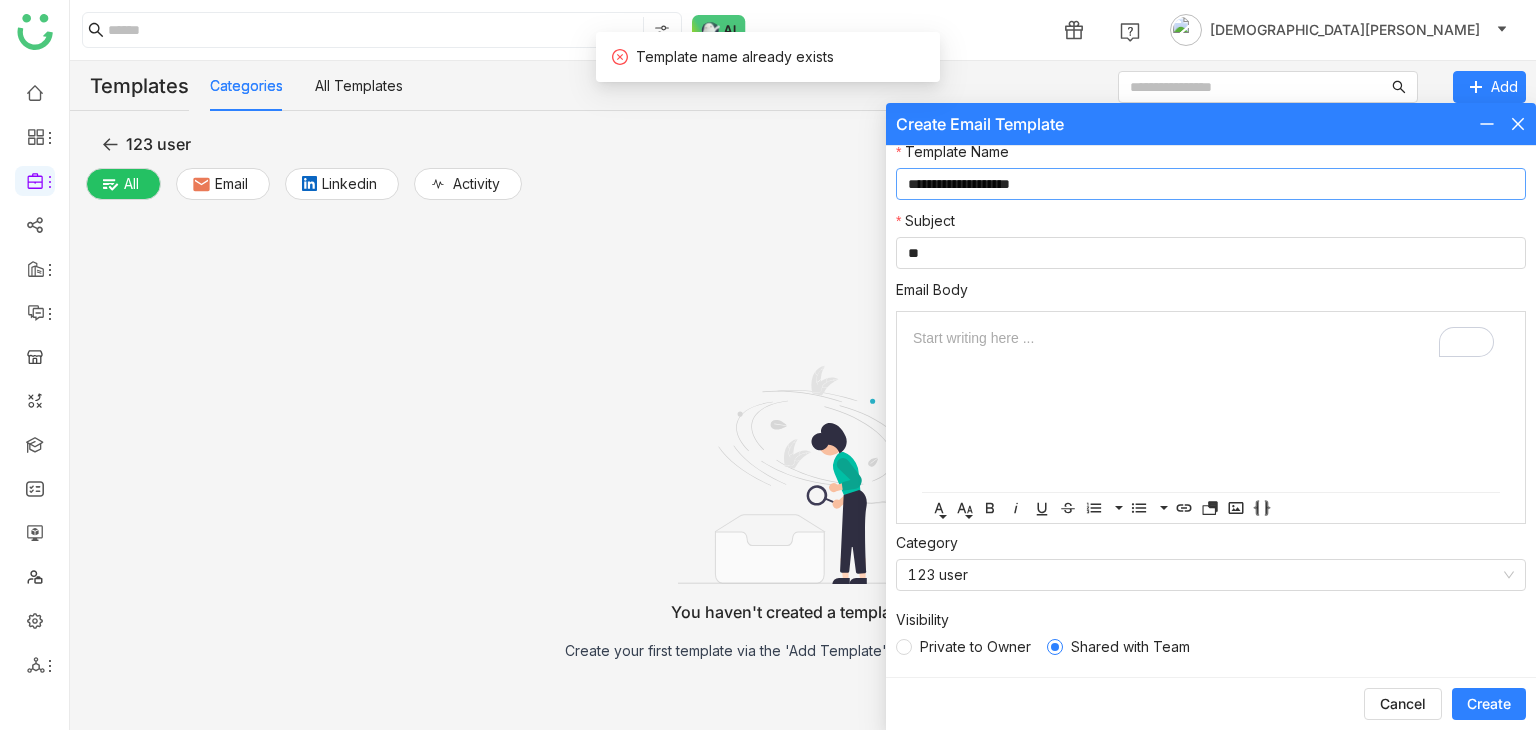 click on "**********" at bounding box center [1211, 184] 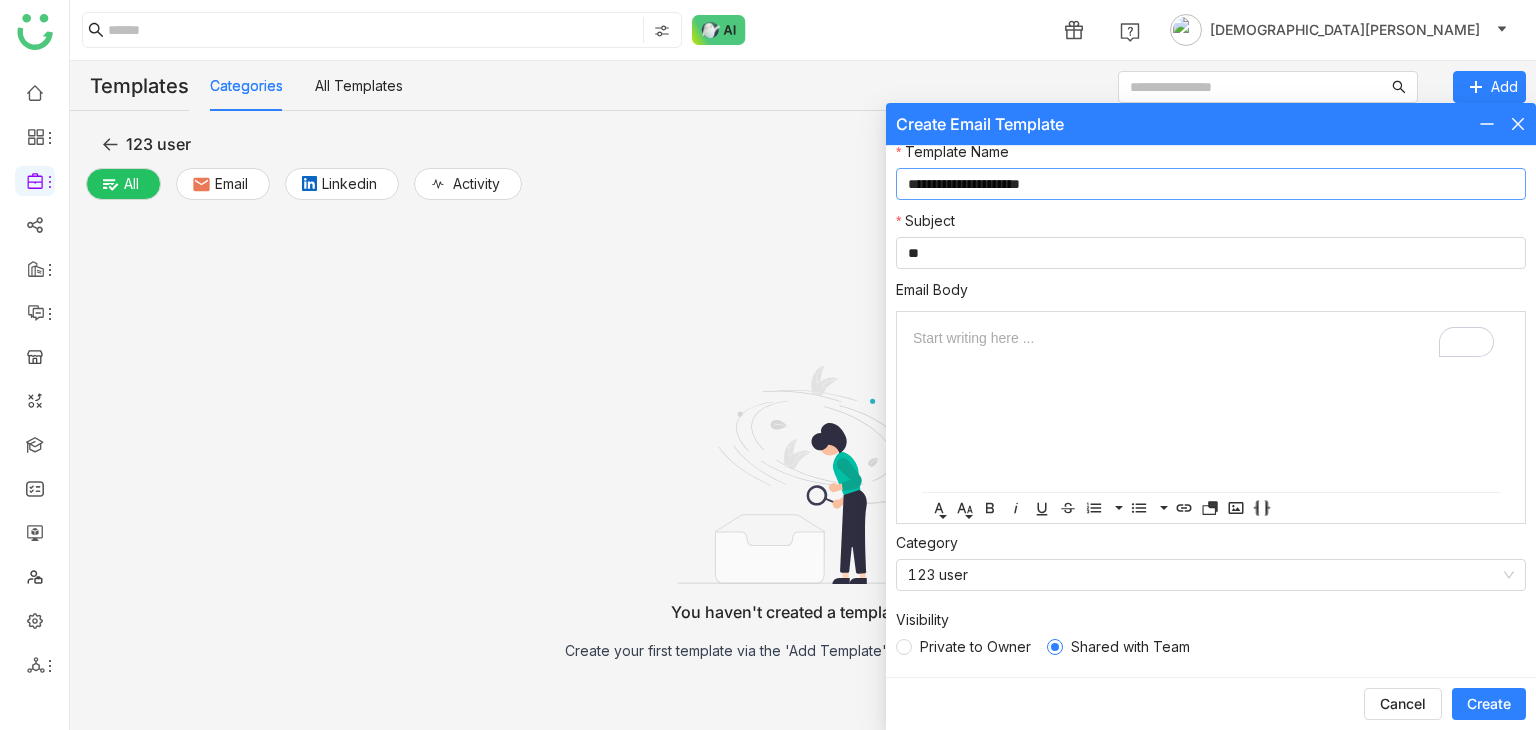 type on "**********" 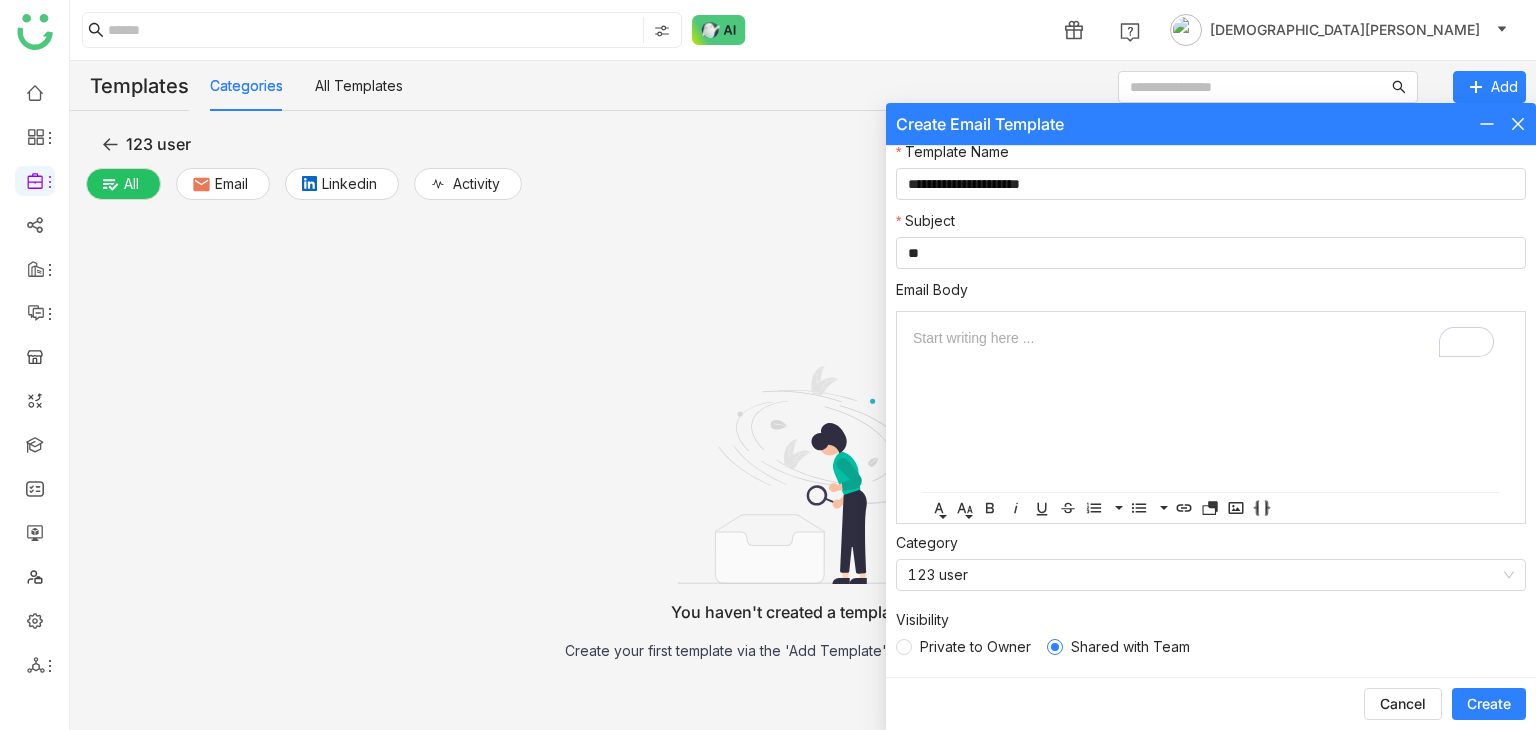 click on "Create" at bounding box center (1489, 704) 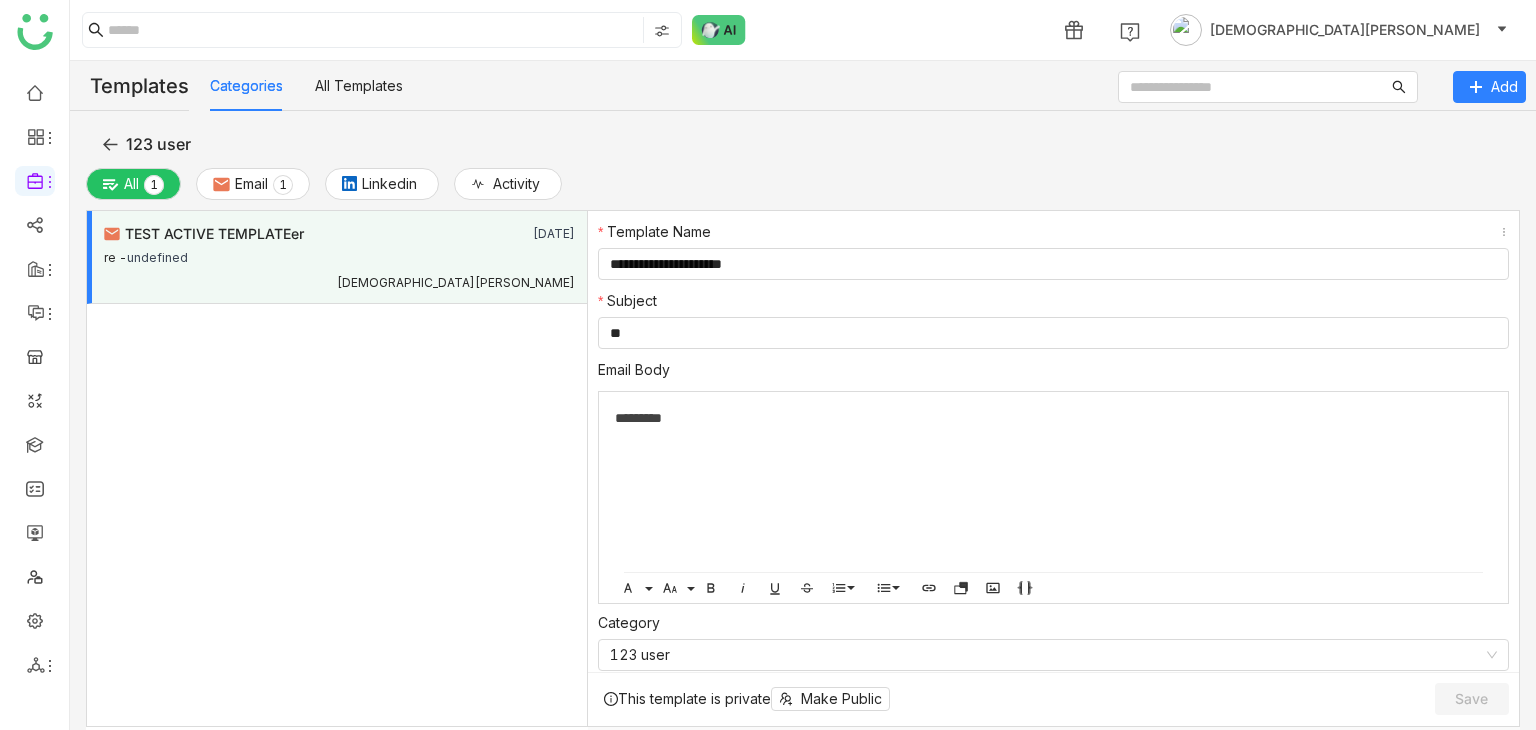 click 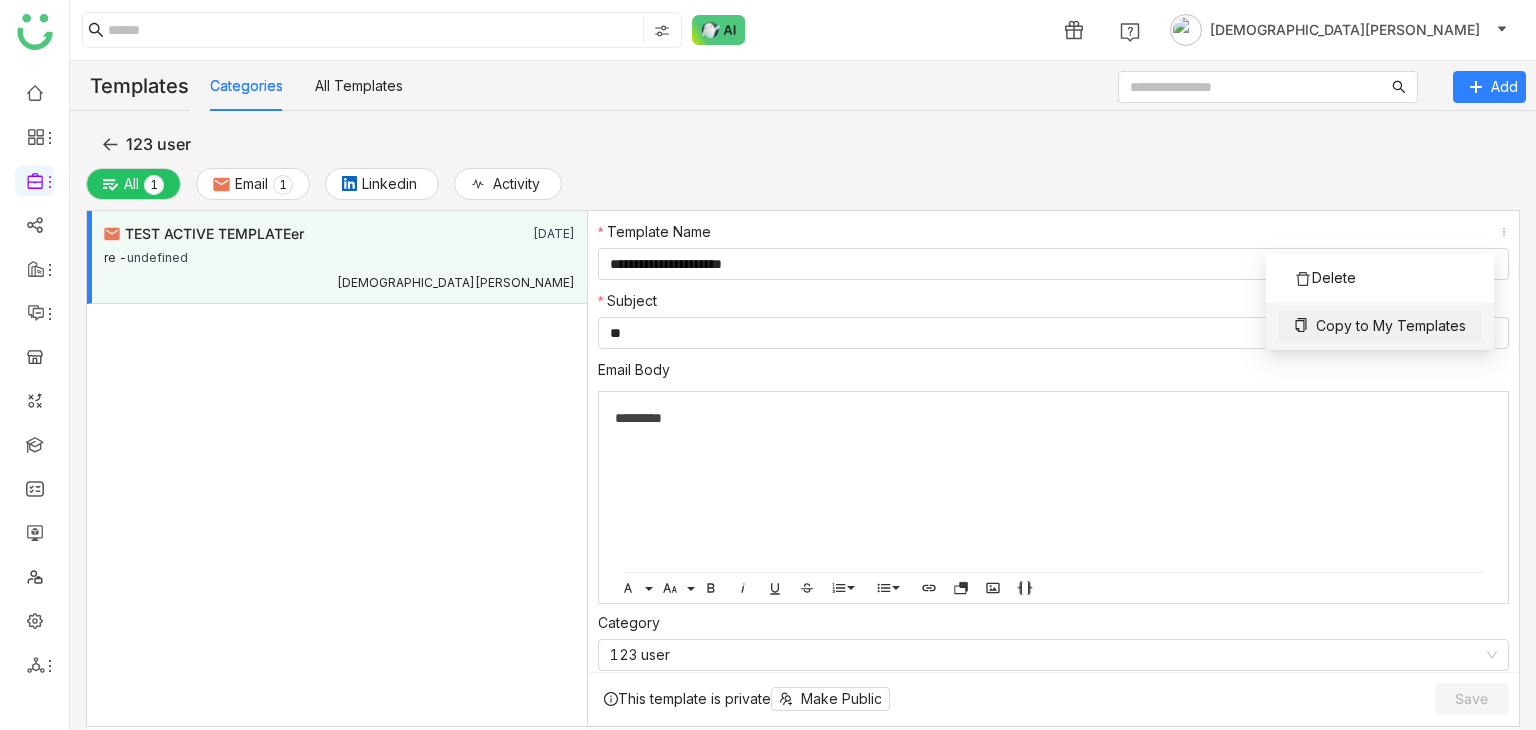 click on "Copy to My Templates" at bounding box center (1391, 326) 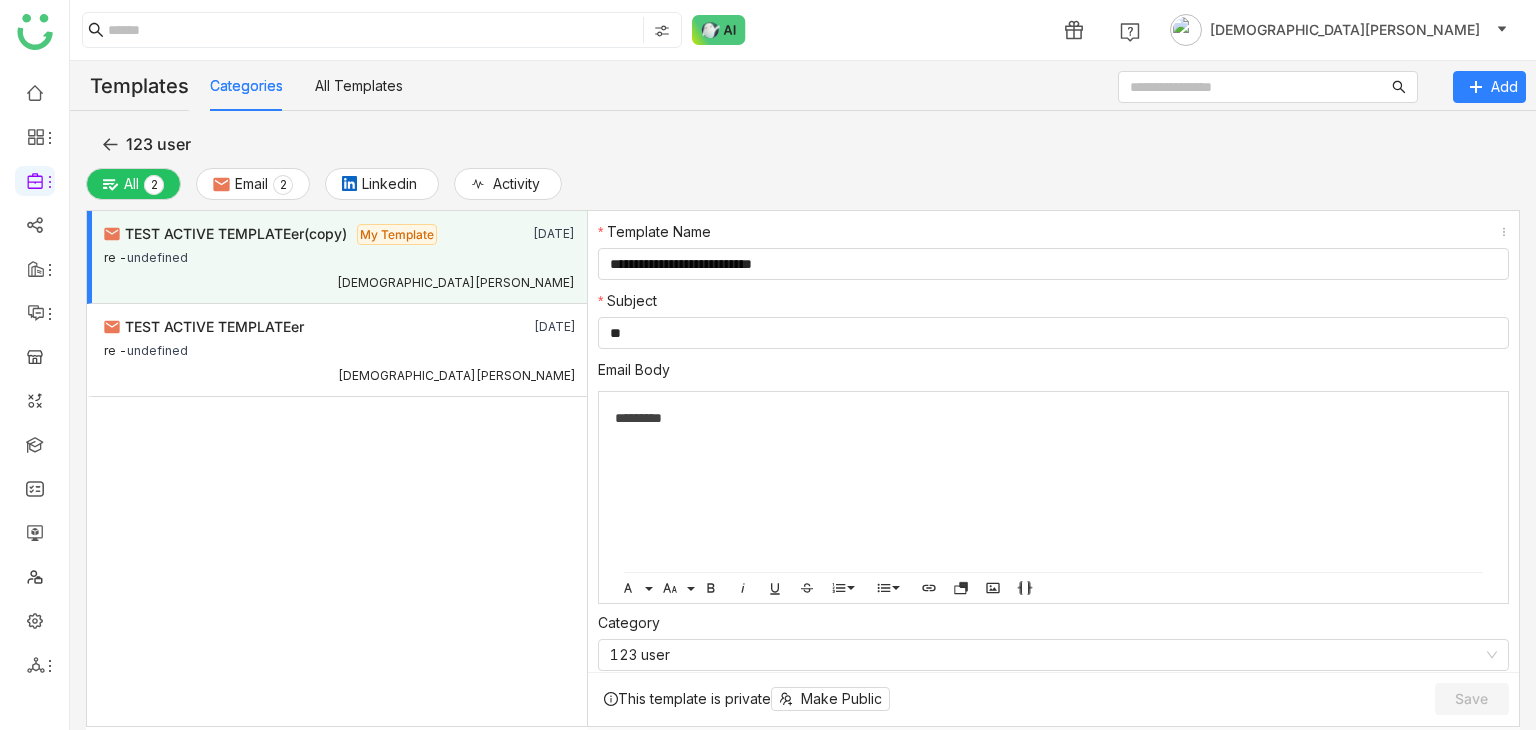 click 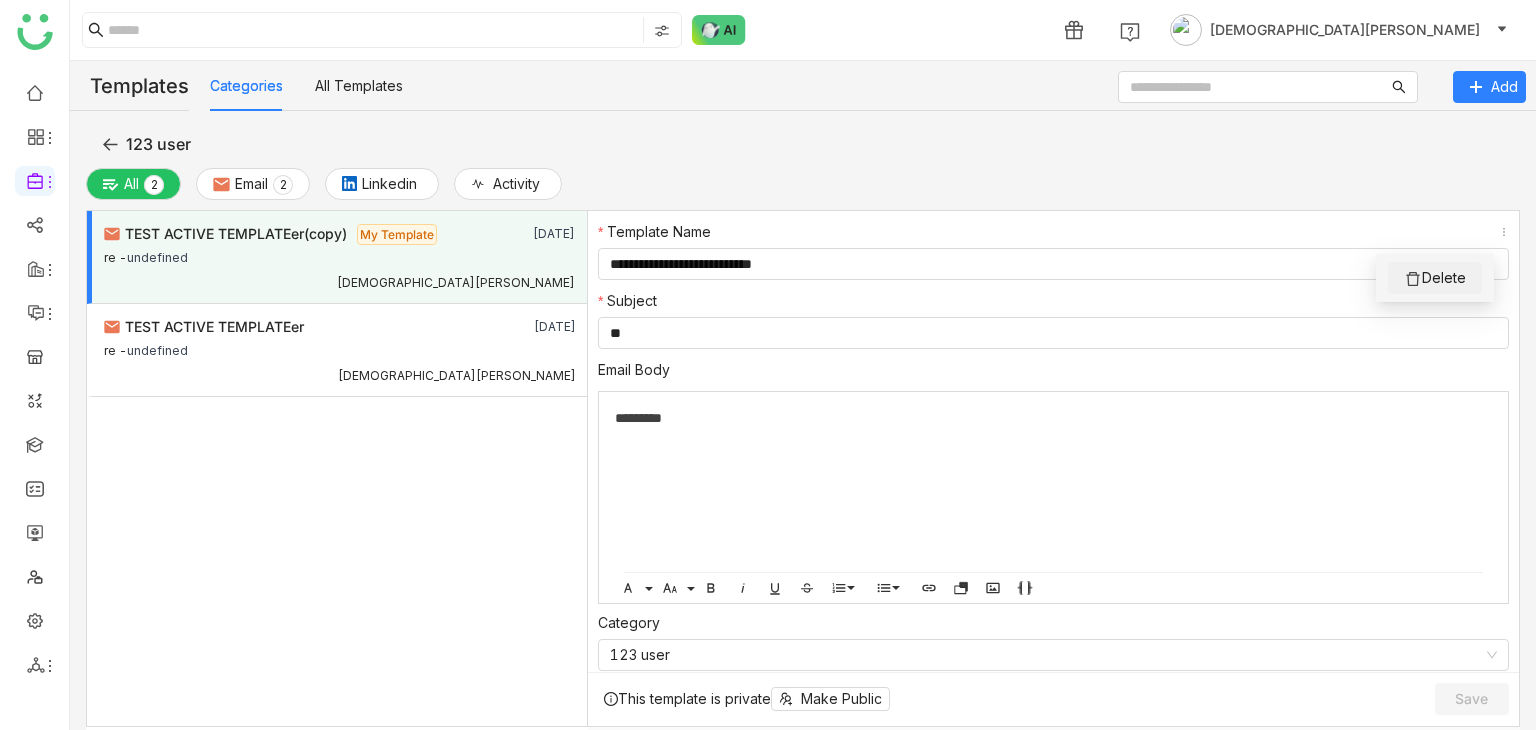 click on "Delete" at bounding box center [1444, 278] 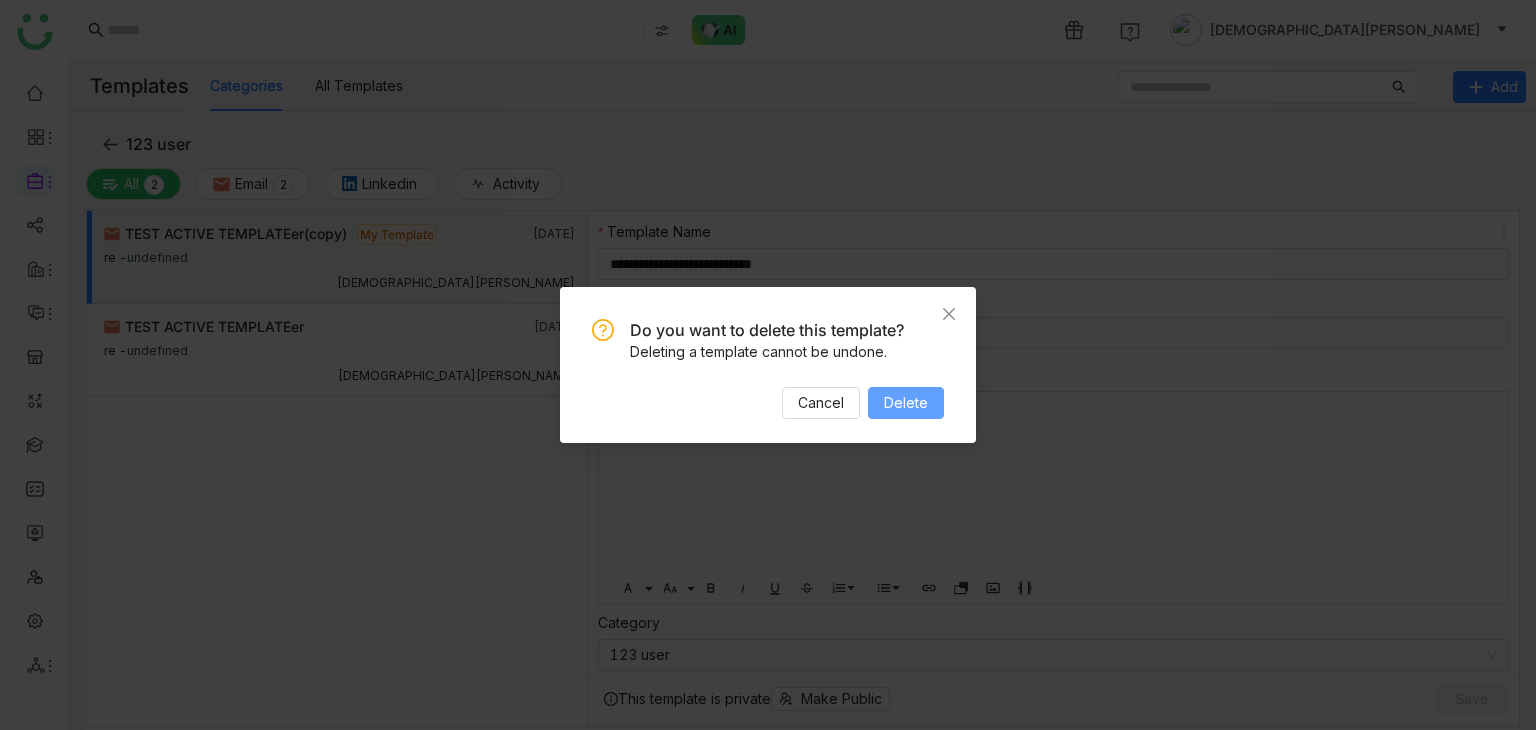 drag, startPoint x: 910, startPoint y: 405, endPoint x: 906, endPoint y: 387, distance: 18.439089 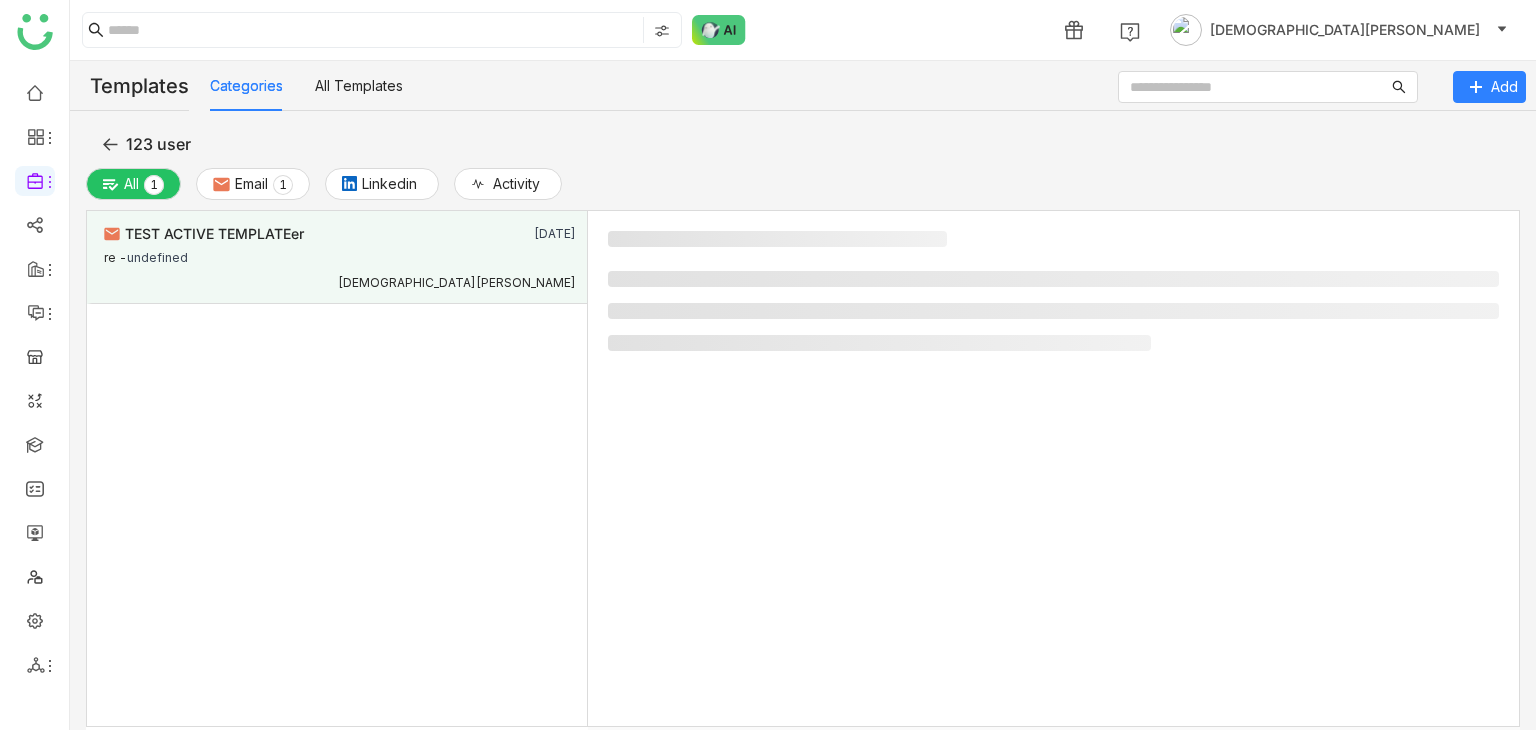 click on "re -   undefined" at bounding box center (340, 257) 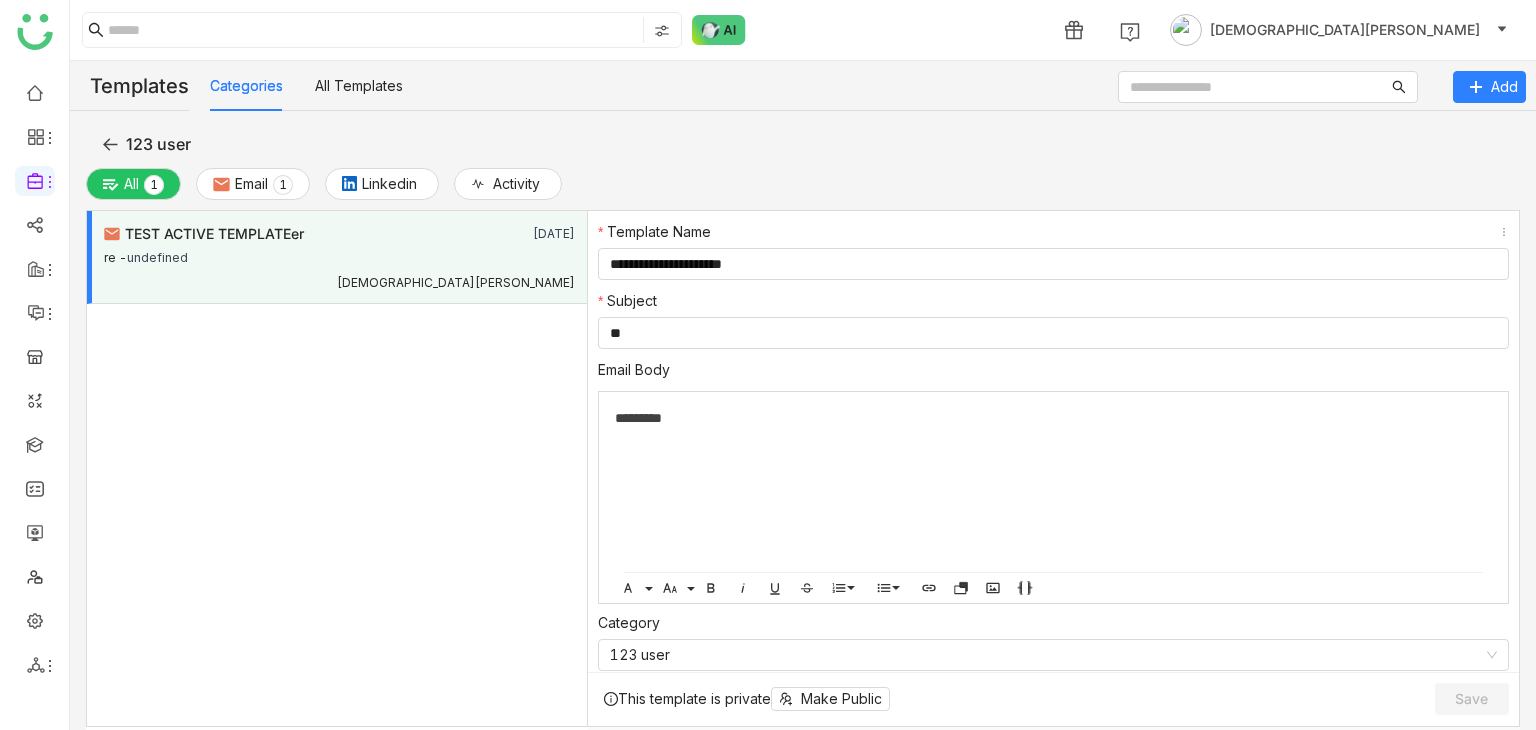 click 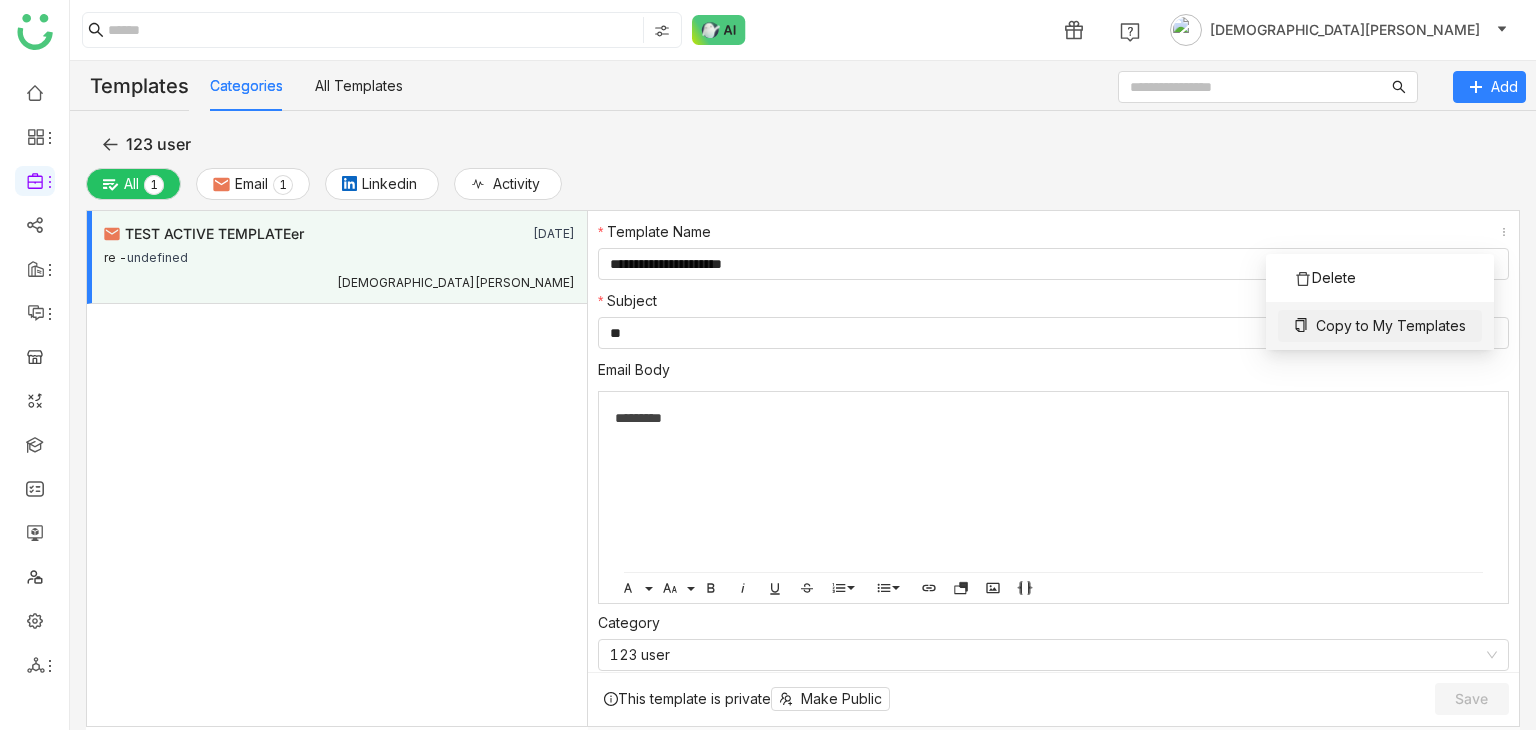 click on "Copy to My Templates" at bounding box center (1391, 326) 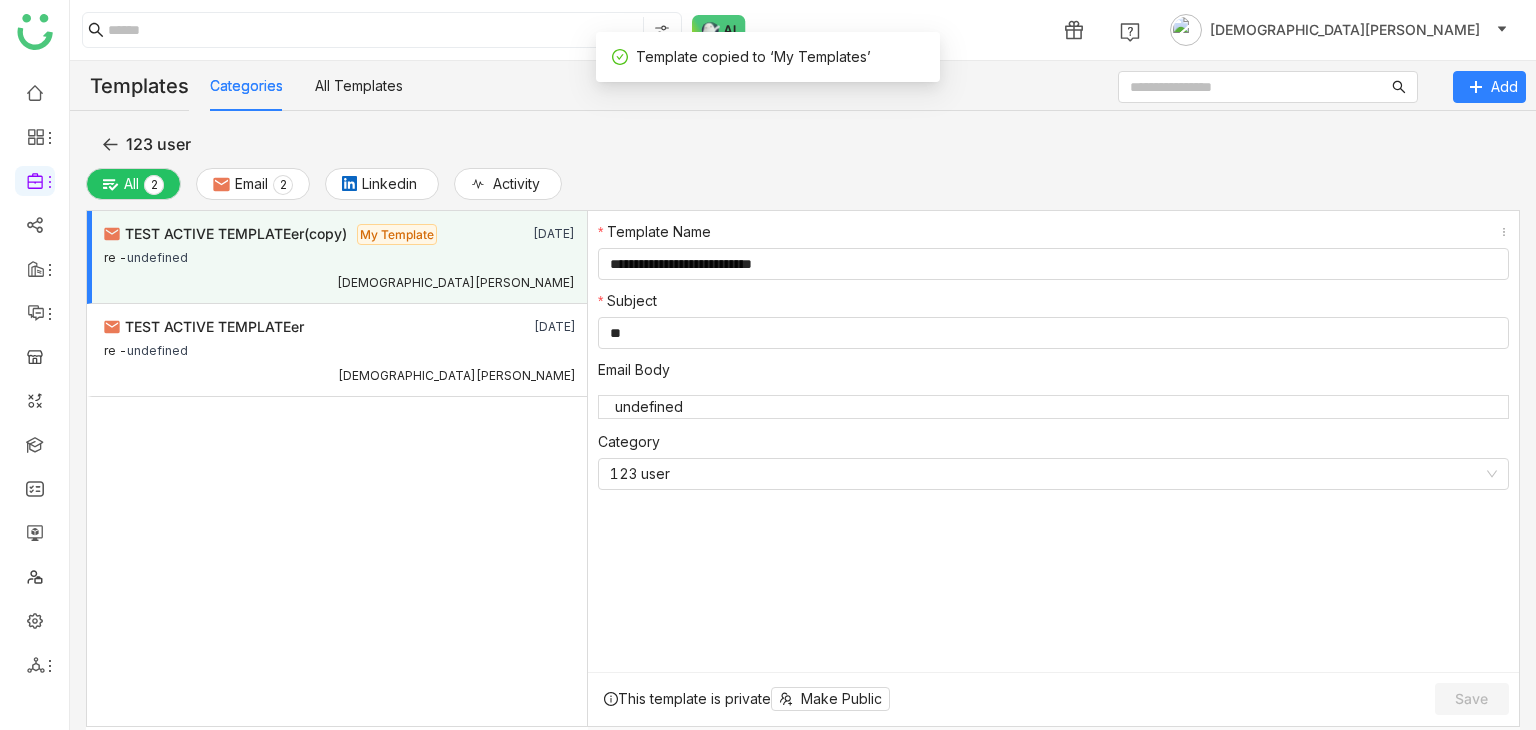 click on "re -   undefined" at bounding box center (339, 257) 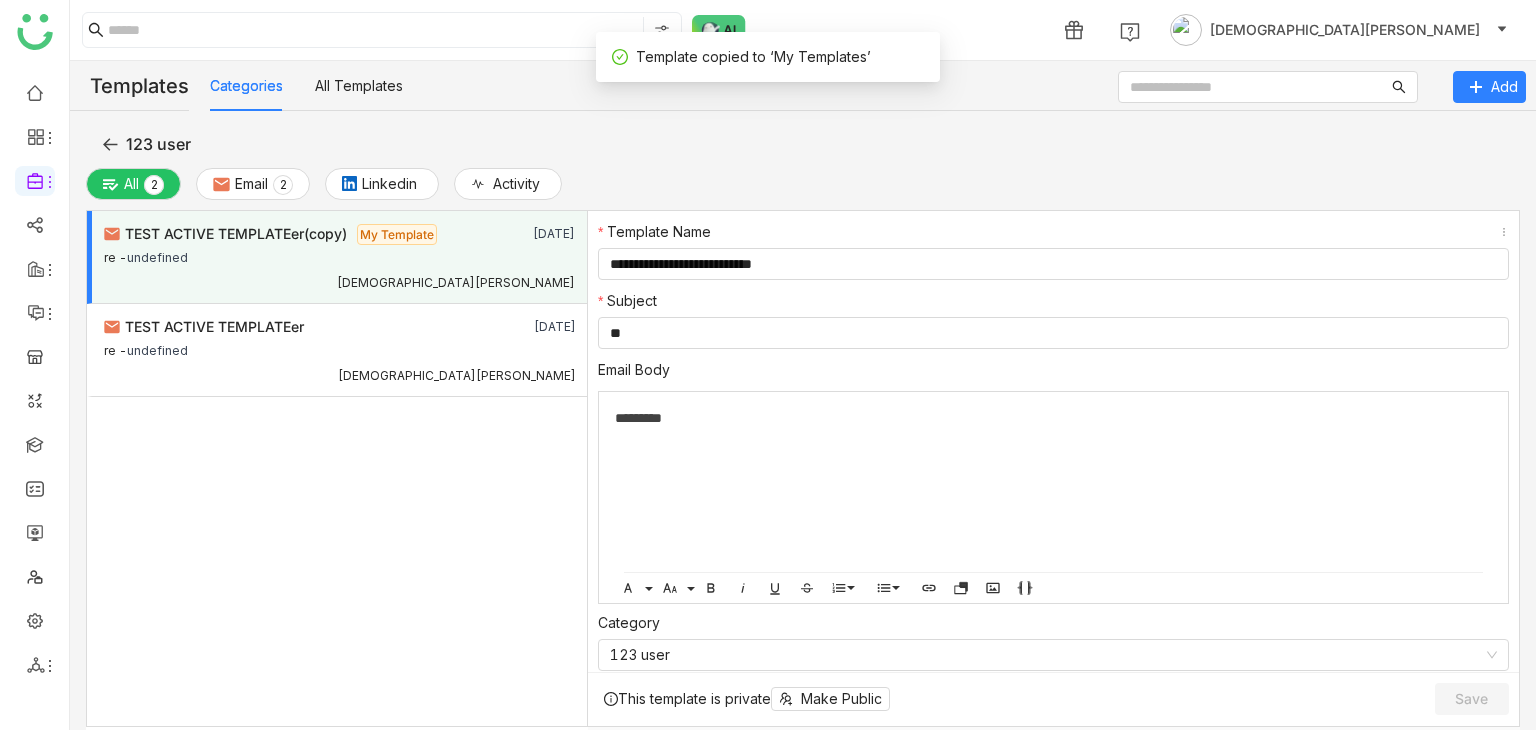 click 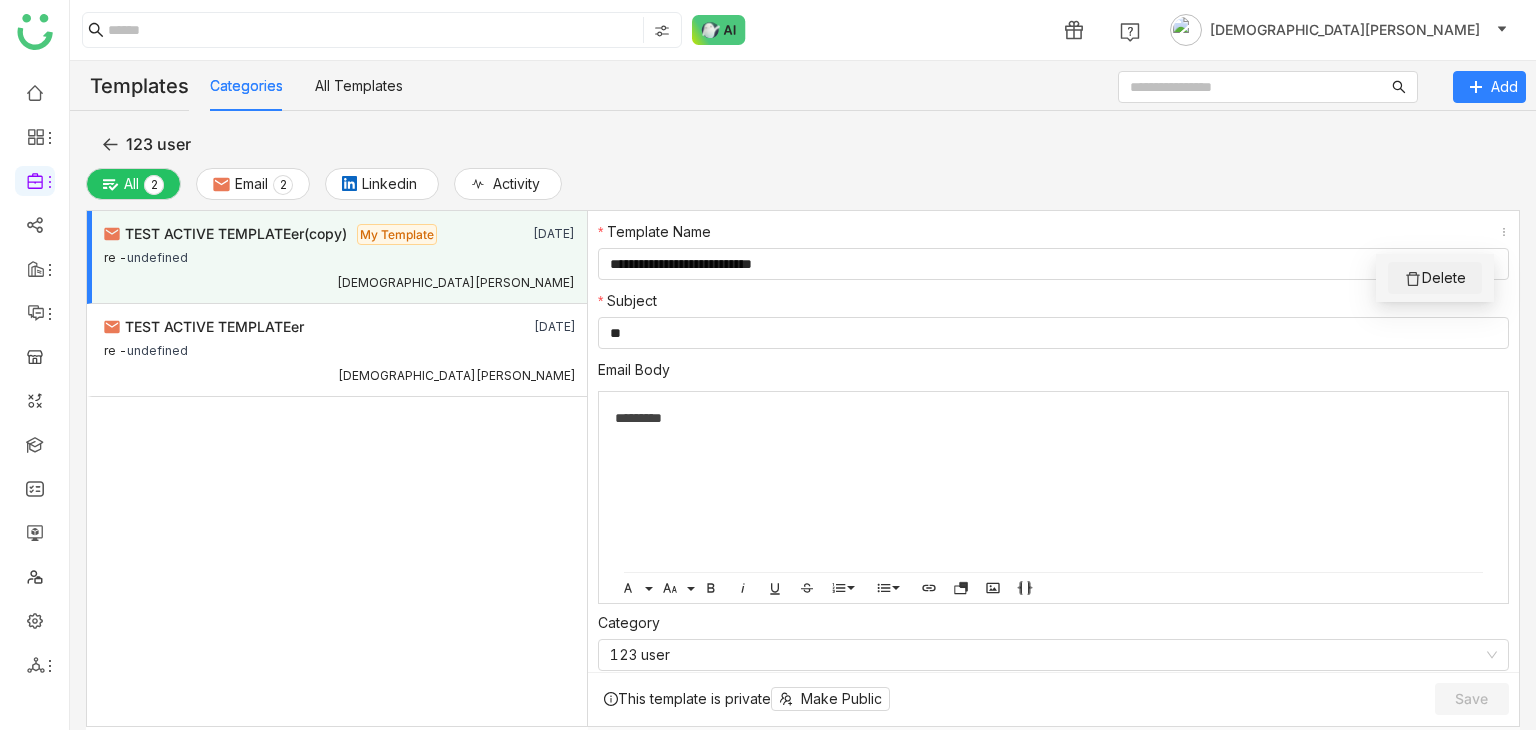 click on "Delete" at bounding box center (1444, 278) 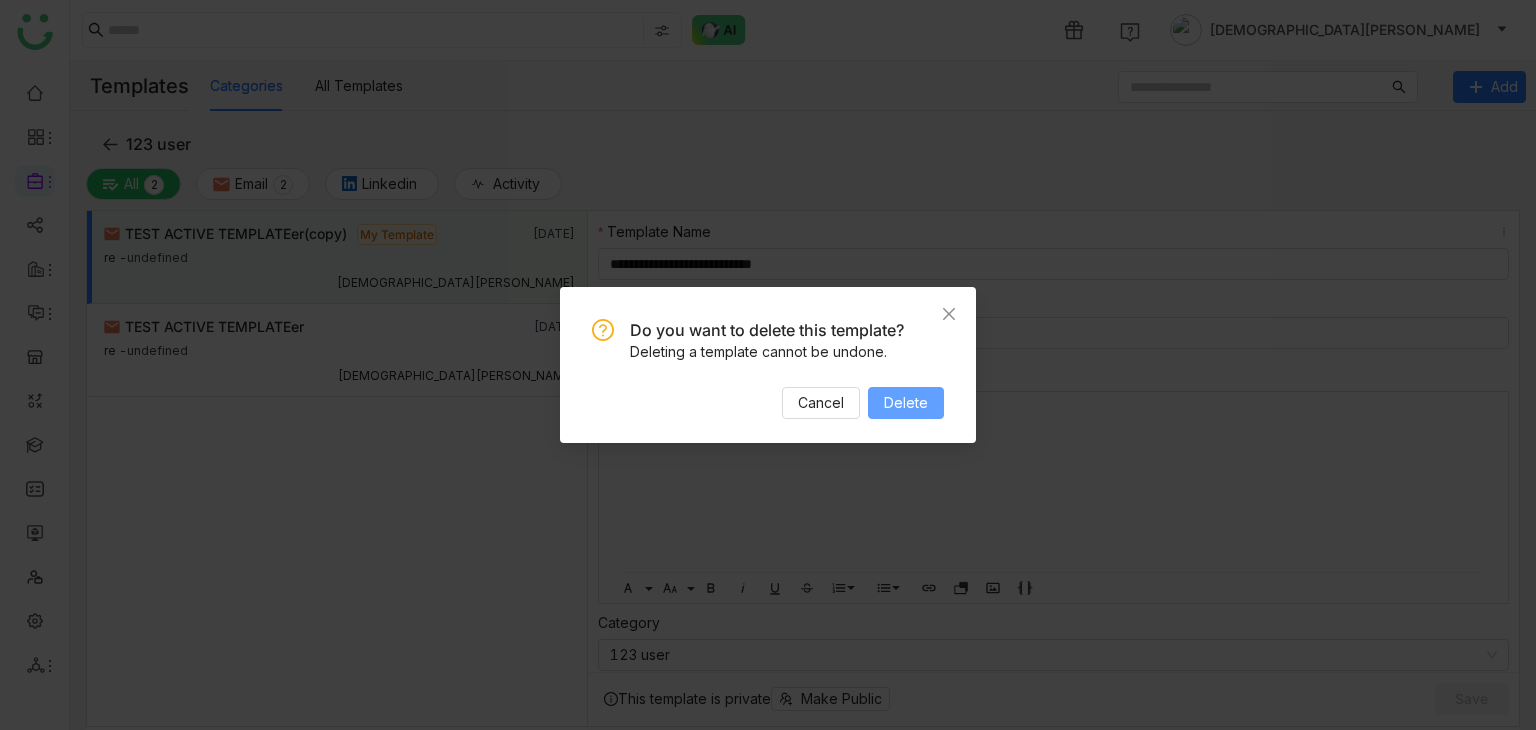 drag, startPoint x: 901, startPoint y: 410, endPoint x: 912, endPoint y: 401, distance: 14.21267 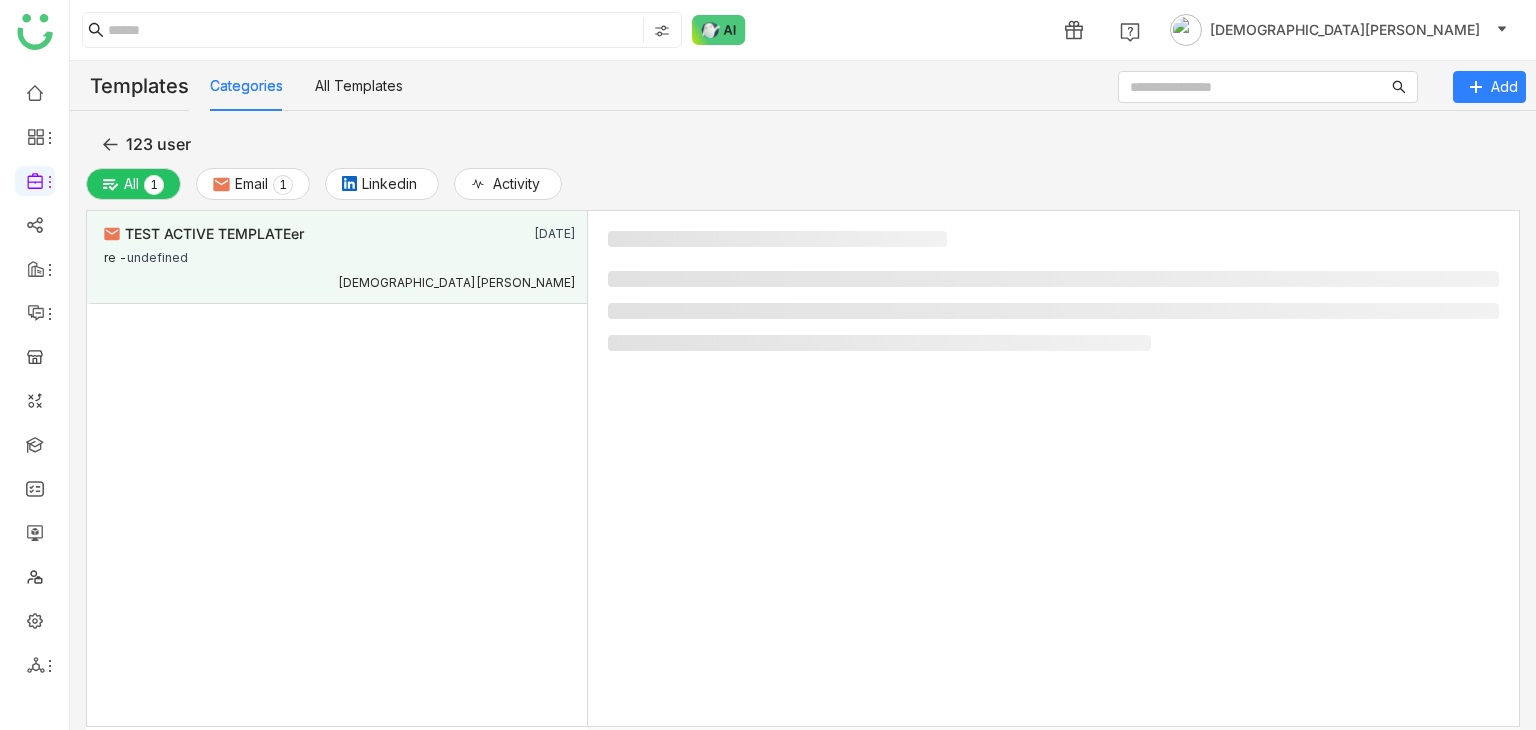 click on "[DEMOGRAPHIC_DATA][PERSON_NAME]" at bounding box center [340, 280] 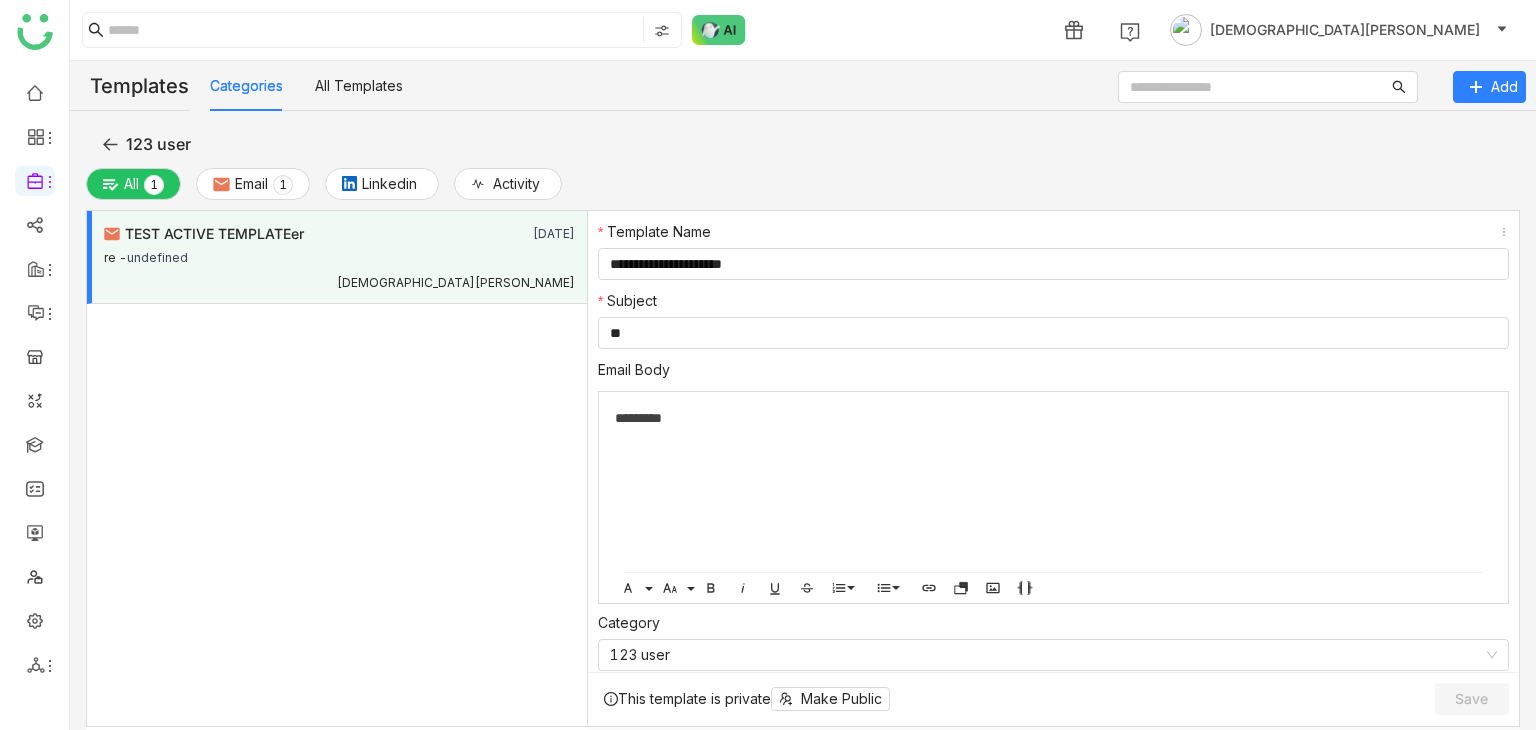 click 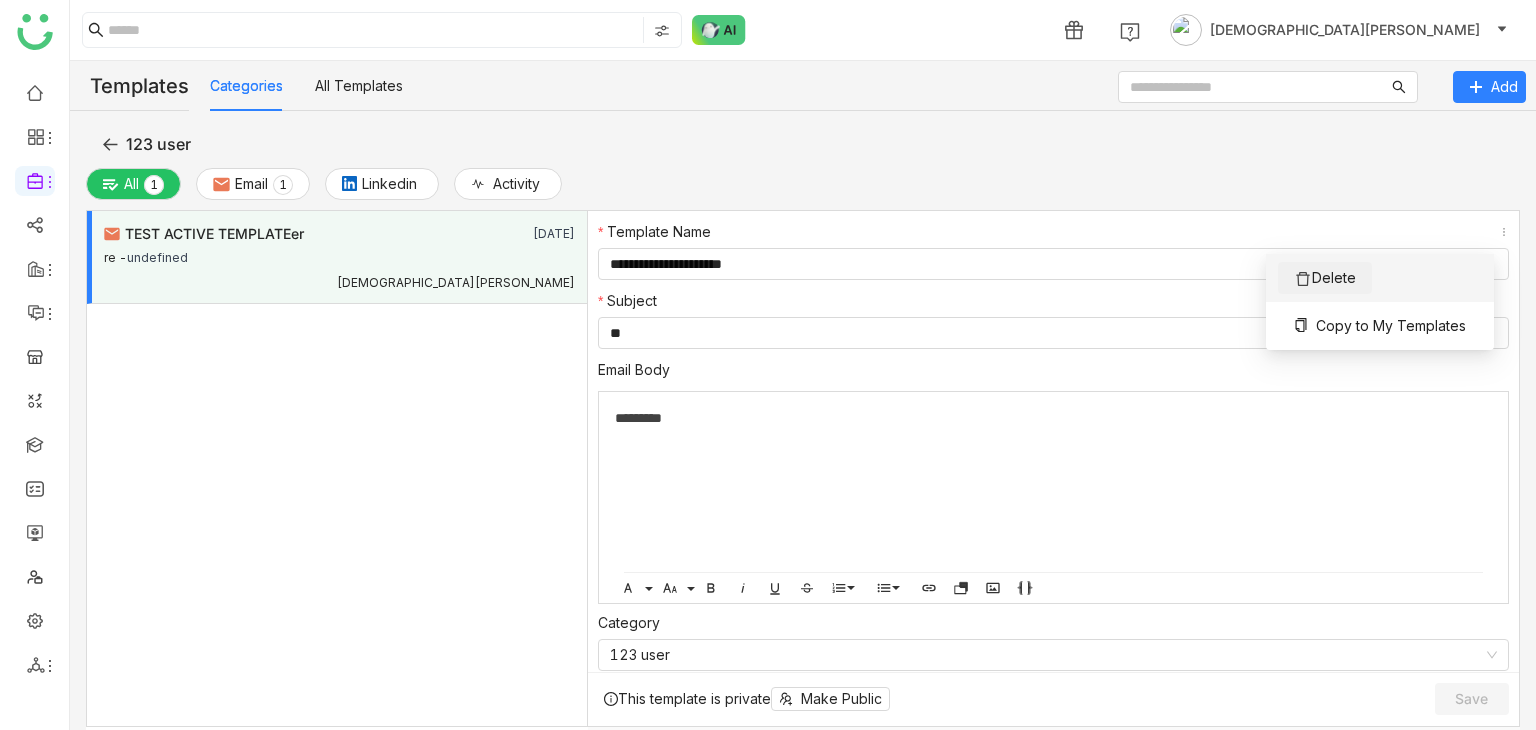click on "Delete" at bounding box center (1334, 278) 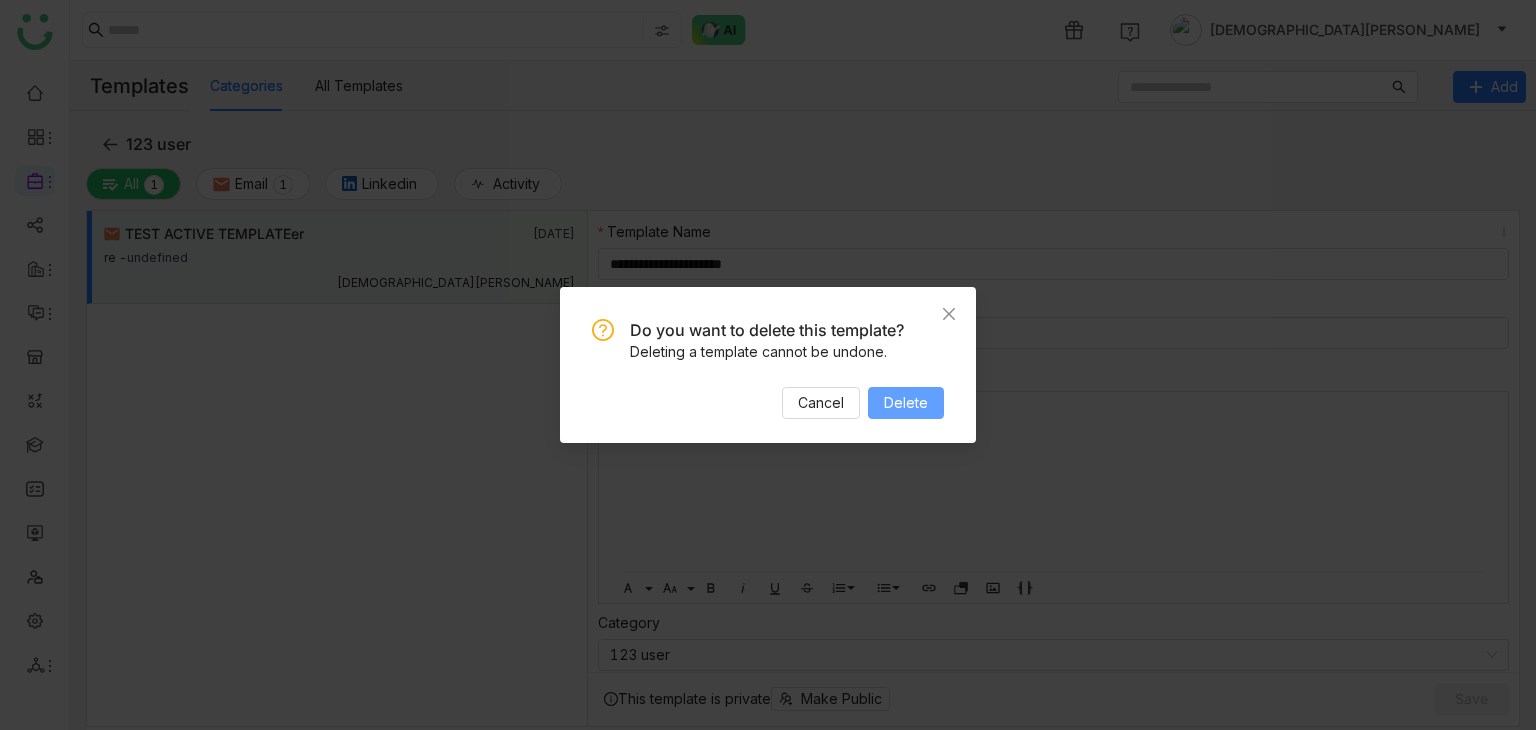 drag, startPoint x: 924, startPoint y: 394, endPoint x: 949, endPoint y: 397, distance: 25.179358 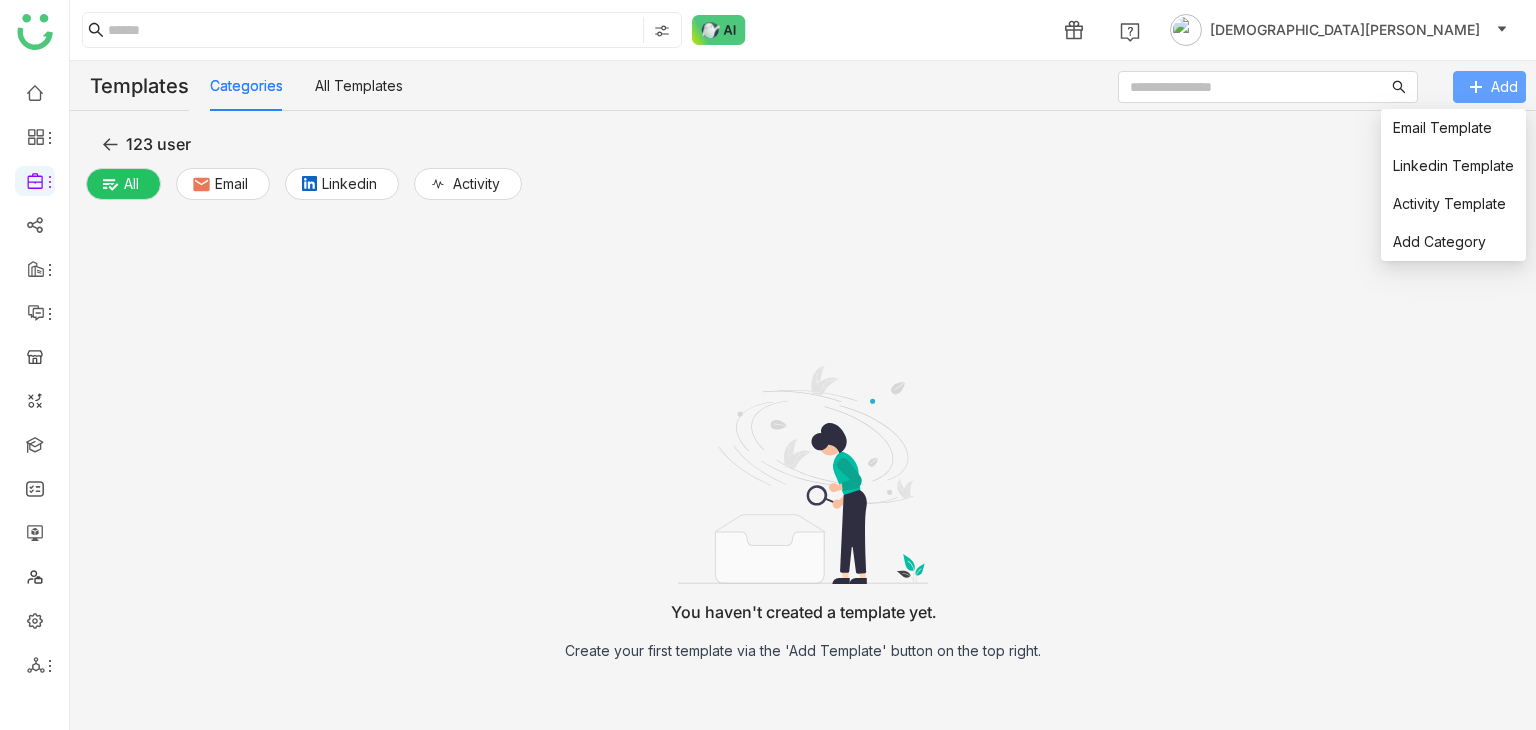 click on "Add" at bounding box center (1489, 87) 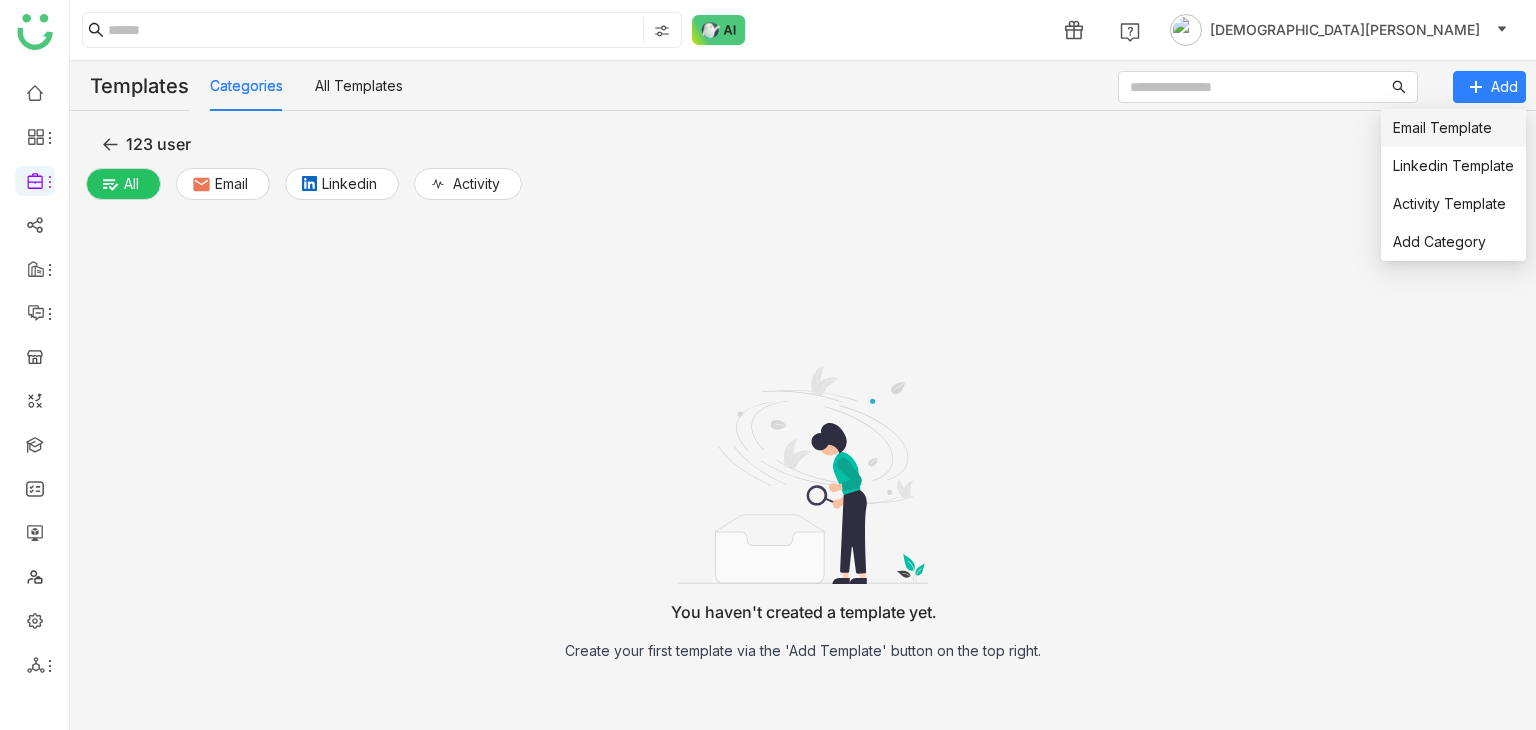 click on "Email Template" at bounding box center (1442, 128) 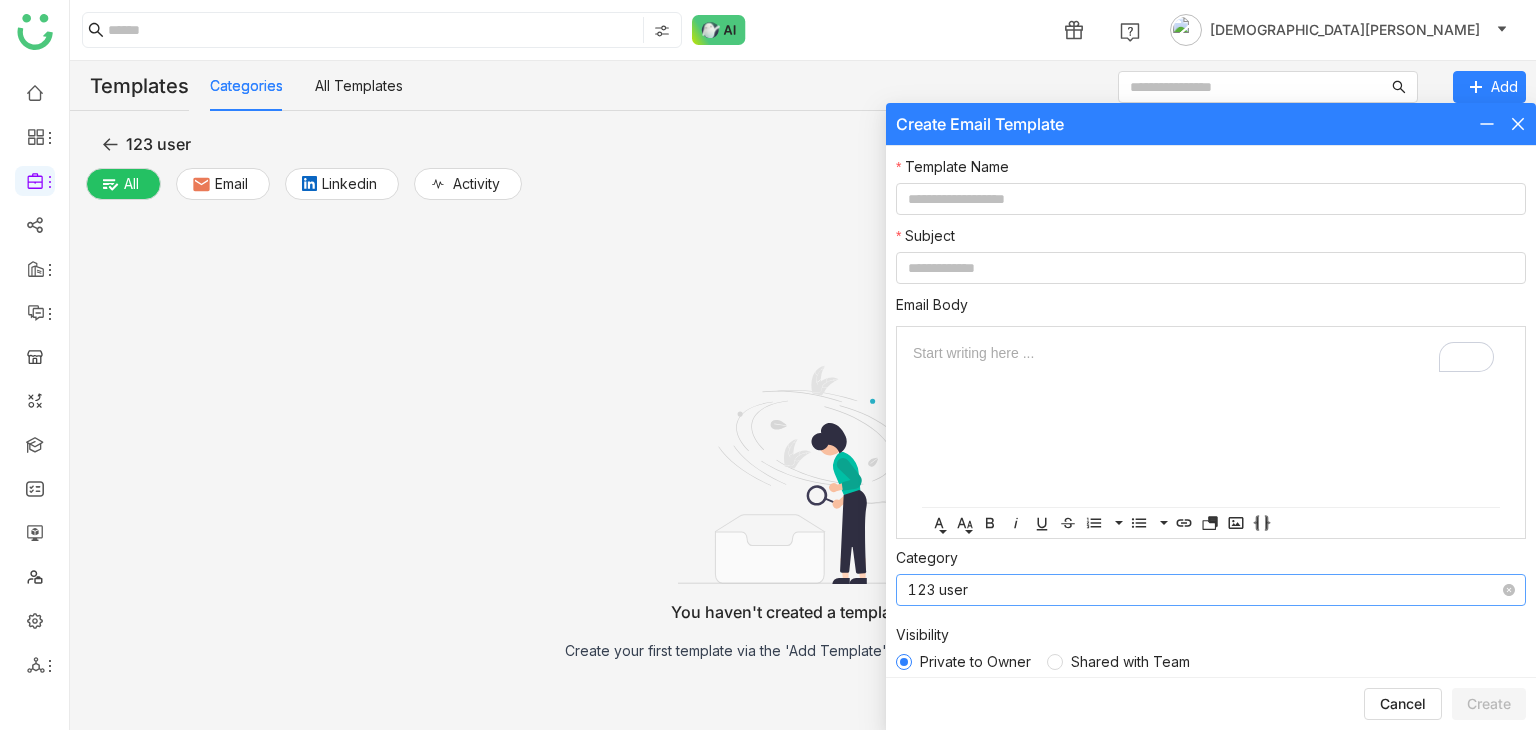 drag, startPoint x: 1122, startPoint y: 661, endPoint x: 1136, endPoint y: 593, distance: 69.426216 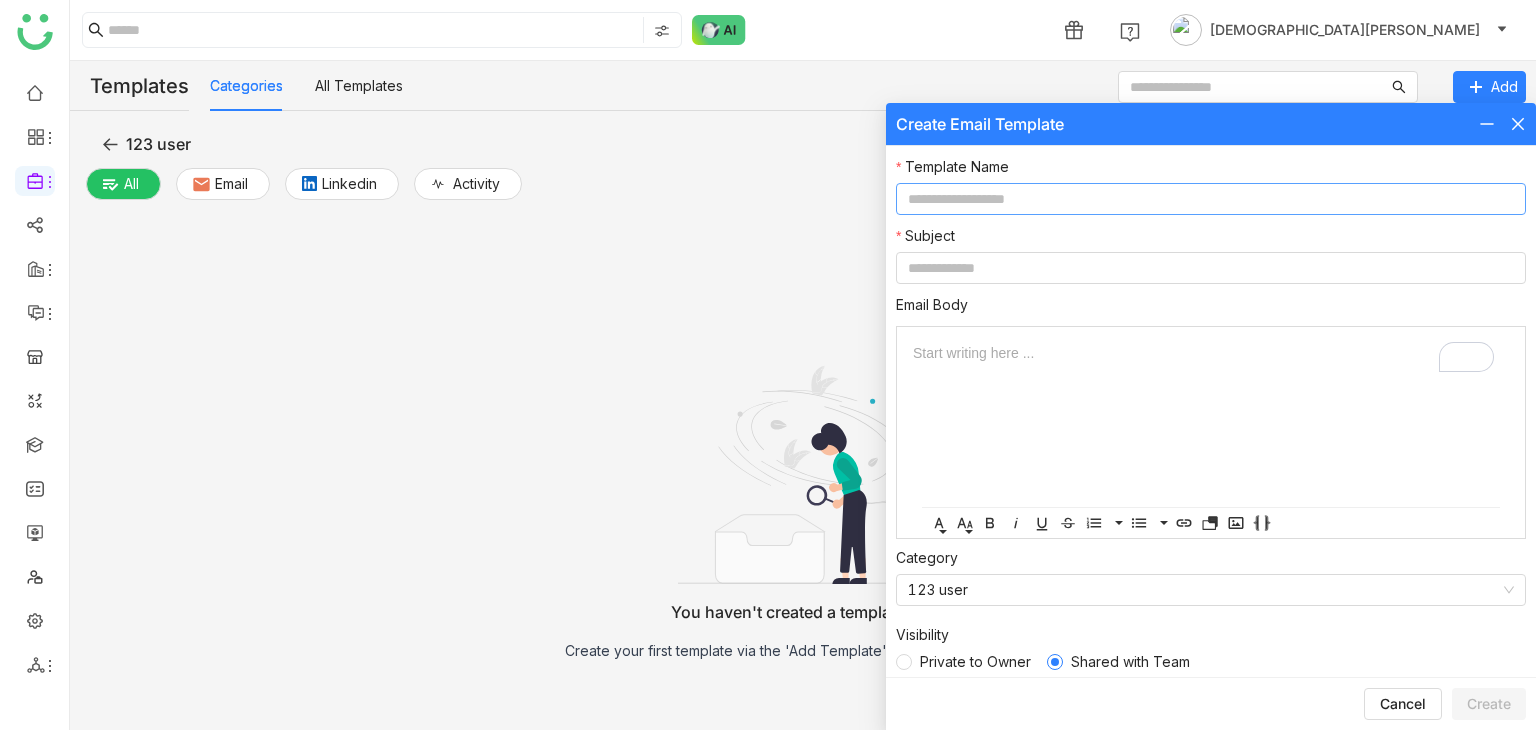 click at bounding box center [1211, 199] 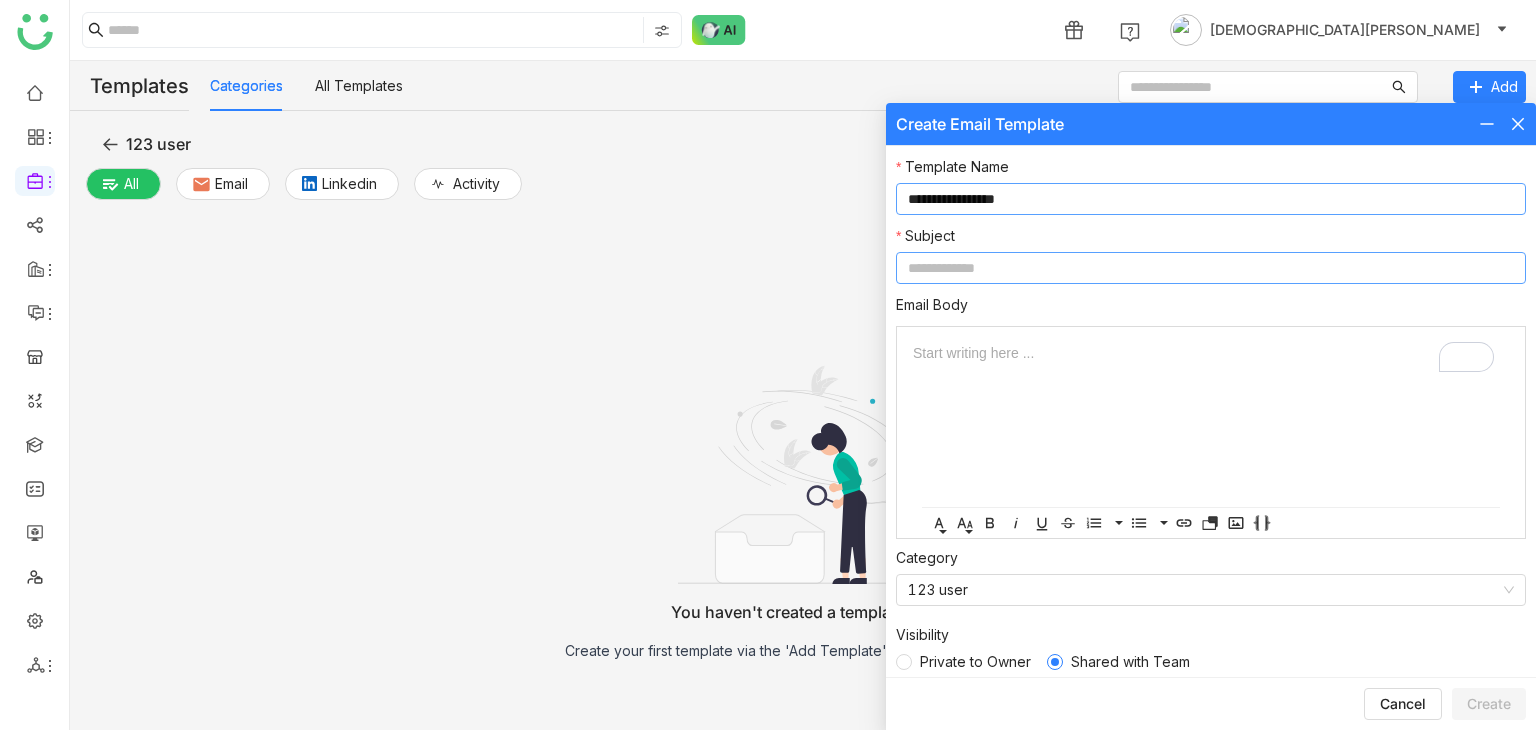 type on "**********" 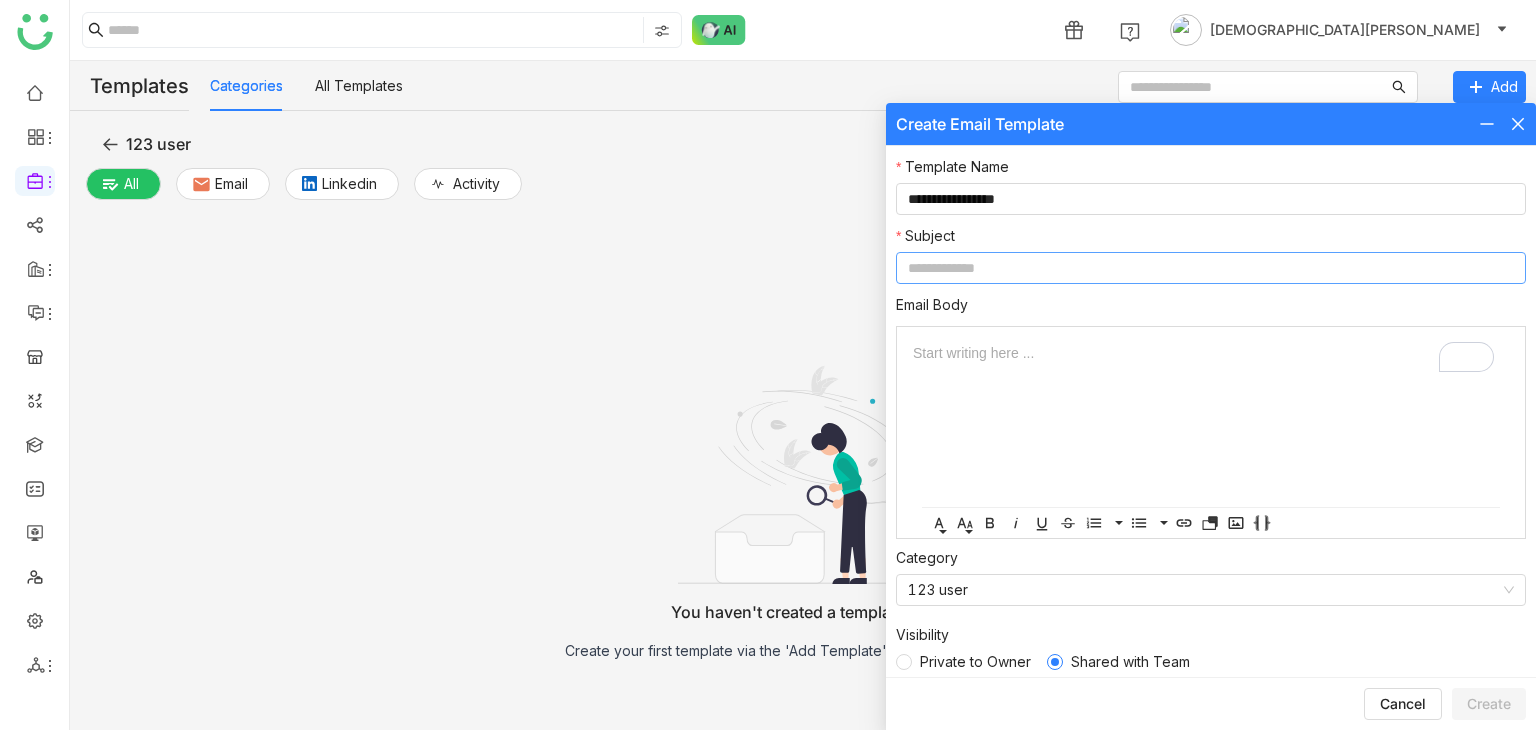 click at bounding box center [1211, 268] 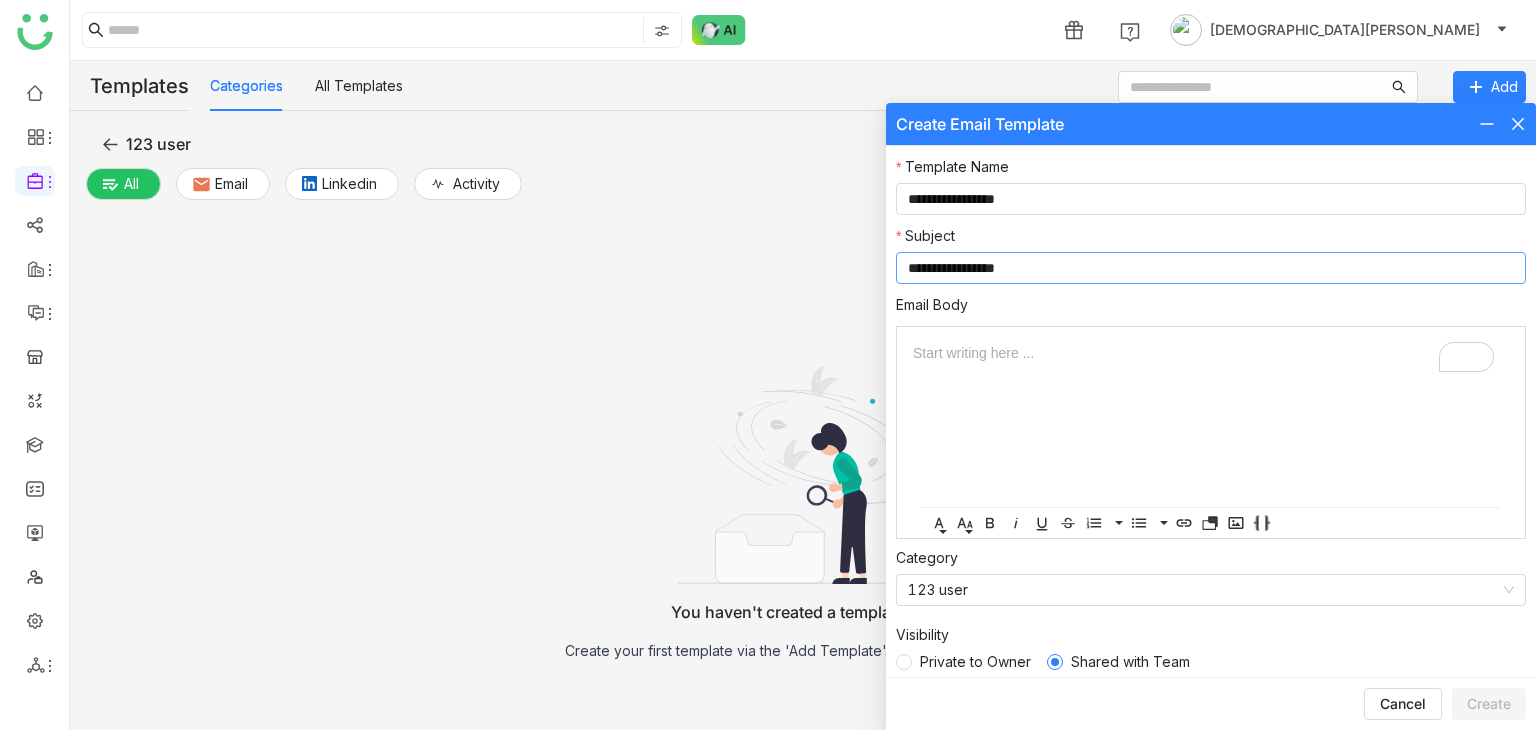 type on "**********" 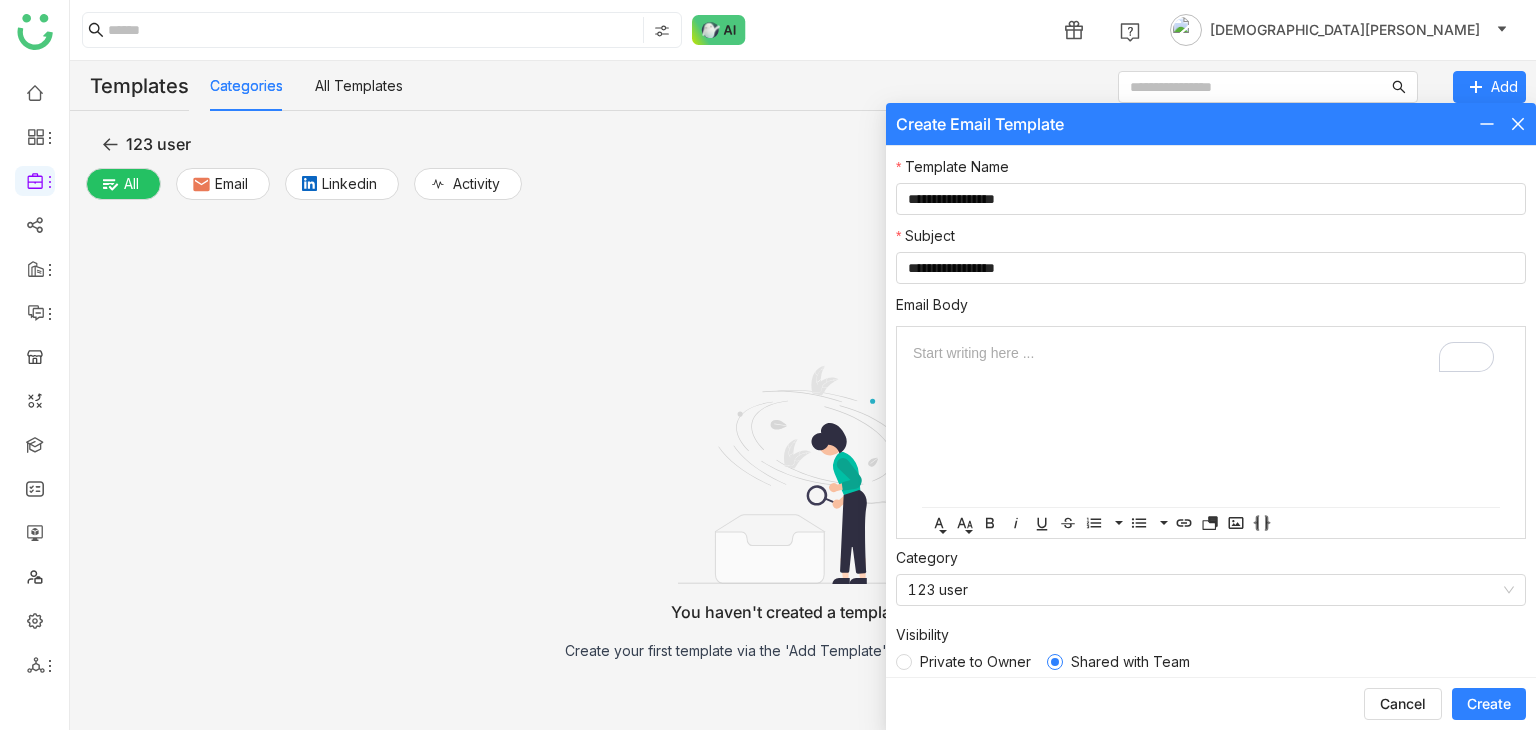 click on "Start writing here ..." at bounding box center [1211, 417] 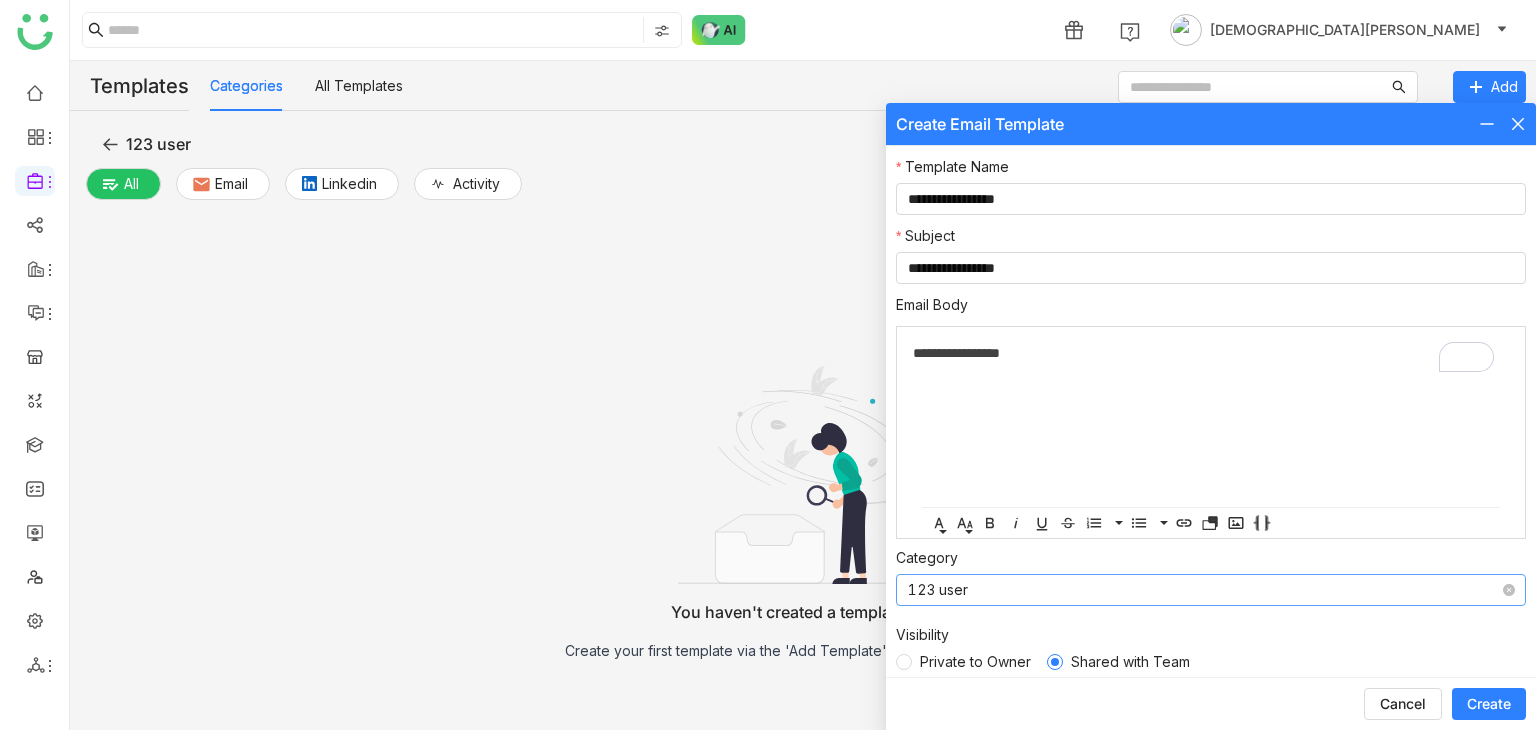 scroll, scrollTop: 0, scrollLeft: 8, axis: horizontal 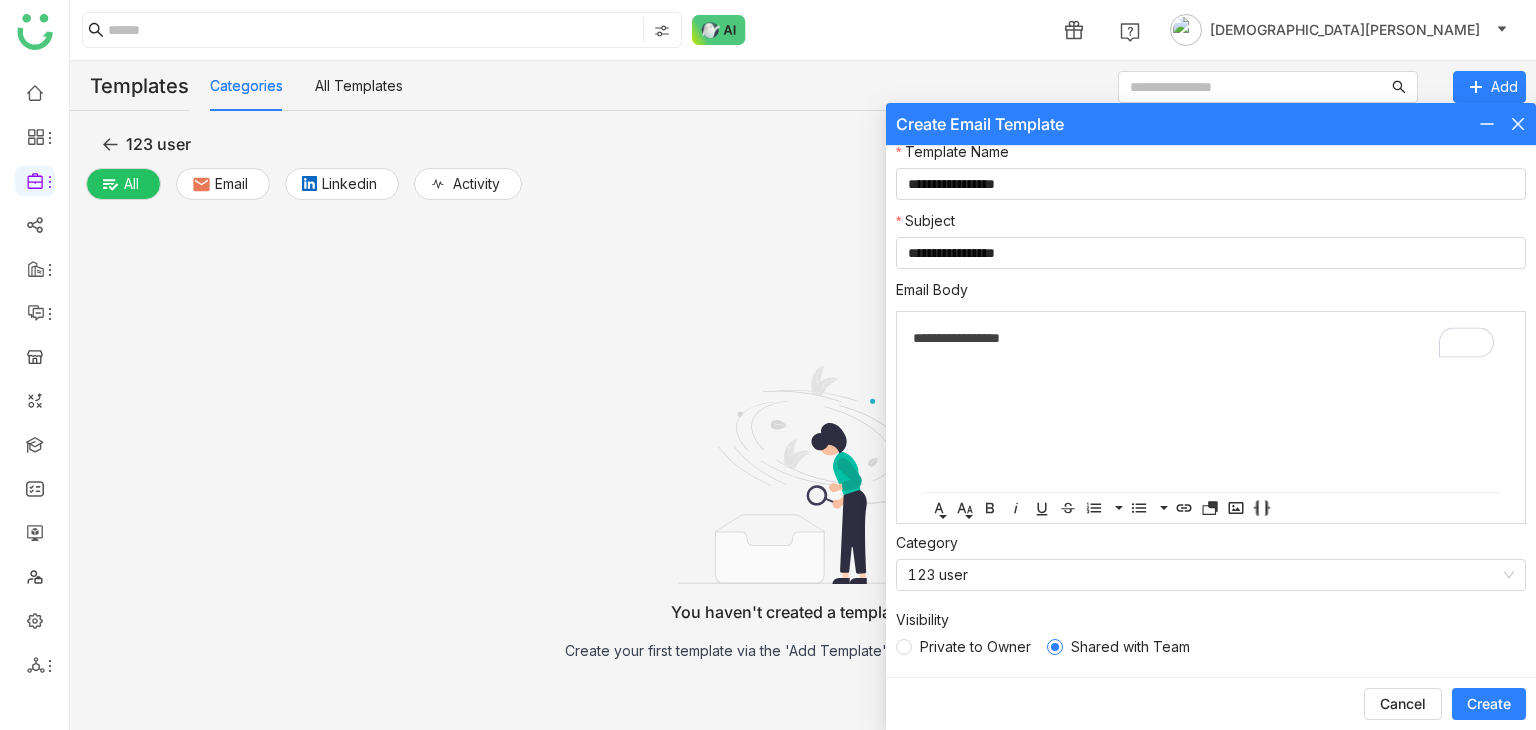 click on "Create" at bounding box center [1489, 704] 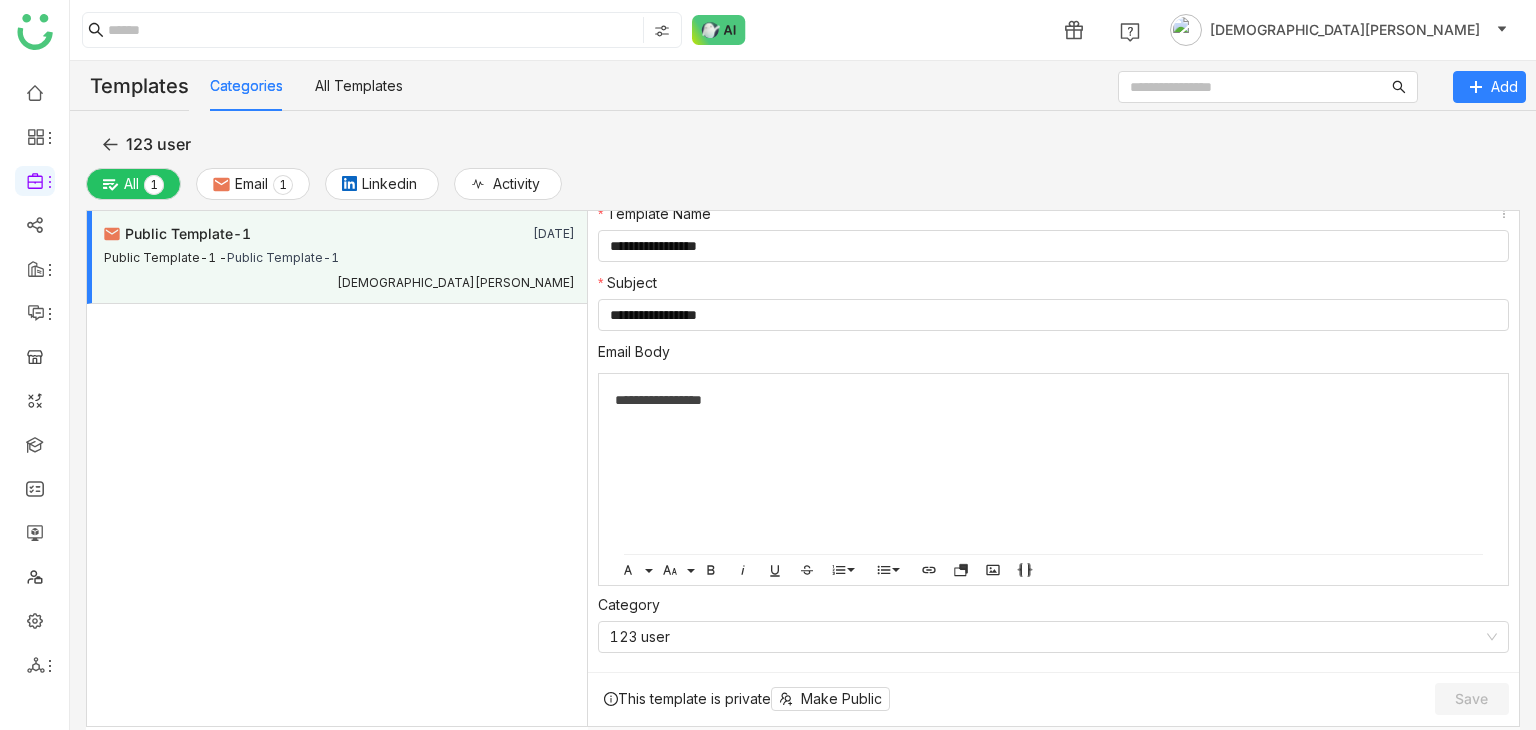 scroll, scrollTop: 0, scrollLeft: 0, axis: both 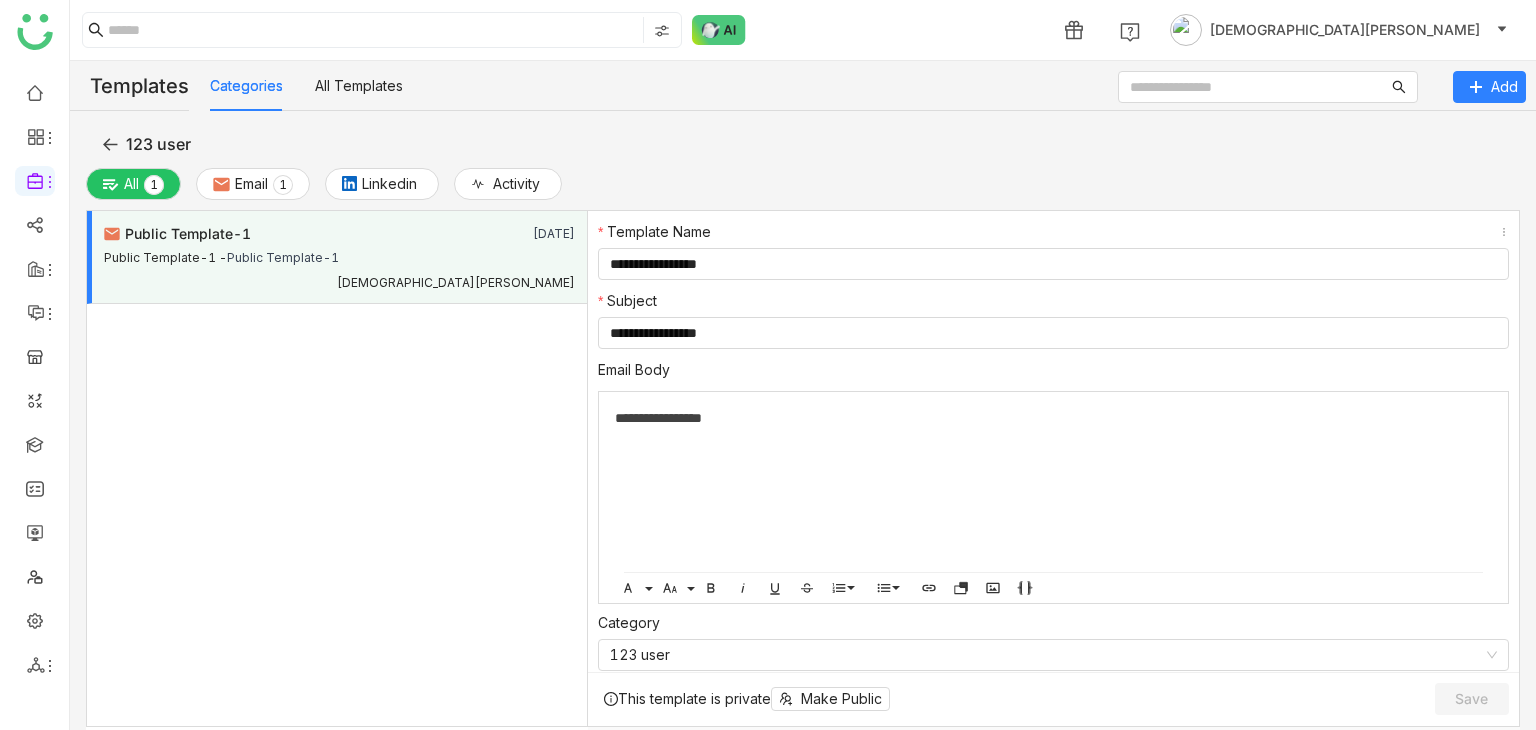 click on "123 user" at bounding box center (146, 143) 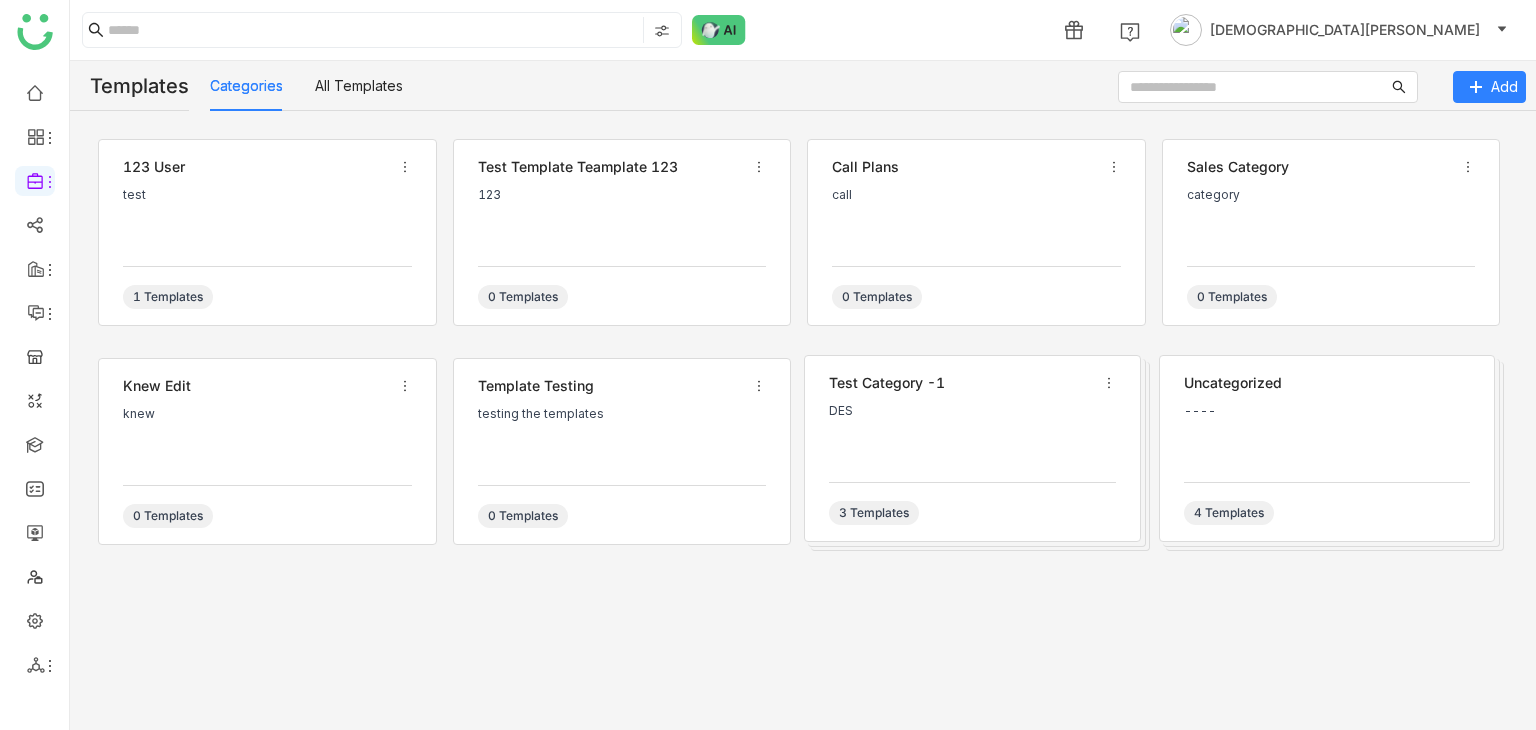 click on "test" at bounding box center (267, 218) 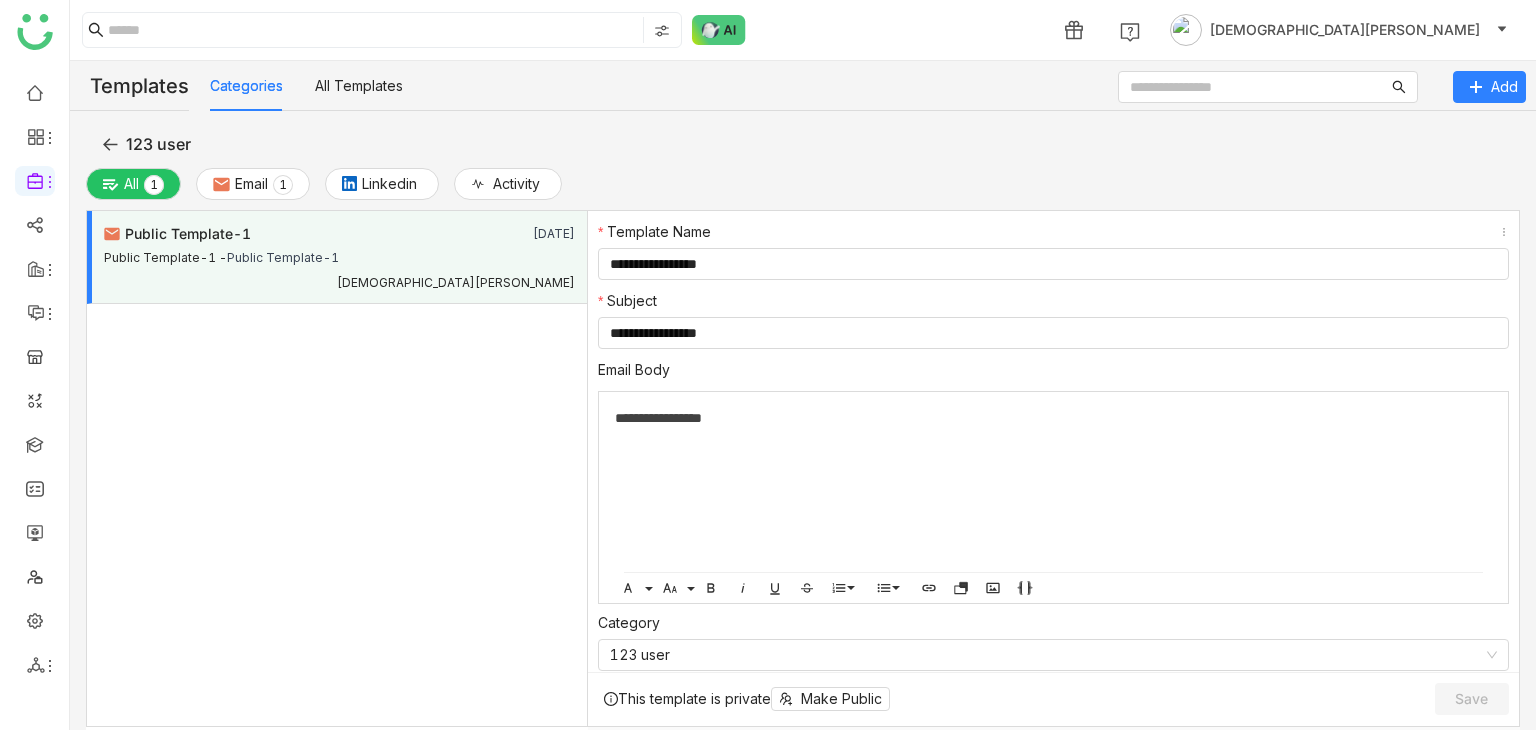click 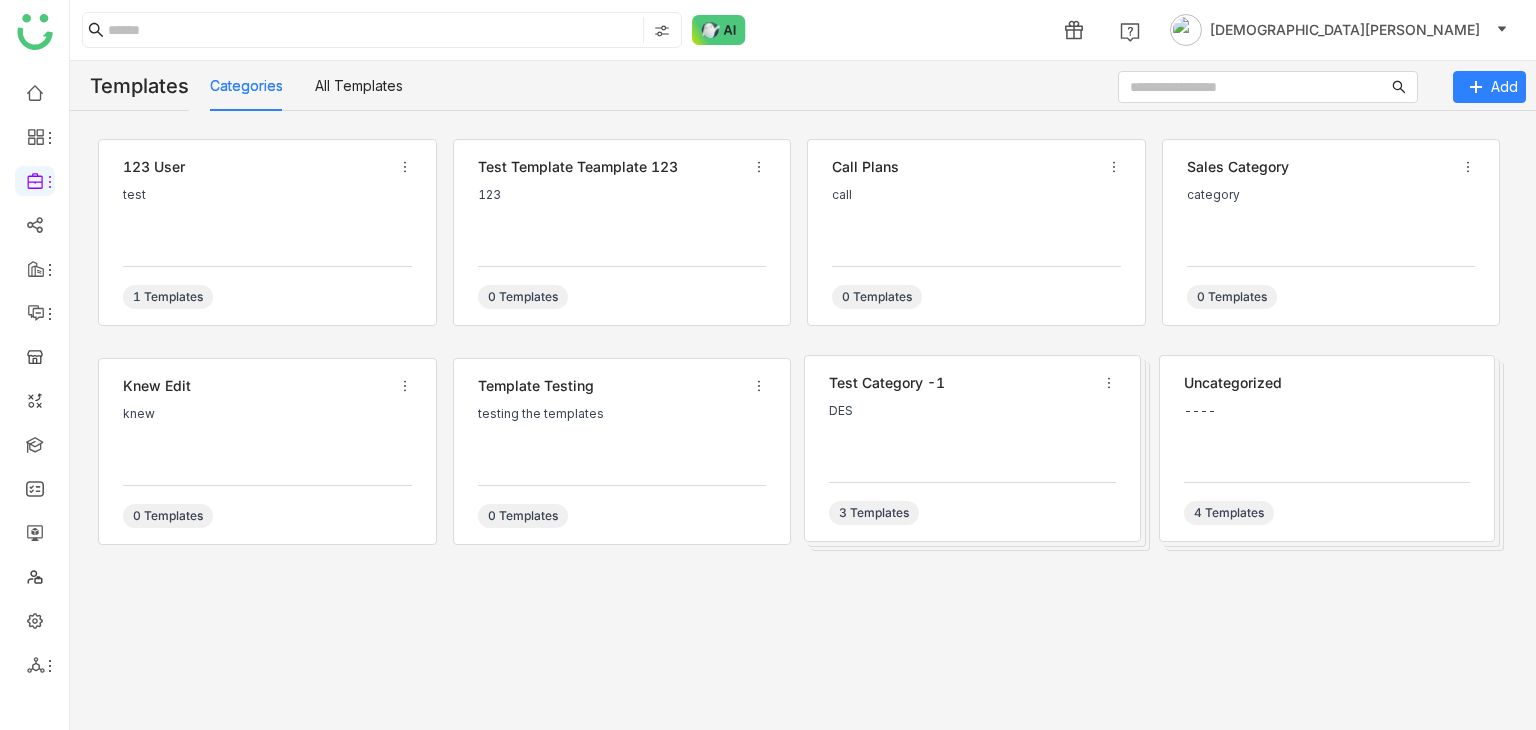 click on "call plans call  0 Templates" at bounding box center (976, 232) 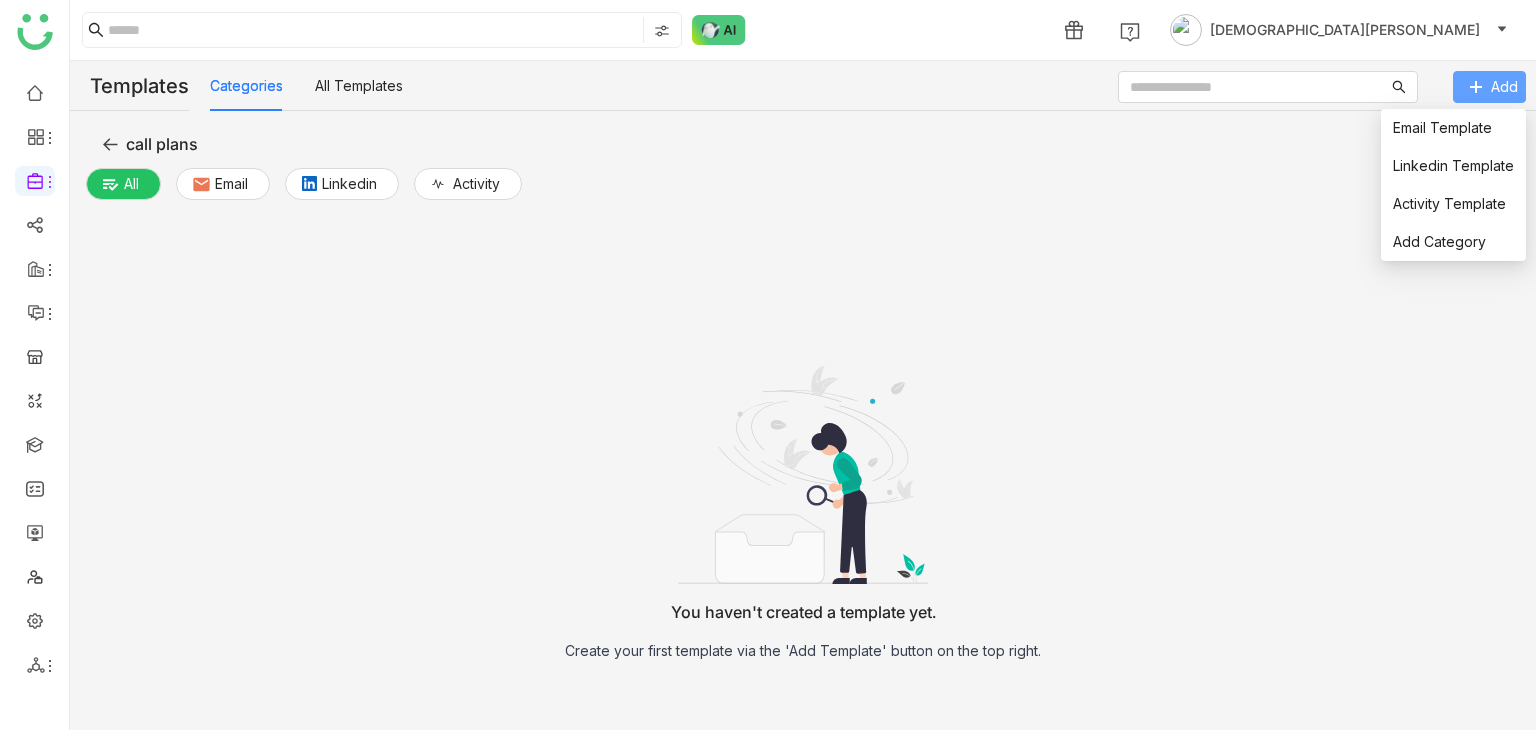 click on "Add" at bounding box center (1489, 87) 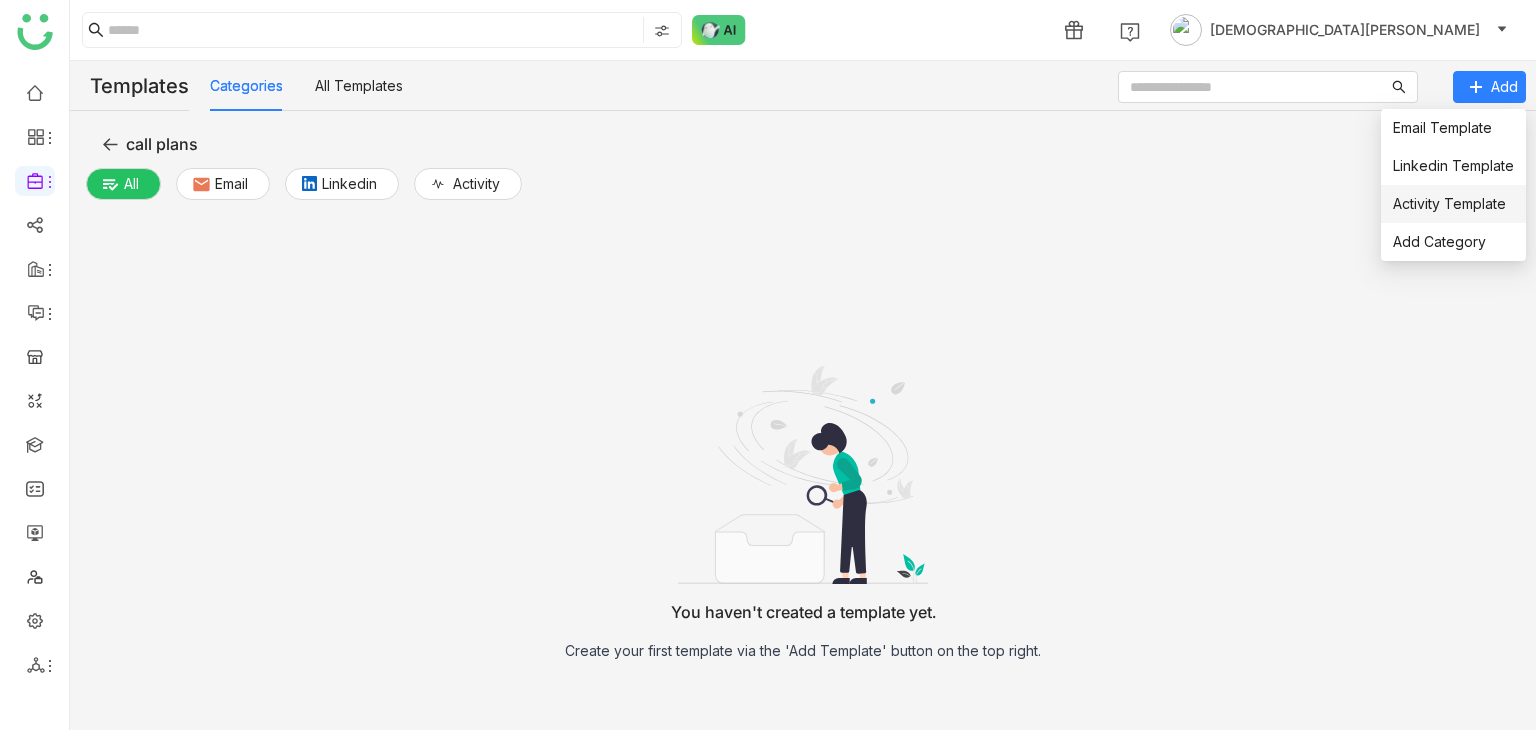 click on "Activity Template" at bounding box center (1449, 204) 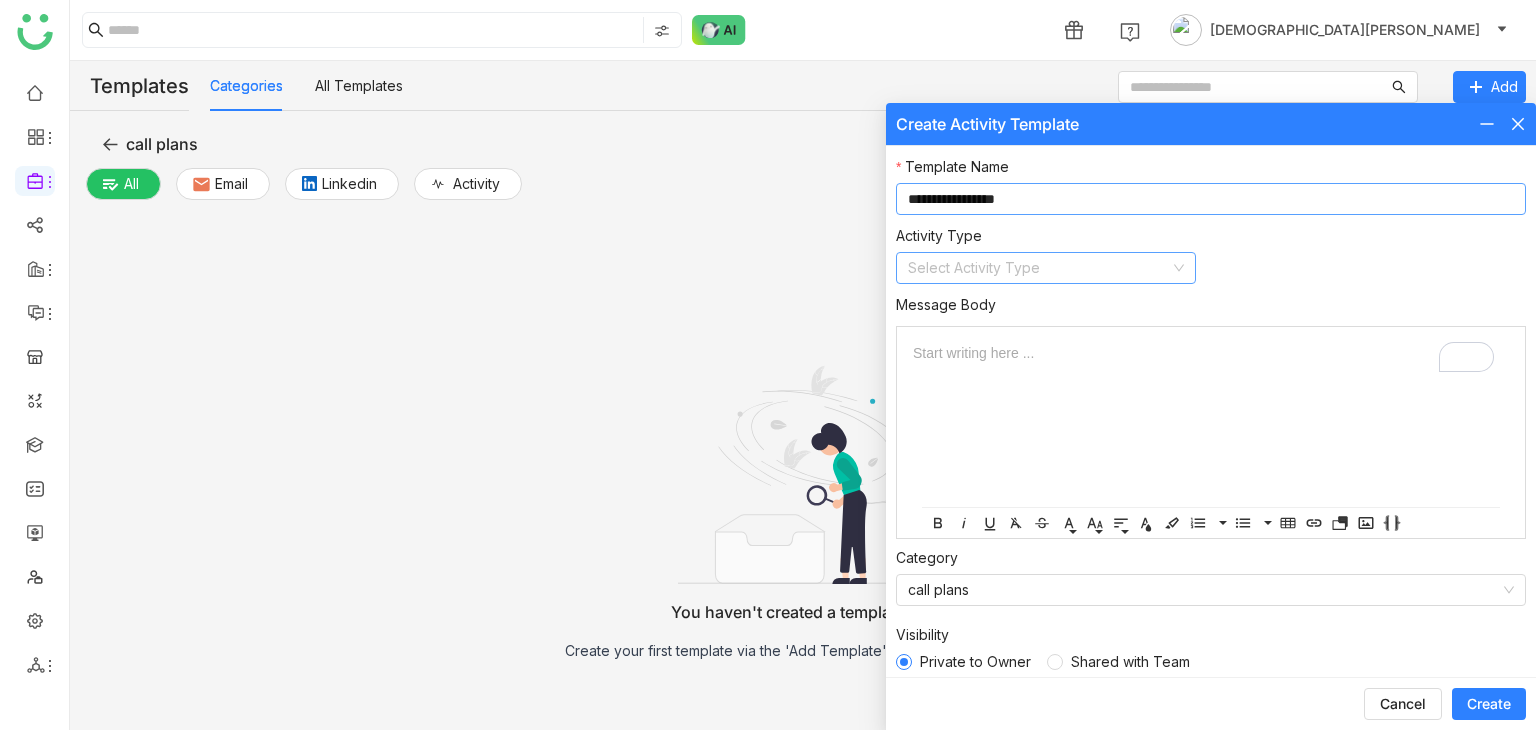 type on "**********" 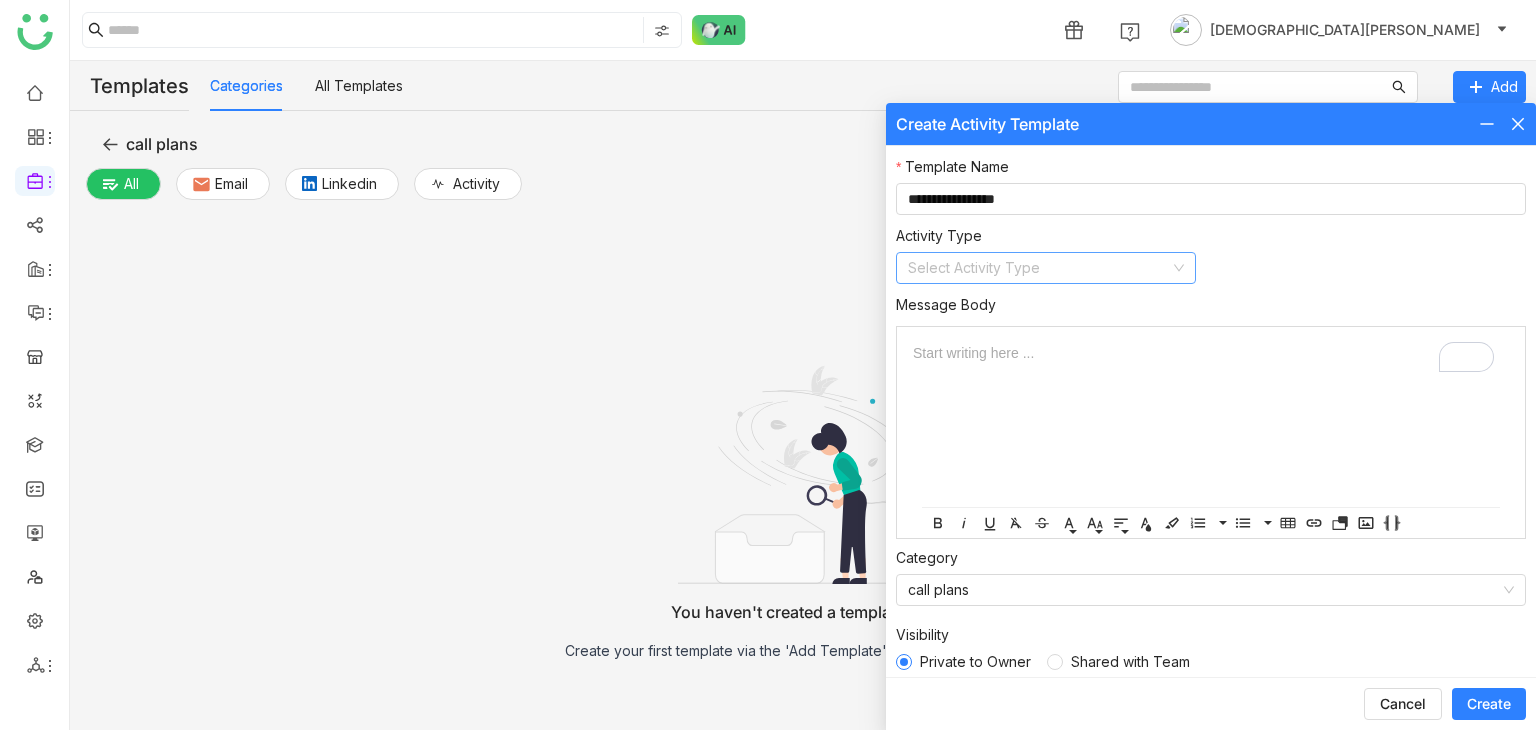 click 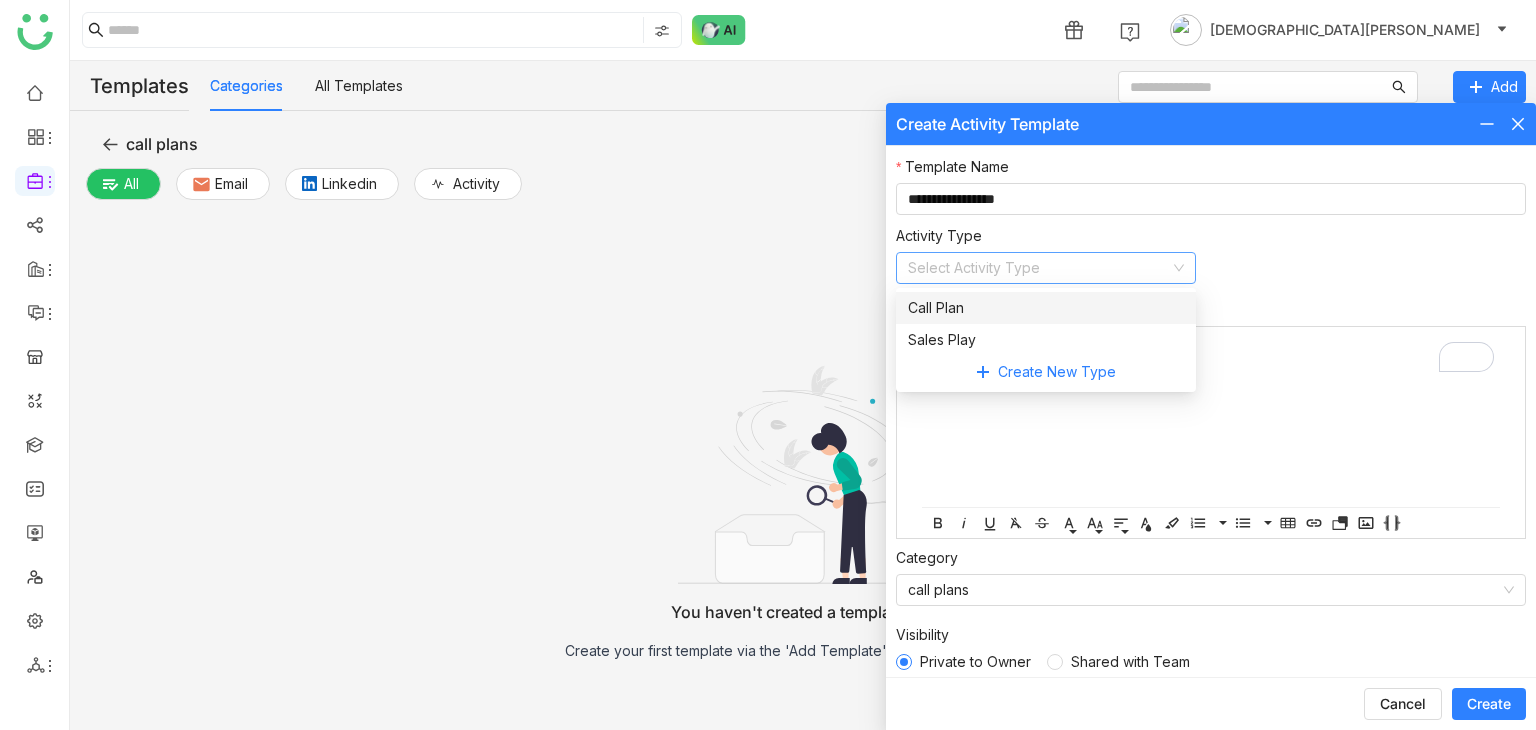 click on "Call Plan" at bounding box center [1046, 308] 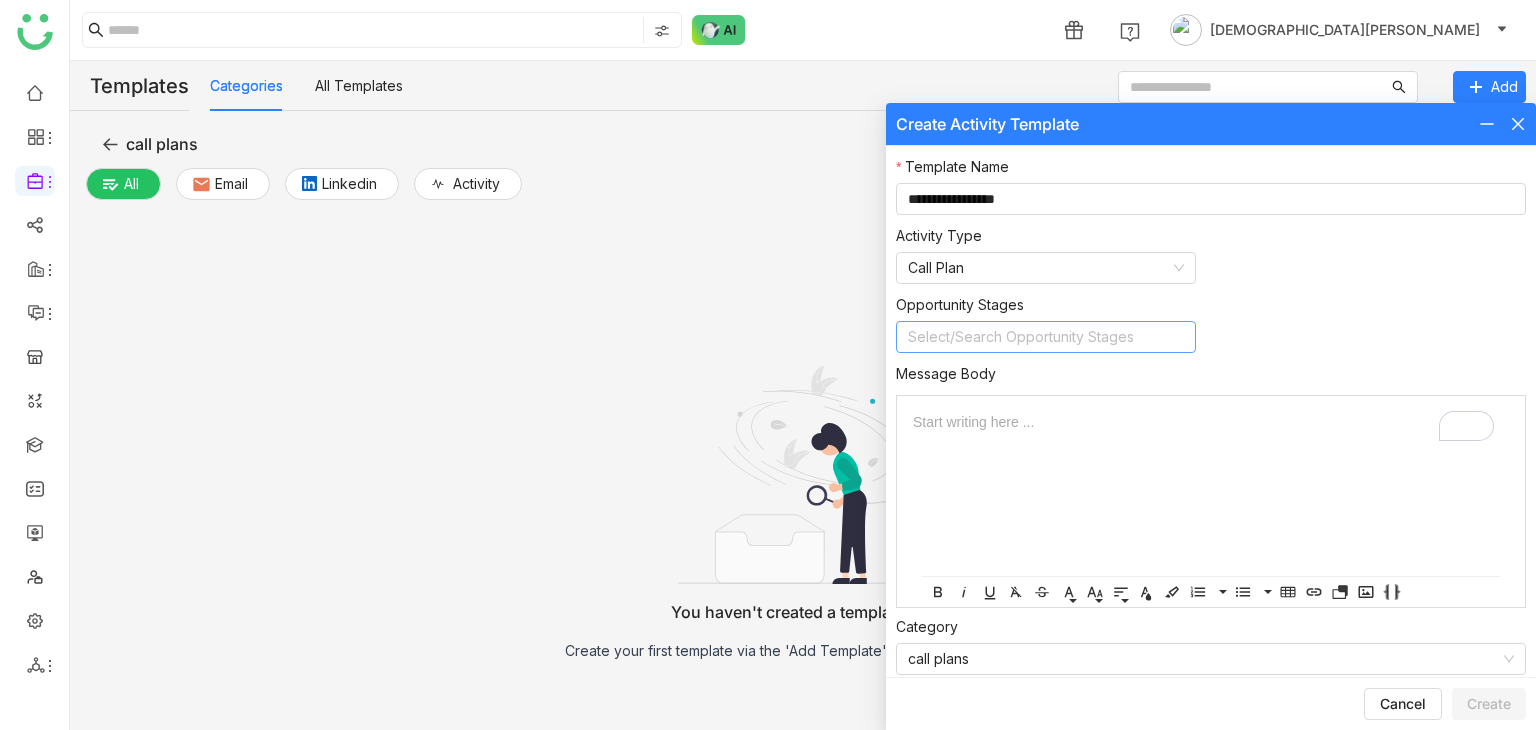 click on "**********" at bounding box center [1211, 411] 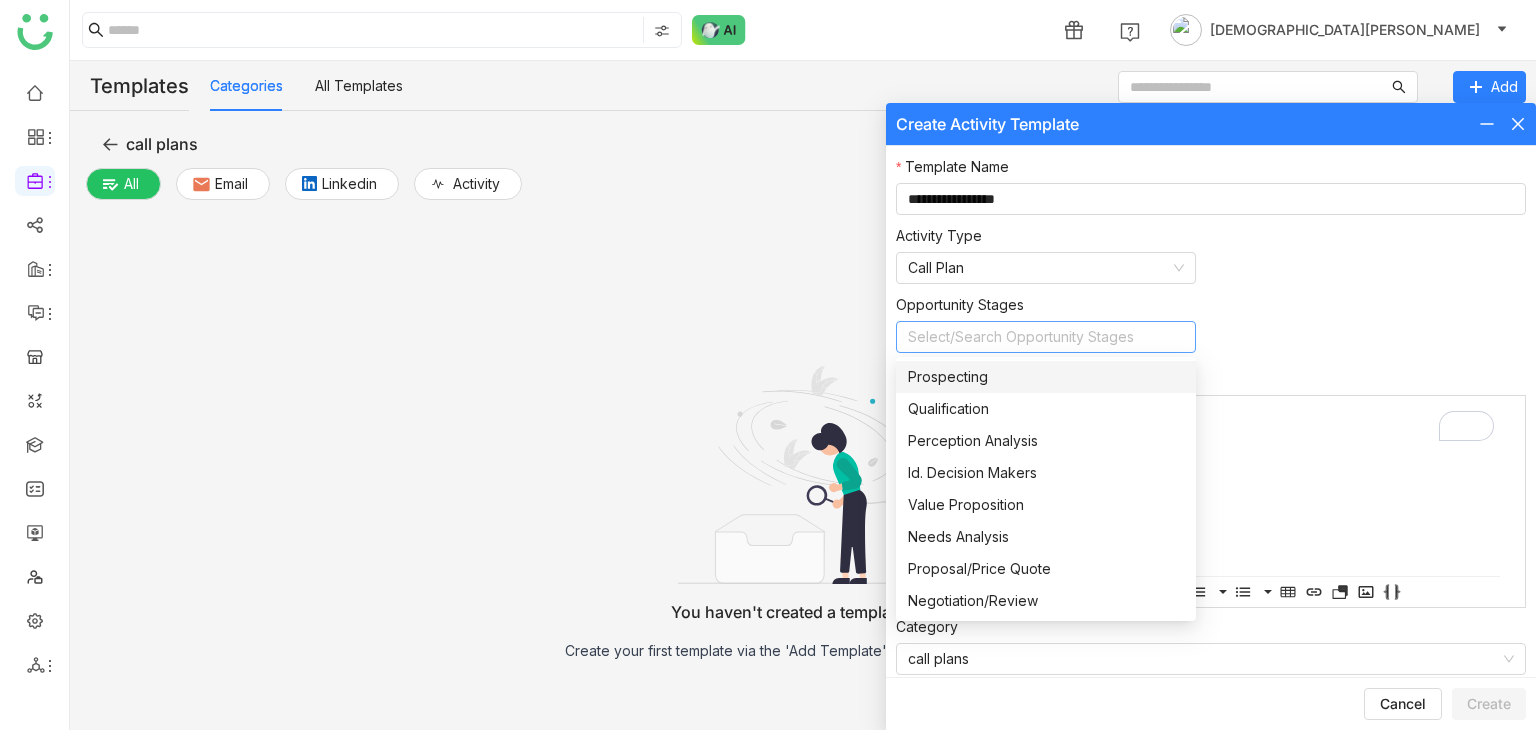 click on "Prospecting" at bounding box center (1046, 377) 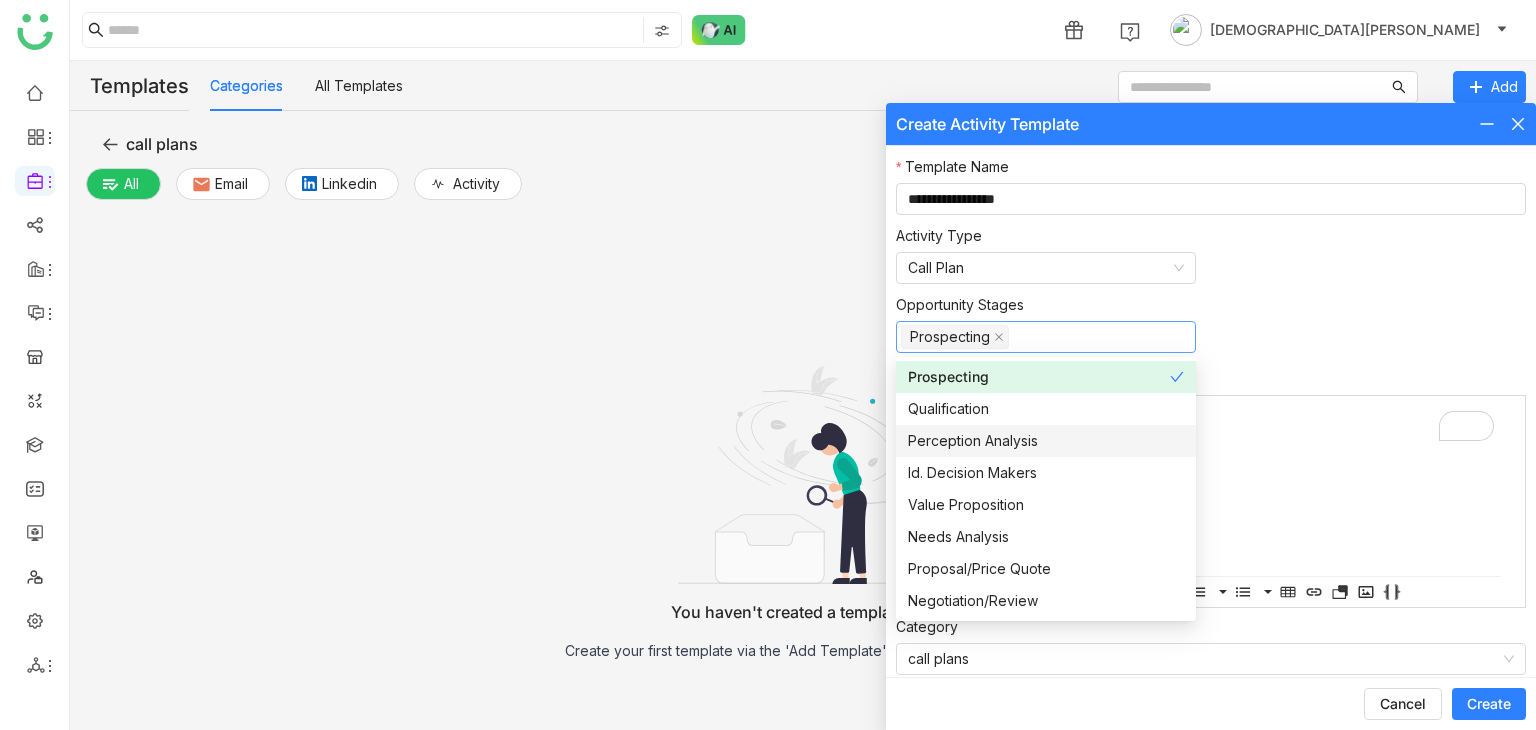 click on "Start writing here ..." at bounding box center (1211, 486) 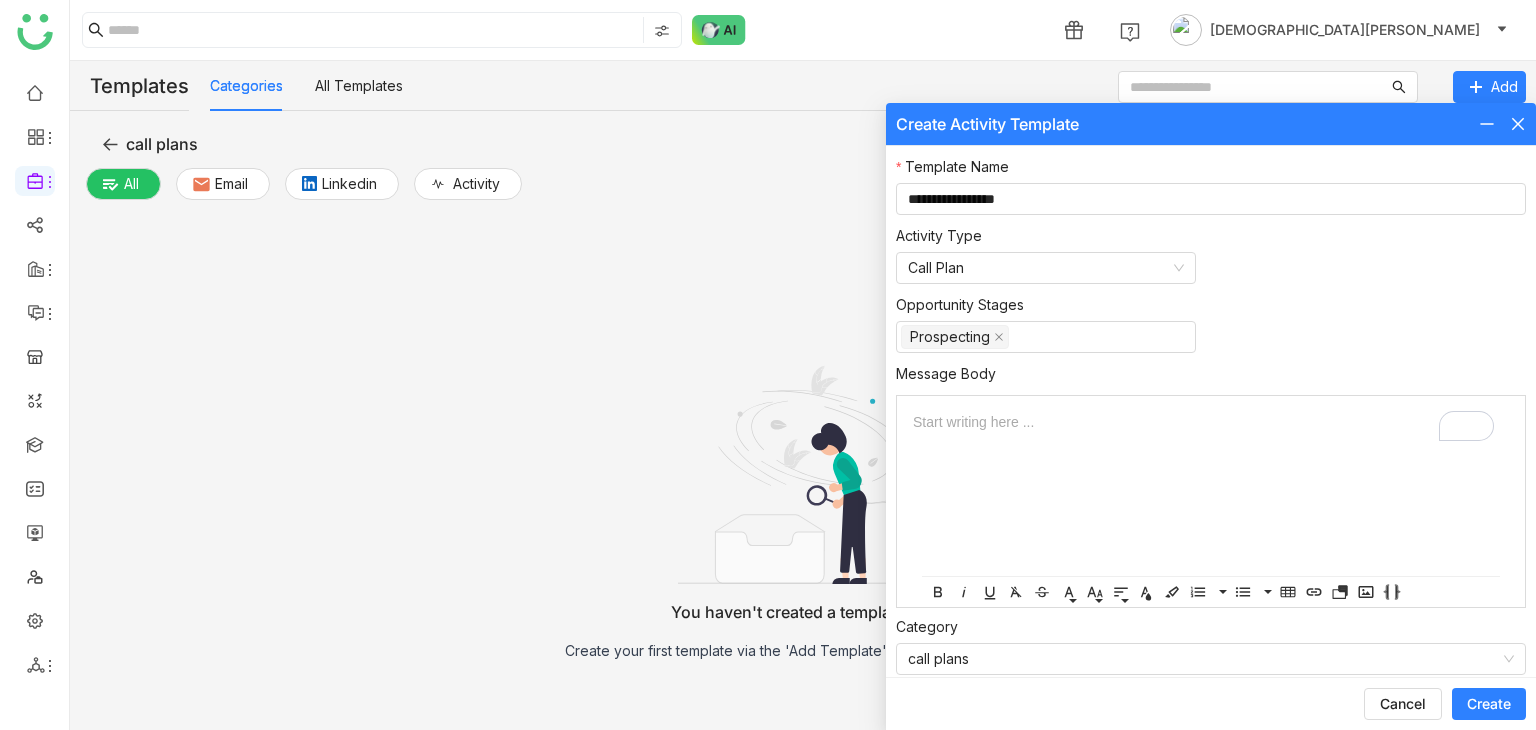 click on "Create" at bounding box center [1489, 704] 